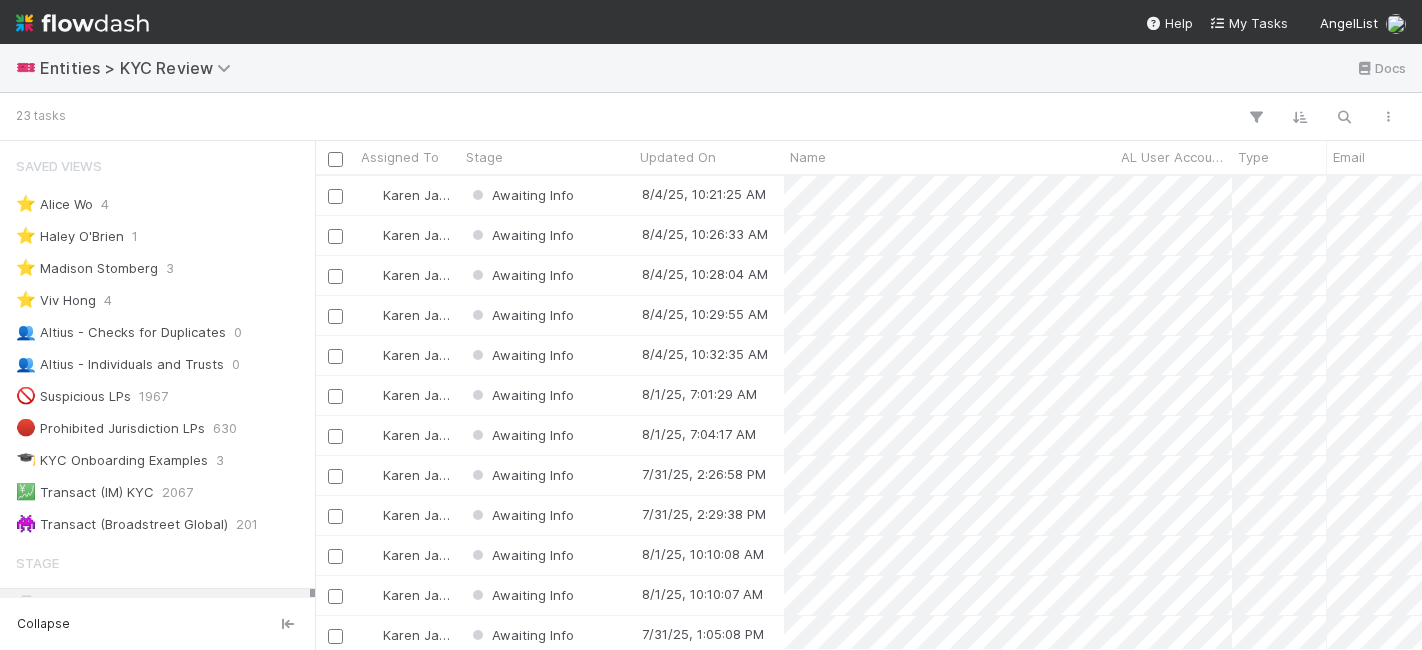 scroll, scrollTop: 0, scrollLeft: 0, axis: both 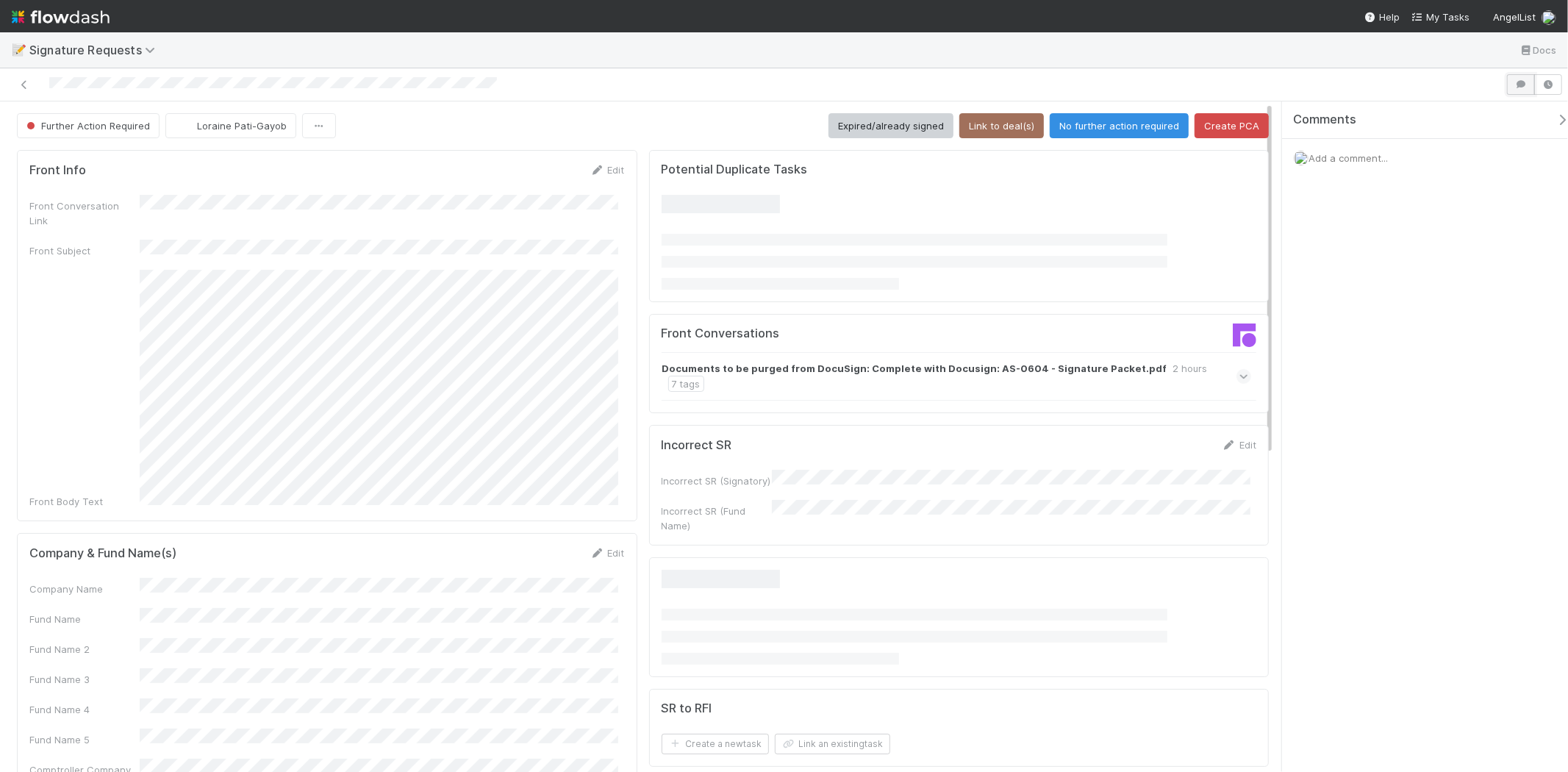 click at bounding box center [1521, 85] 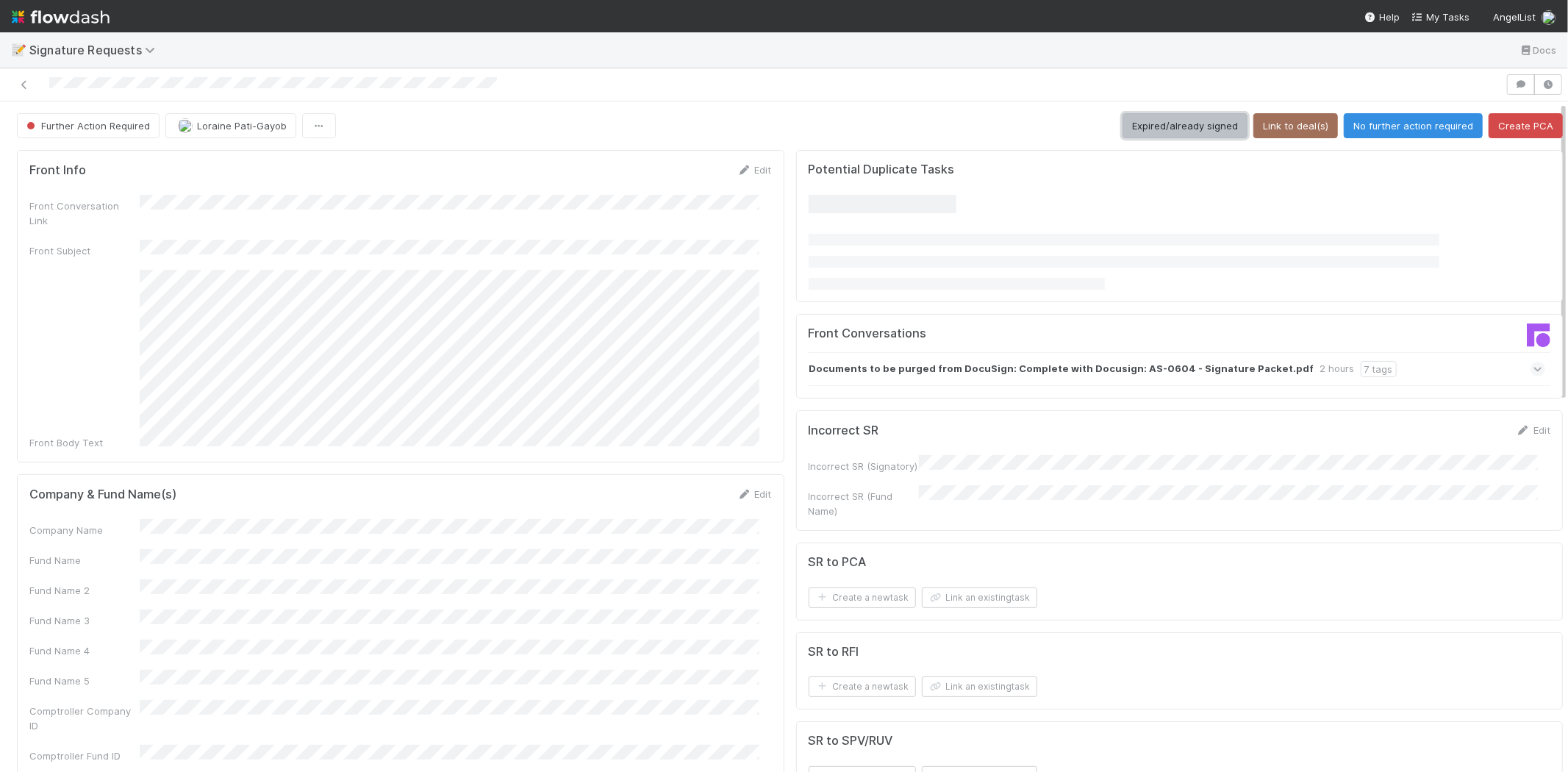 click on "Expired/already signed" at bounding box center (1185, 126) 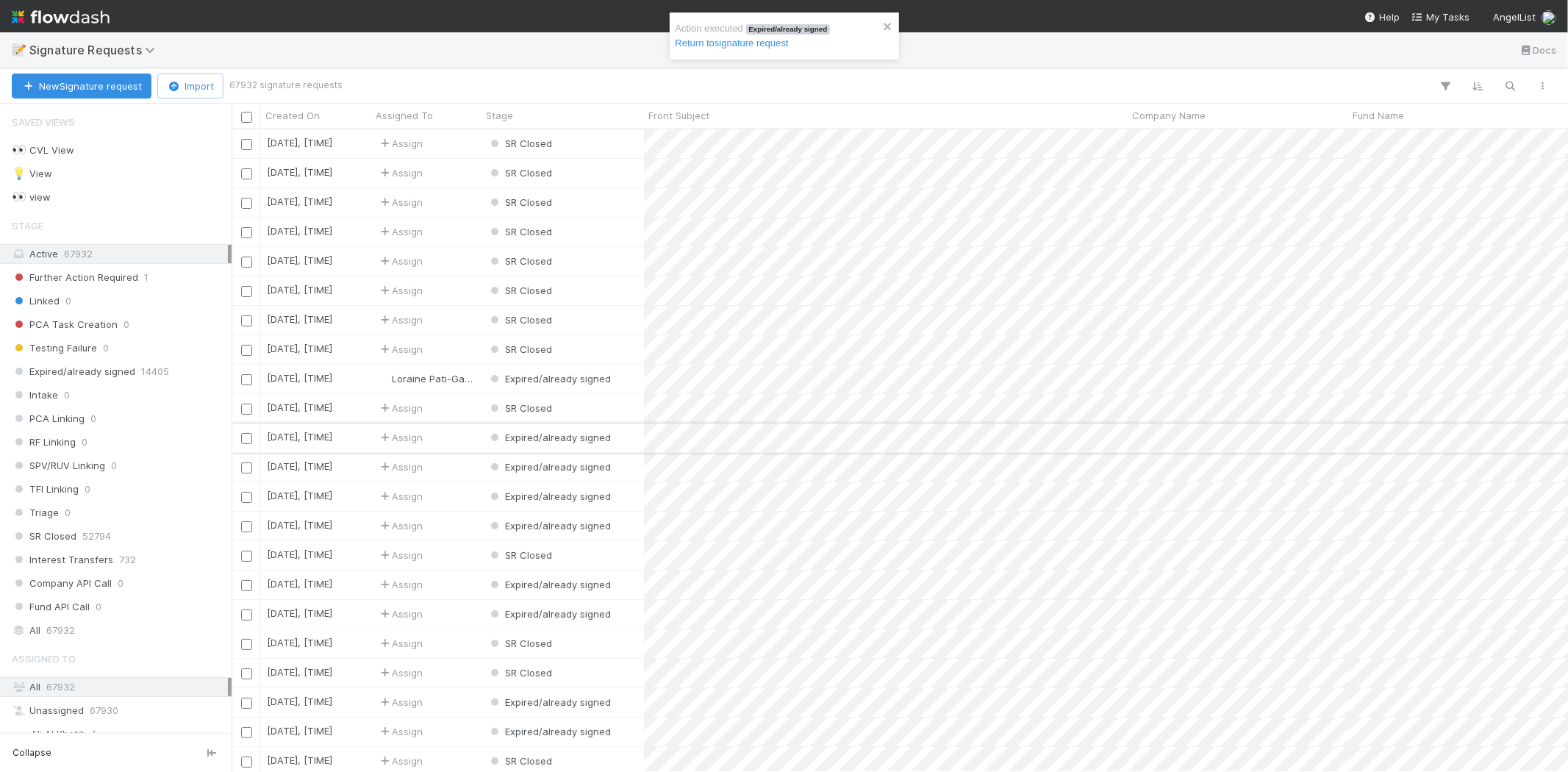 scroll, scrollTop: 12, scrollLeft: 12, axis: both 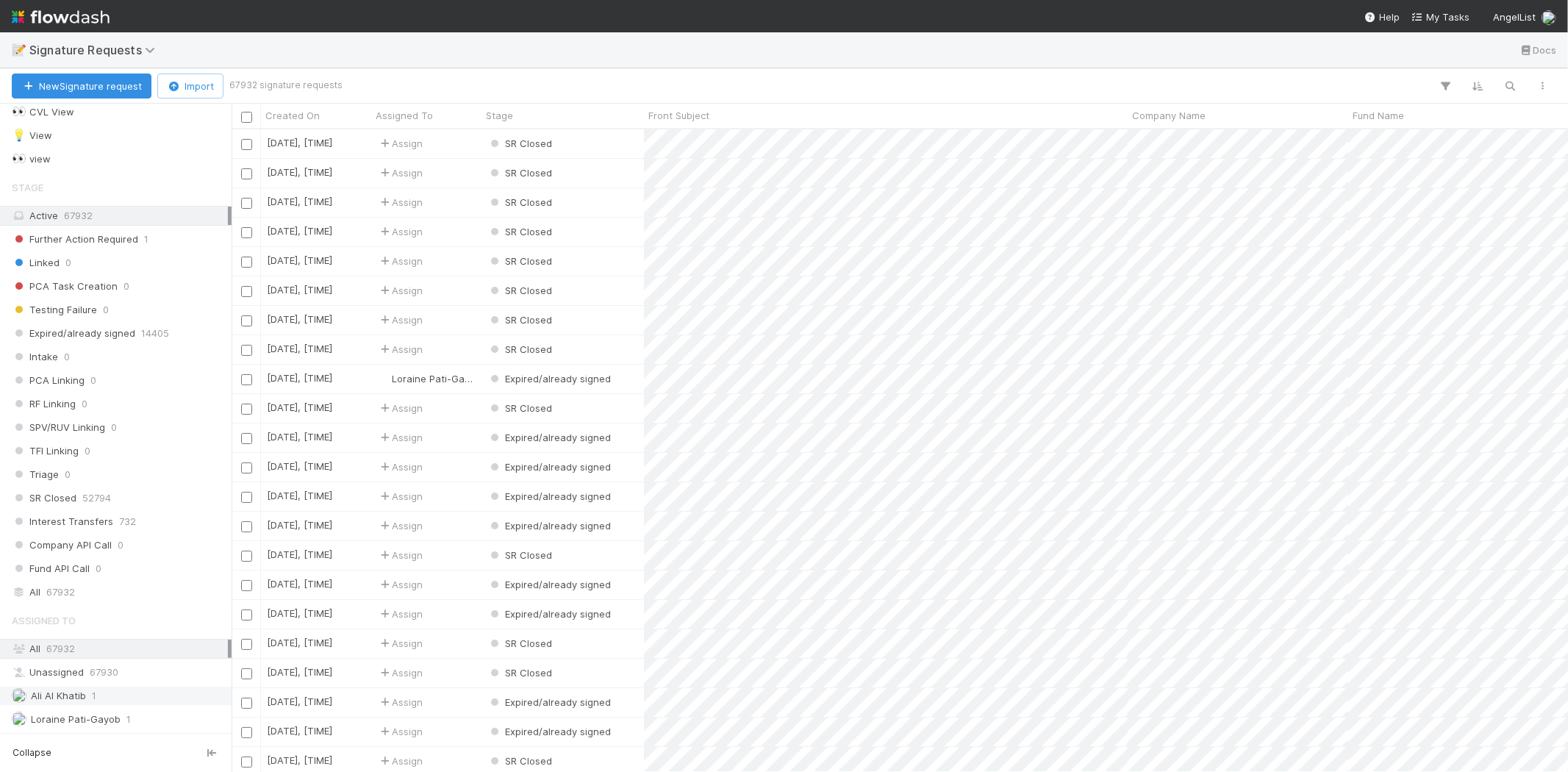 click on "Ali Al Khatib 1" at bounding box center [120, 696] 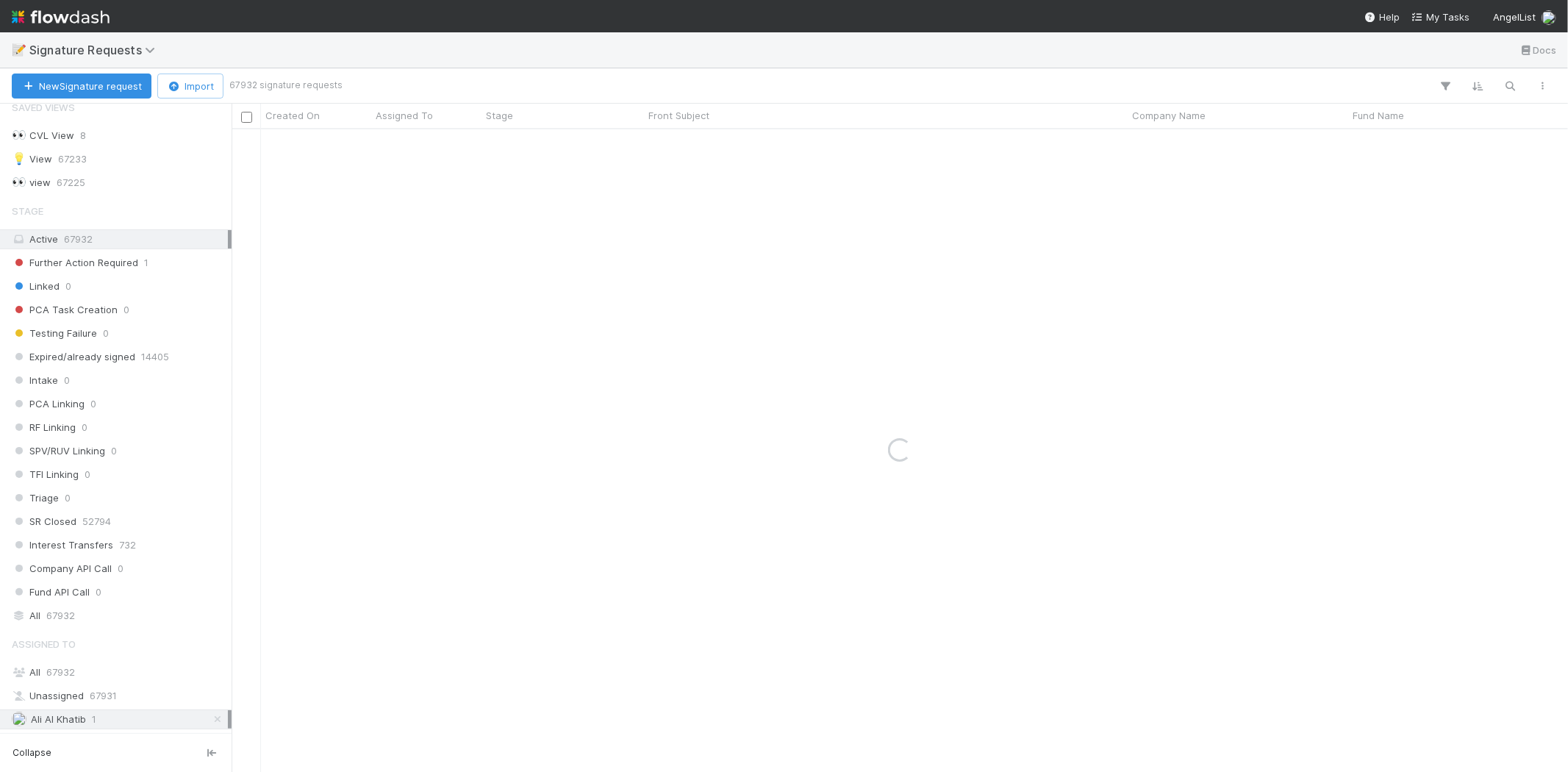 scroll, scrollTop: 18, scrollLeft: 0, axis: vertical 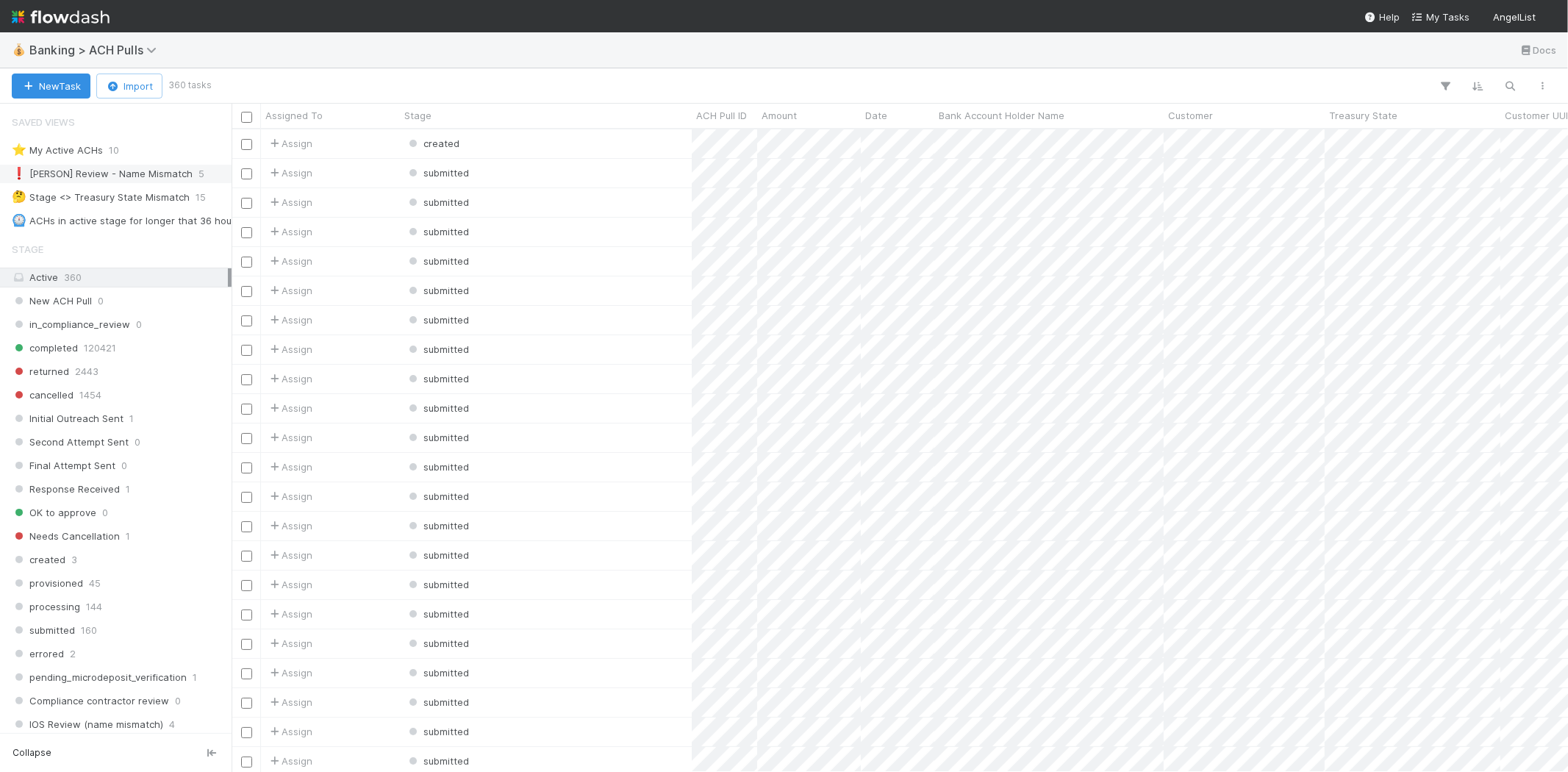 click on "❗ [PERSON] Review - Name Mismatch" at bounding box center (102, 174) 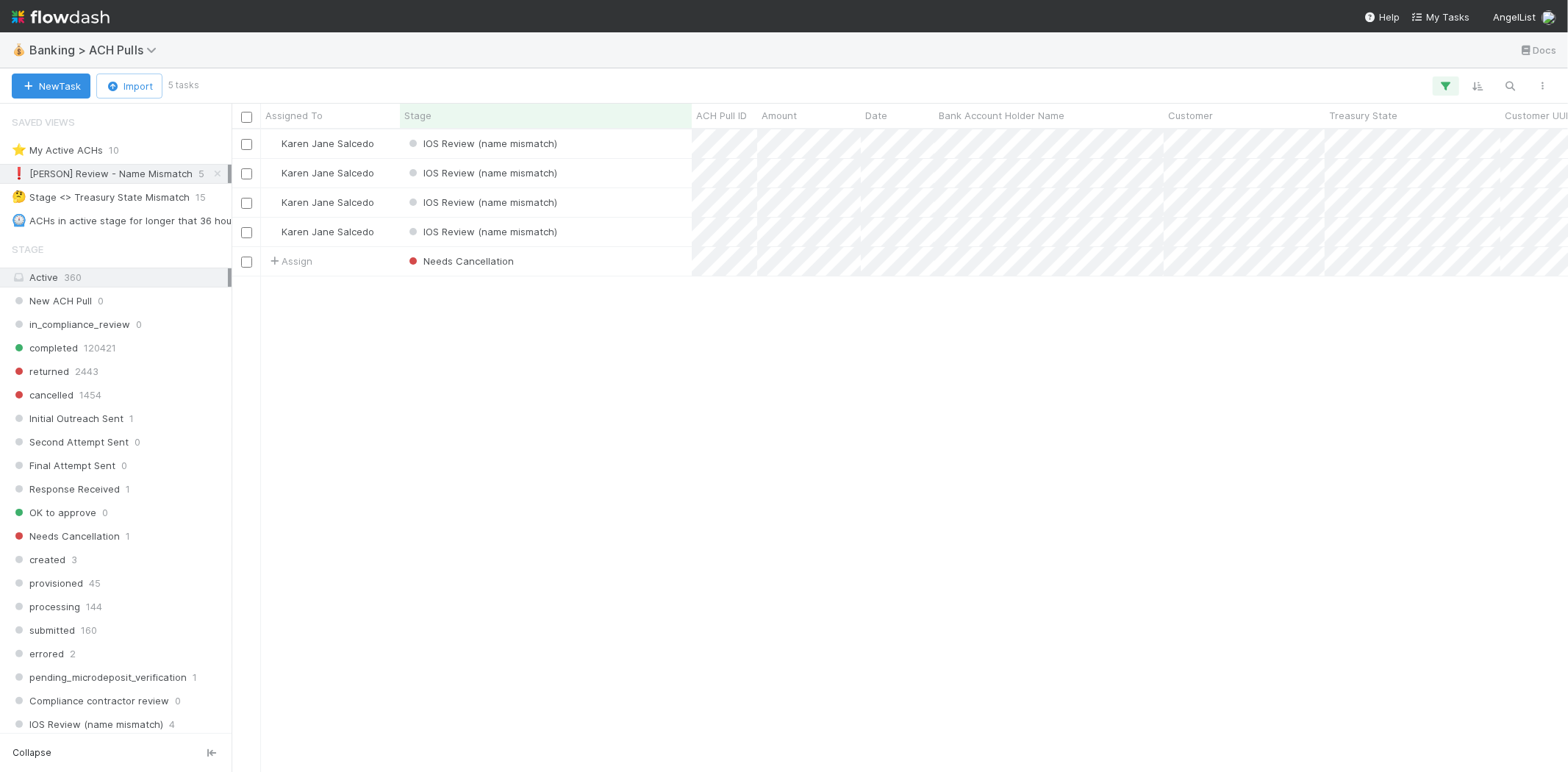scroll, scrollTop: 12, scrollLeft: 12, axis: both 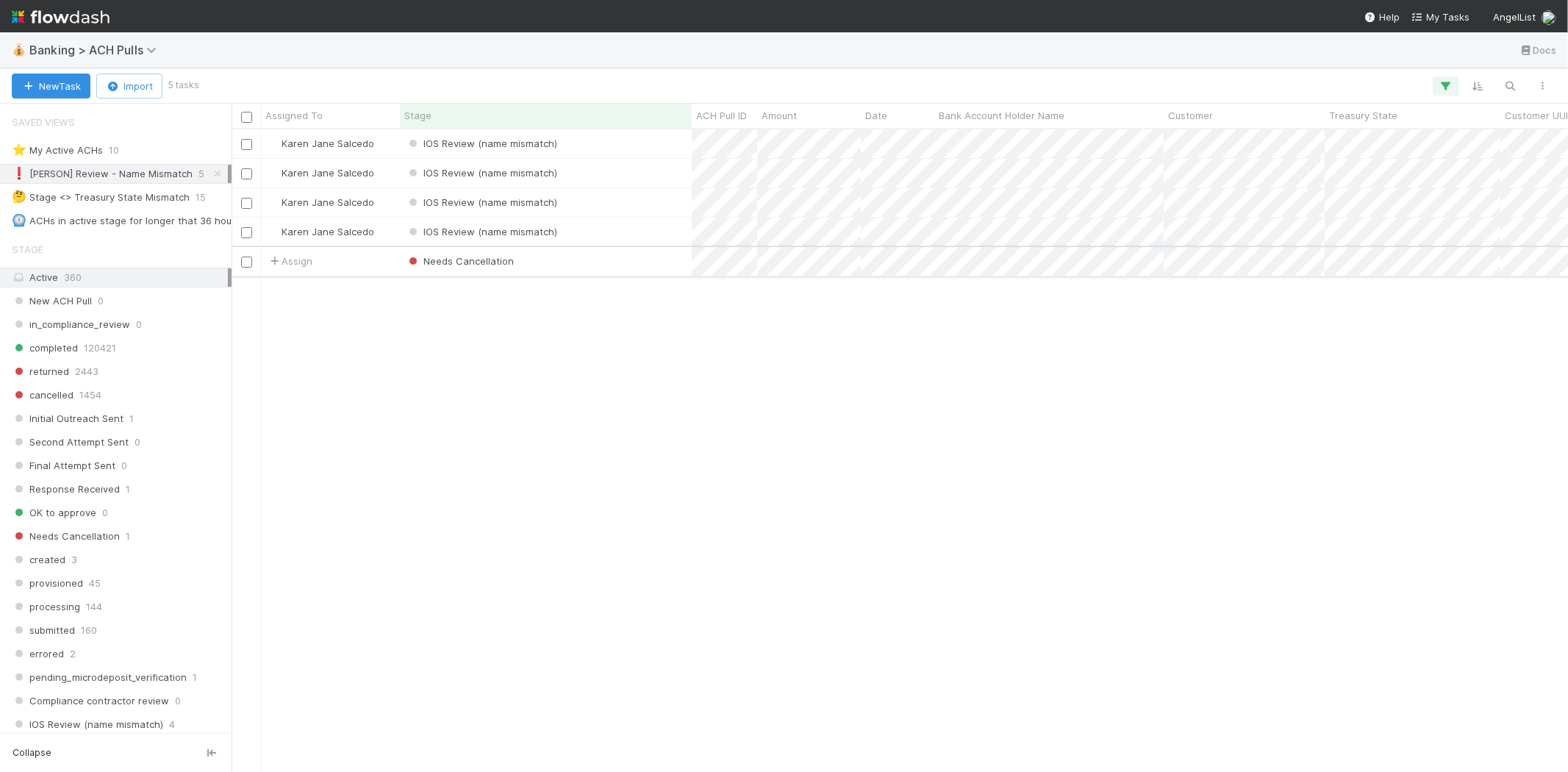 drag, startPoint x: 600, startPoint y: 363, endPoint x: 593, endPoint y: 251, distance: 112.21854 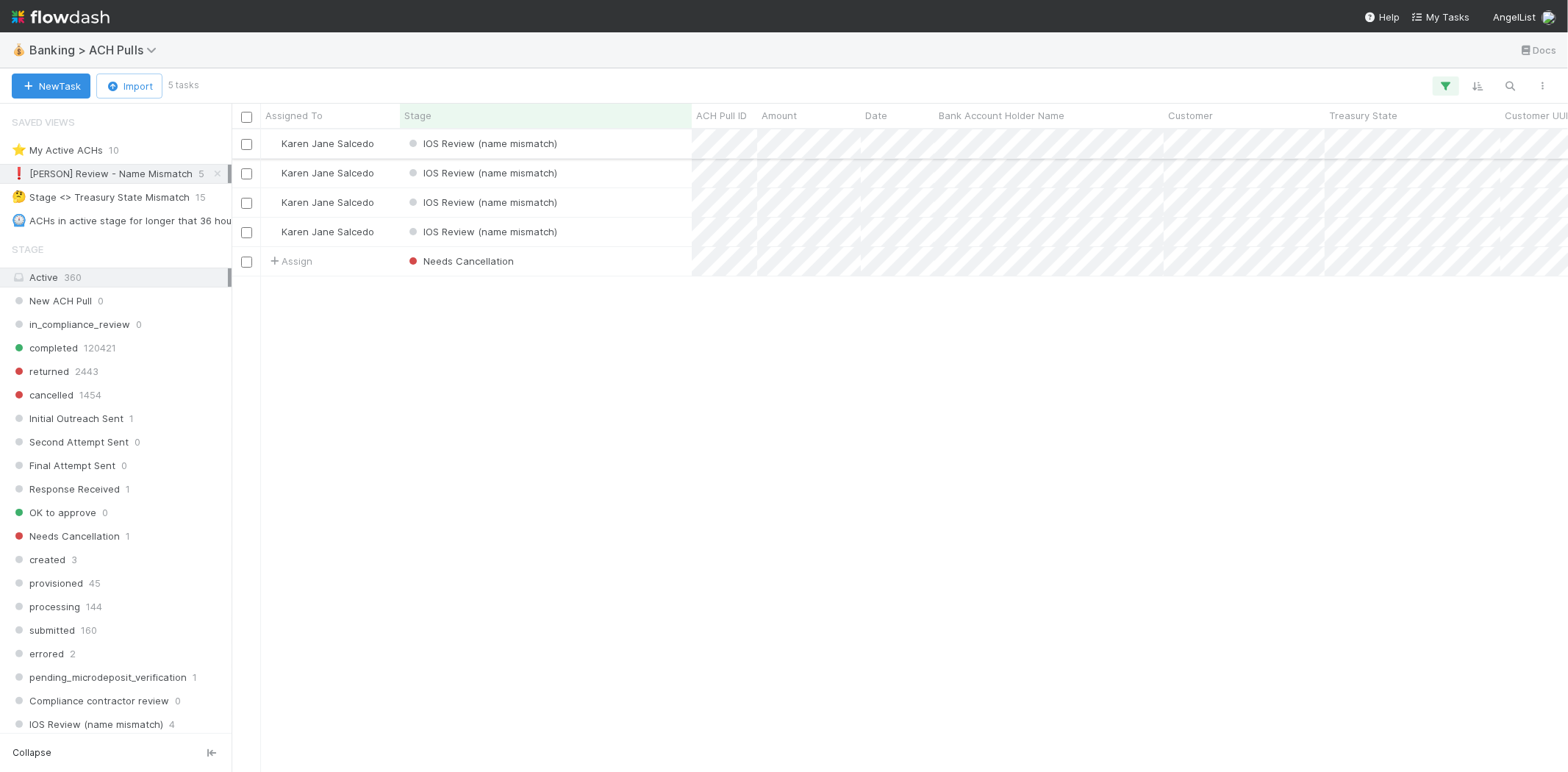 click on "IOS Review (name mismatch)" at bounding box center (545, 143) 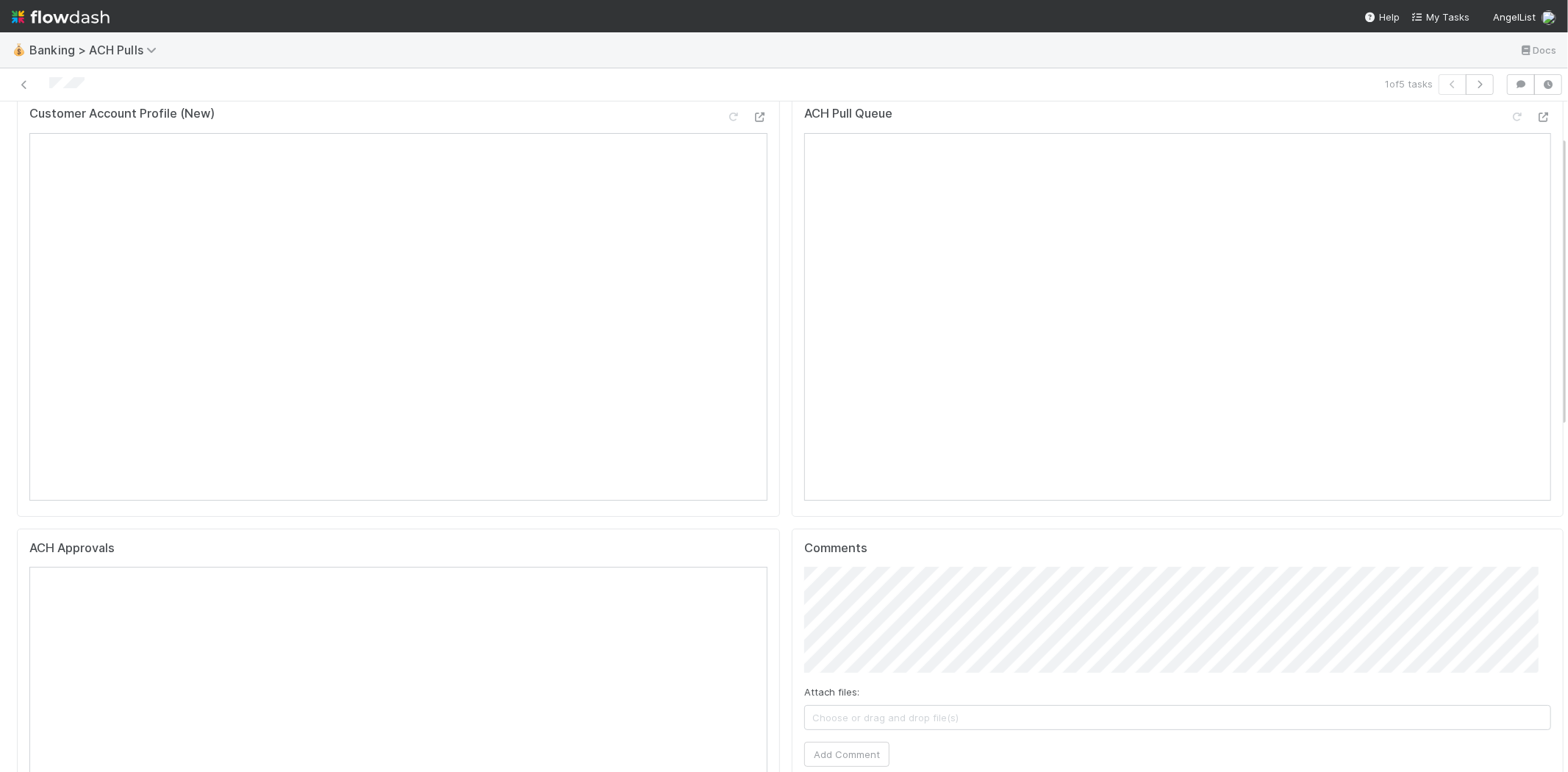 scroll, scrollTop: 82, scrollLeft: 0, axis: vertical 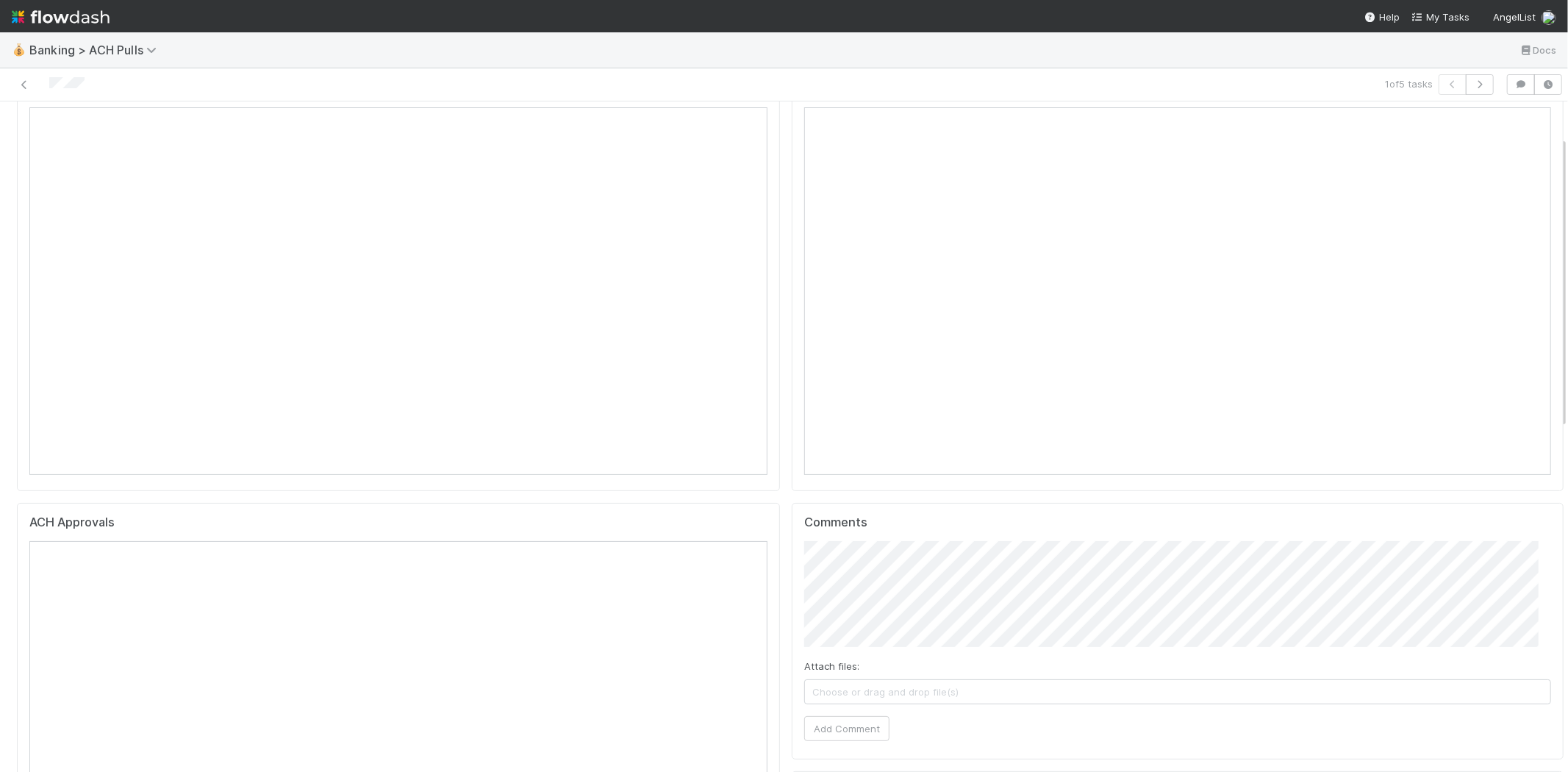 click on "Choose or drag and drop file(s)" at bounding box center (1178, 692) 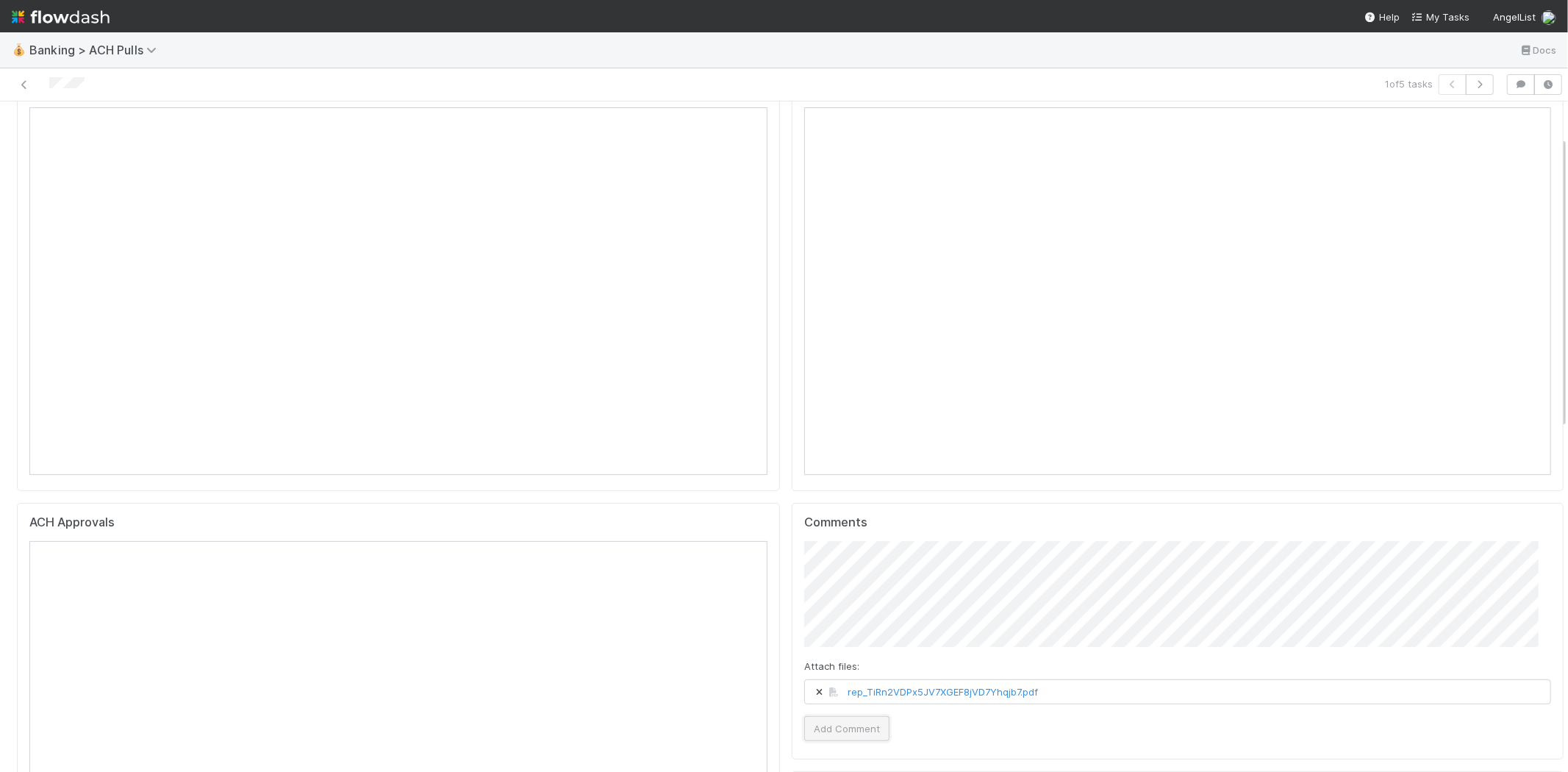 click on "Add Comment" at bounding box center [847, 729] 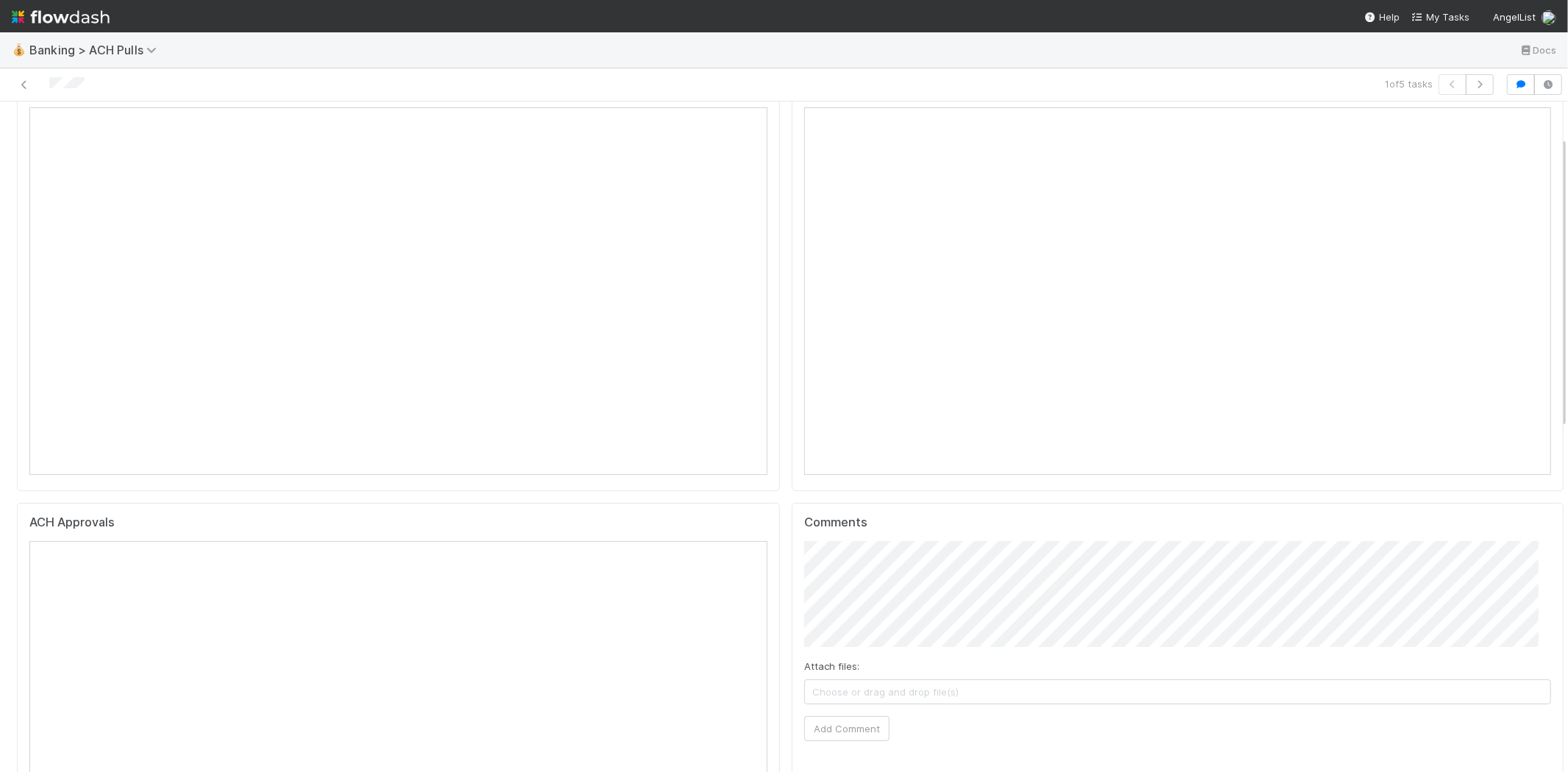 scroll, scrollTop: 0, scrollLeft: 0, axis: both 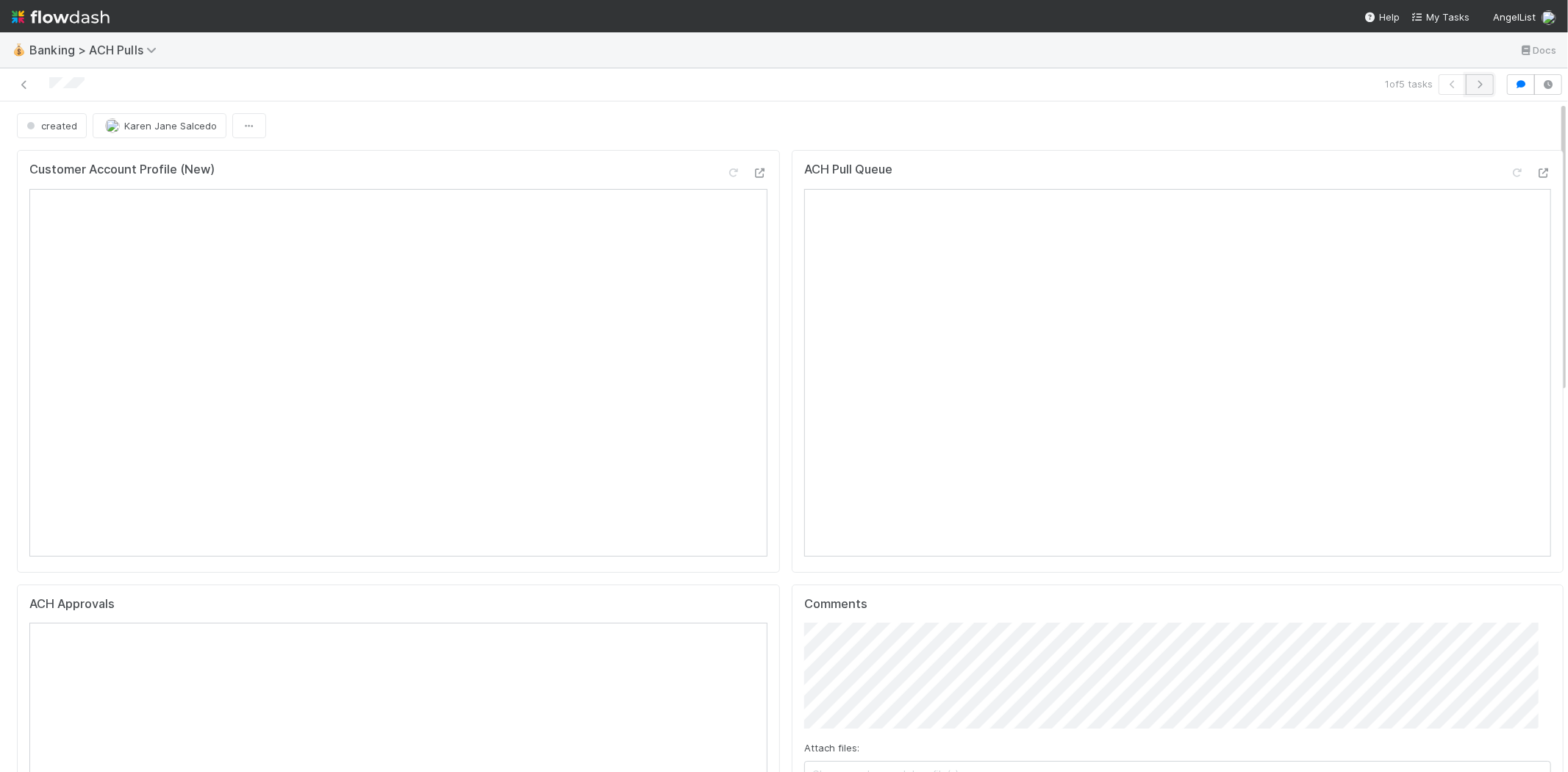 click at bounding box center [1480, 85] 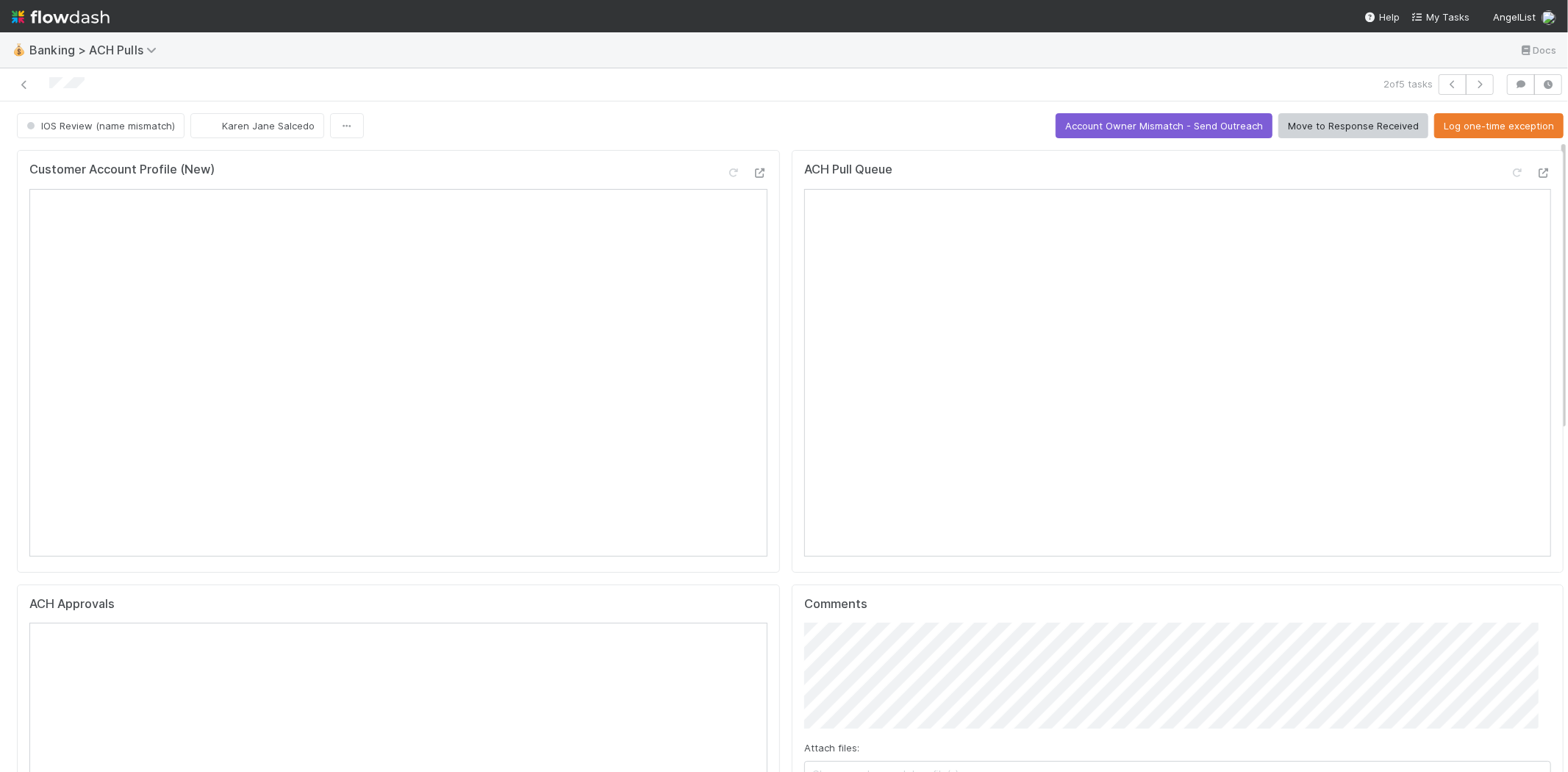 scroll, scrollTop: 88, scrollLeft: 0, axis: vertical 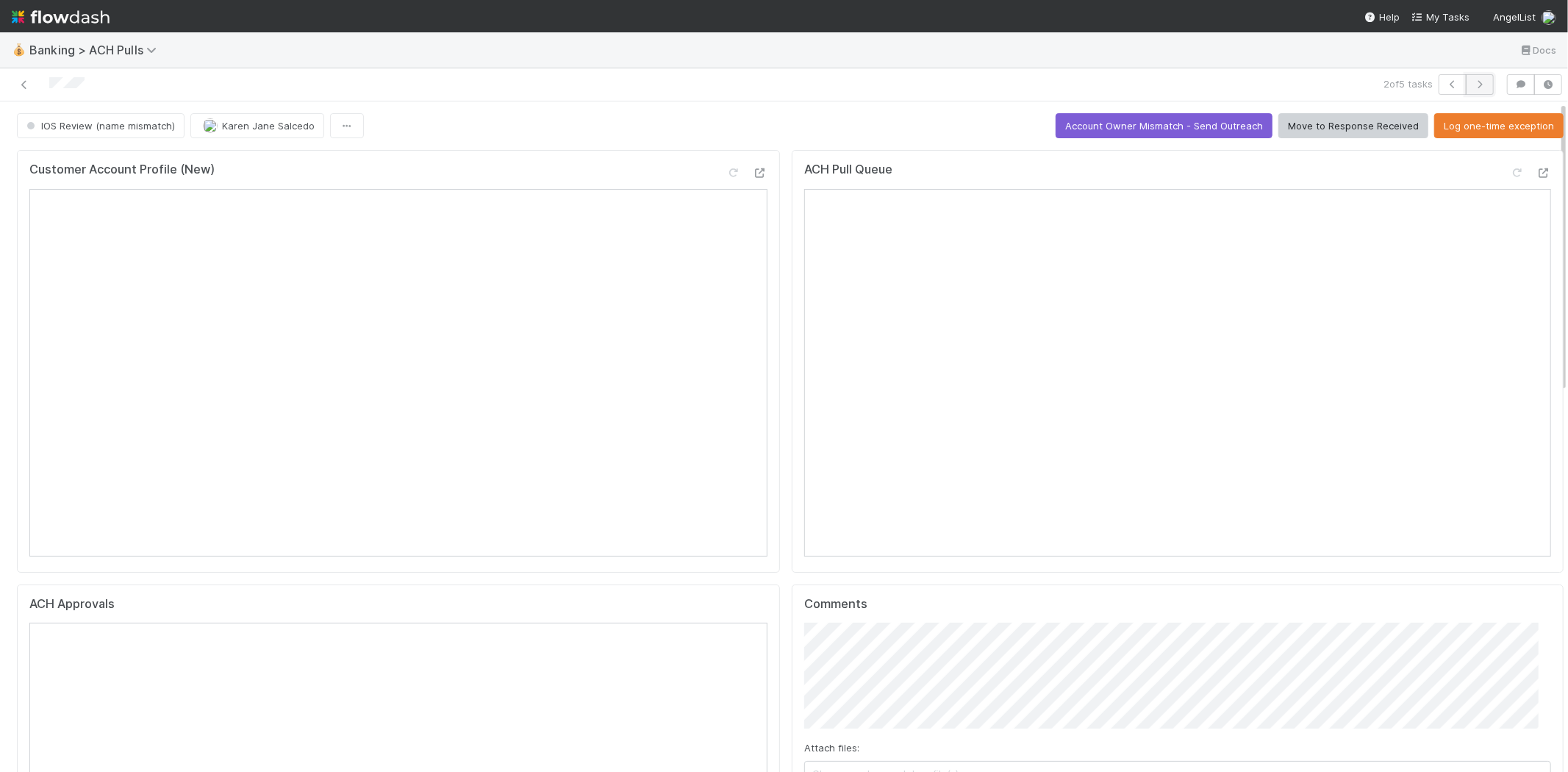 click at bounding box center [1480, 85] 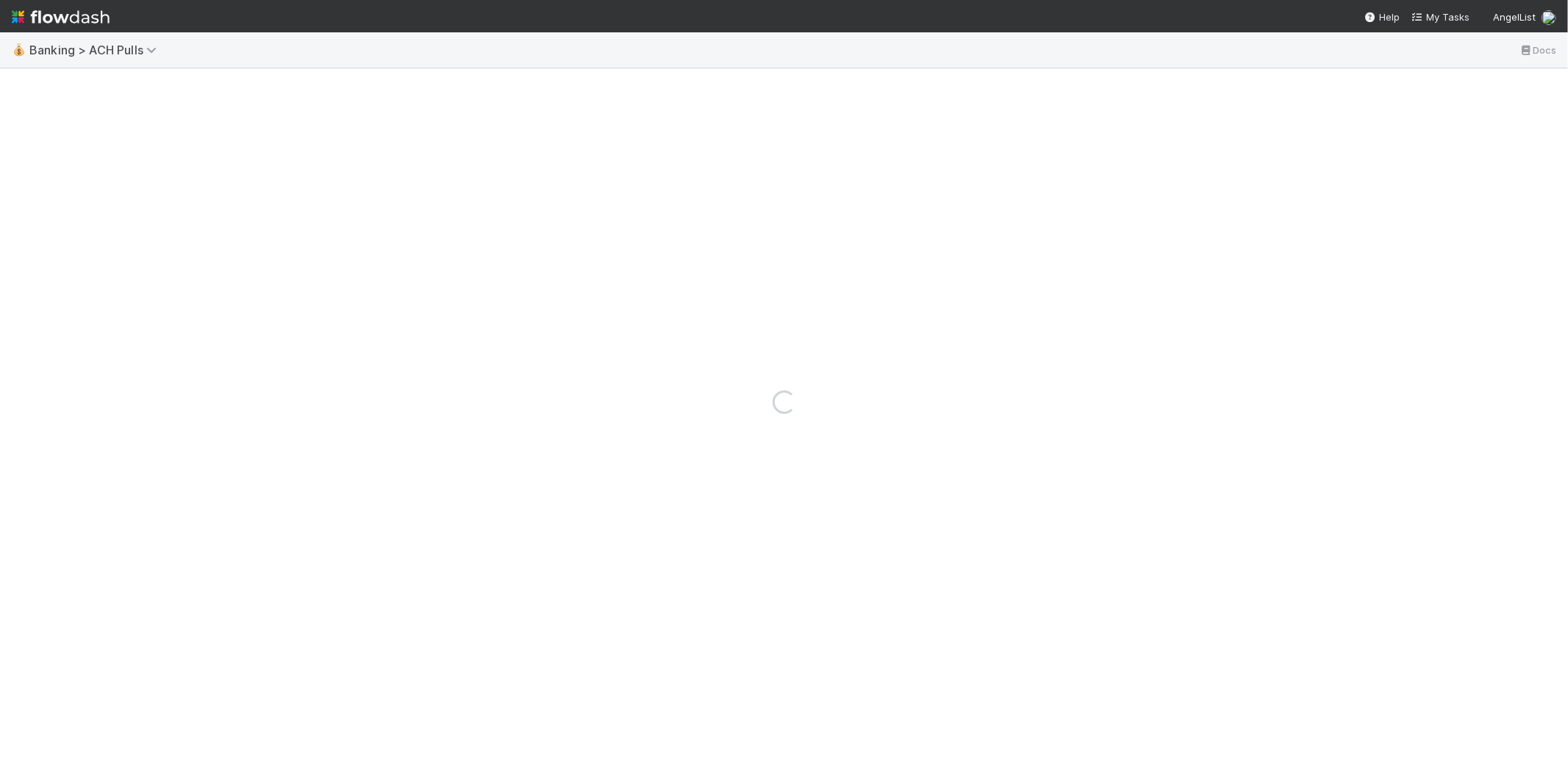 scroll, scrollTop: 0, scrollLeft: 0, axis: both 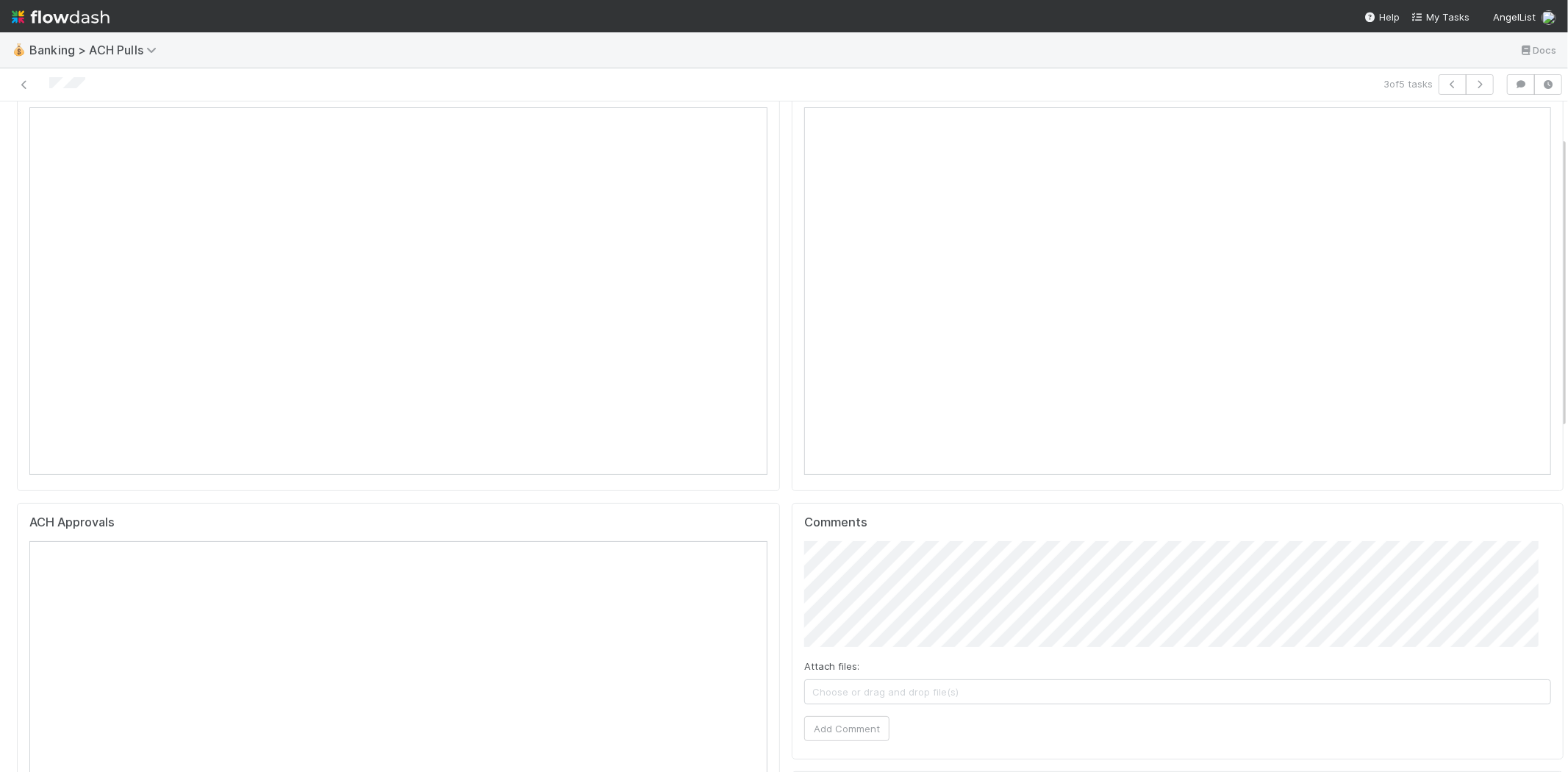 click on "Choose or drag and drop file(s)" at bounding box center (1178, 692) 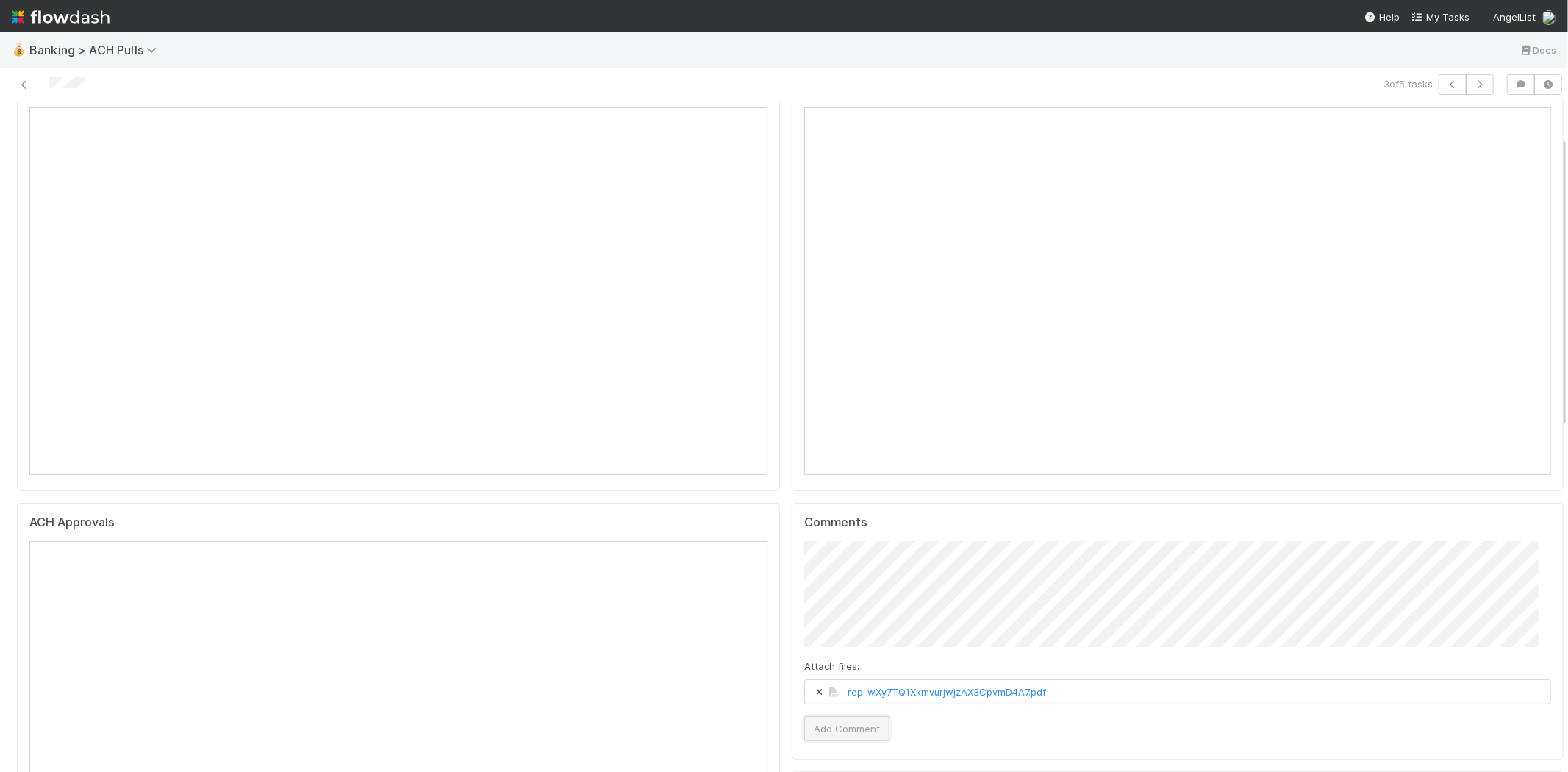 click on "Add Comment" at bounding box center (847, 729) 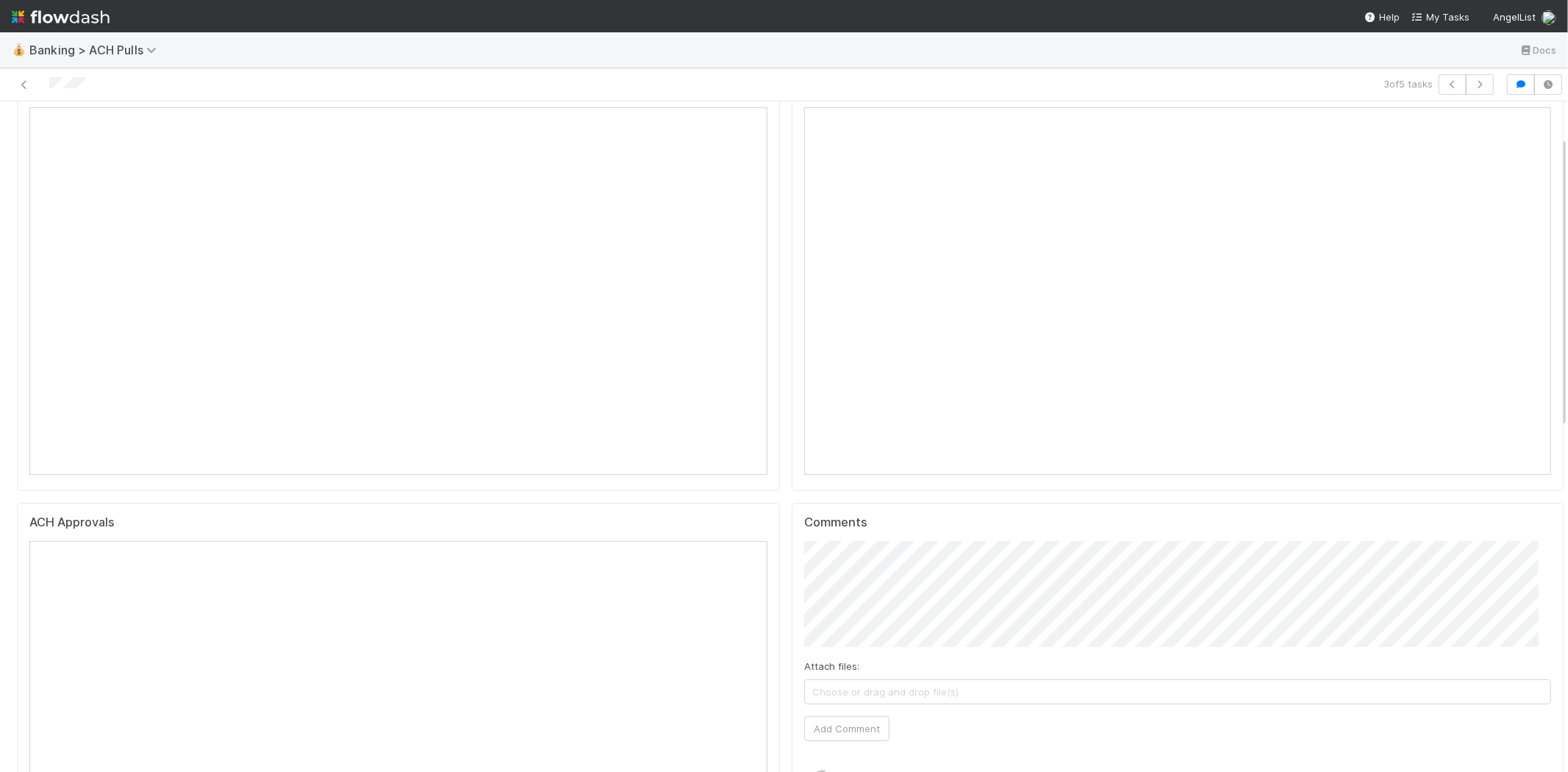scroll, scrollTop: 0, scrollLeft: 0, axis: both 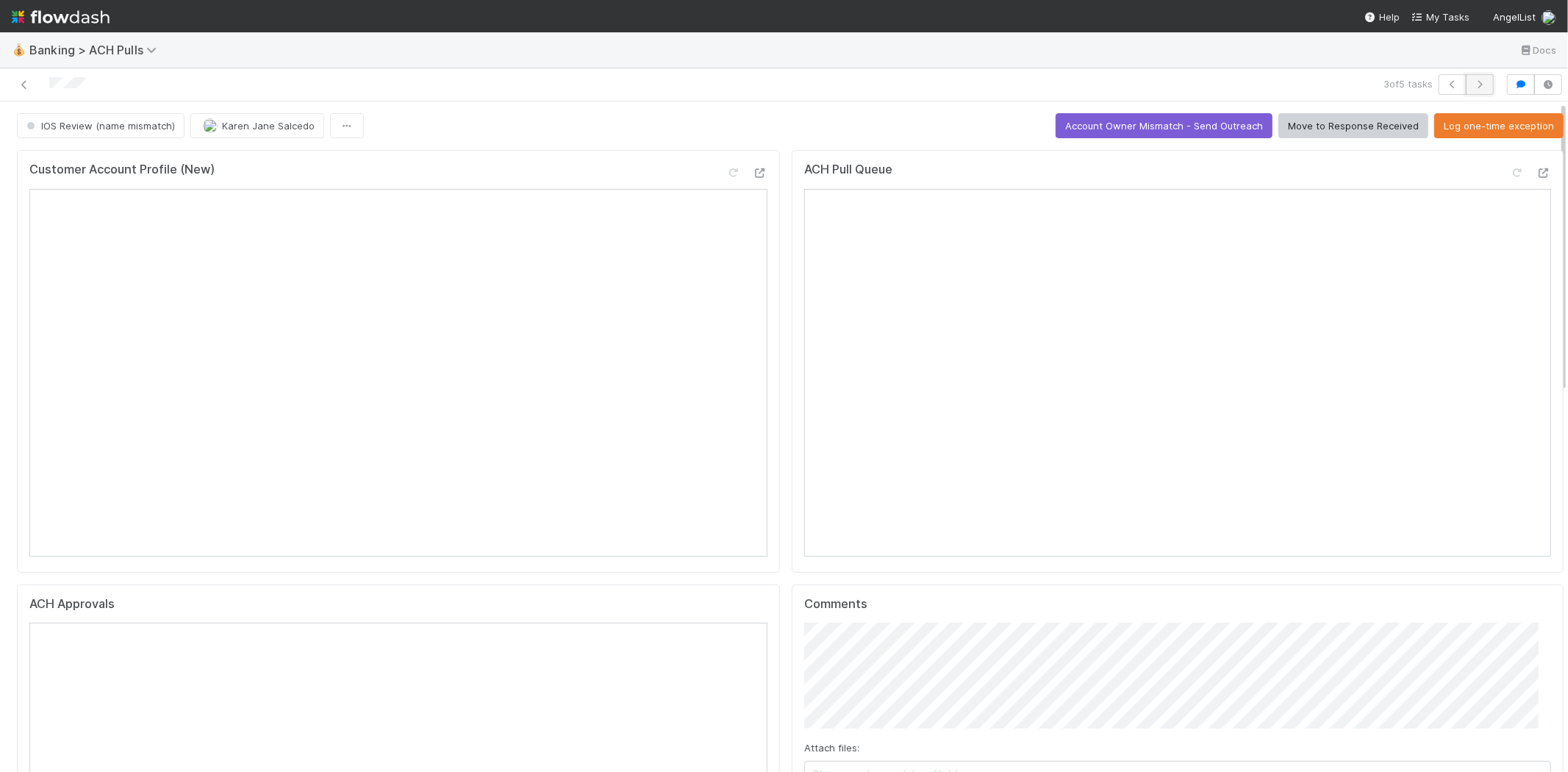 click at bounding box center [1480, 85] 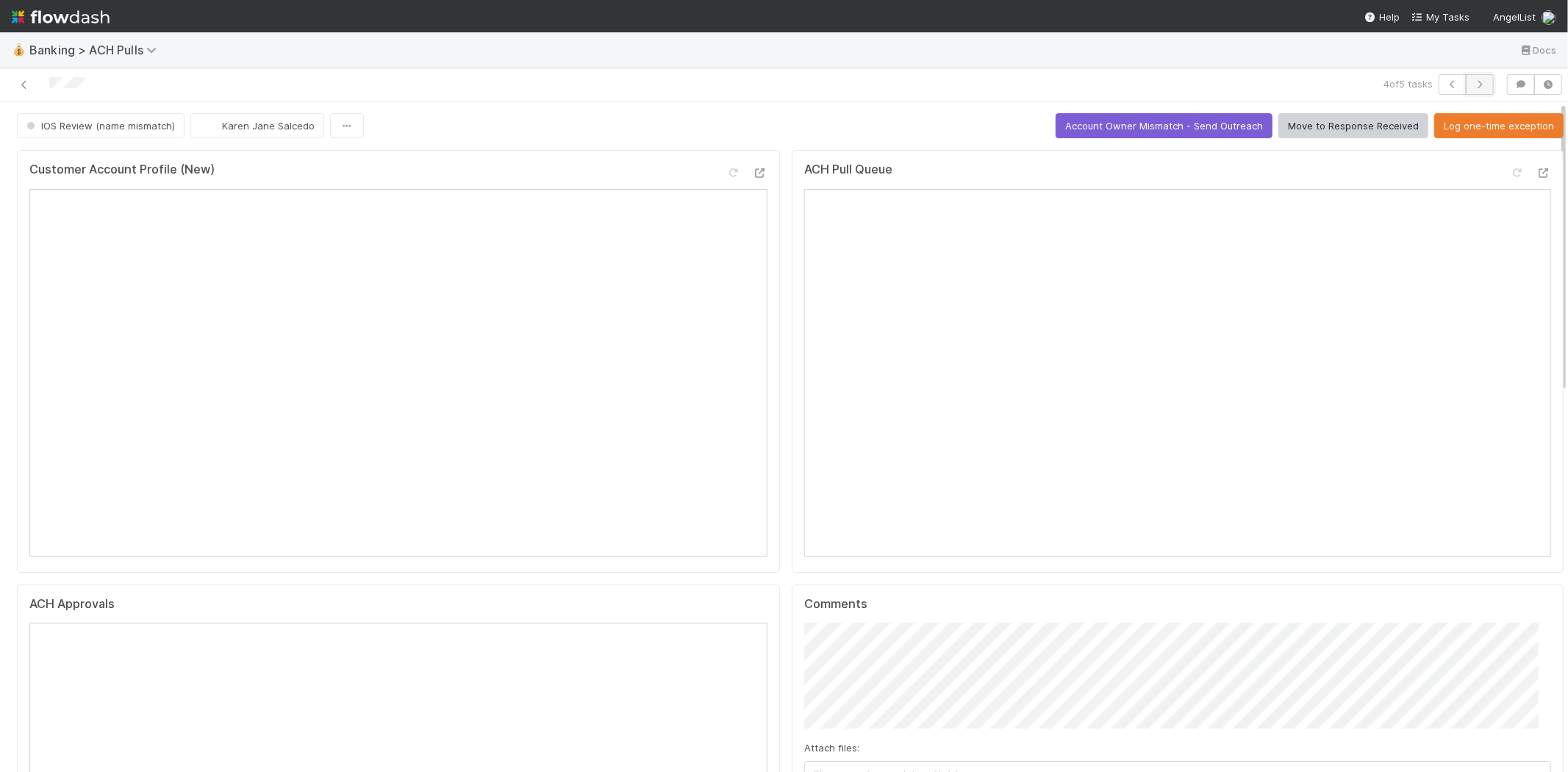 click at bounding box center (1480, 85) 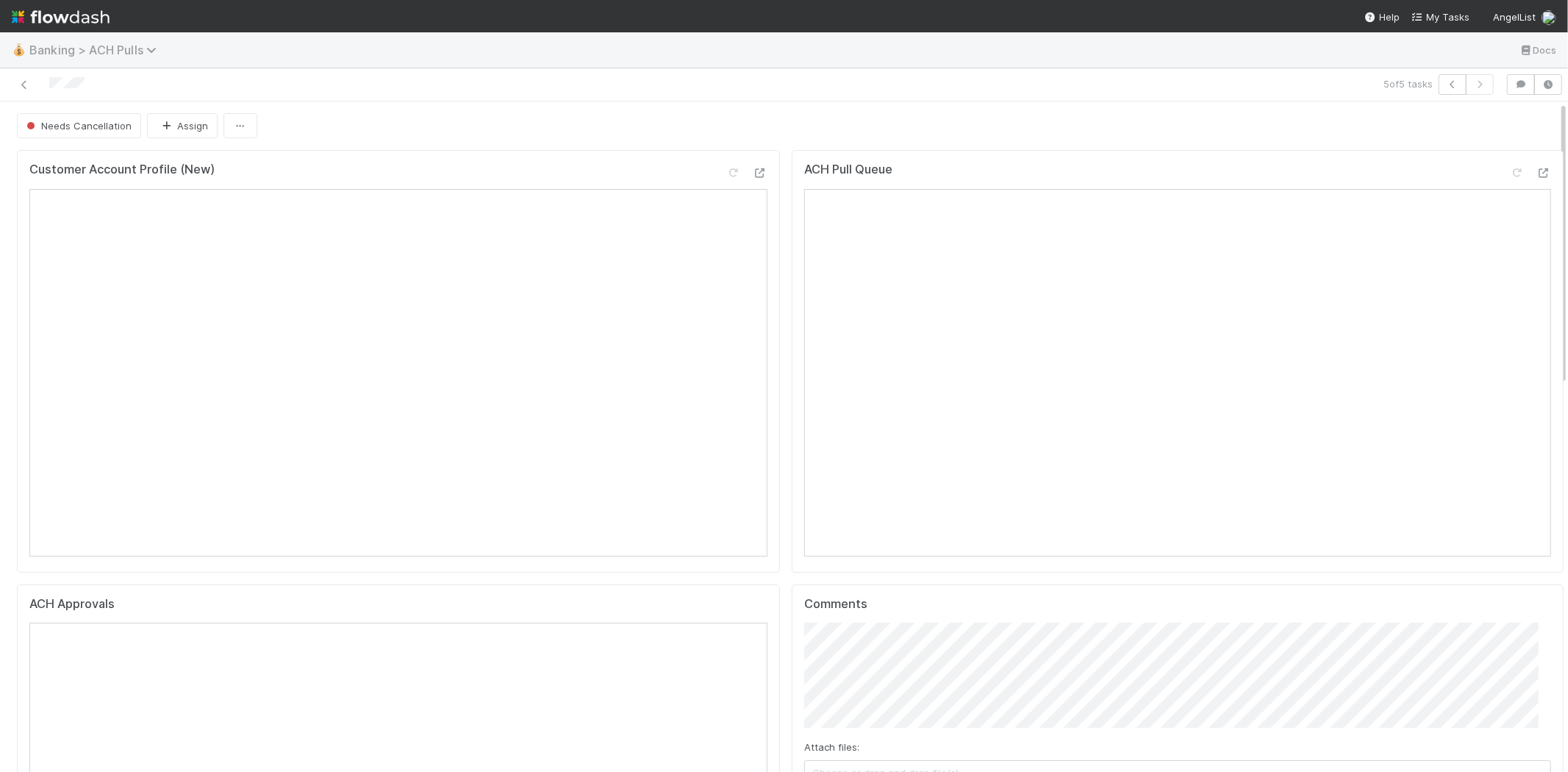 click on "Banking > ACH Pulls" at bounding box center (96, 50) 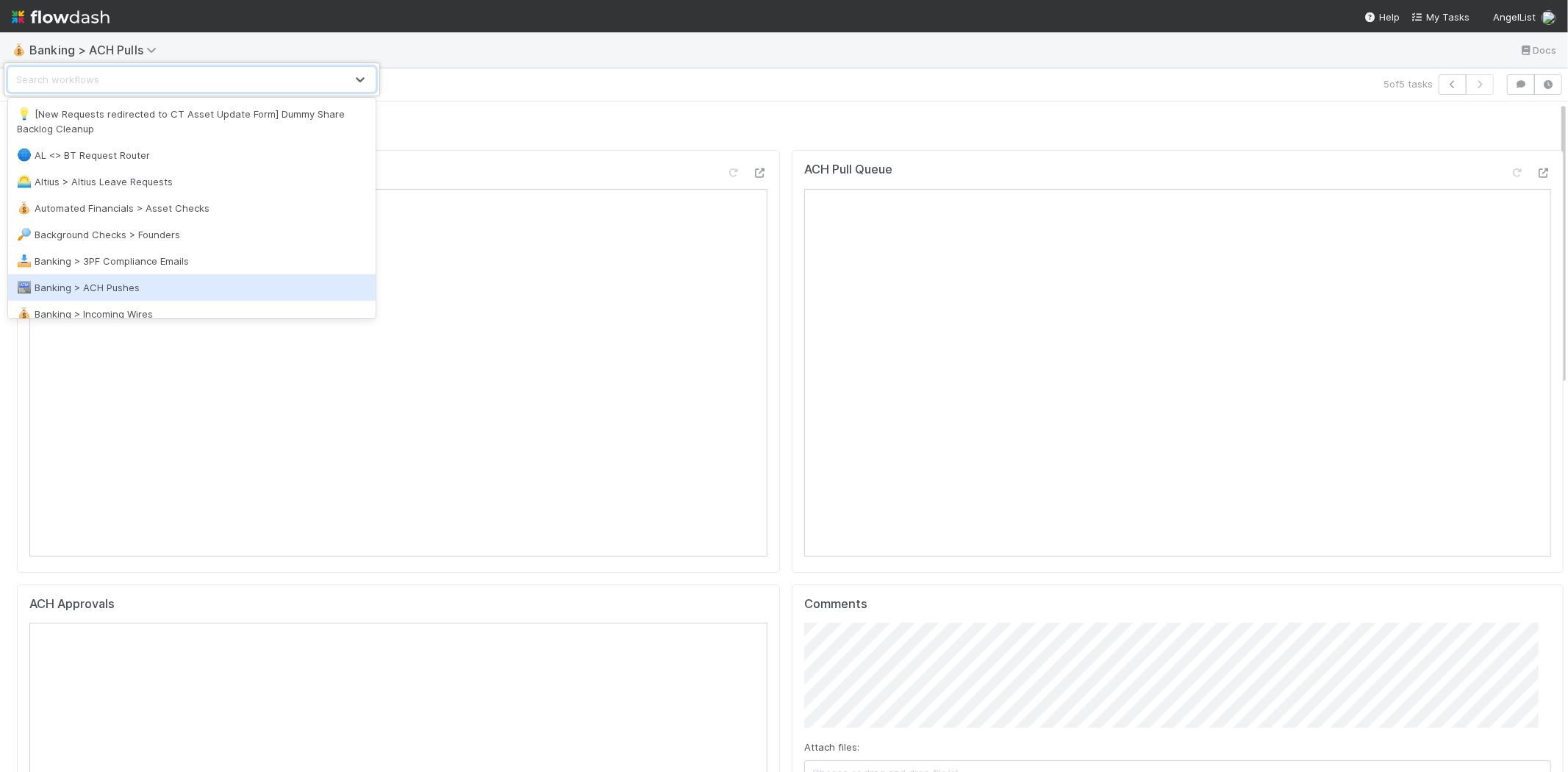 click on "🏧 Banking > ACH Pushes" at bounding box center (192, 287) 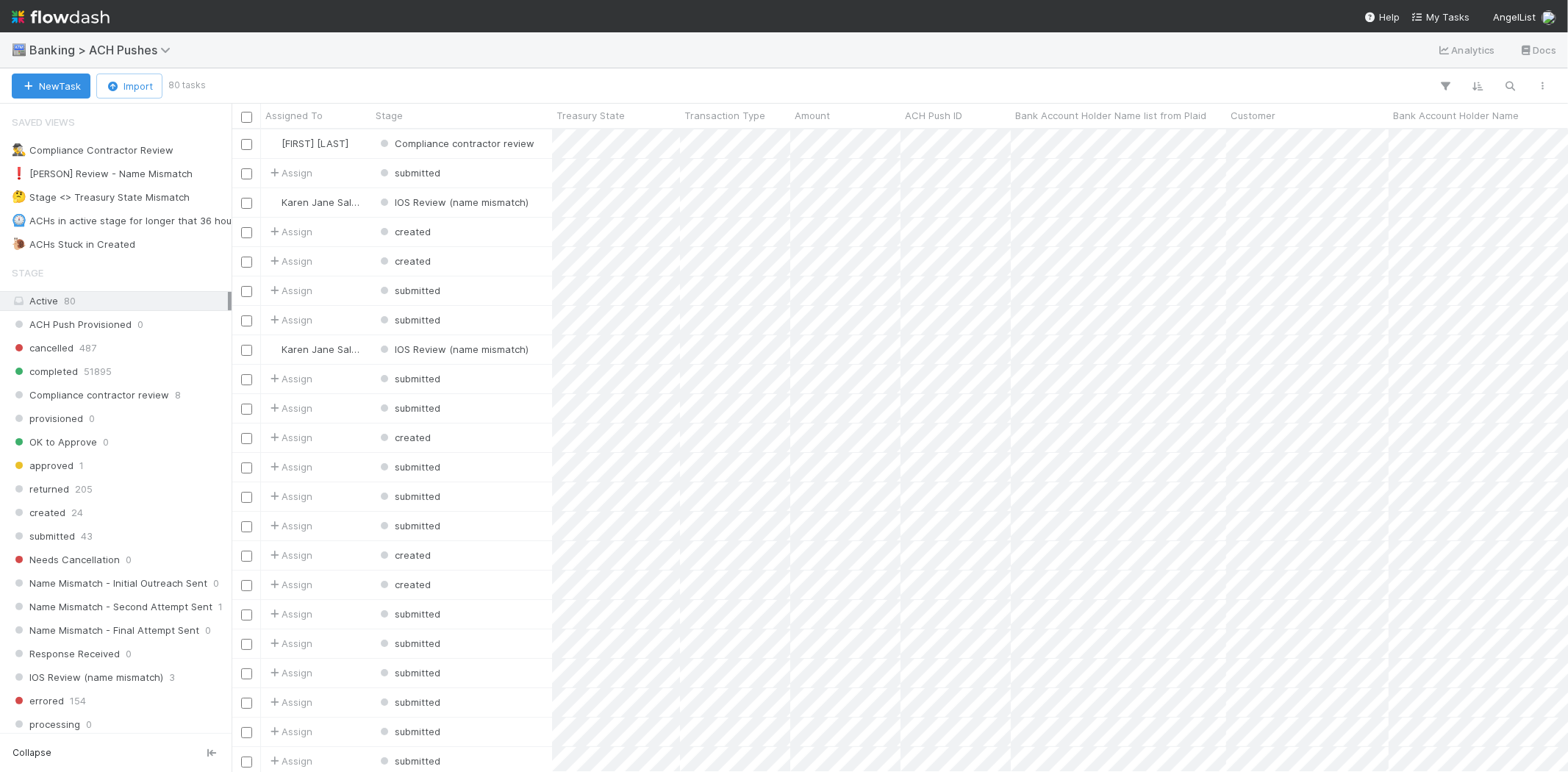 scroll, scrollTop: 12, scrollLeft: 12, axis: both 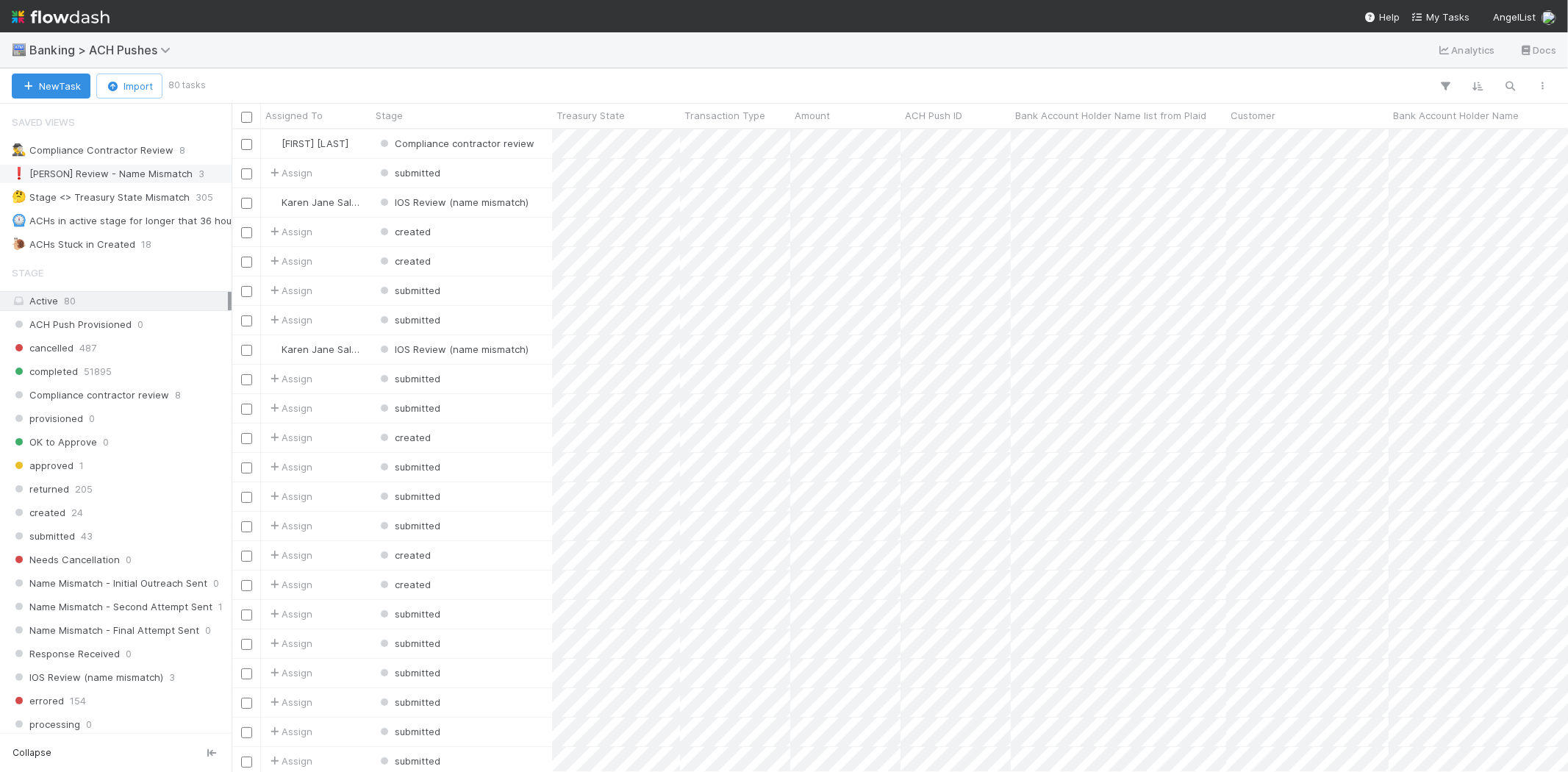 click on "❗ Karen Review - Name Mismatch" at bounding box center (102, 174) 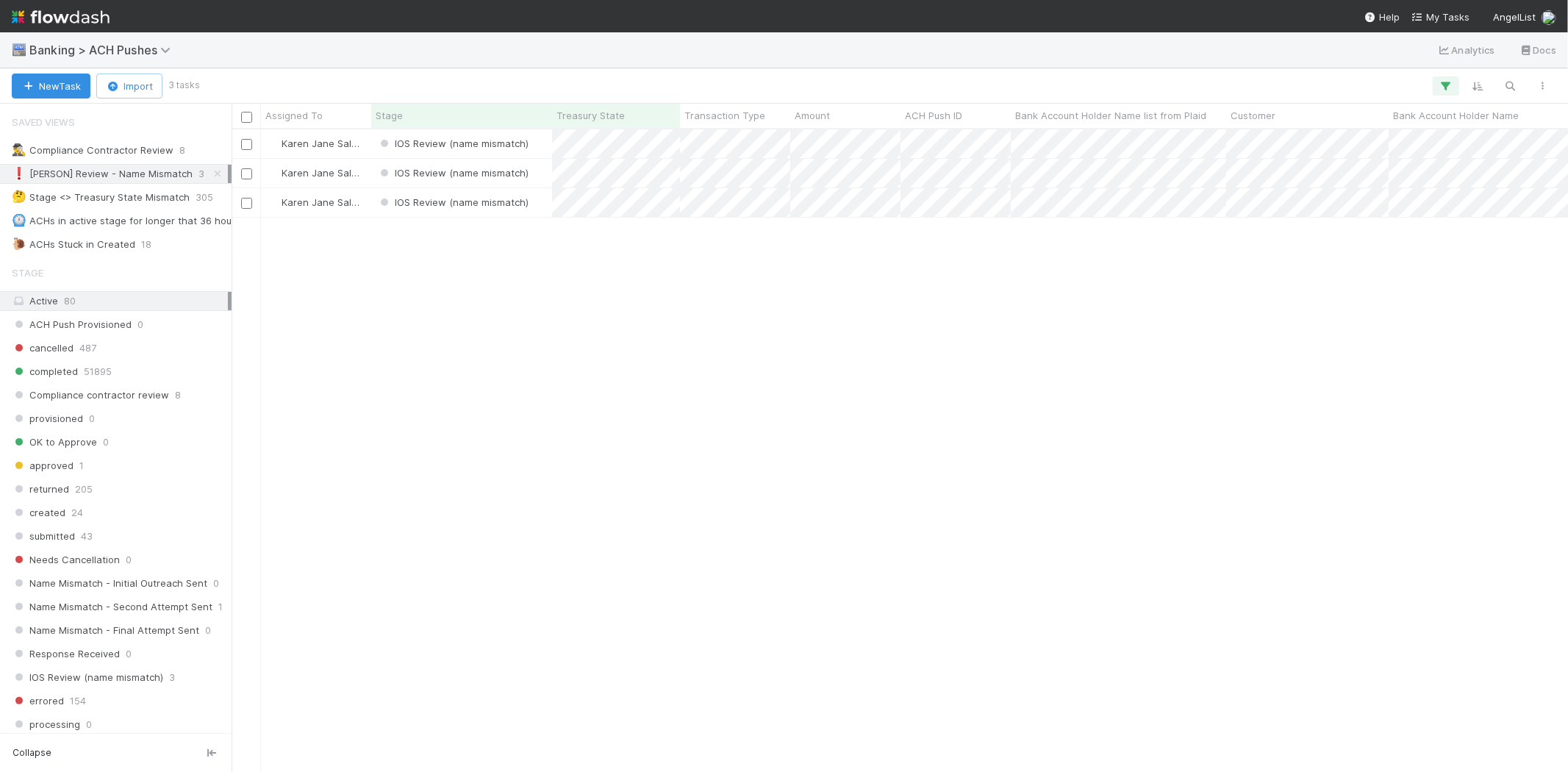 scroll, scrollTop: 12, scrollLeft: 12, axis: both 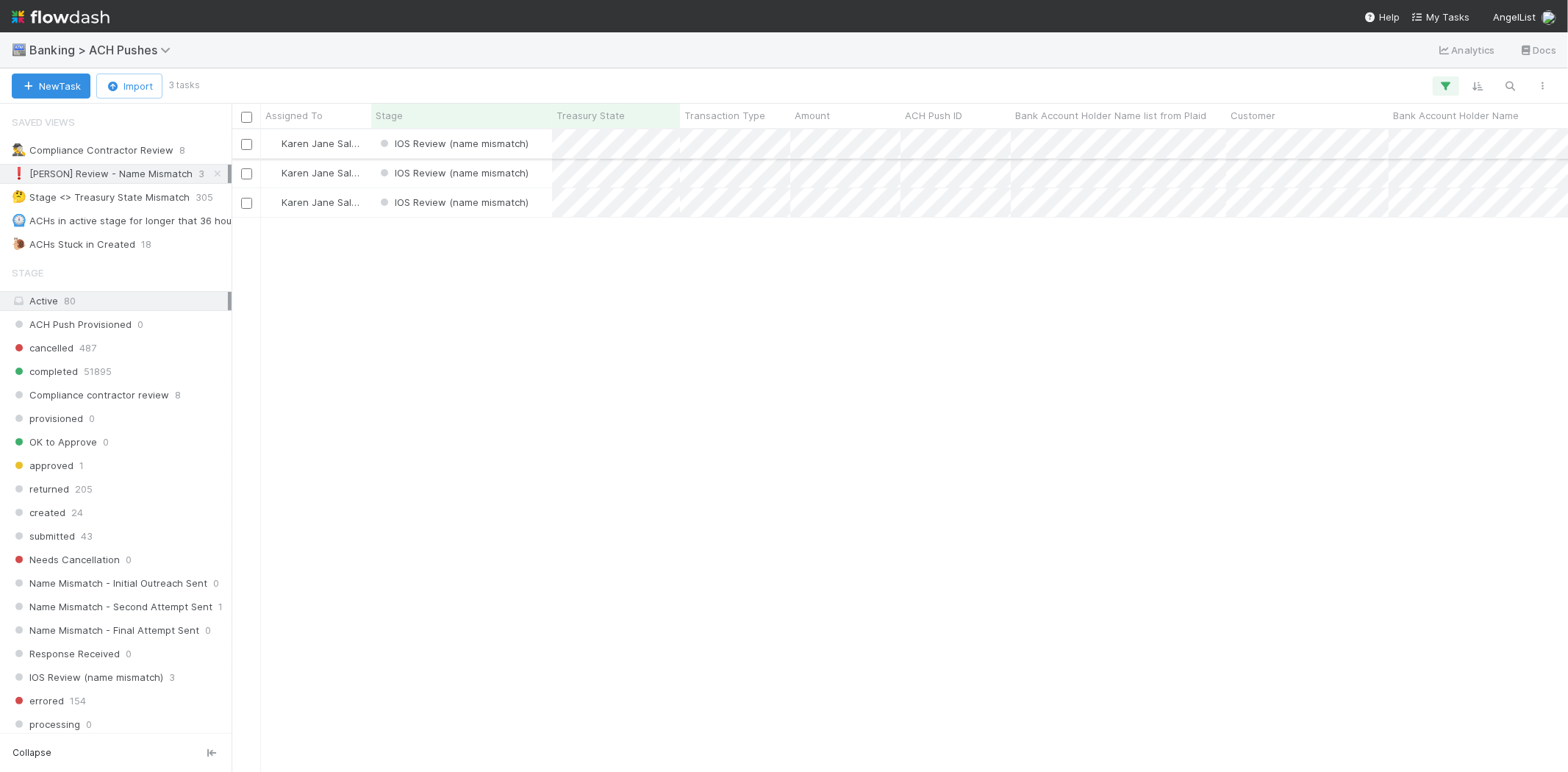 click on "IOS Review (name mismatch)" at bounding box center [462, 143] 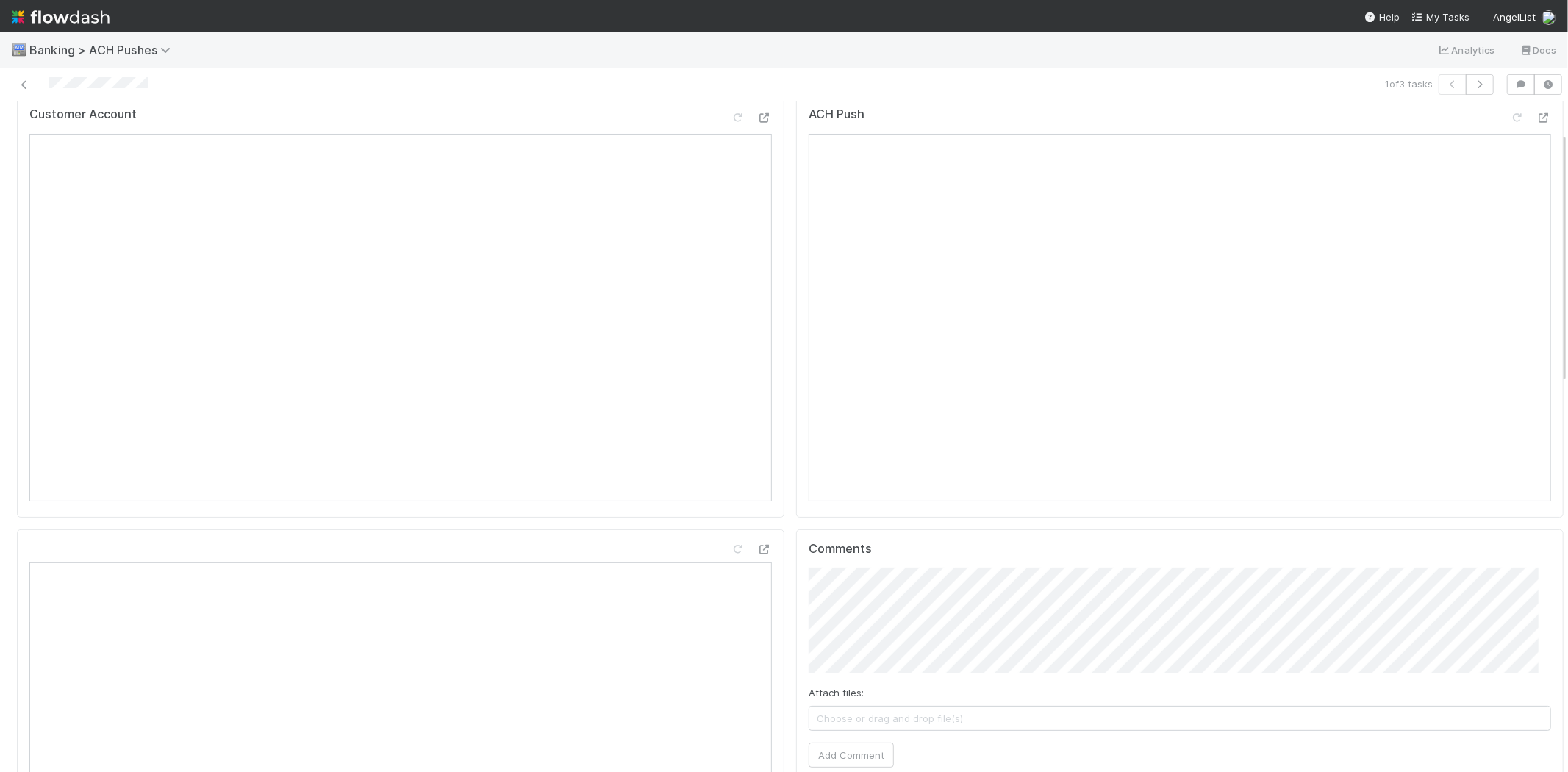 scroll, scrollTop: 82, scrollLeft: 0, axis: vertical 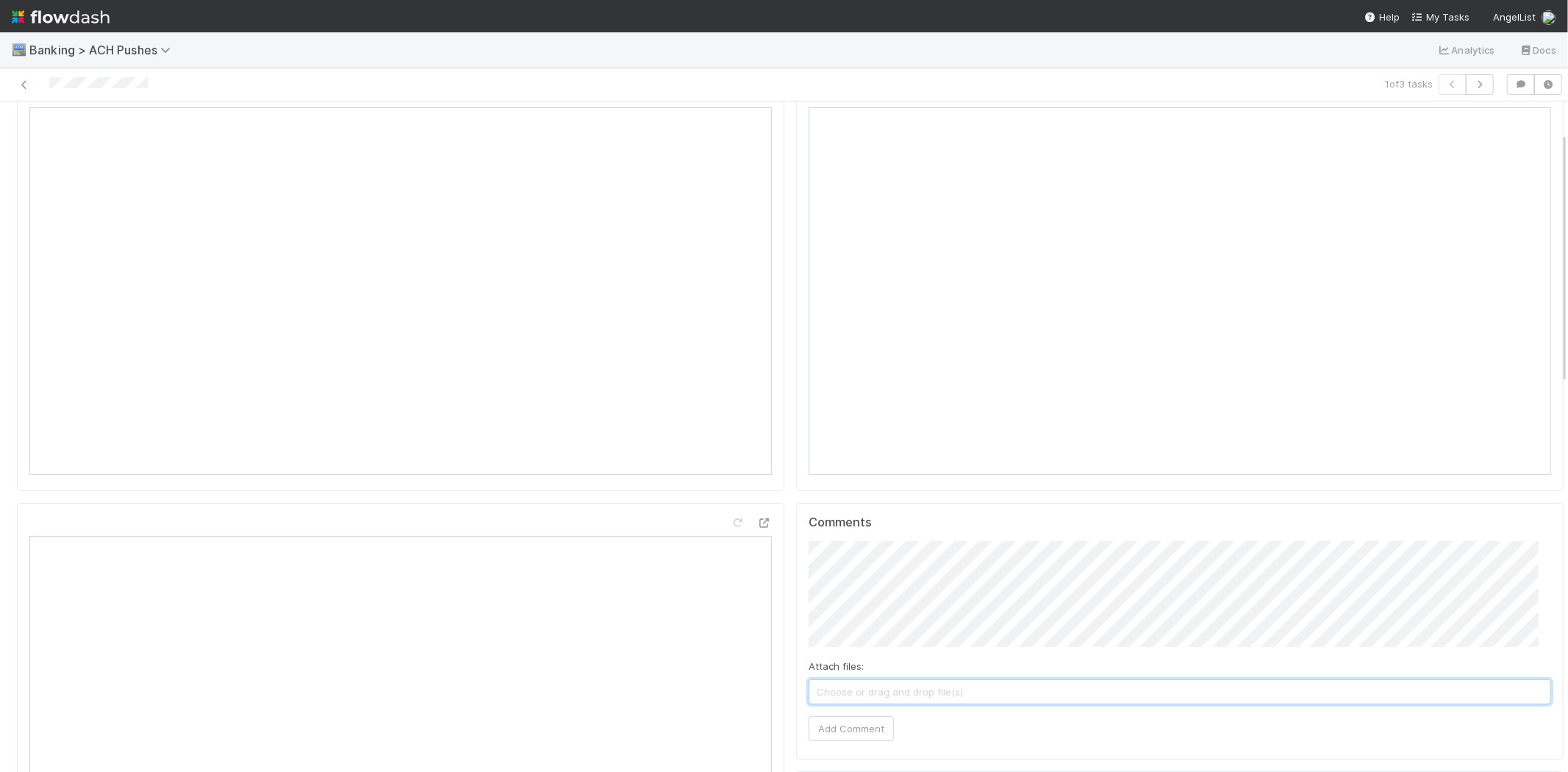 click on "Choose or drag and drop file(s)" at bounding box center (1180, 692) 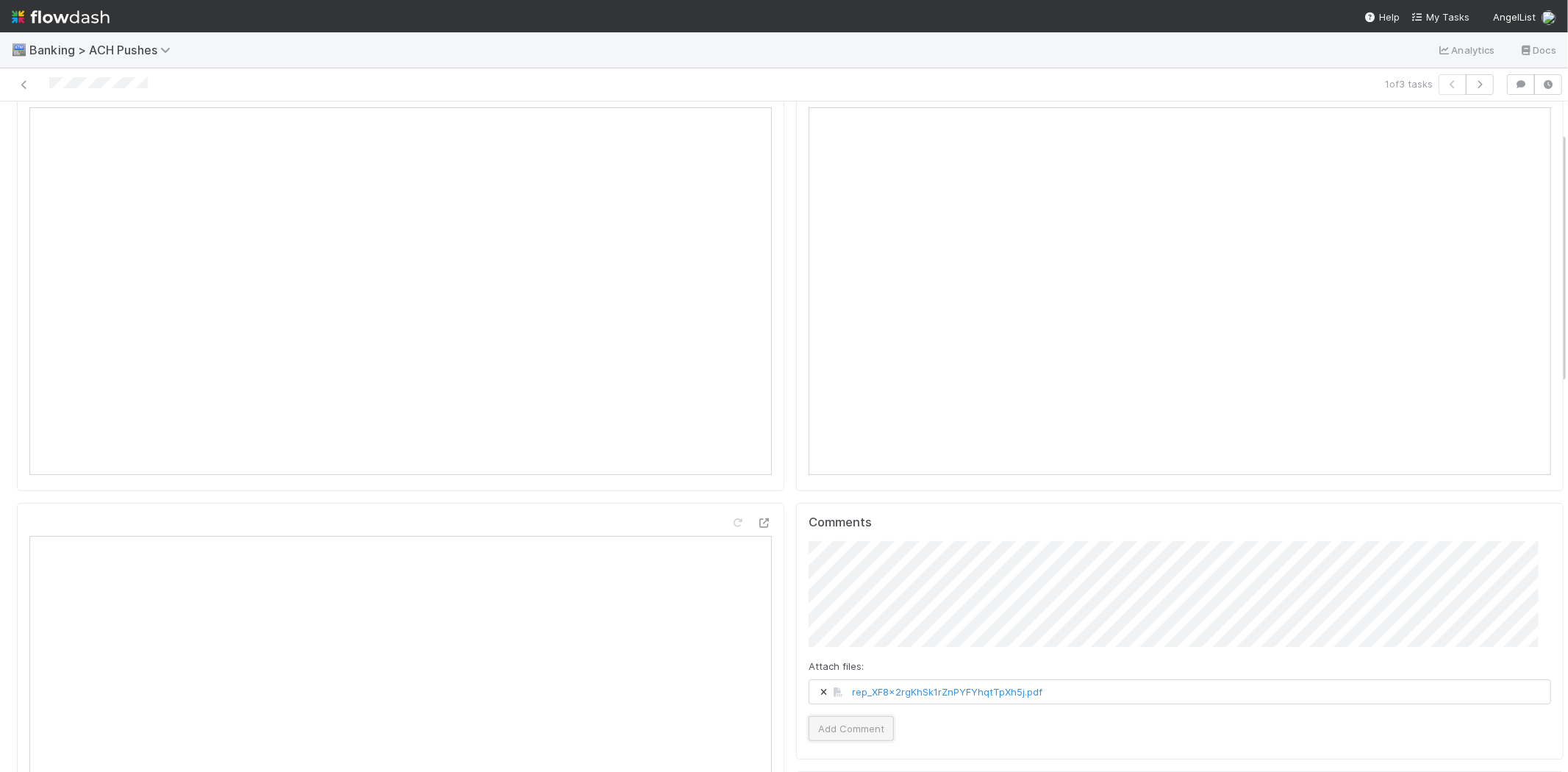 click on "Add Comment" at bounding box center (851, 729) 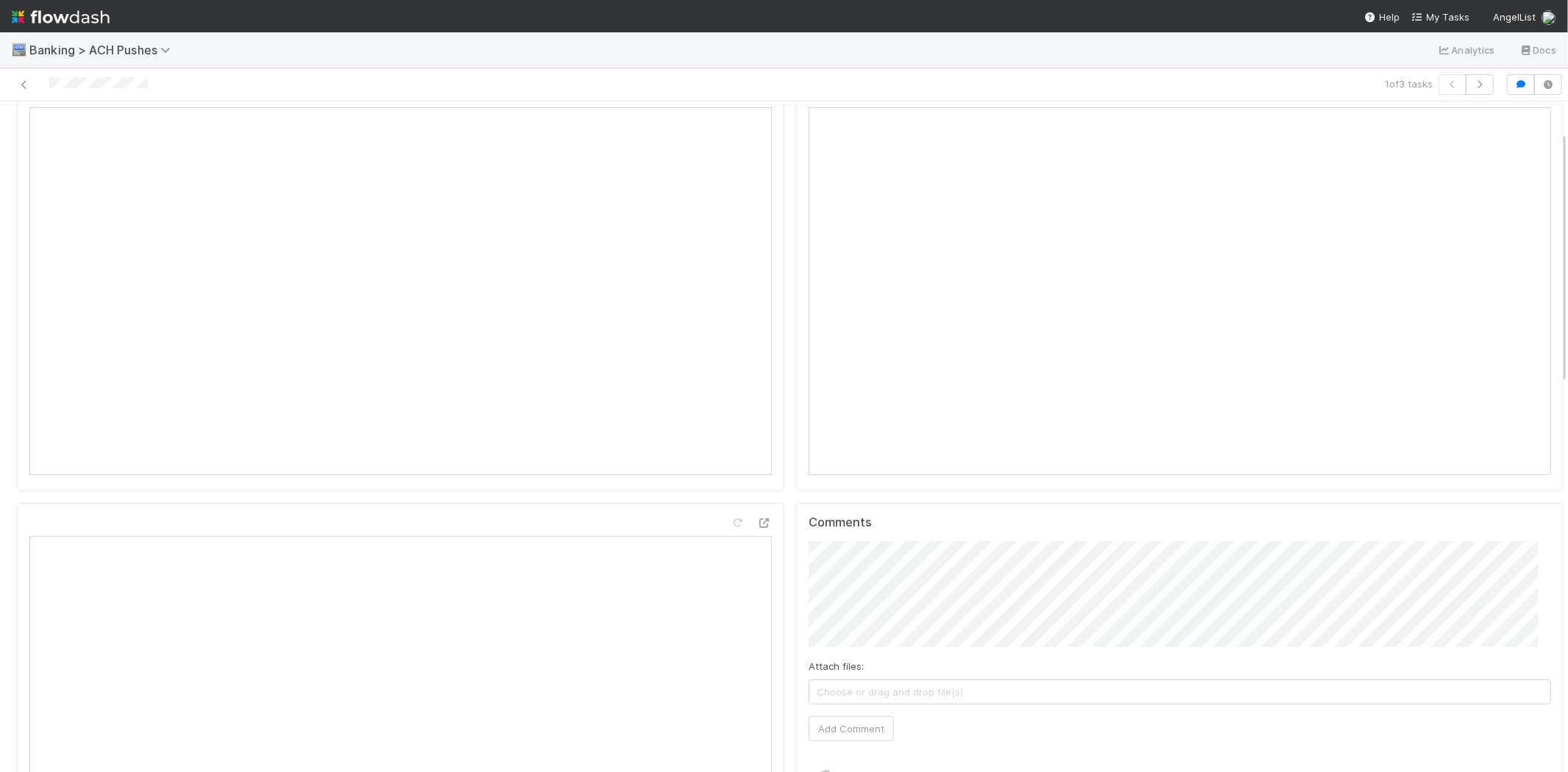 scroll, scrollTop: 0, scrollLeft: 0, axis: both 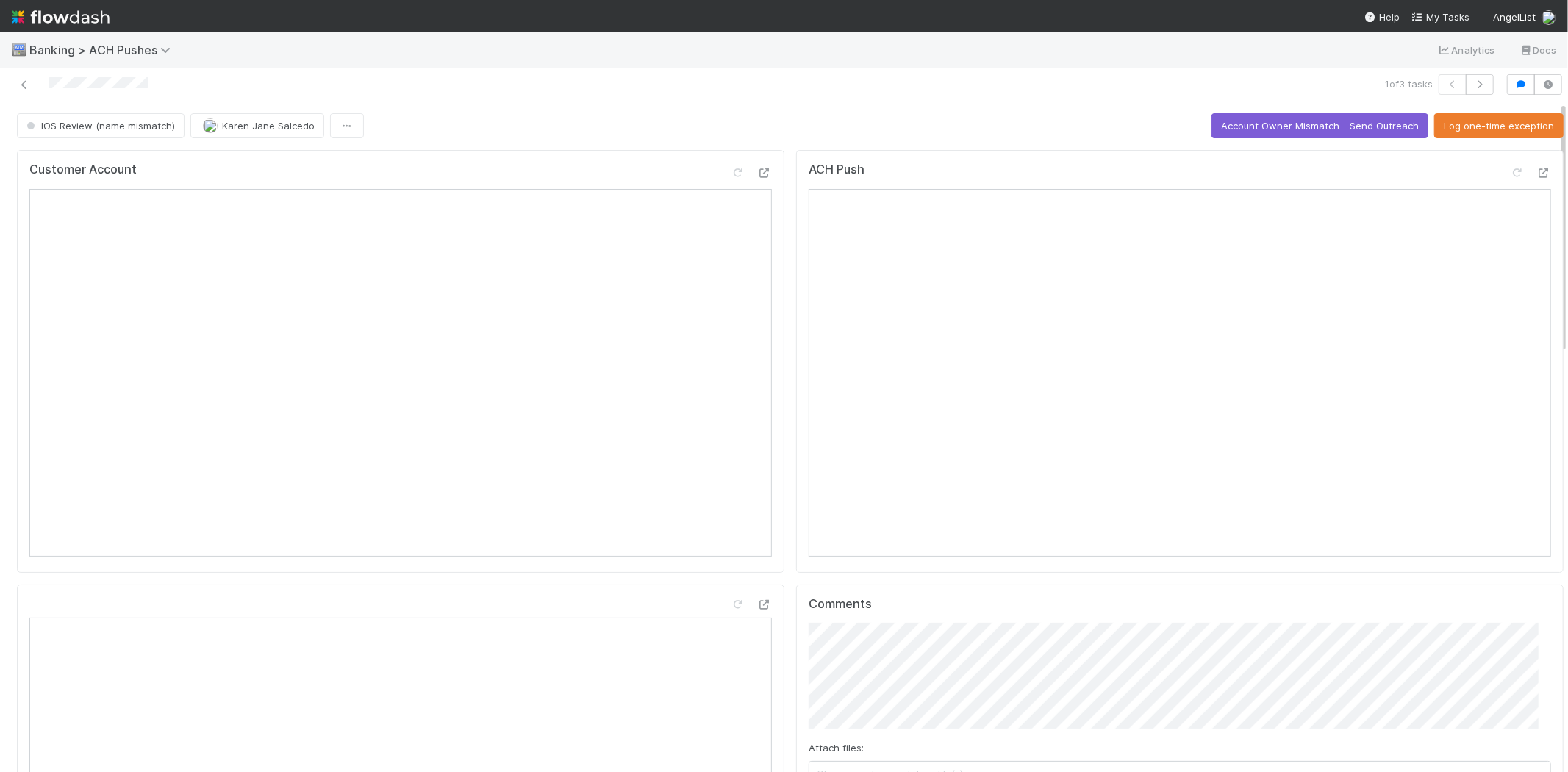 click on "1  of  3   tasks" at bounding box center (784, 85) 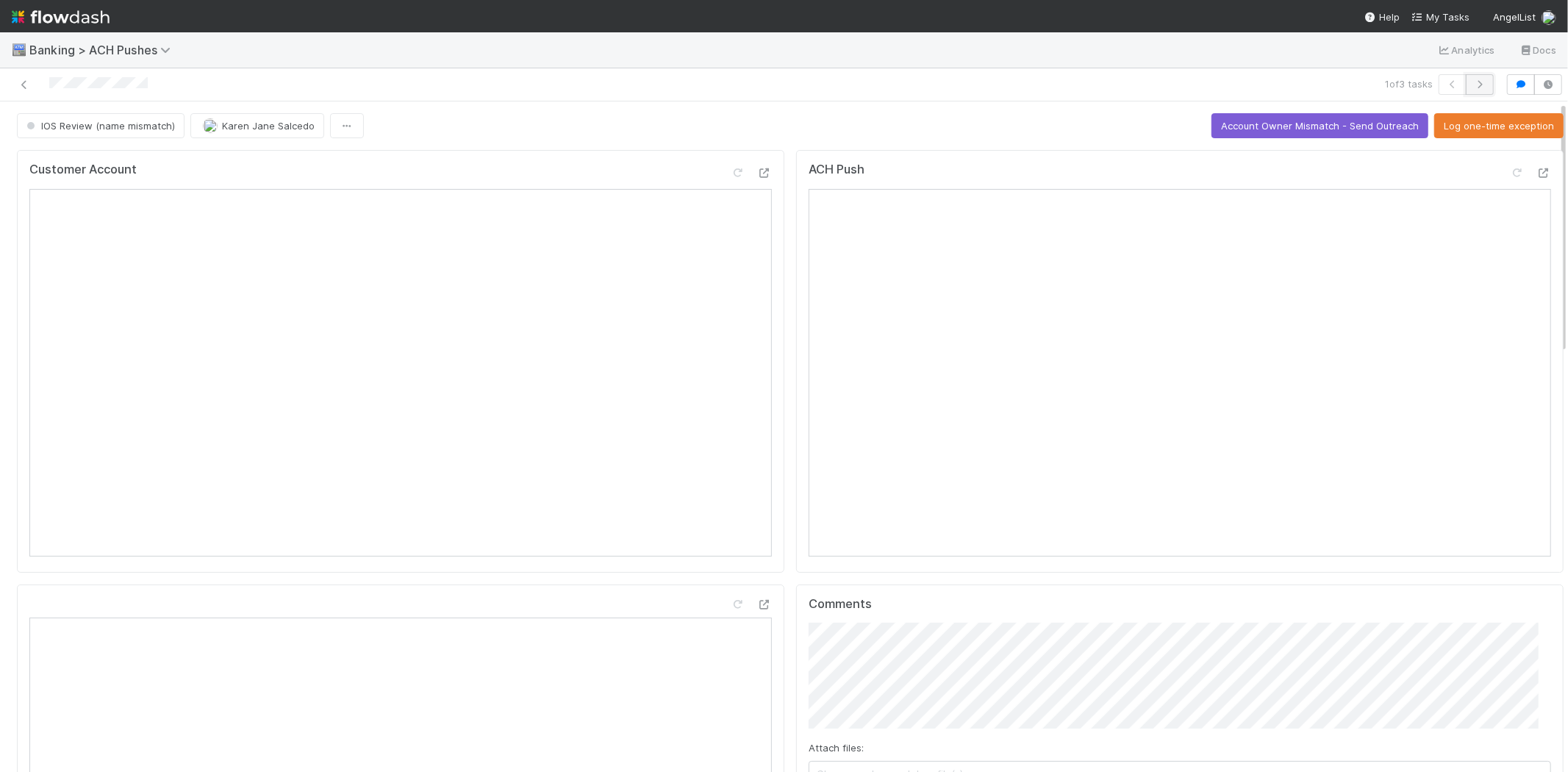 click at bounding box center (1480, 85) 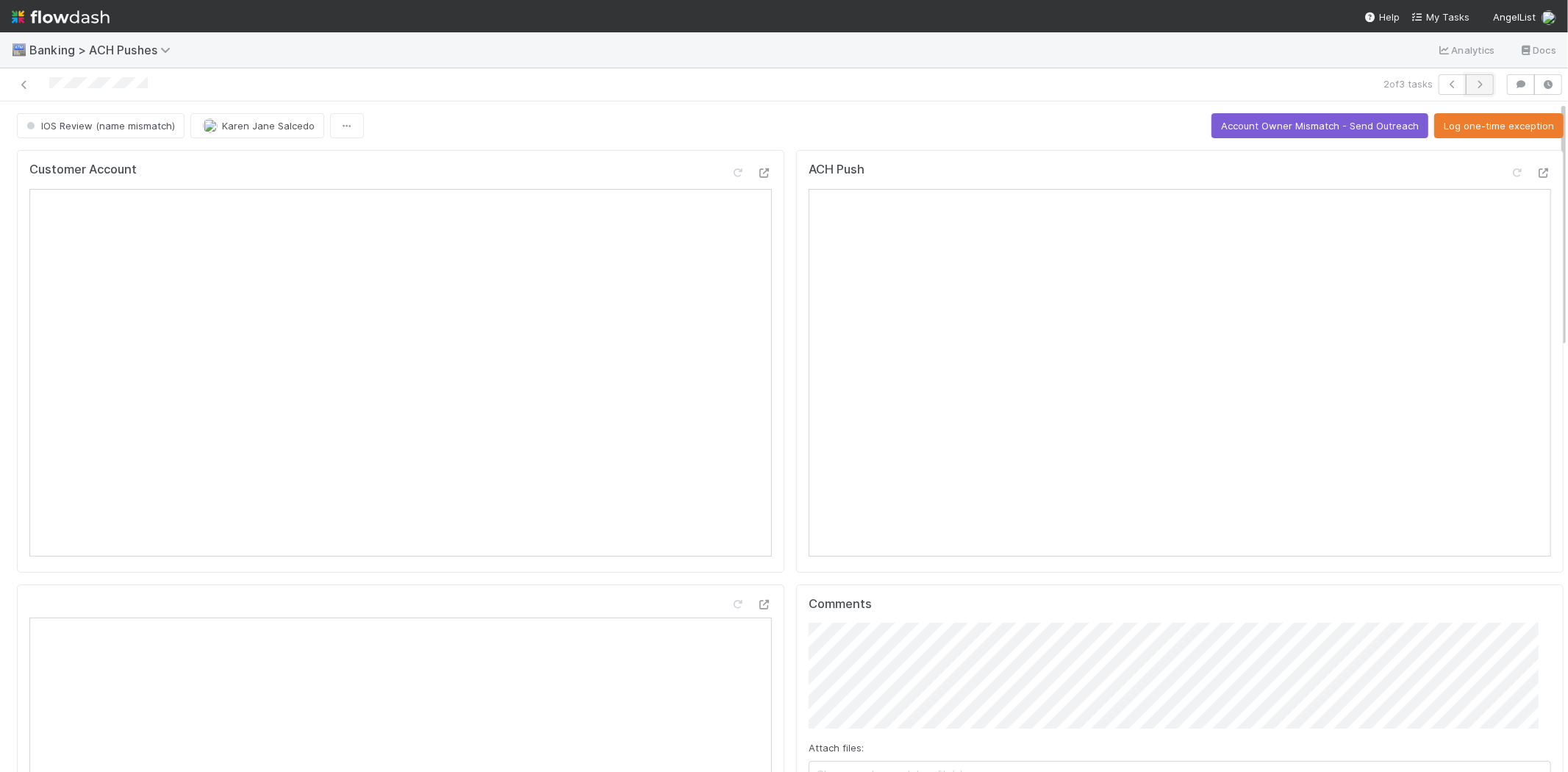 click at bounding box center (1480, 85) 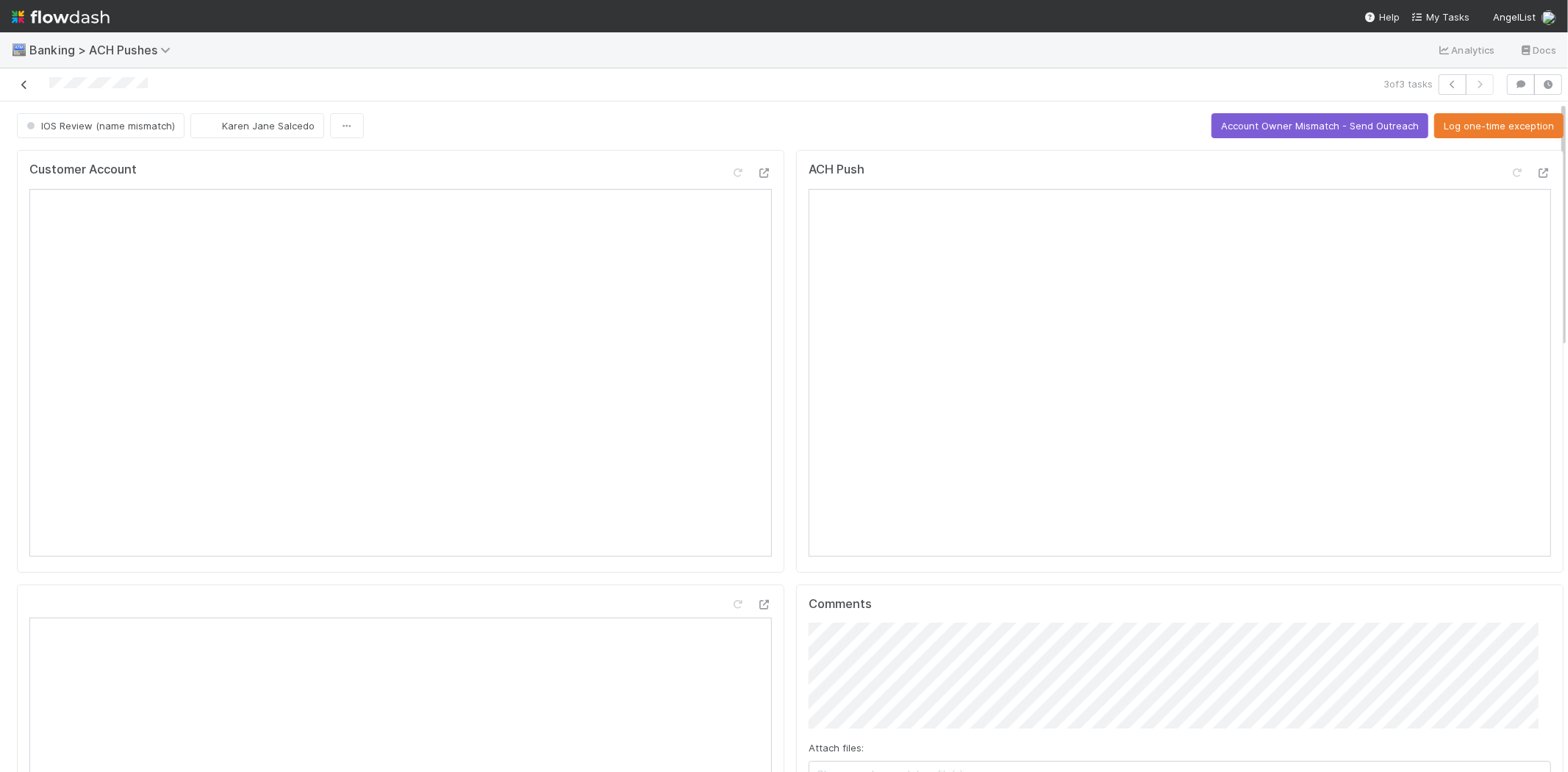 click at bounding box center (24, 85) 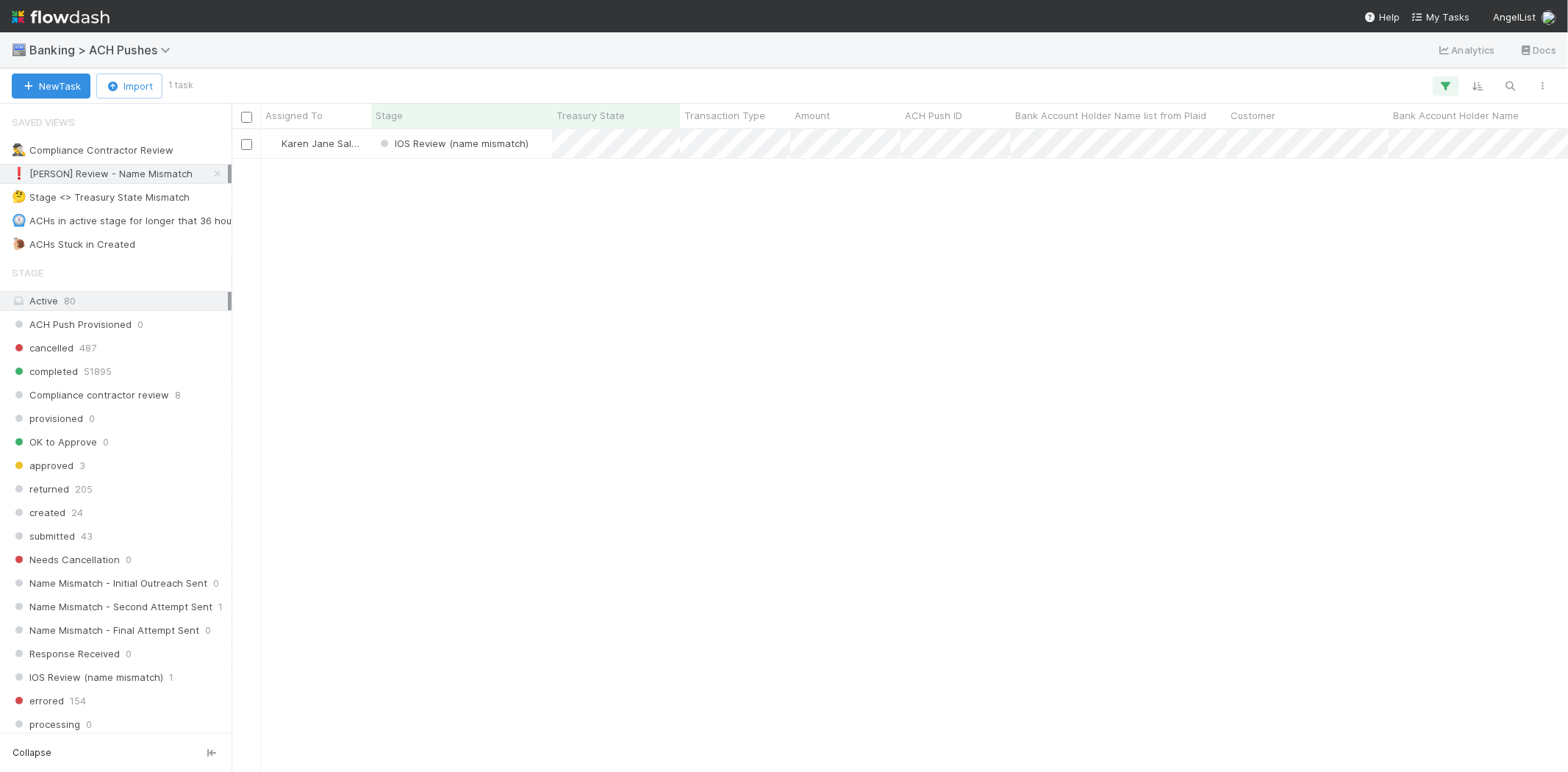 scroll, scrollTop: 12, scrollLeft: 12, axis: both 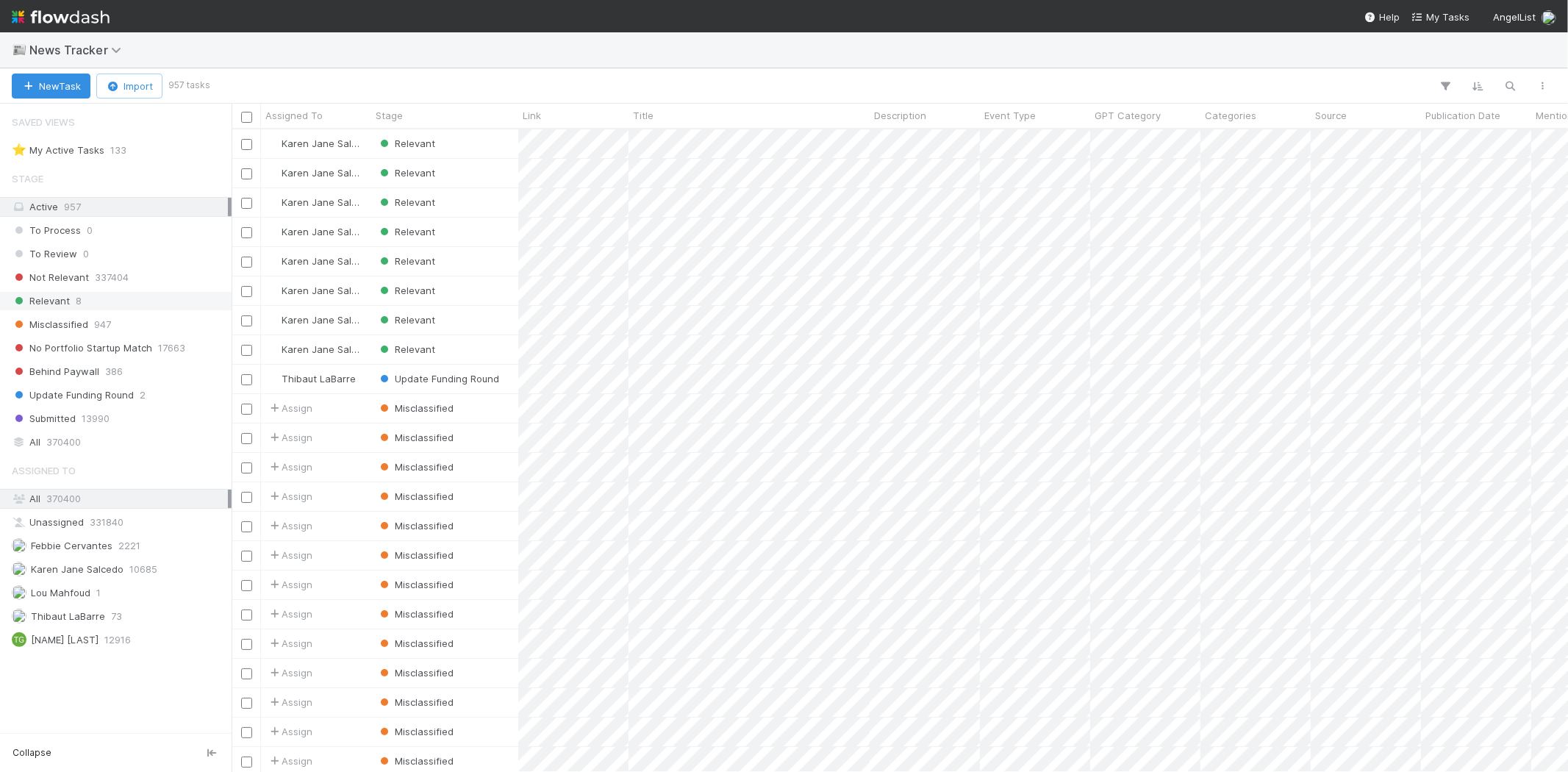 click on "Relevant   8" at bounding box center (120, 301) 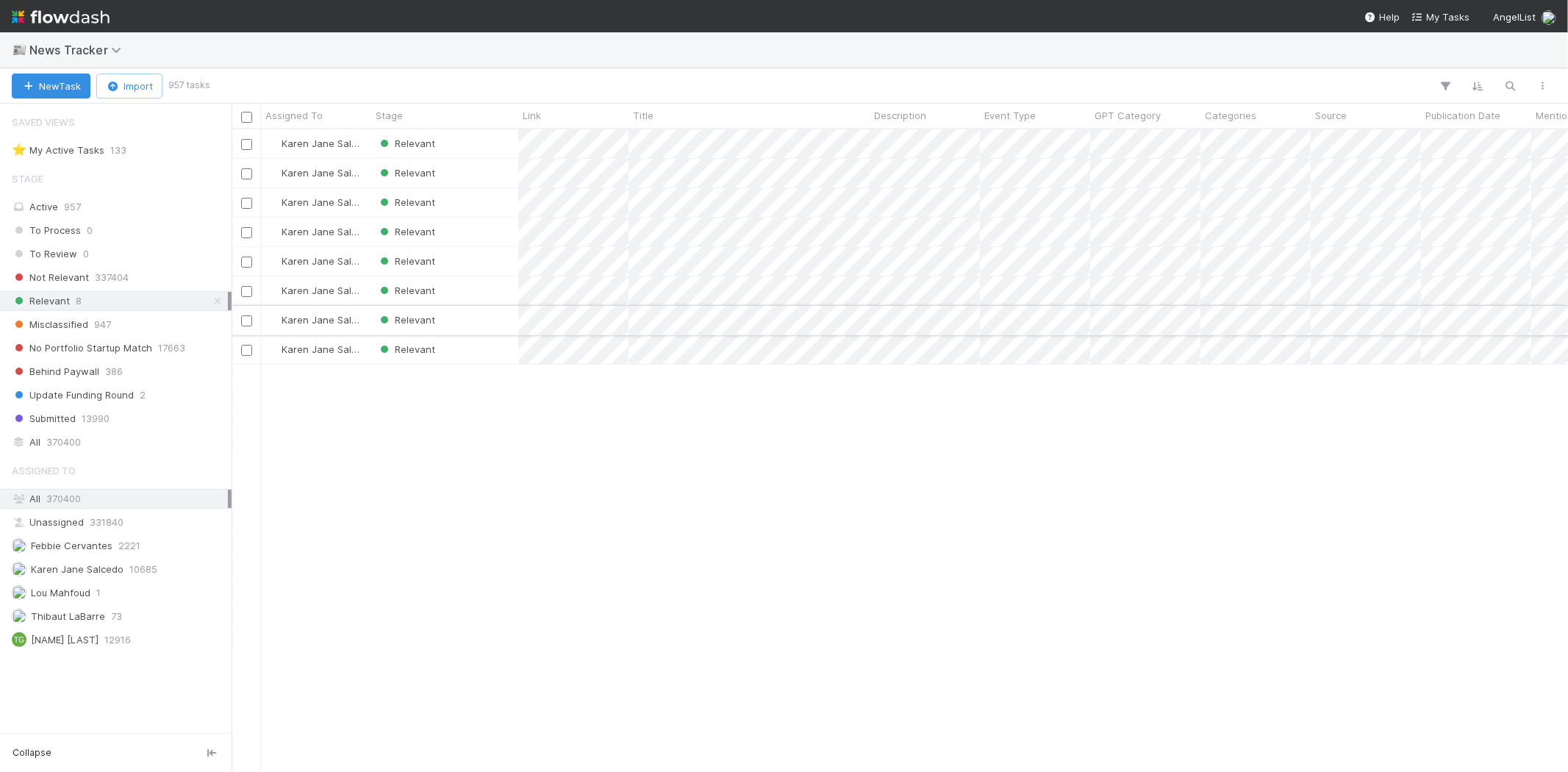 scroll, scrollTop: 12, scrollLeft: 12, axis: both 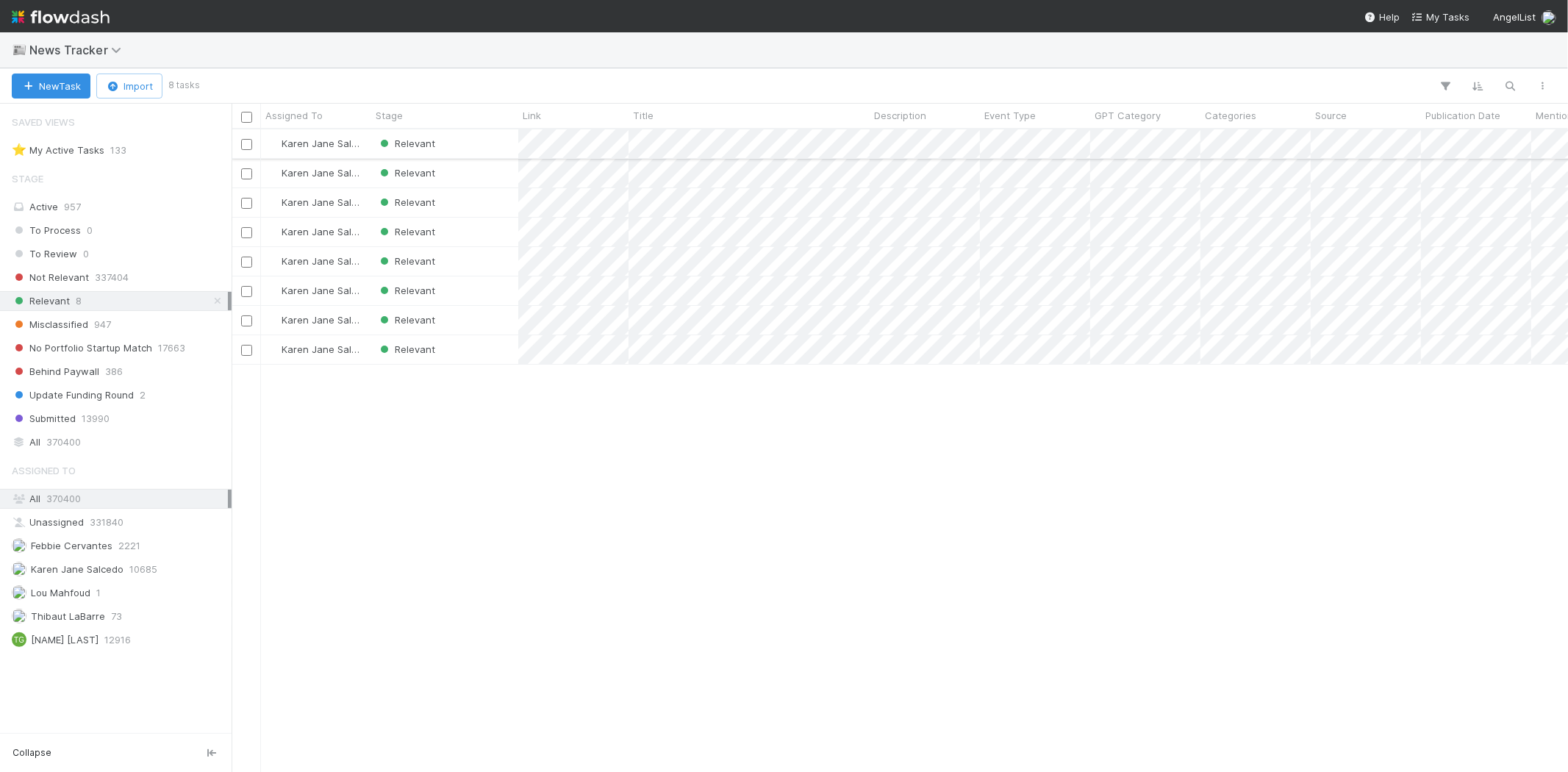click on "Relevant" at bounding box center [445, 143] 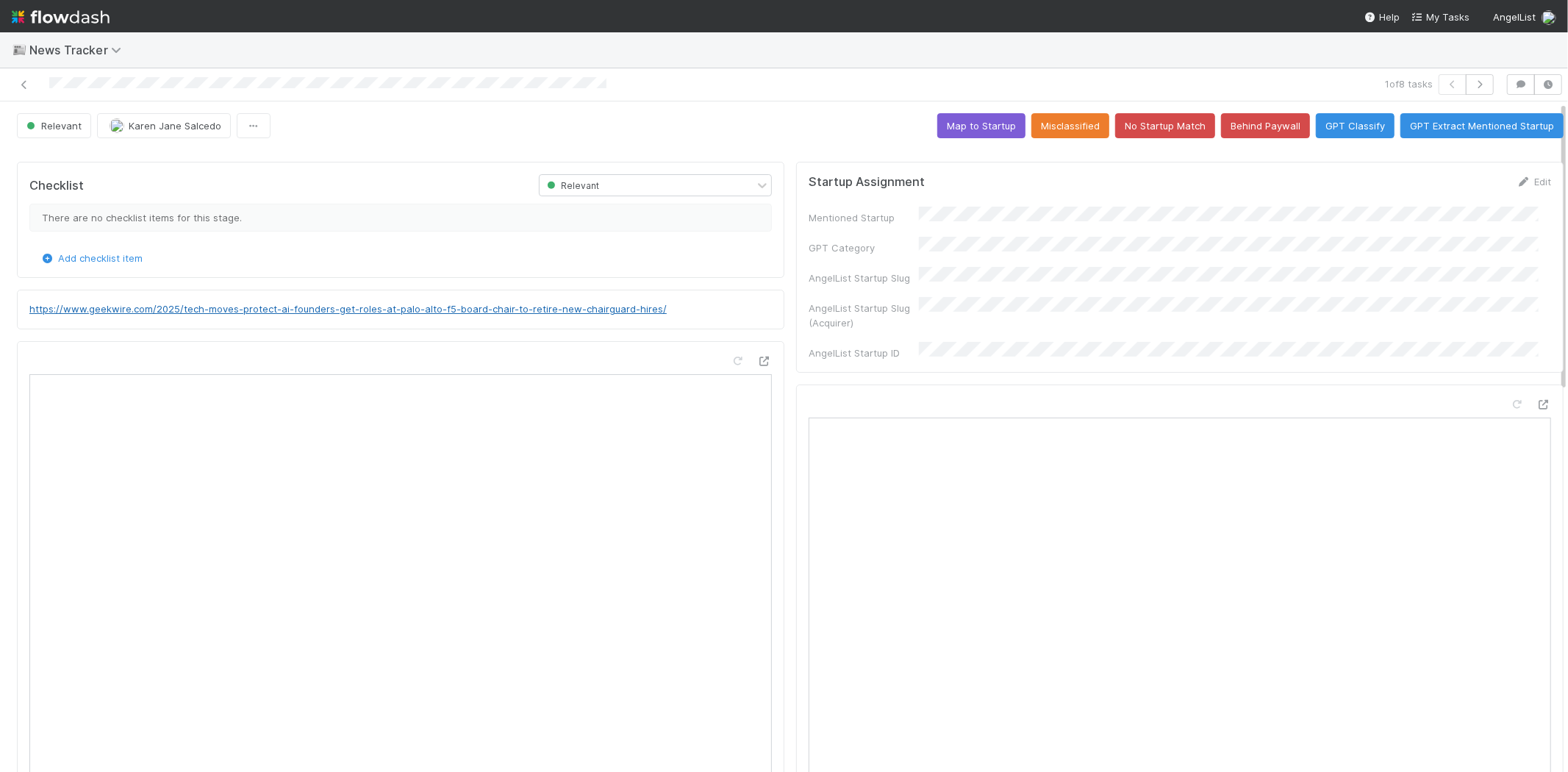 click on "https://www.geekwire.com/2025/tech-moves-protect-ai-founders-get-roles-at-palo-alto-f5-board-chair-to-retire-new-chairguard-hires/" at bounding box center [348, 309] 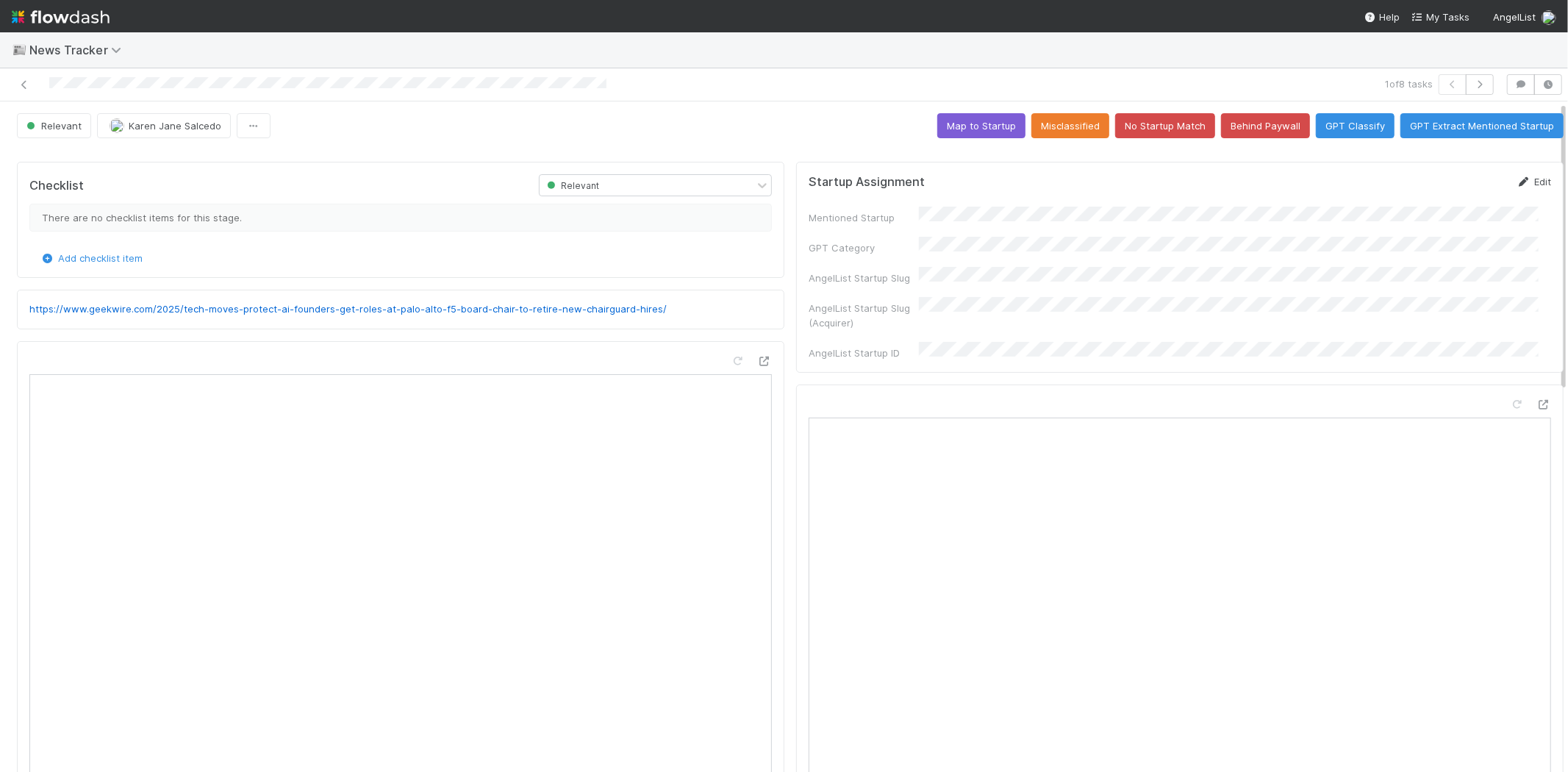 click on "Edit" at bounding box center [1533, 182] 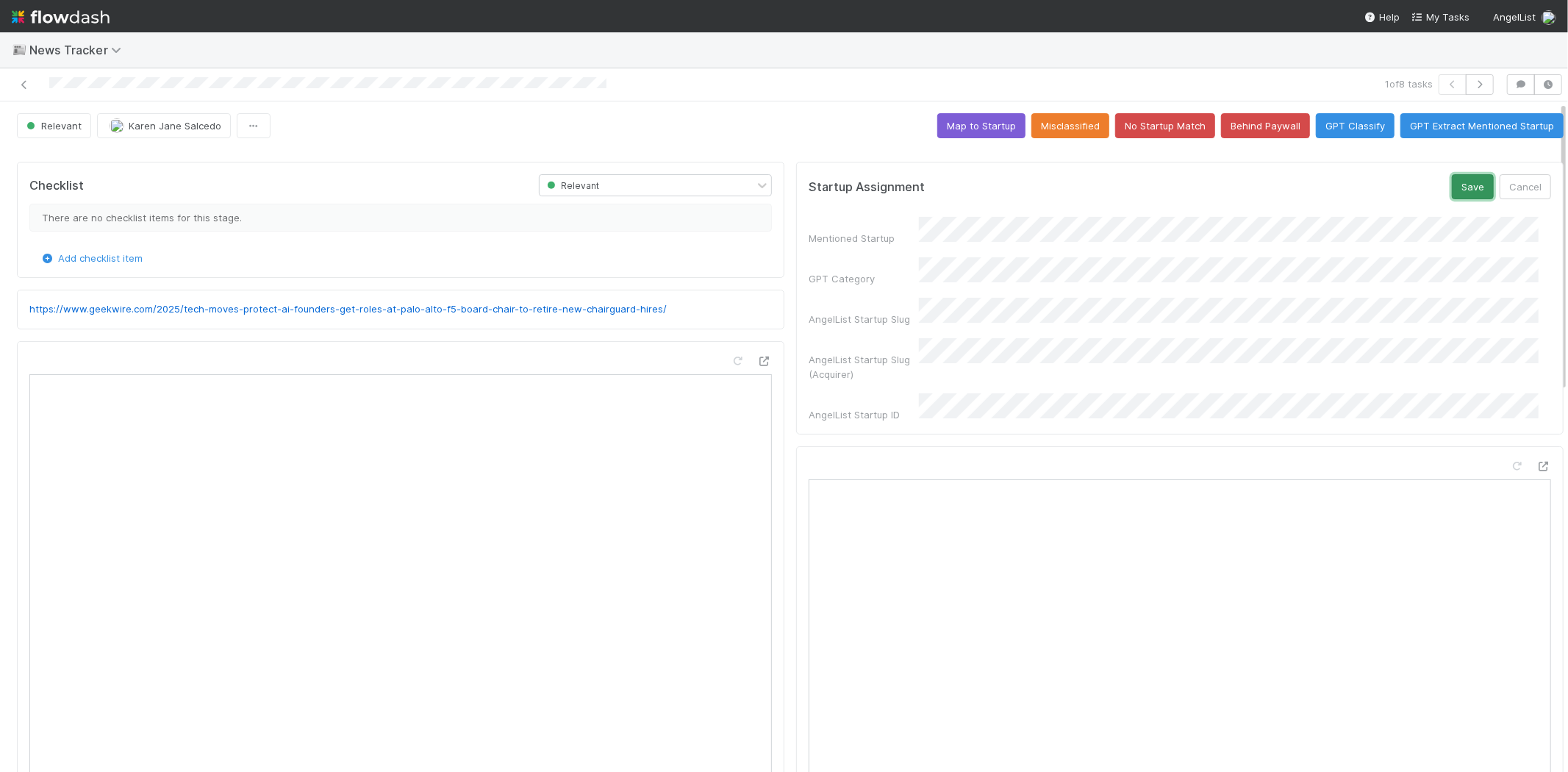 click on "Save" at bounding box center (1472, 187) 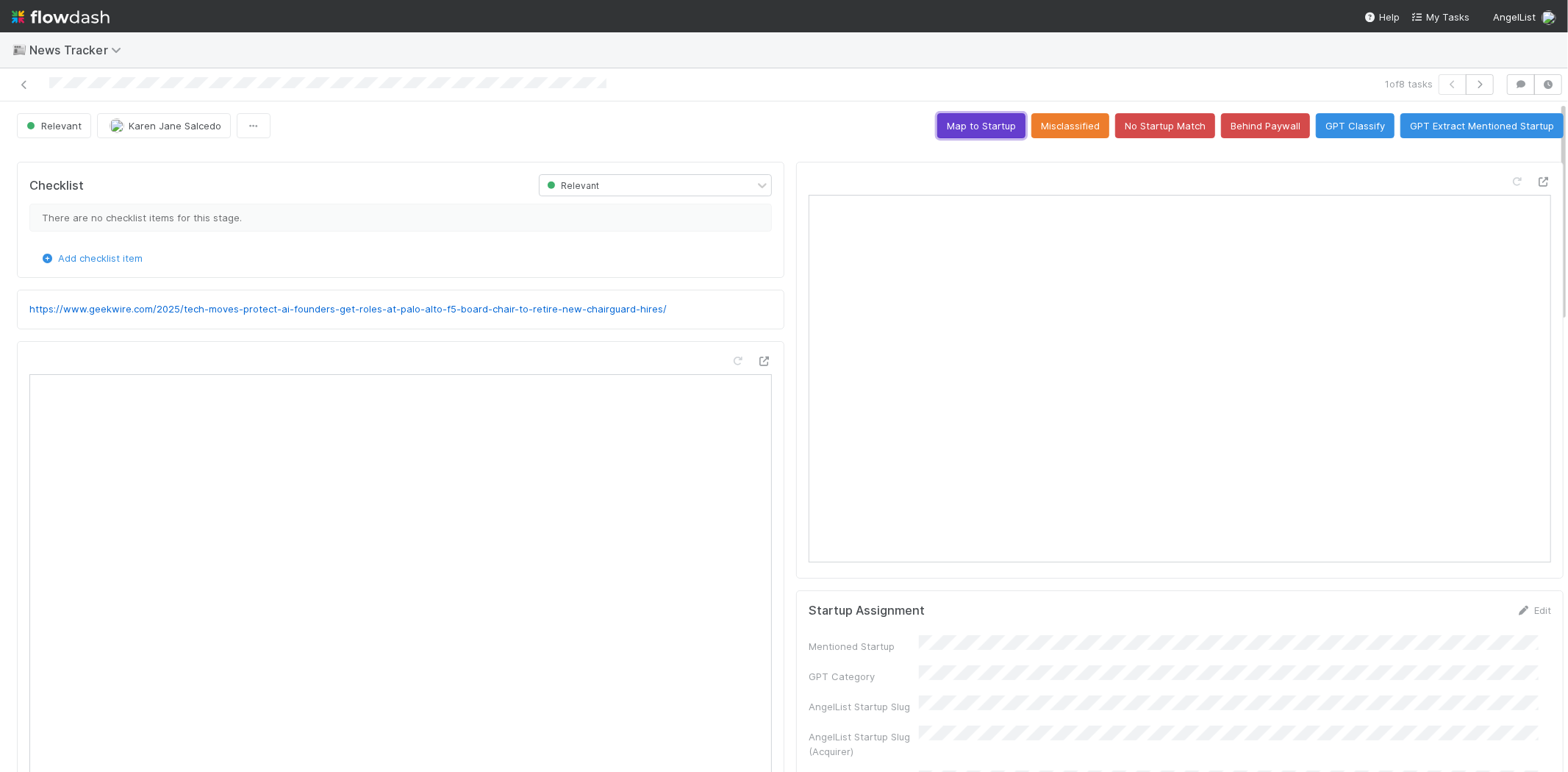 click on "Map to Startup" at bounding box center (981, 126) 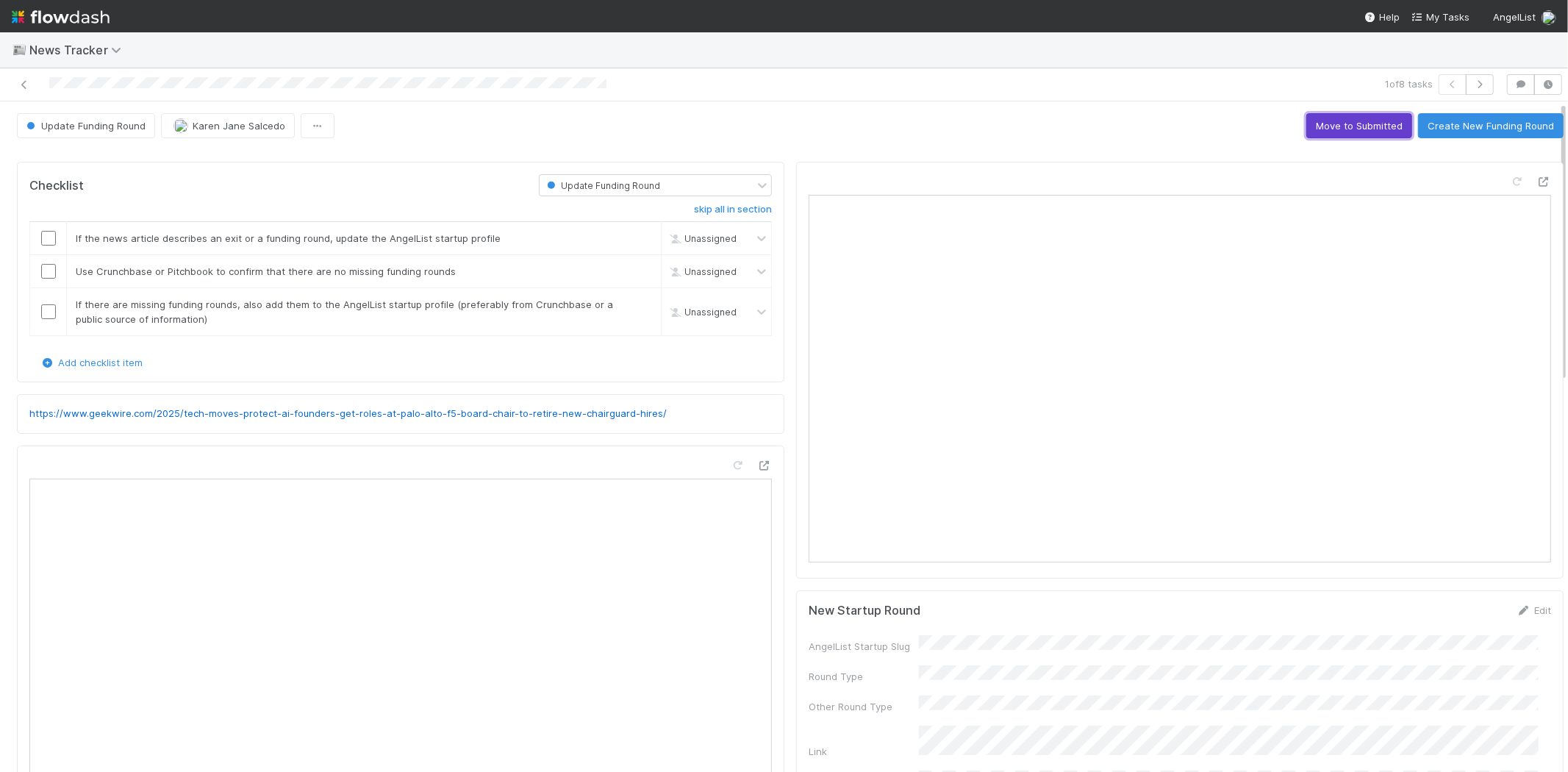 click on "Move to Submitted" at bounding box center [1359, 126] 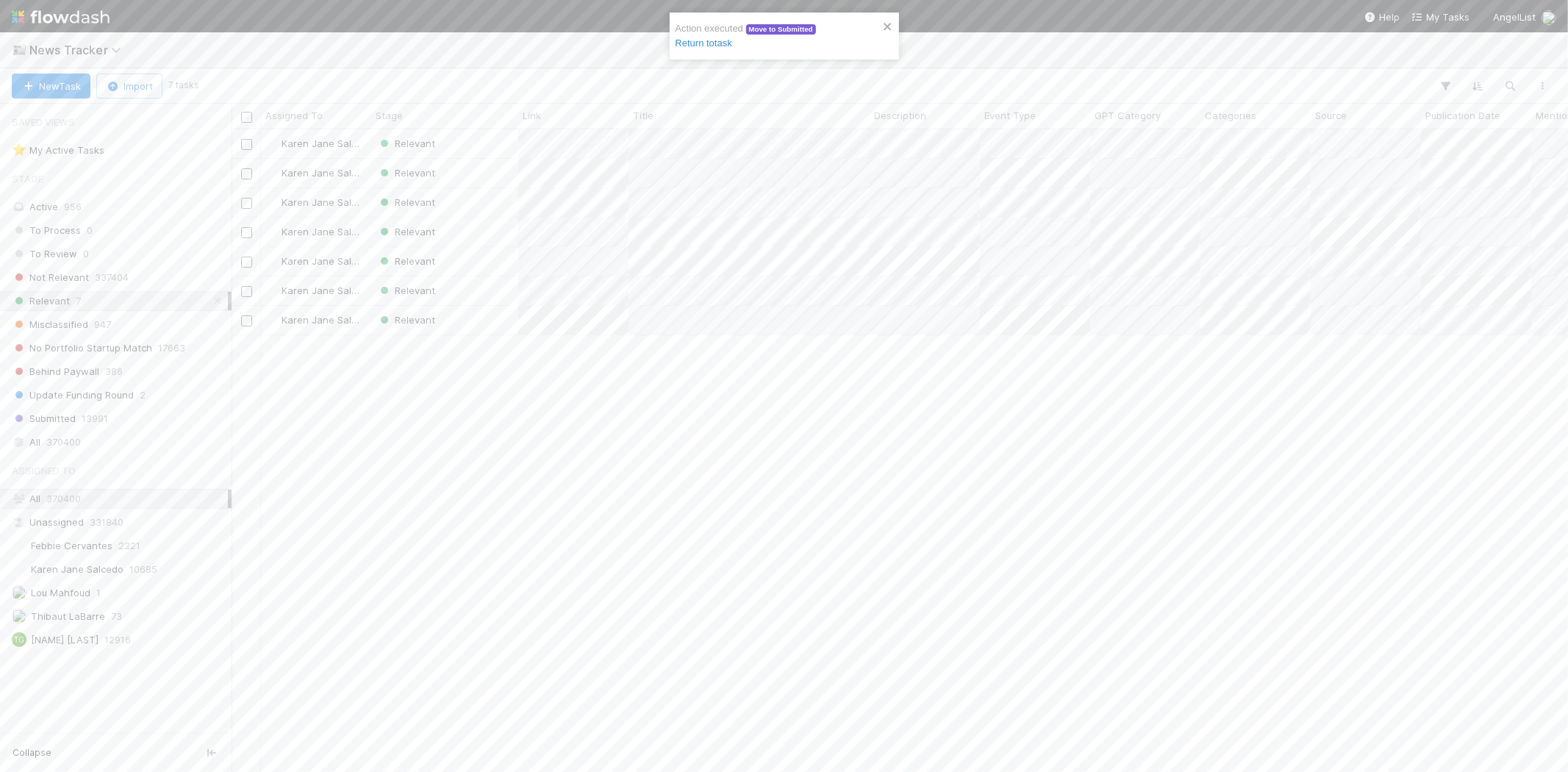 scroll, scrollTop: 12, scrollLeft: 12, axis: both 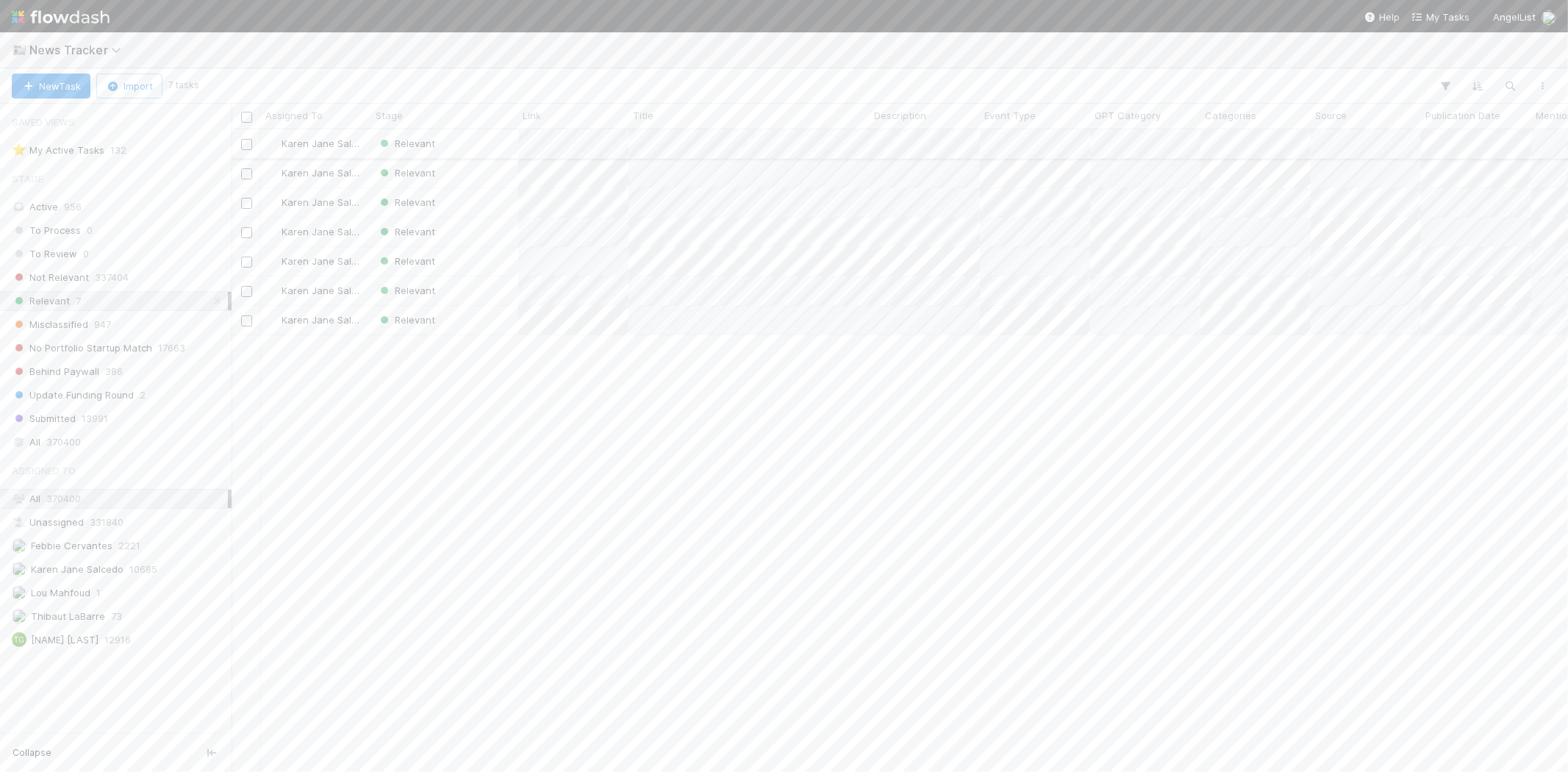 click on "Relevant" at bounding box center [445, 143] 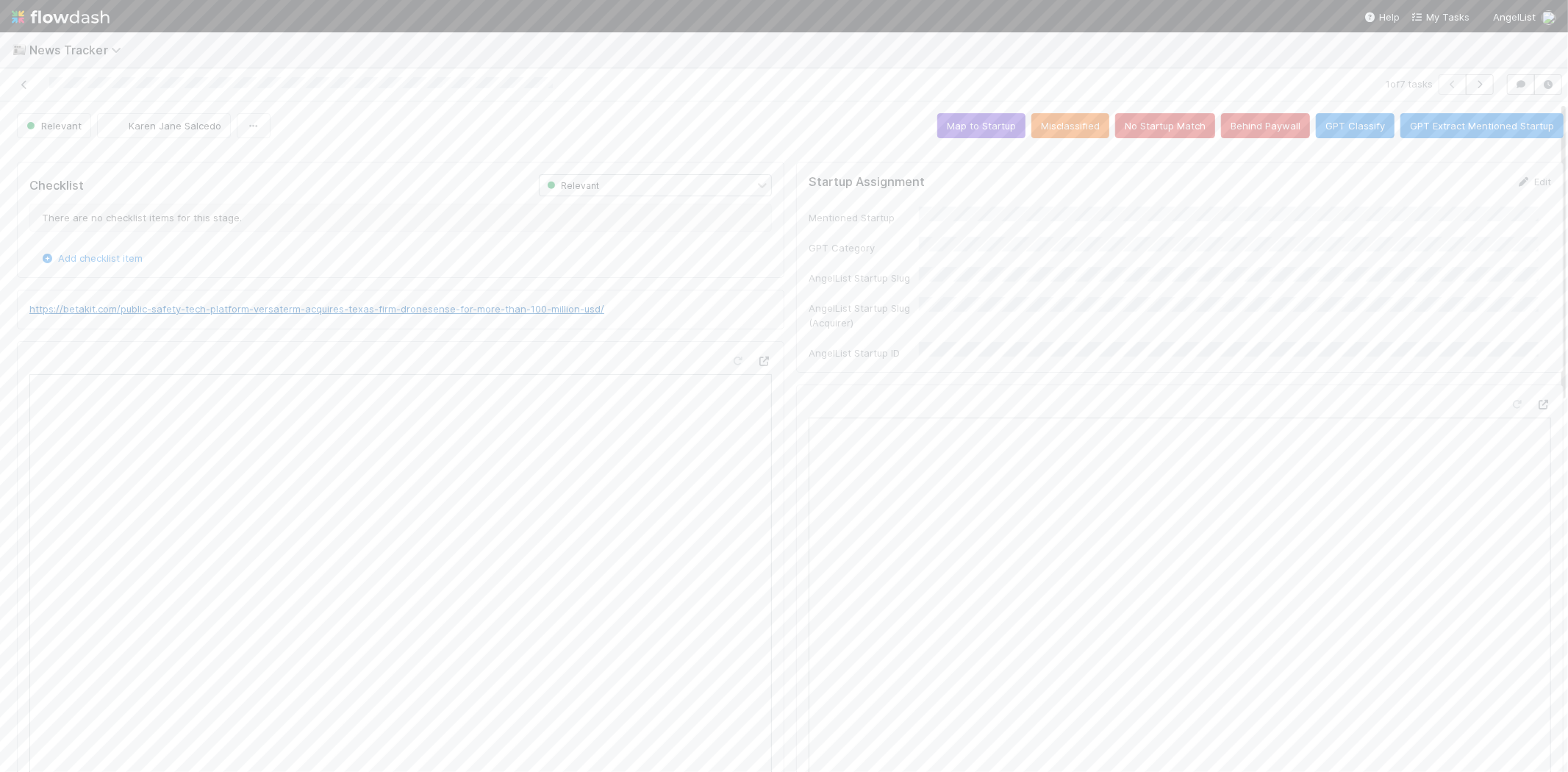 click on "https://betakit.com/public-safety-tech-platform-versaterm-acquires-texas-firm-dronesense-for-more-than-100-million-usd/" at bounding box center [317, 309] 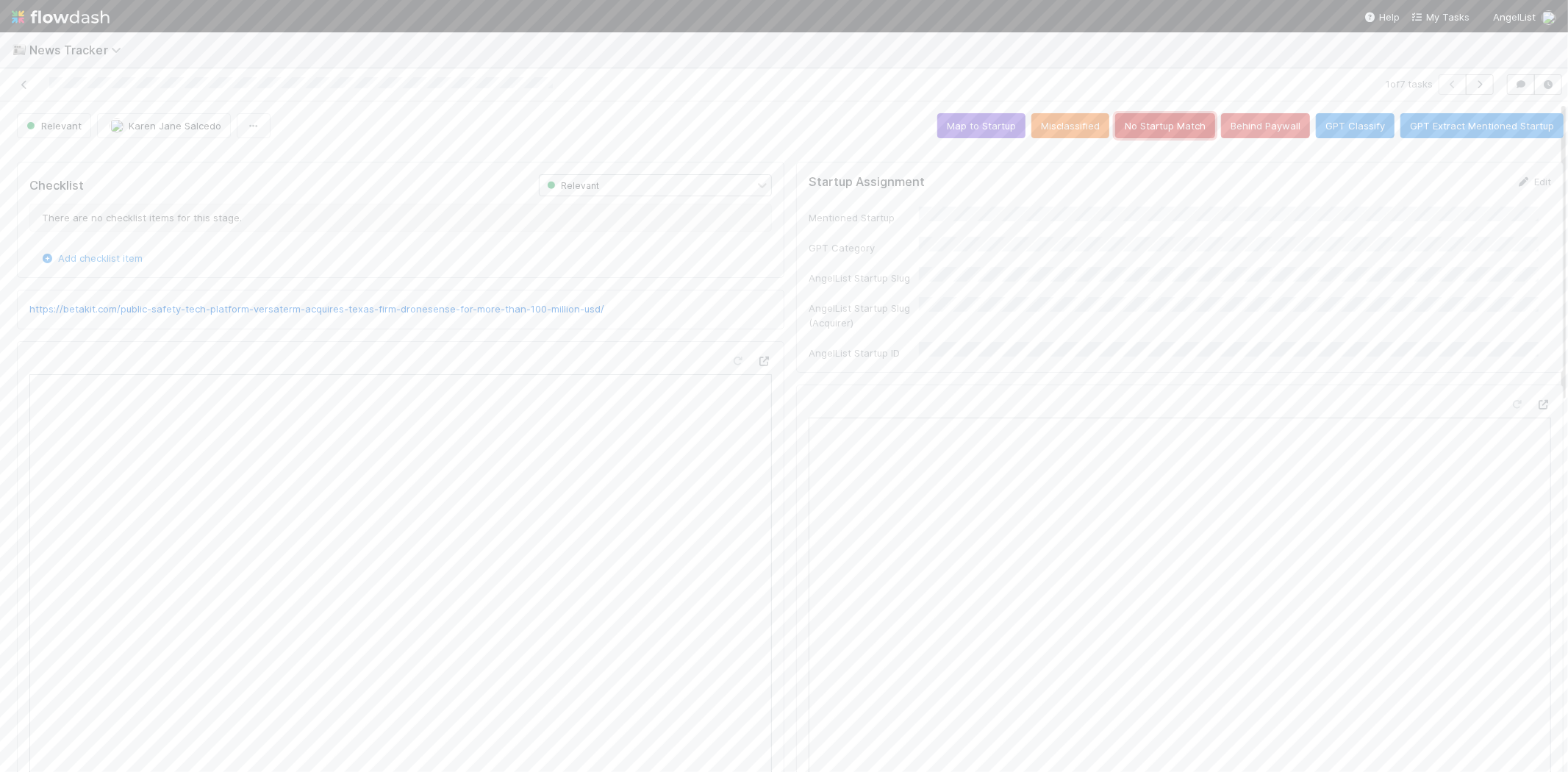 click on "No Startup Match" at bounding box center (1165, 126) 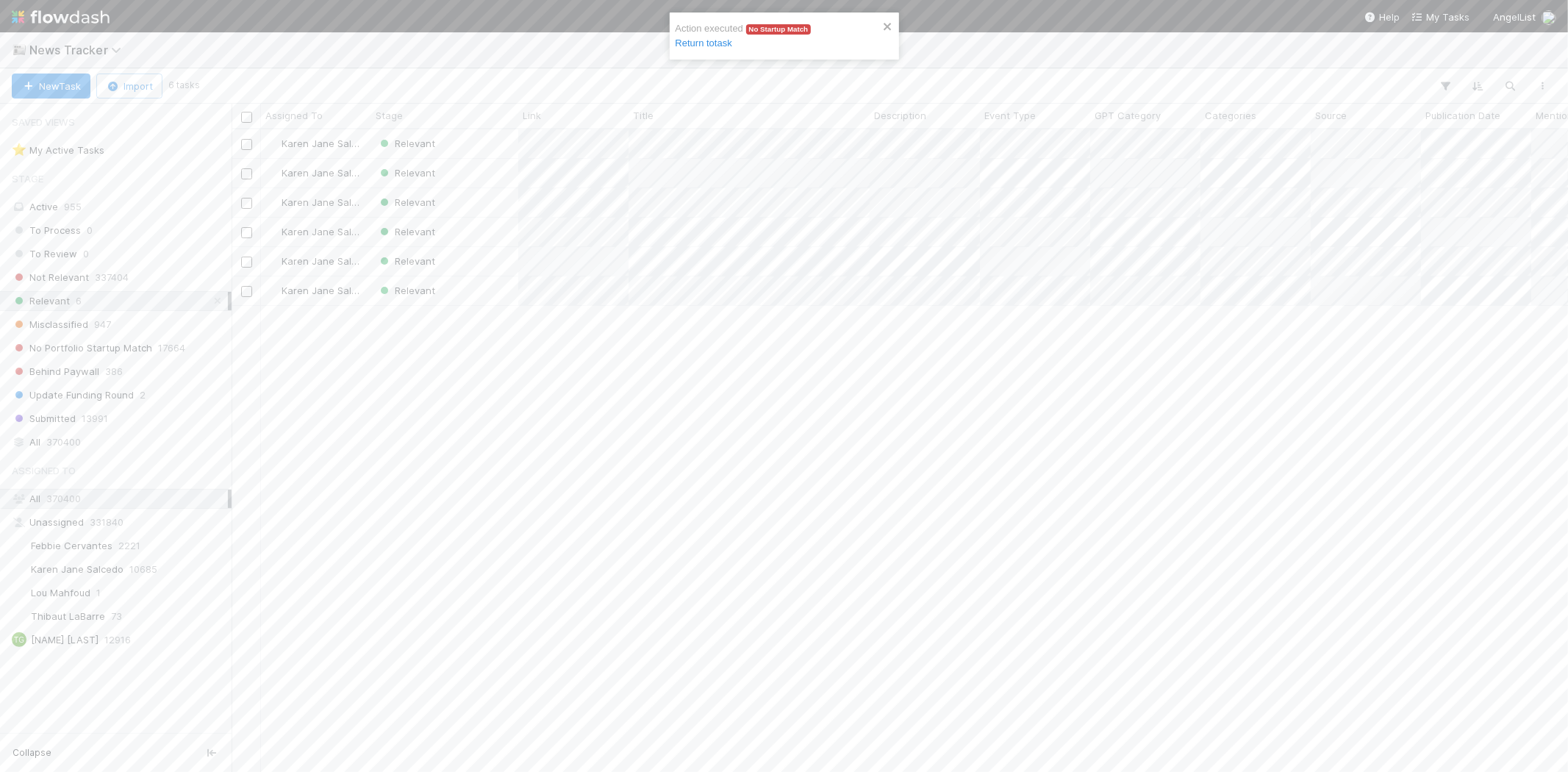 scroll, scrollTop: 12, scrollLeft: 12, axis: both 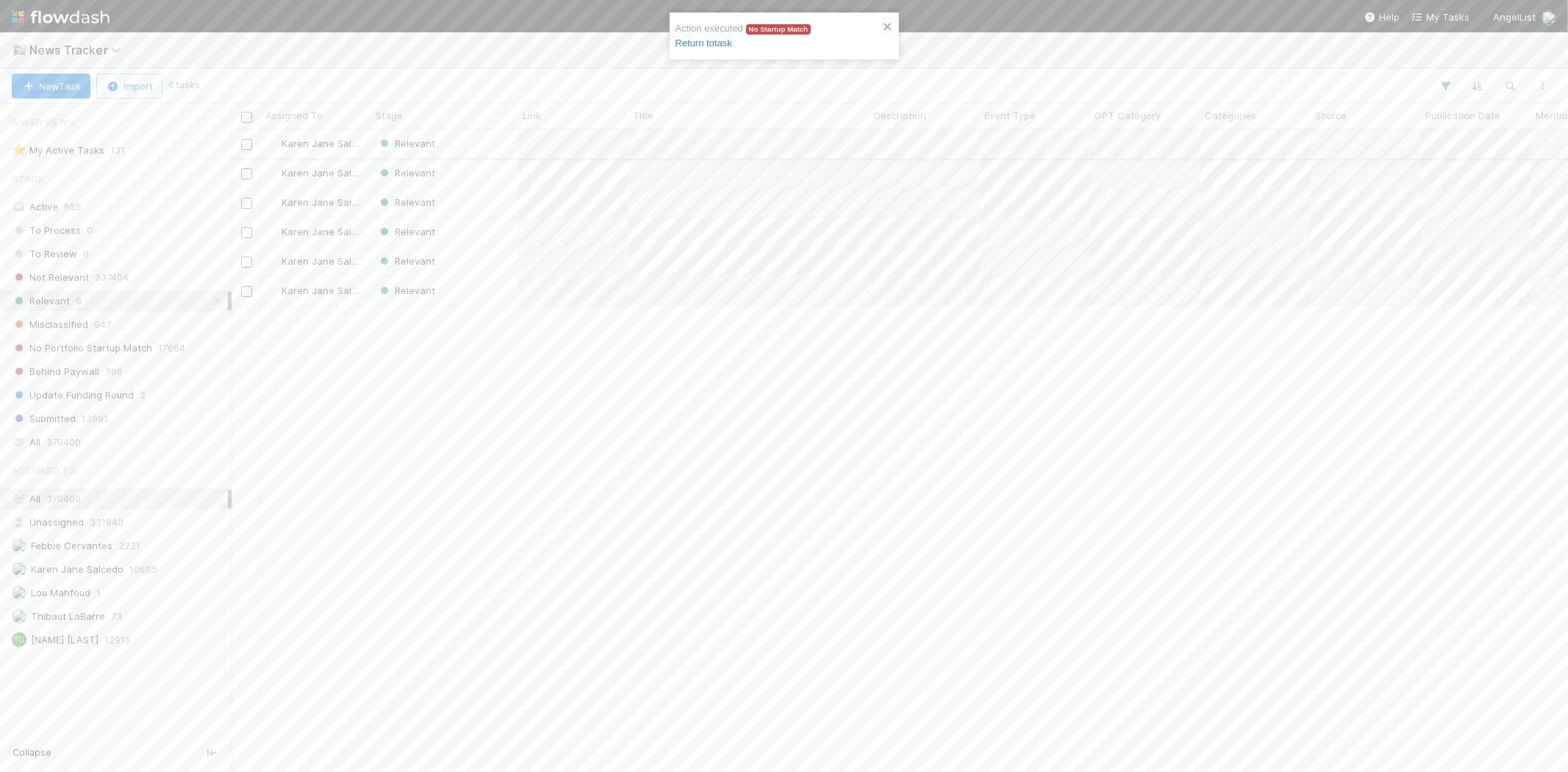 click on "Relevant" at bounding box center [445, 143] 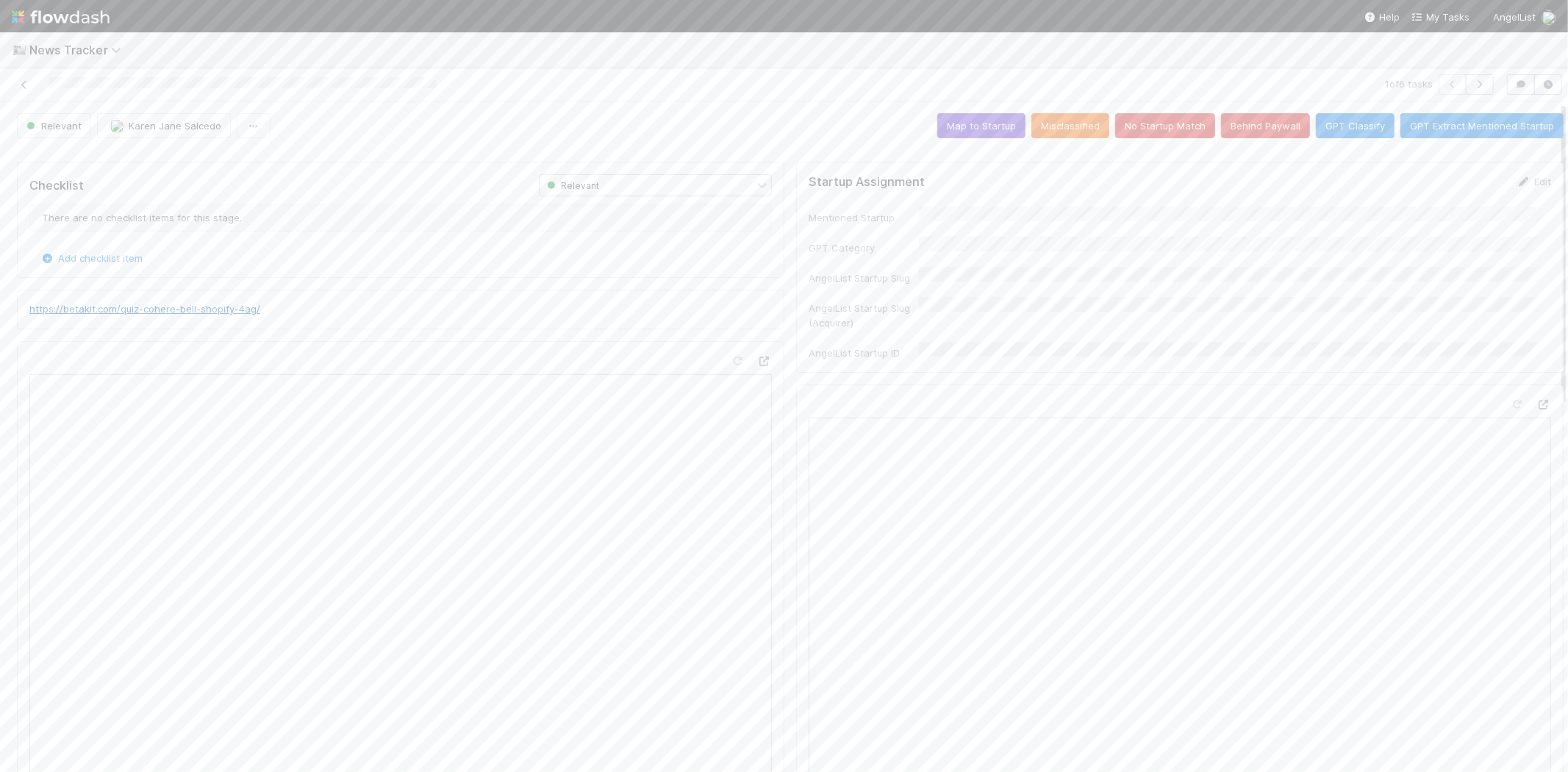 click on "https://betakit.com/quiz-cohere-bell-shopify-4ag/" at bounding box center [145, 309] 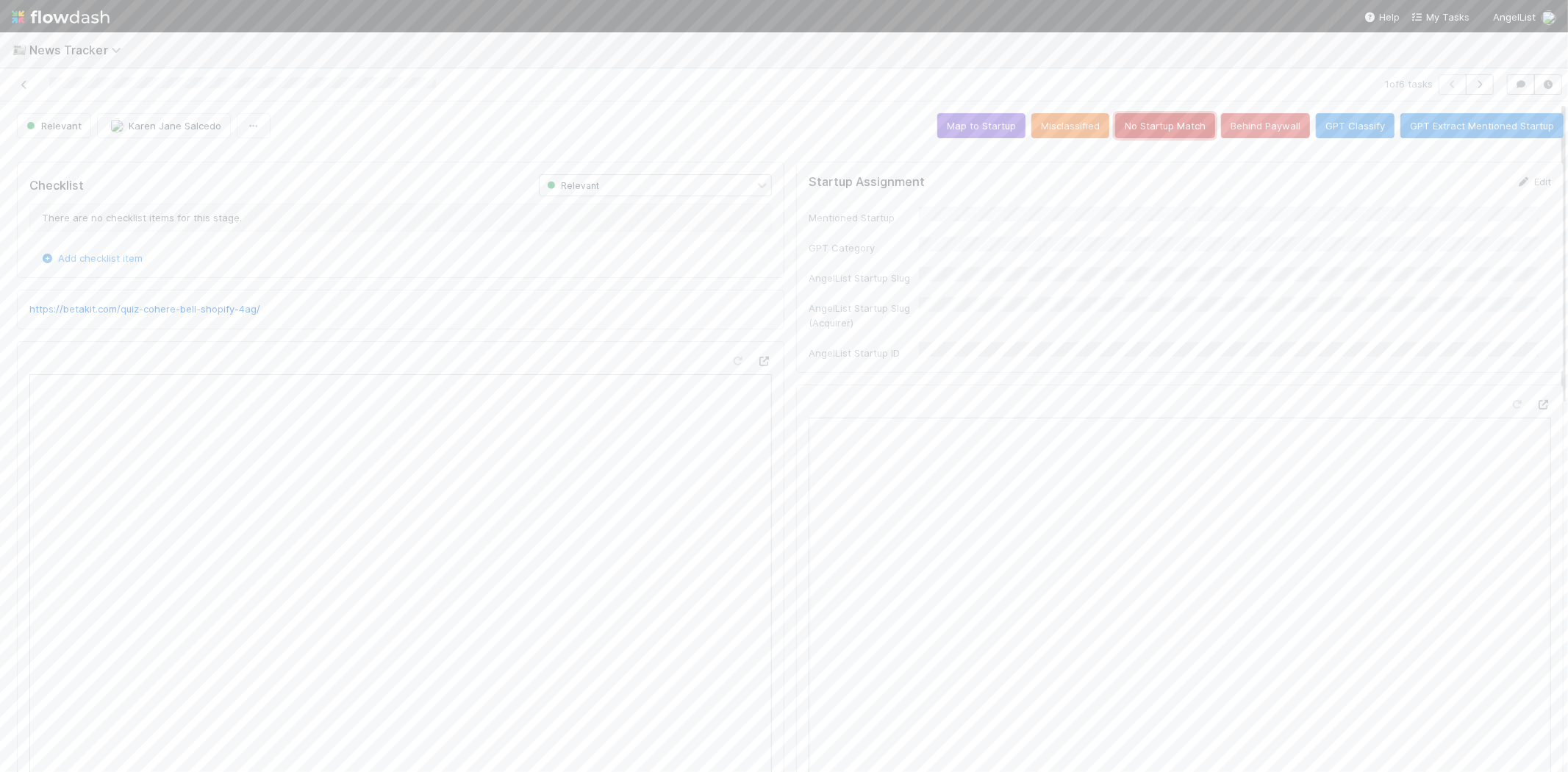 click on "No Startup Match" at bounding box center [1165, 126] 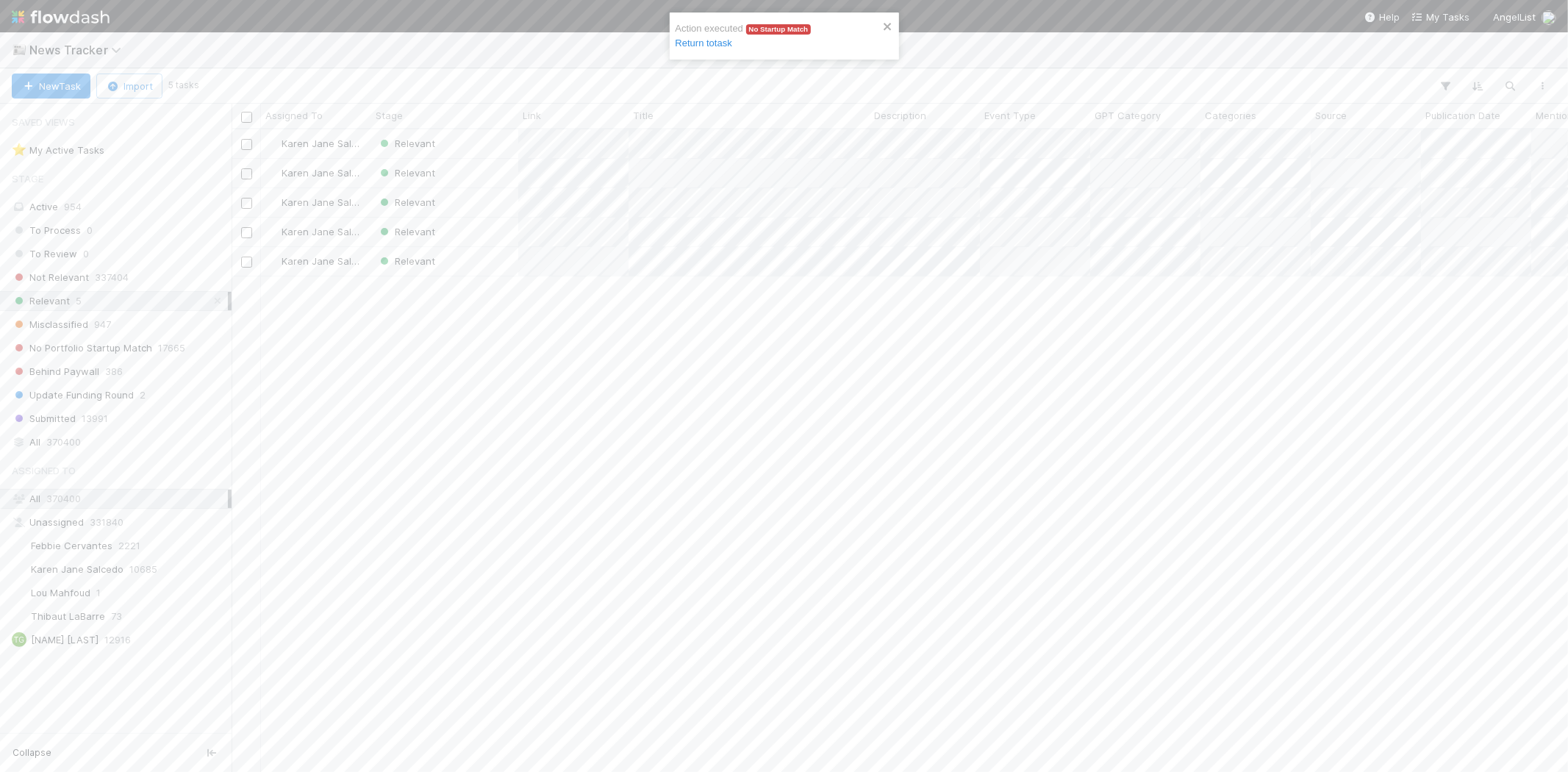 scroll, scrollTop: 12, scrollLeft: 12, axis: both 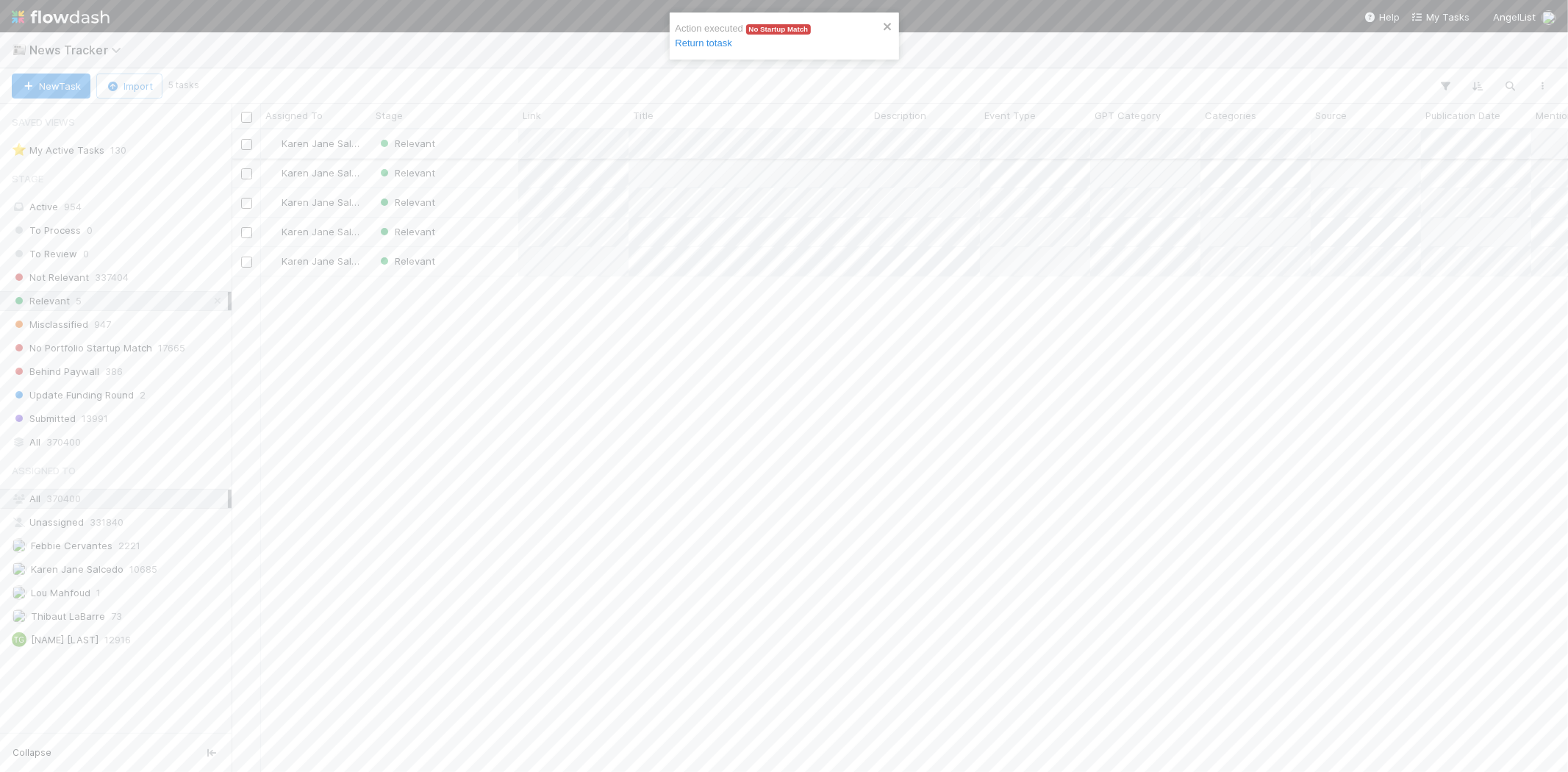 click on "Relevant" at bounding box center [445, 143] 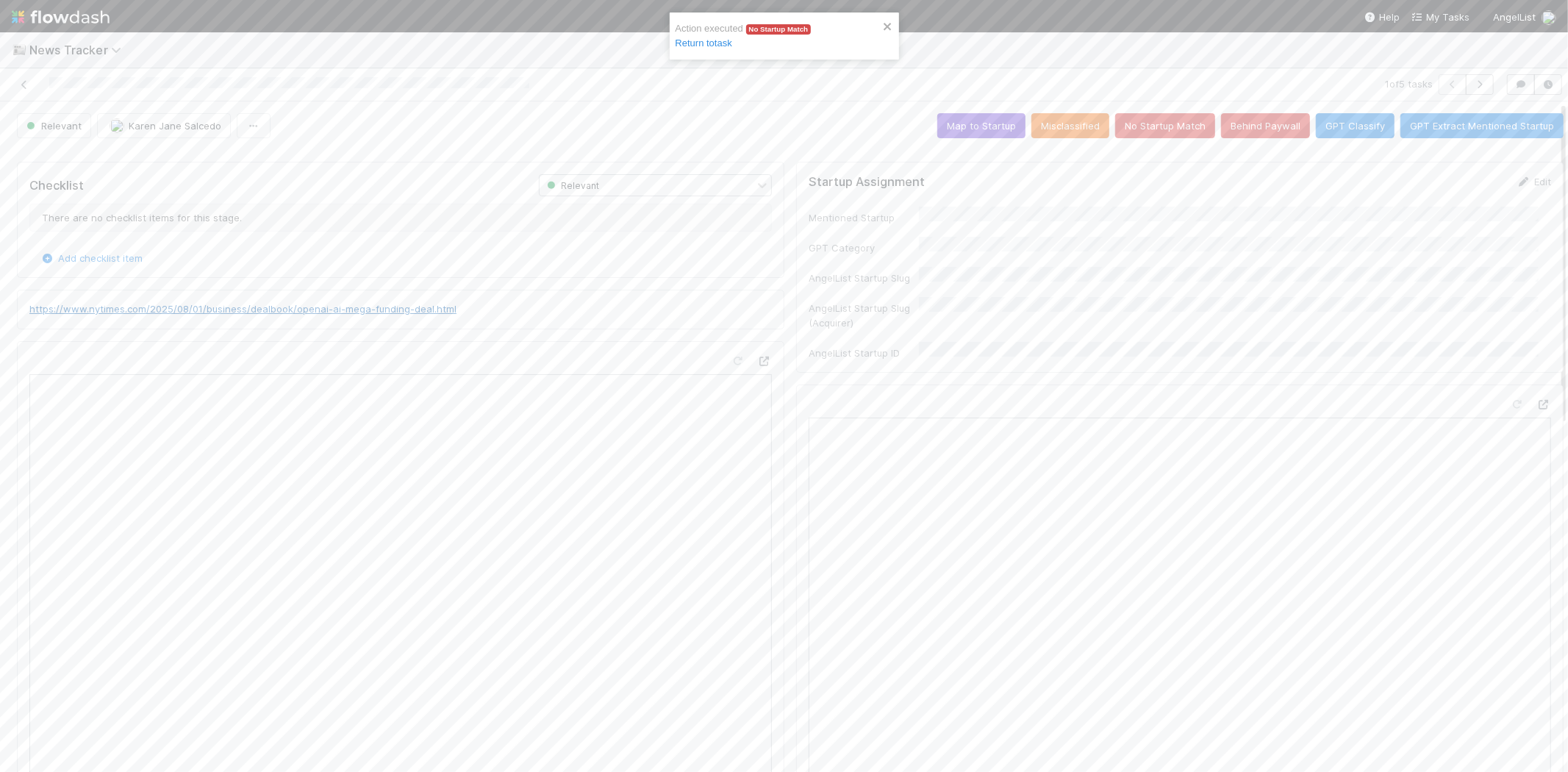 click on "https://www.nytimes.com/2025/08/01/business/dealbook/openai-ai-mega-funding-deal.html" at bounding box center [243, 309] 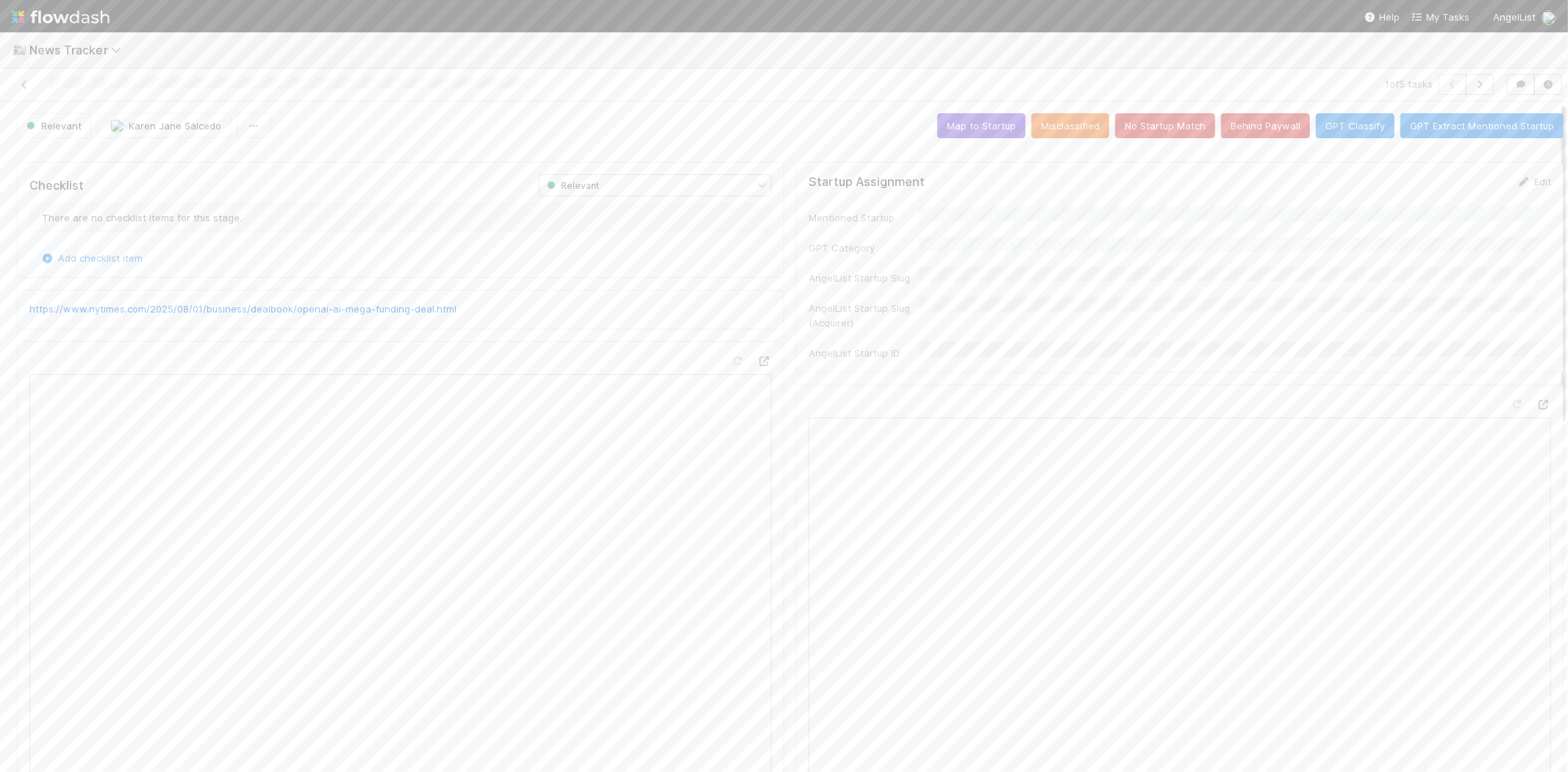 click on "Edit" at bounding box center (1533, 182) 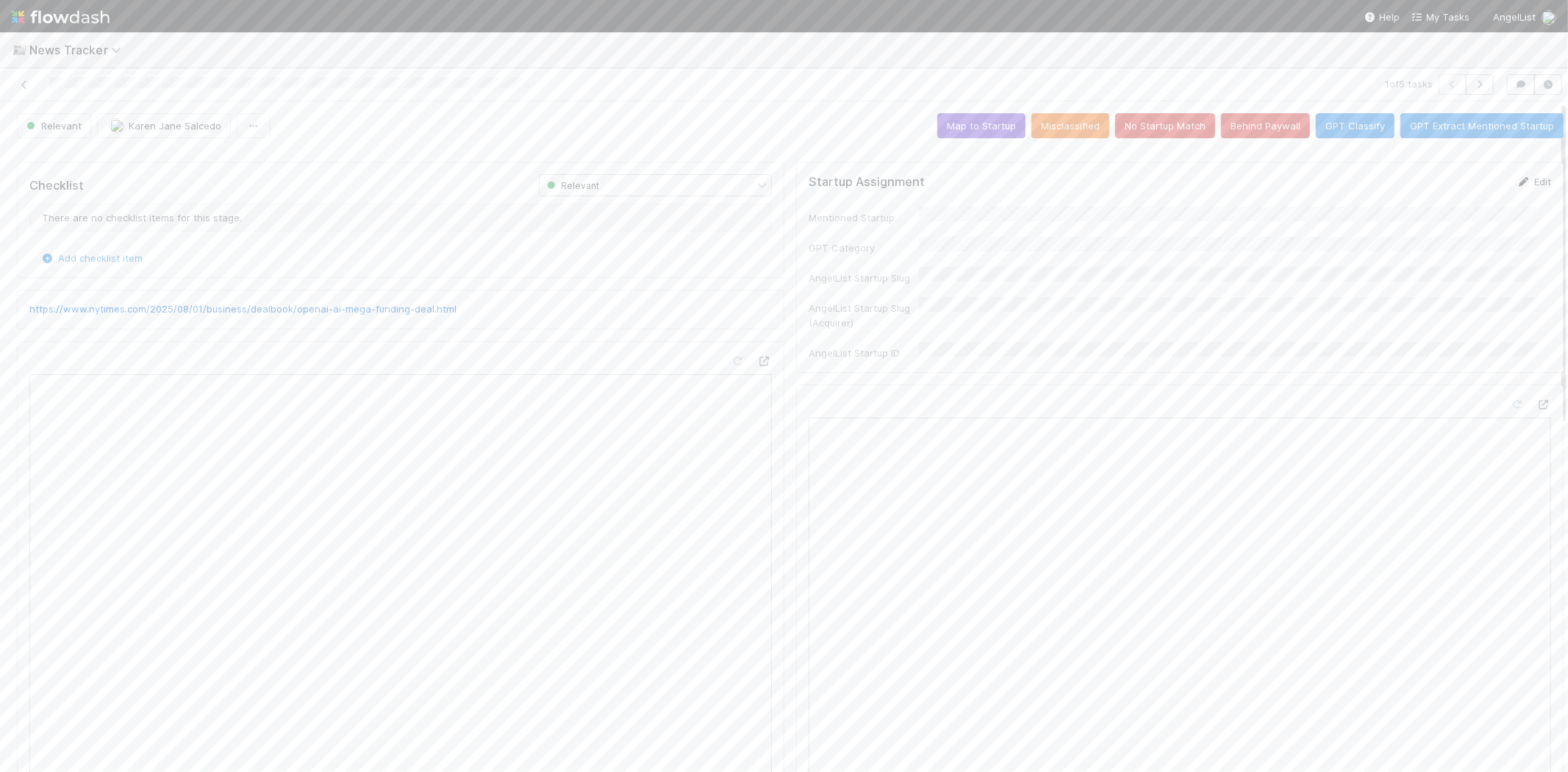 click on "Edit" at bounding box center [1533, 182] 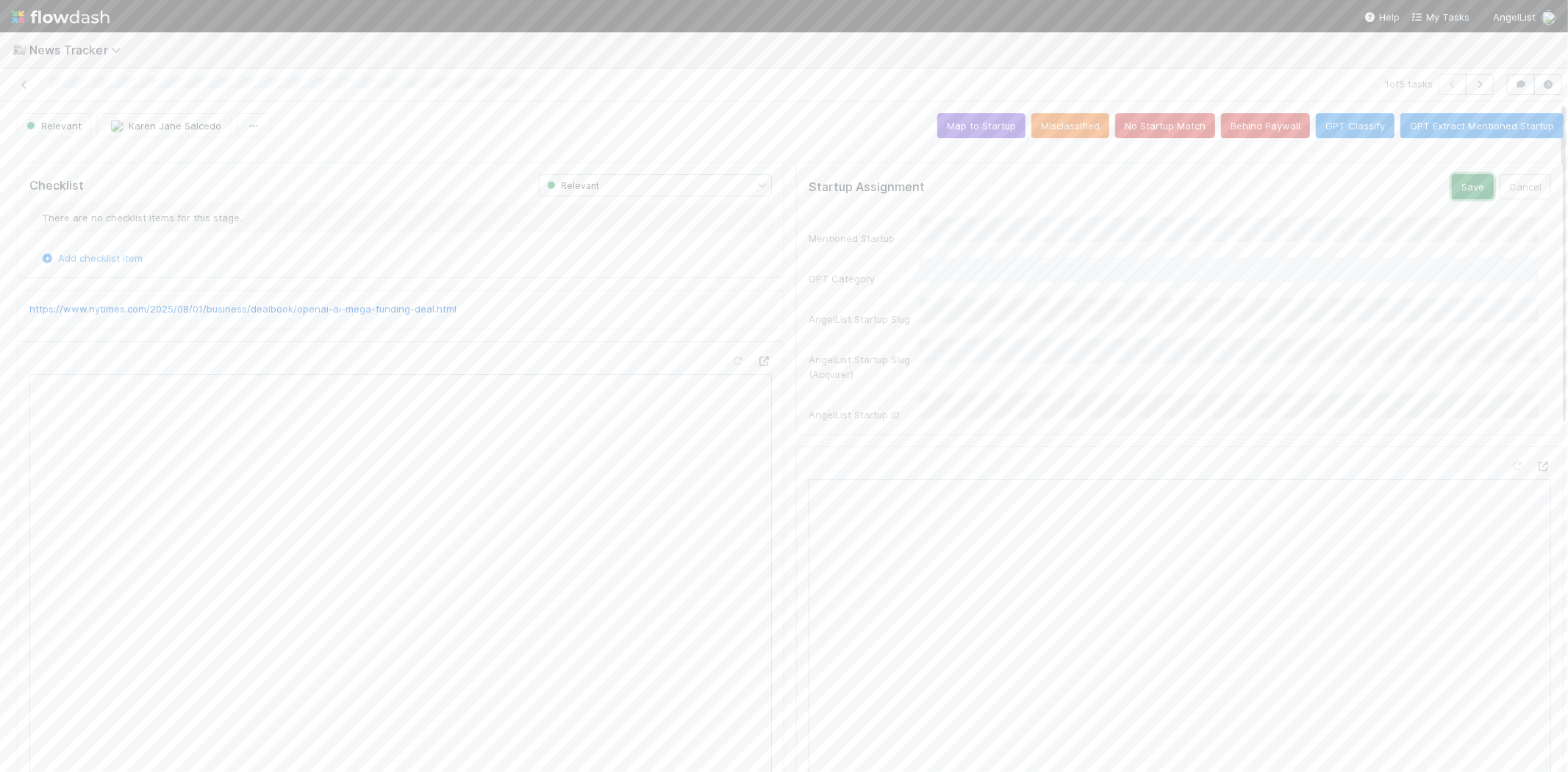 click on "Save" at bounding box center [1472, 187] 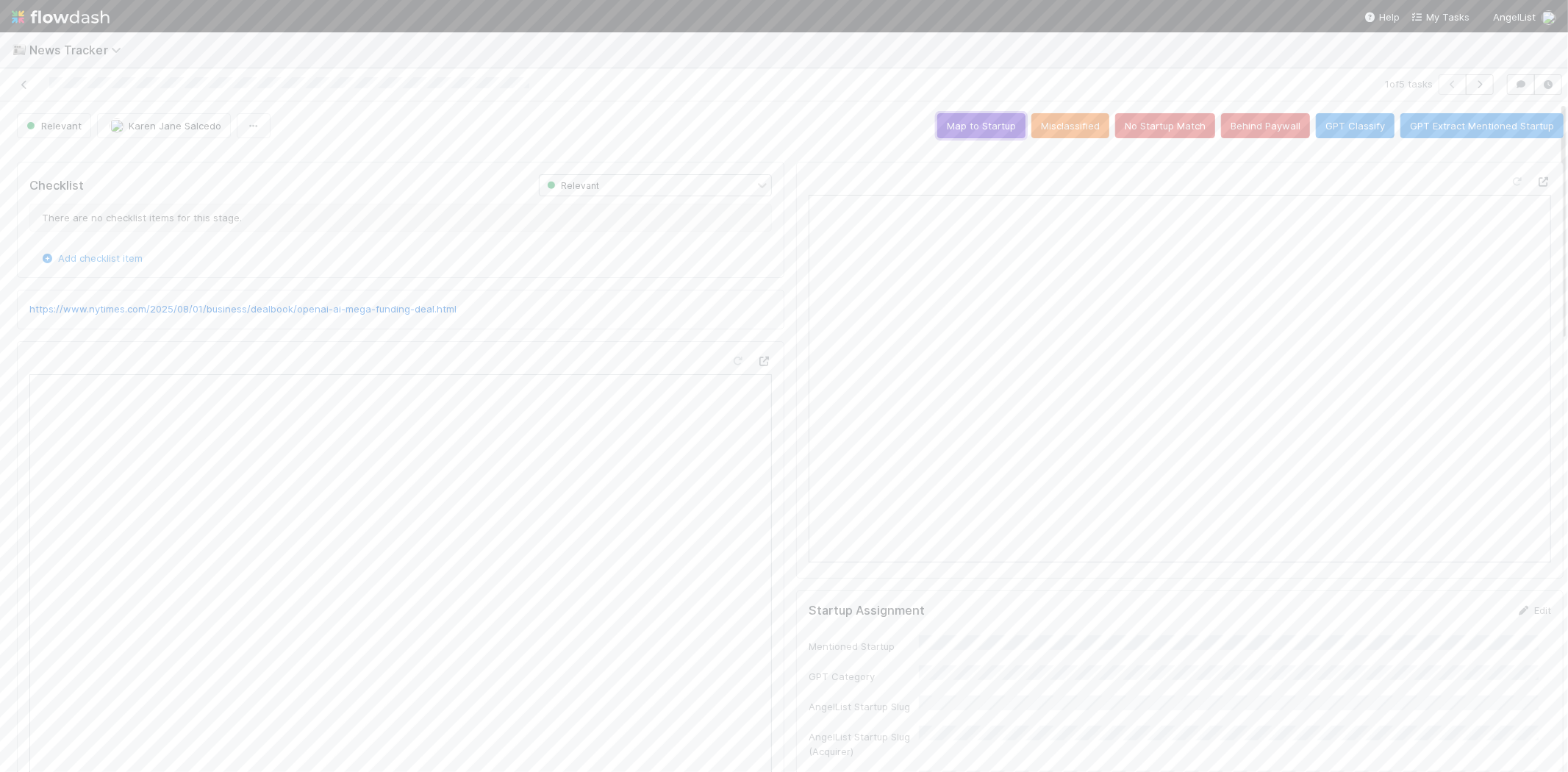 click on "Map to Startup" at bounding box center (981, 126) 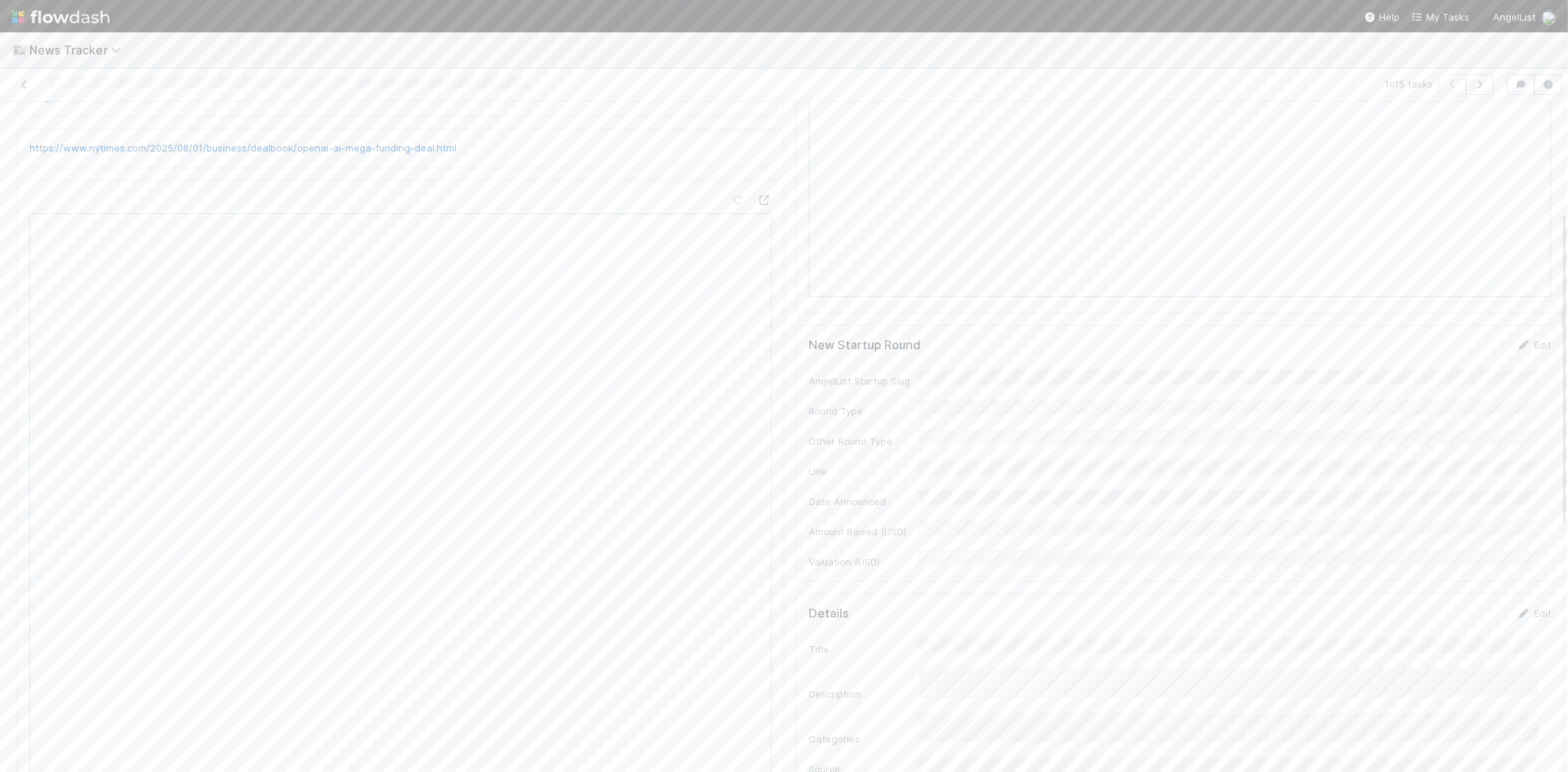 scroll, scrollTop: 326, scrollLeft: 0, axis: vertical 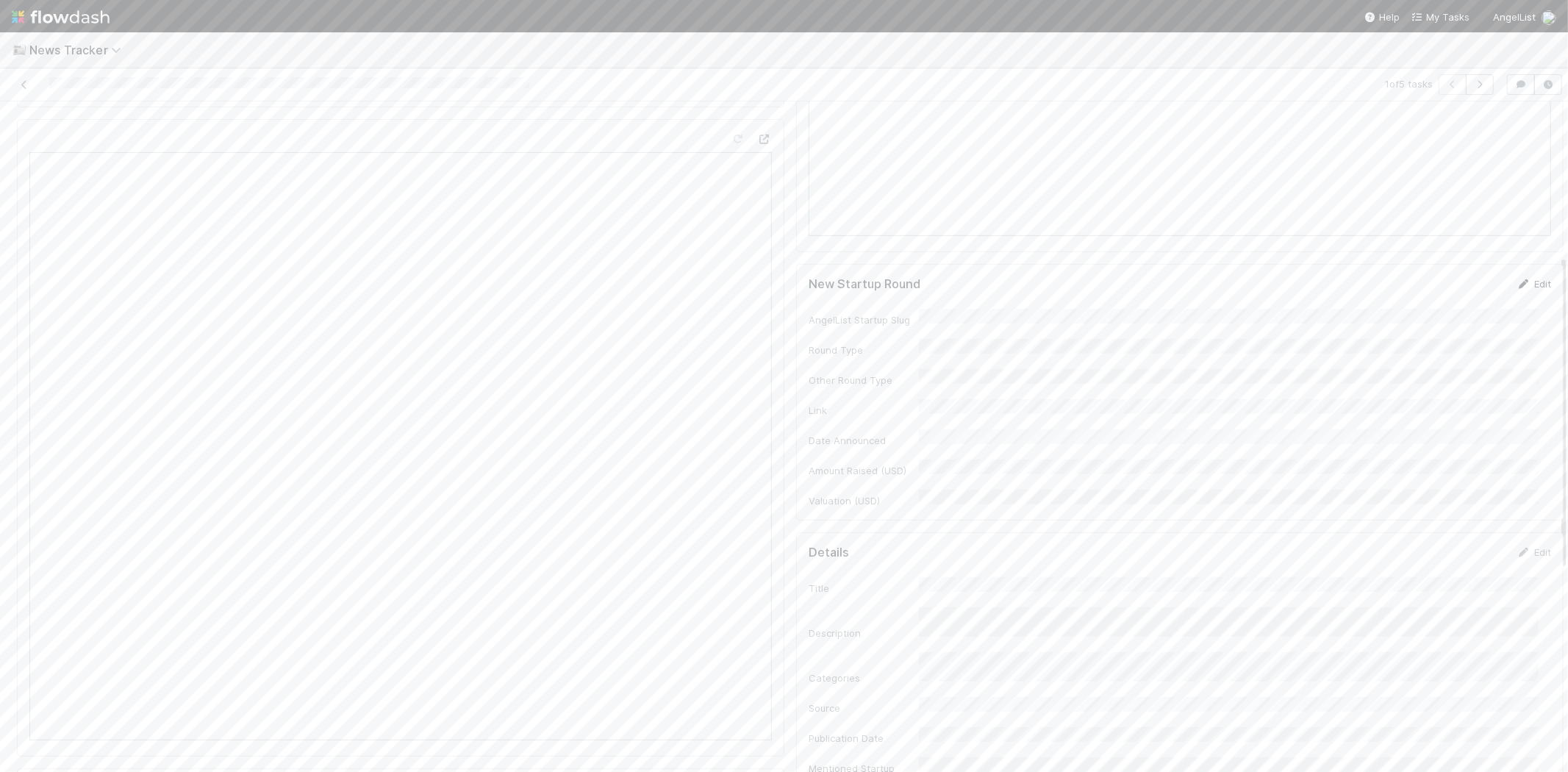 click at bounding box center [1524, 284] 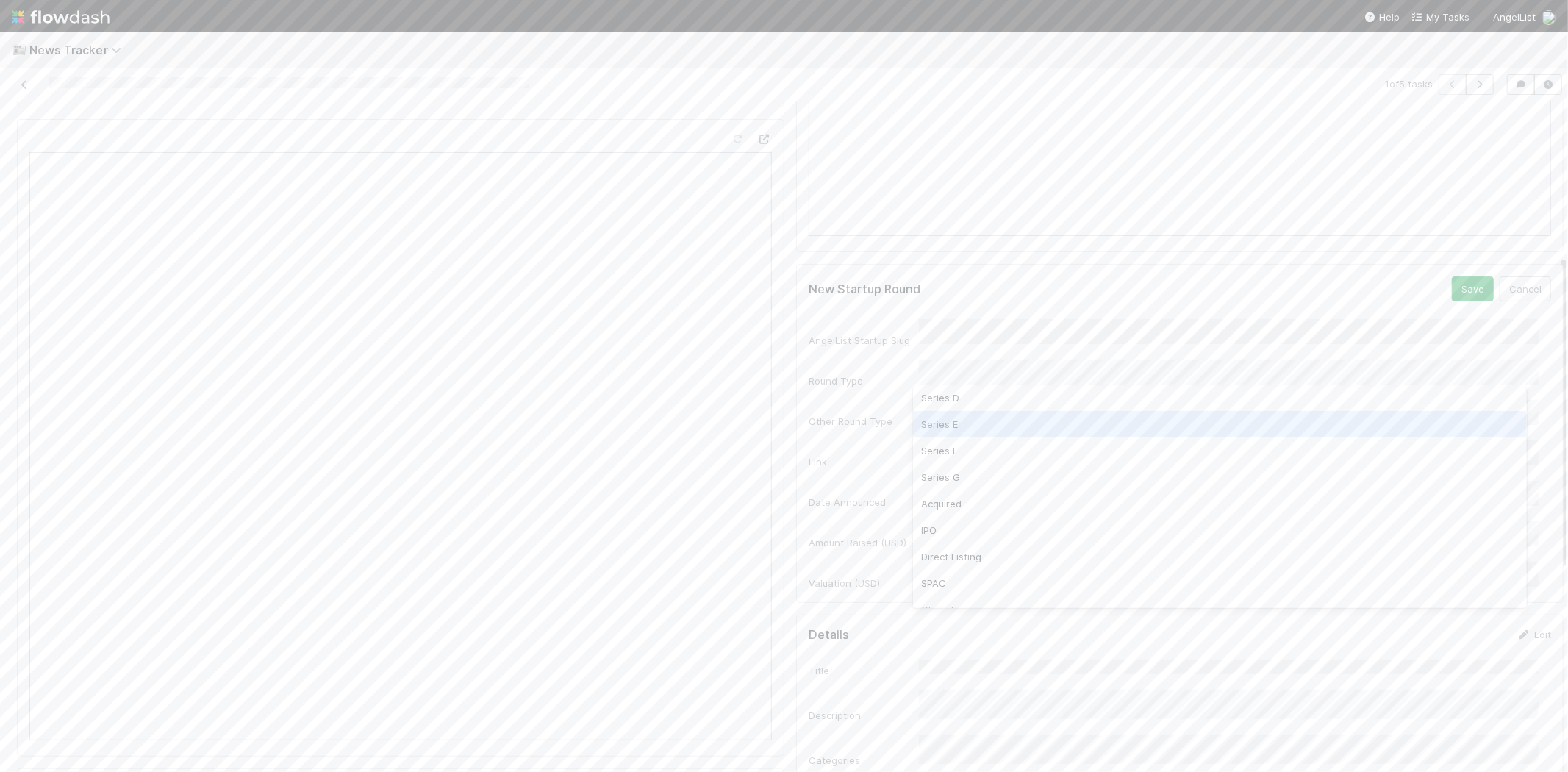 scroll, scrollTop: 182, scrollLeft: 0, axis: vertical 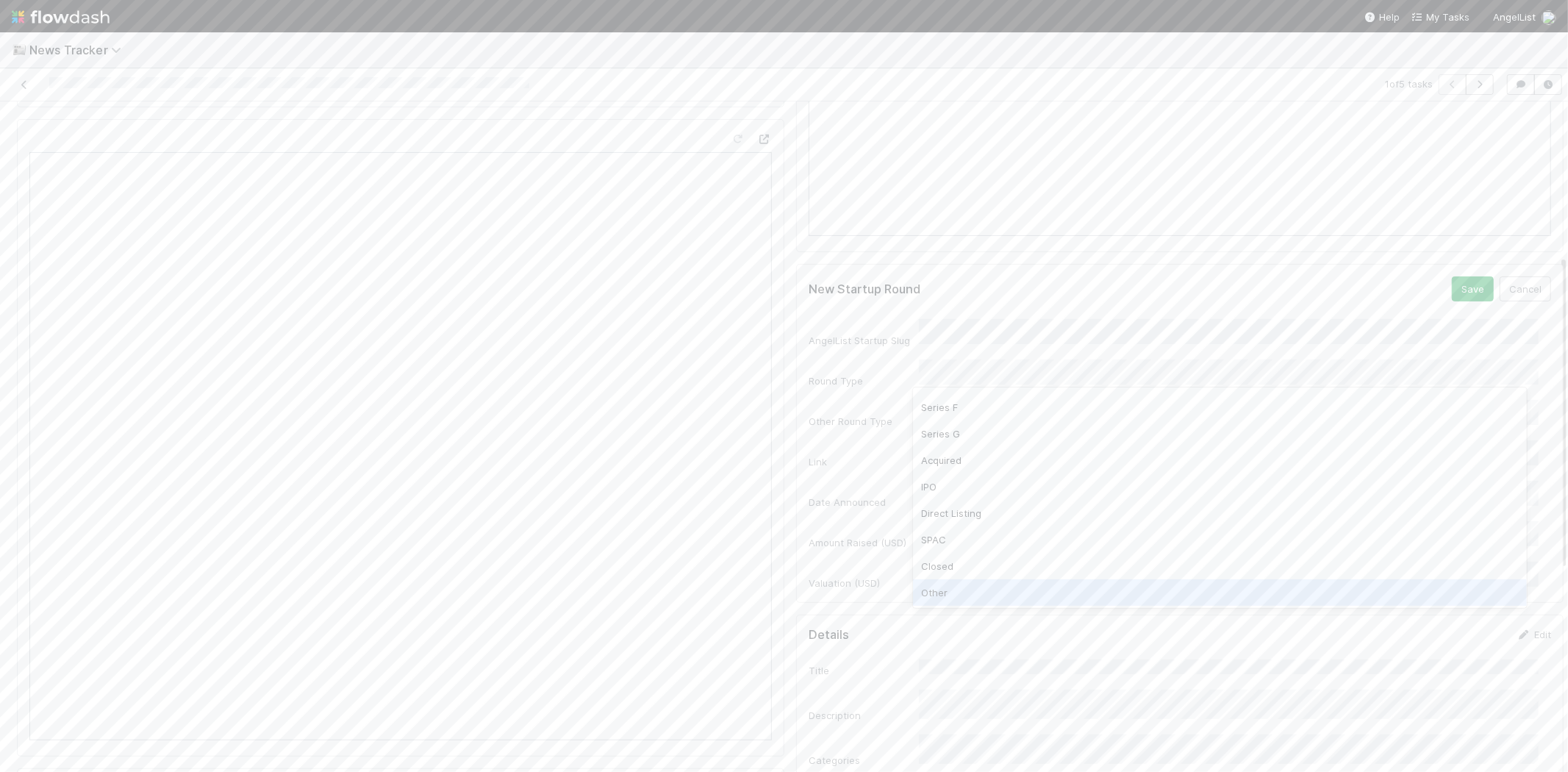 click on "Other" at bounding box center (1220, 593) 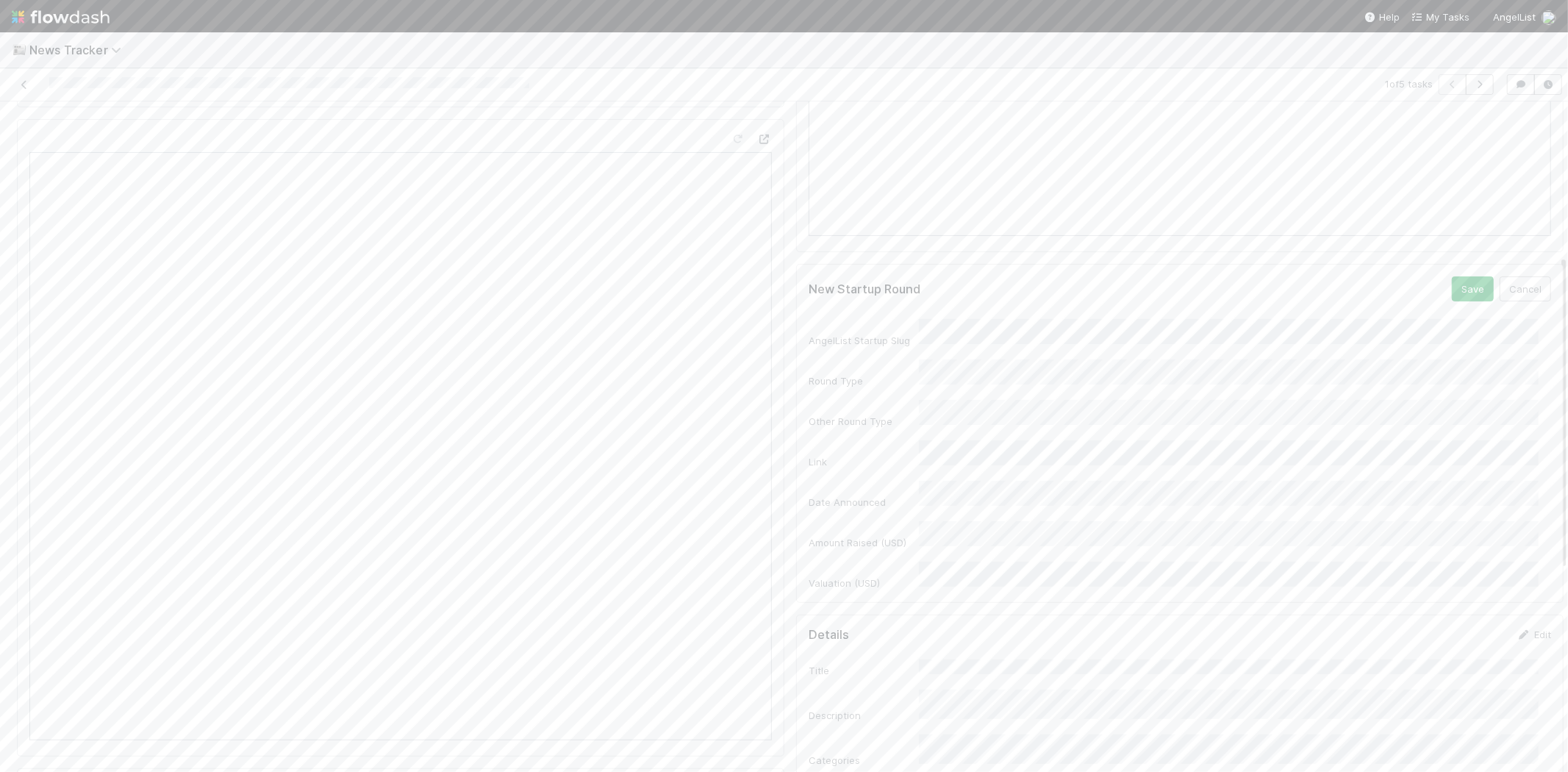 click on "Date Announced" at bounding box center [864, 502] 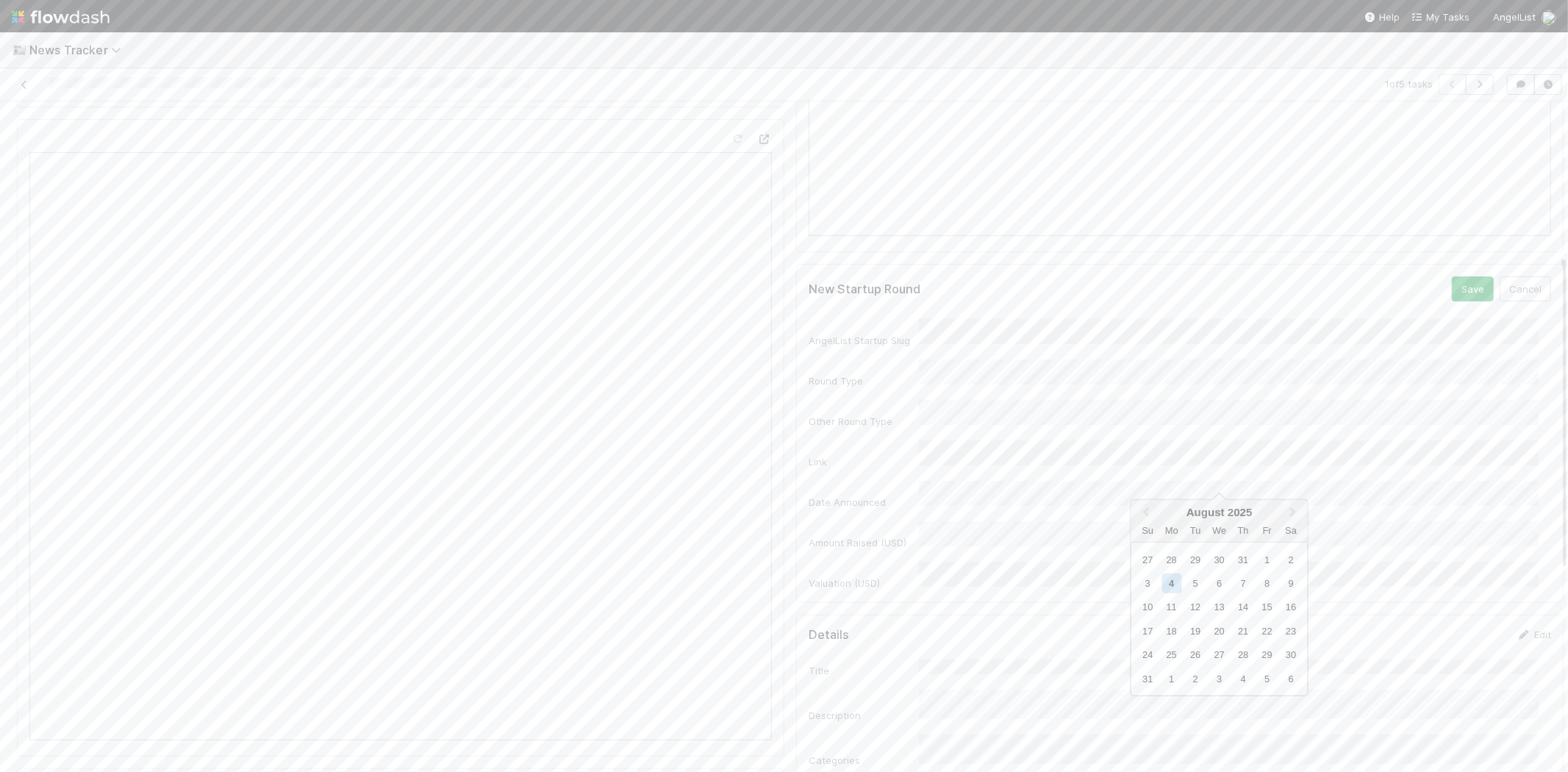 click on "Amount Raised (USD)" at bounding box center (864, 543) 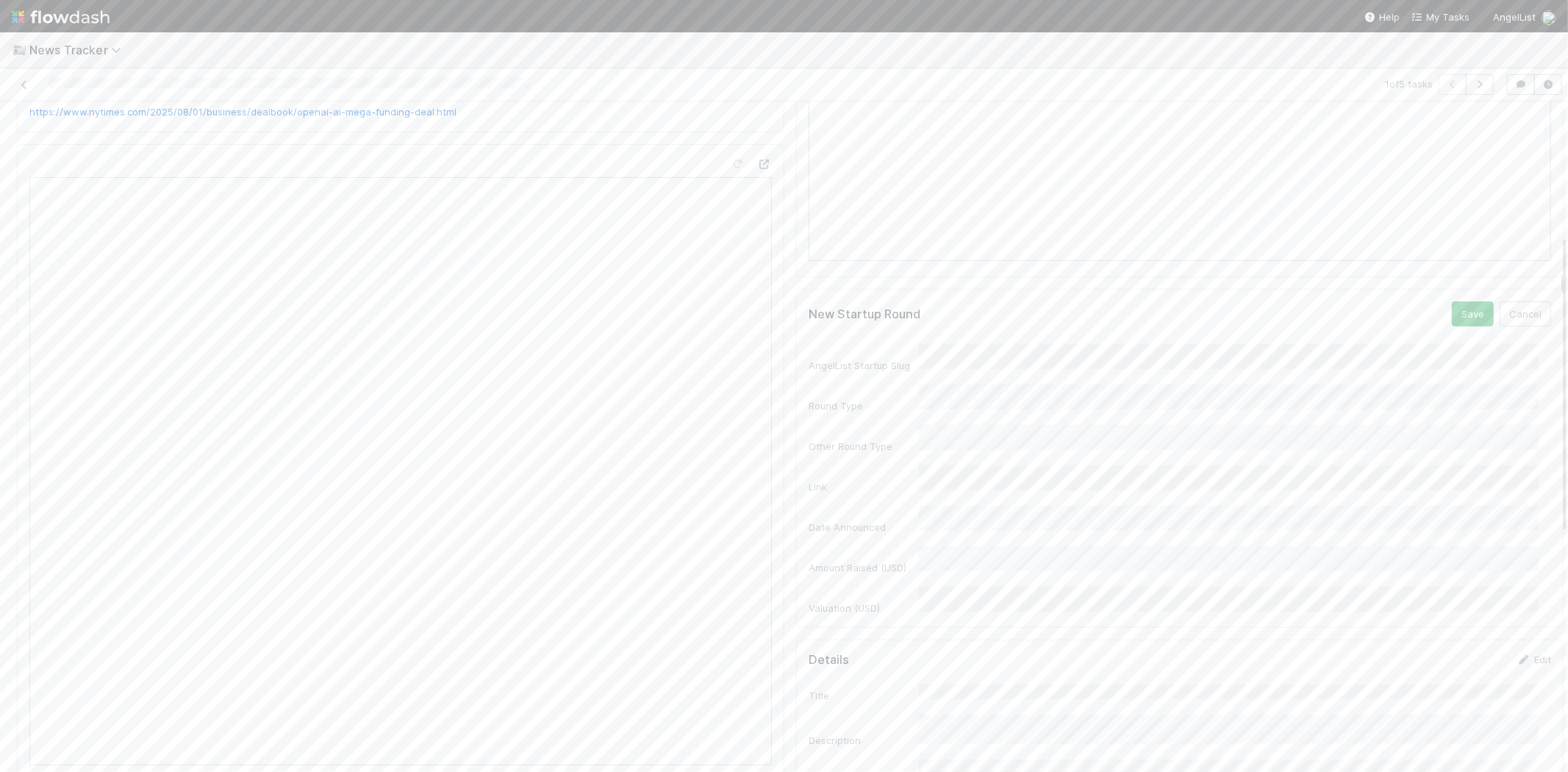 scroll, scrollTop: 326, scrollLeft: 0, axis: vertical 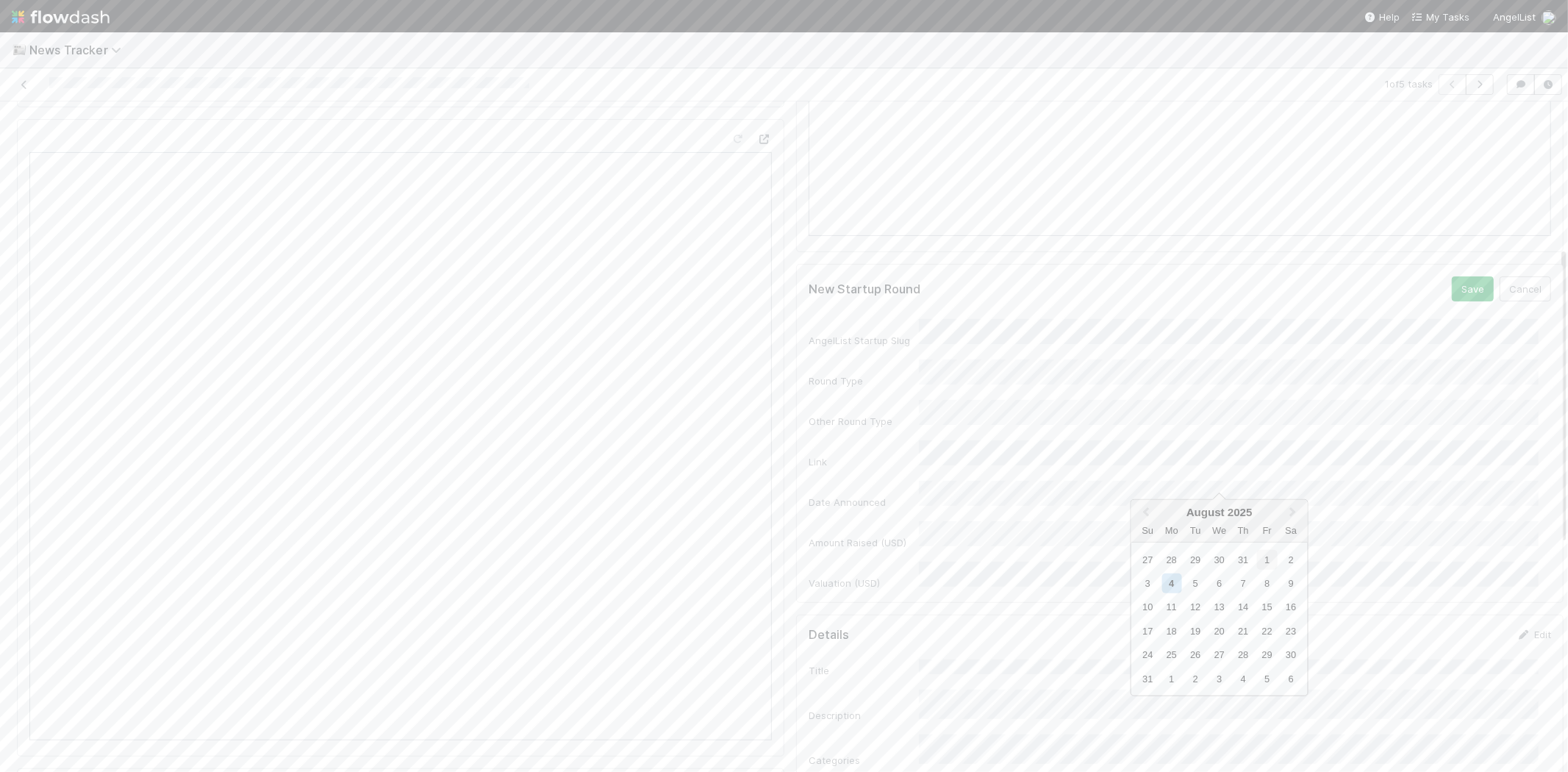 click on "1" at bounding box center (1267, 559) 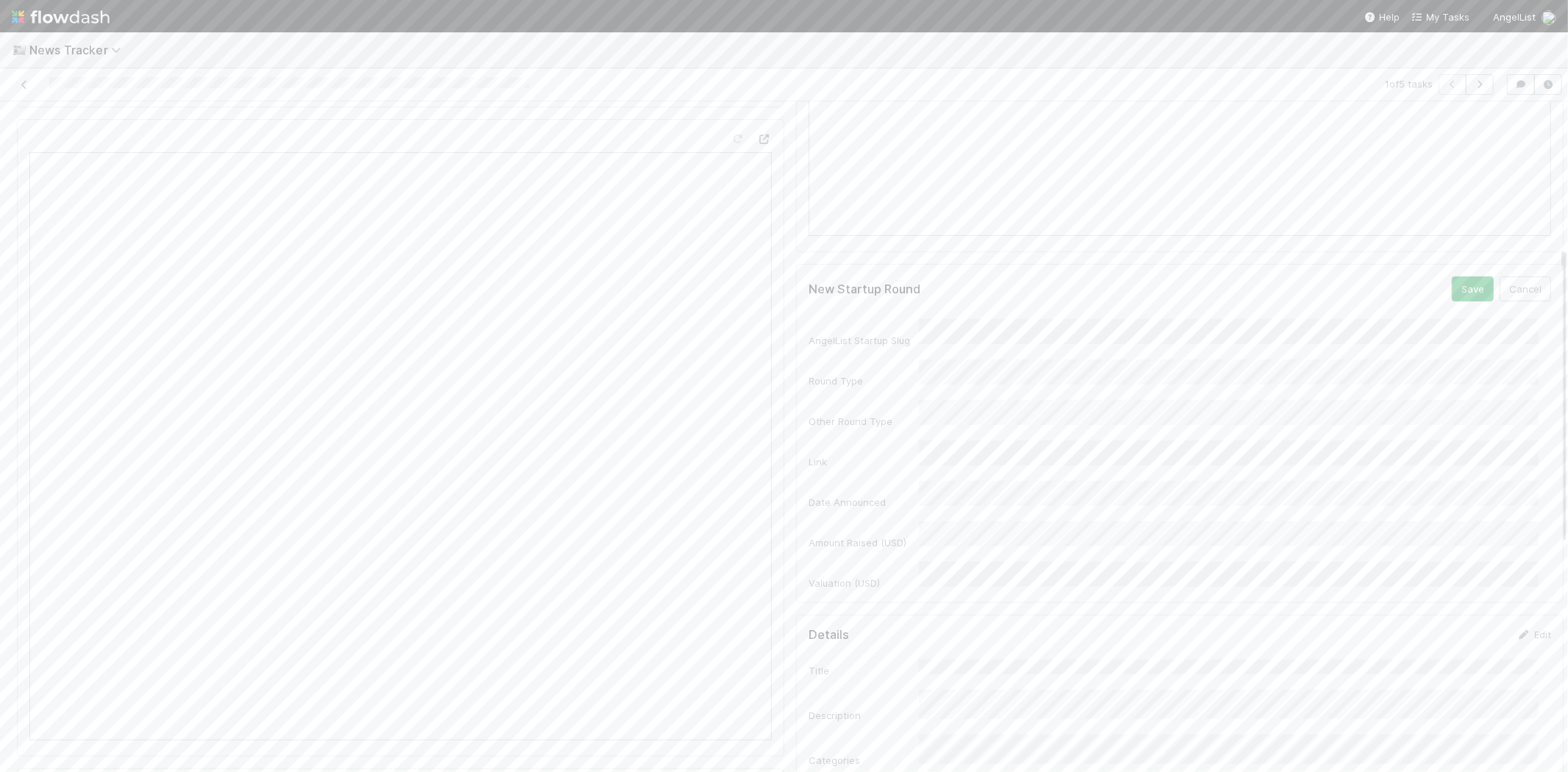 click on "Valuation (USD)" at bounding box center (1180, 576) 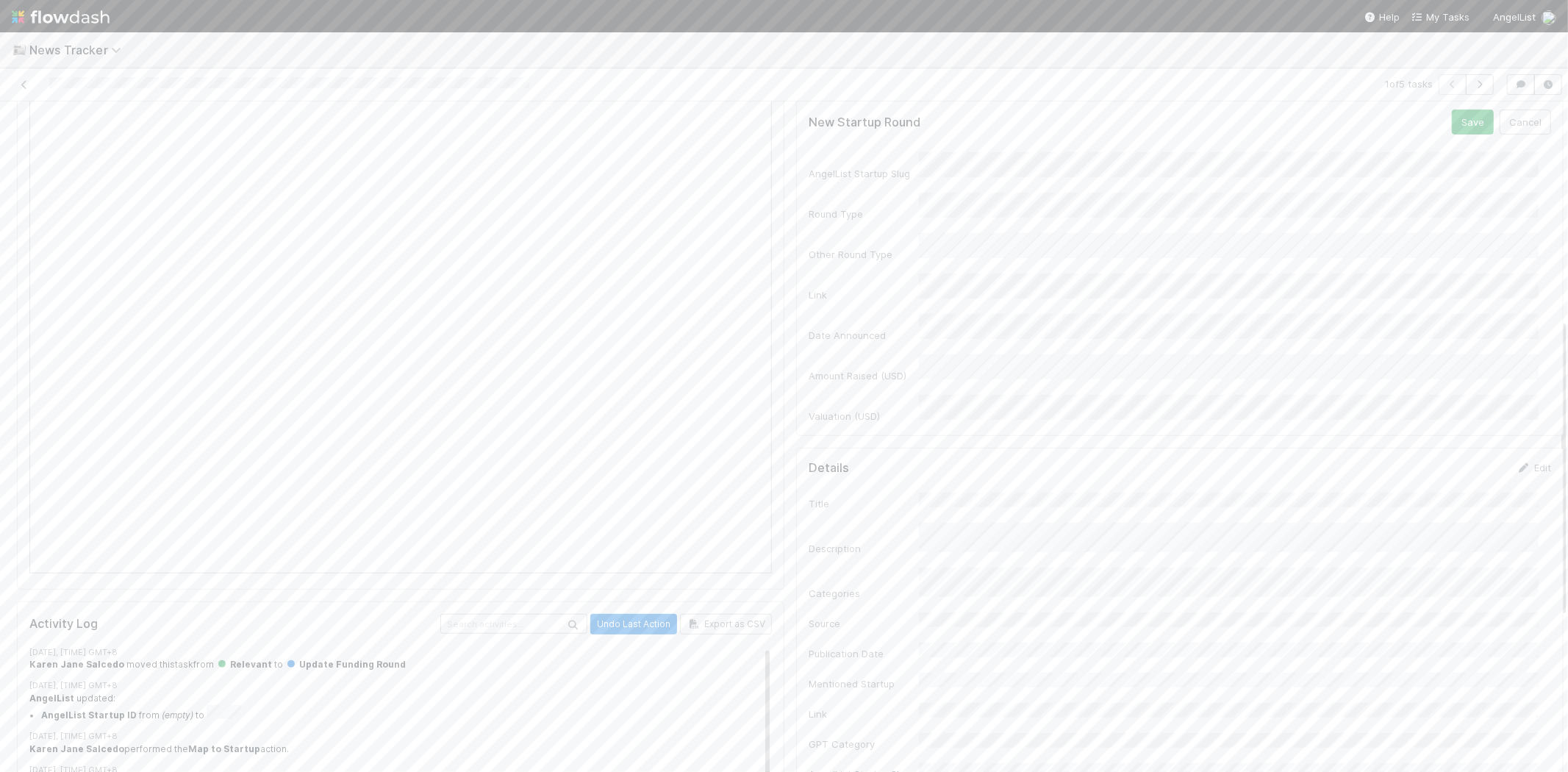 scroll, scrollTop: 490, scrollLeft: 0, axis: vertical 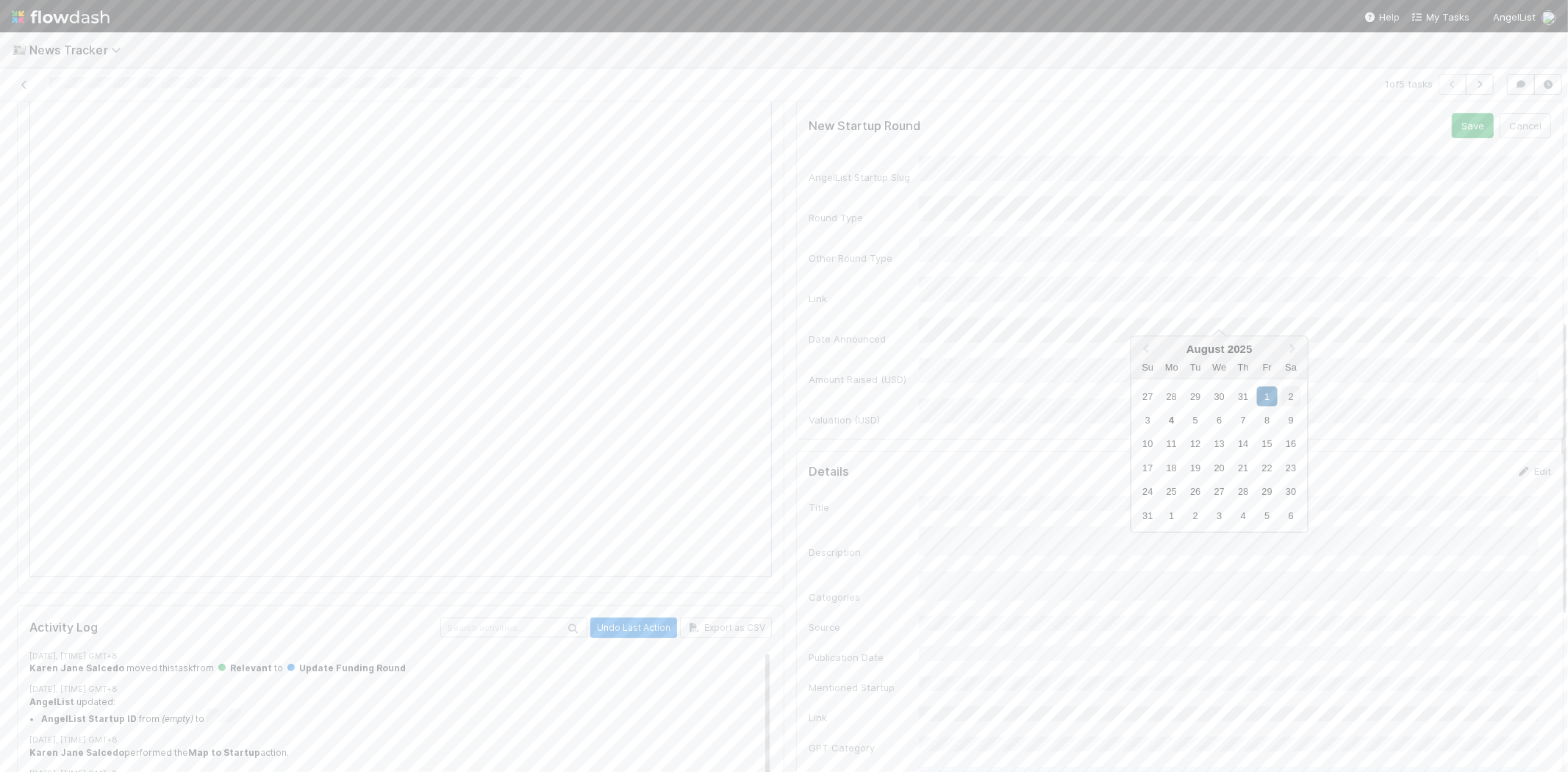 click on "2" at bounding box center (1291, 396) 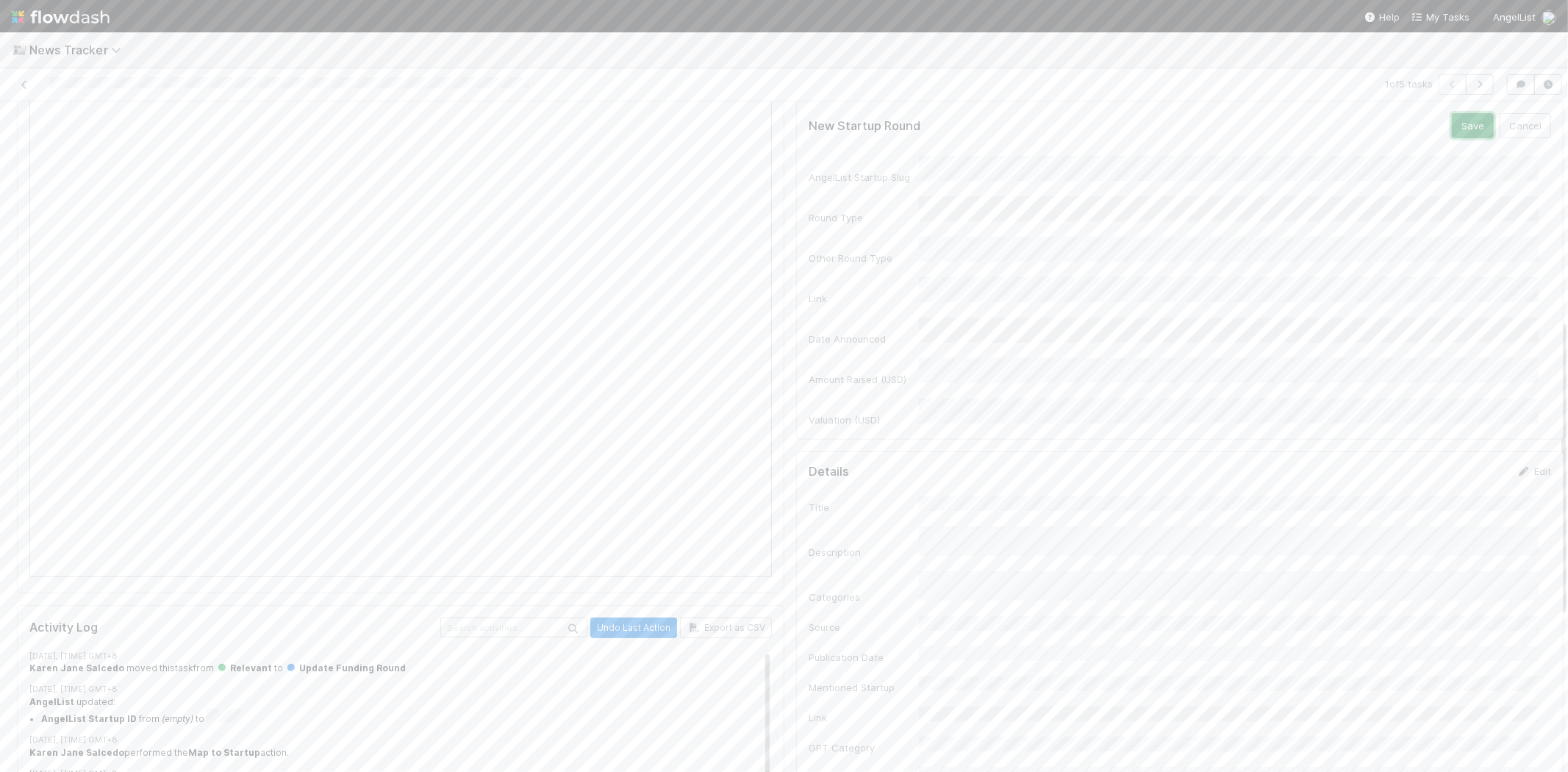click on "Save" at bounding box center (1472, 126) 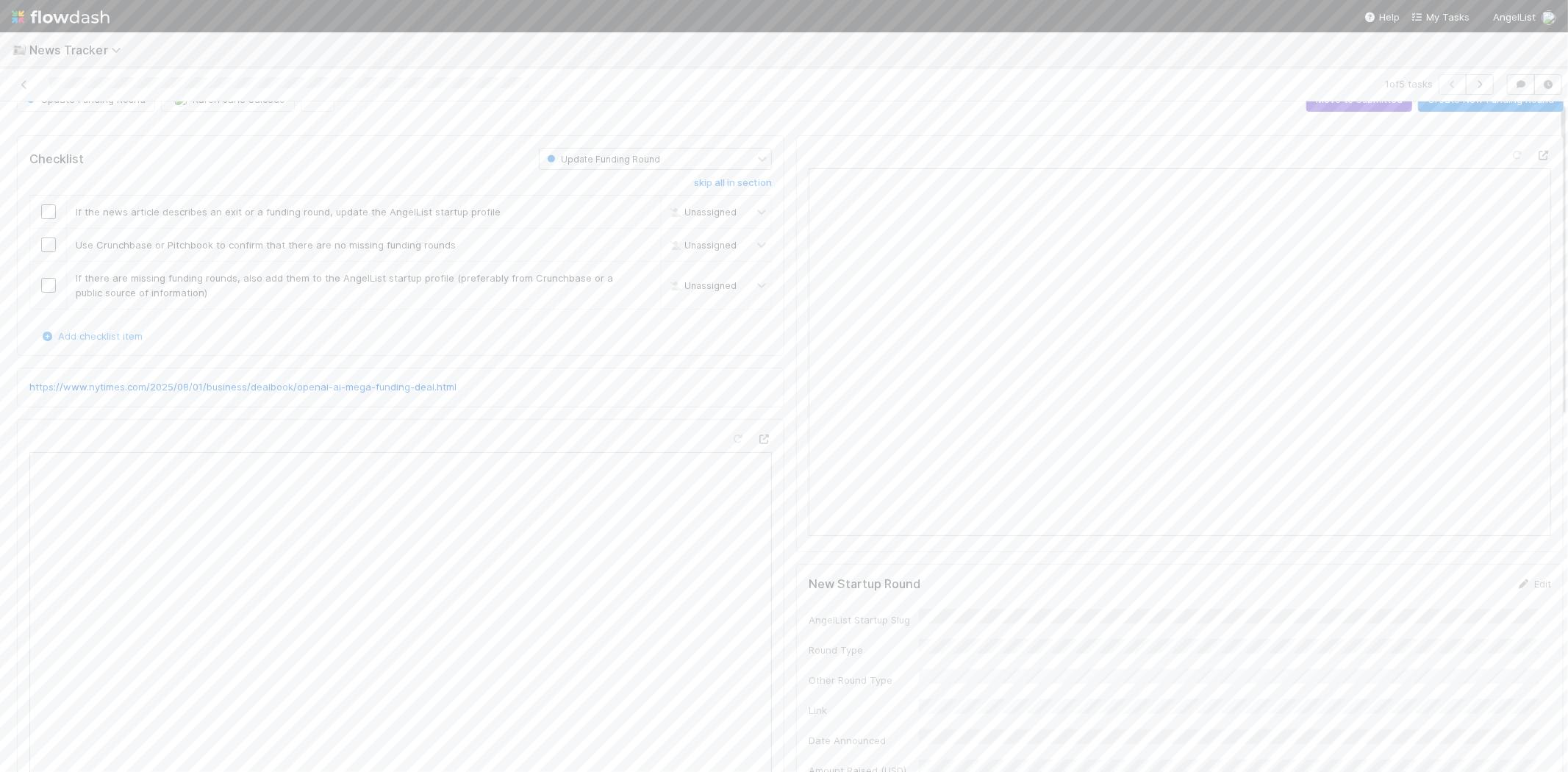 scroll, scrollTop: 0, scrollLeft: 0, axis: both 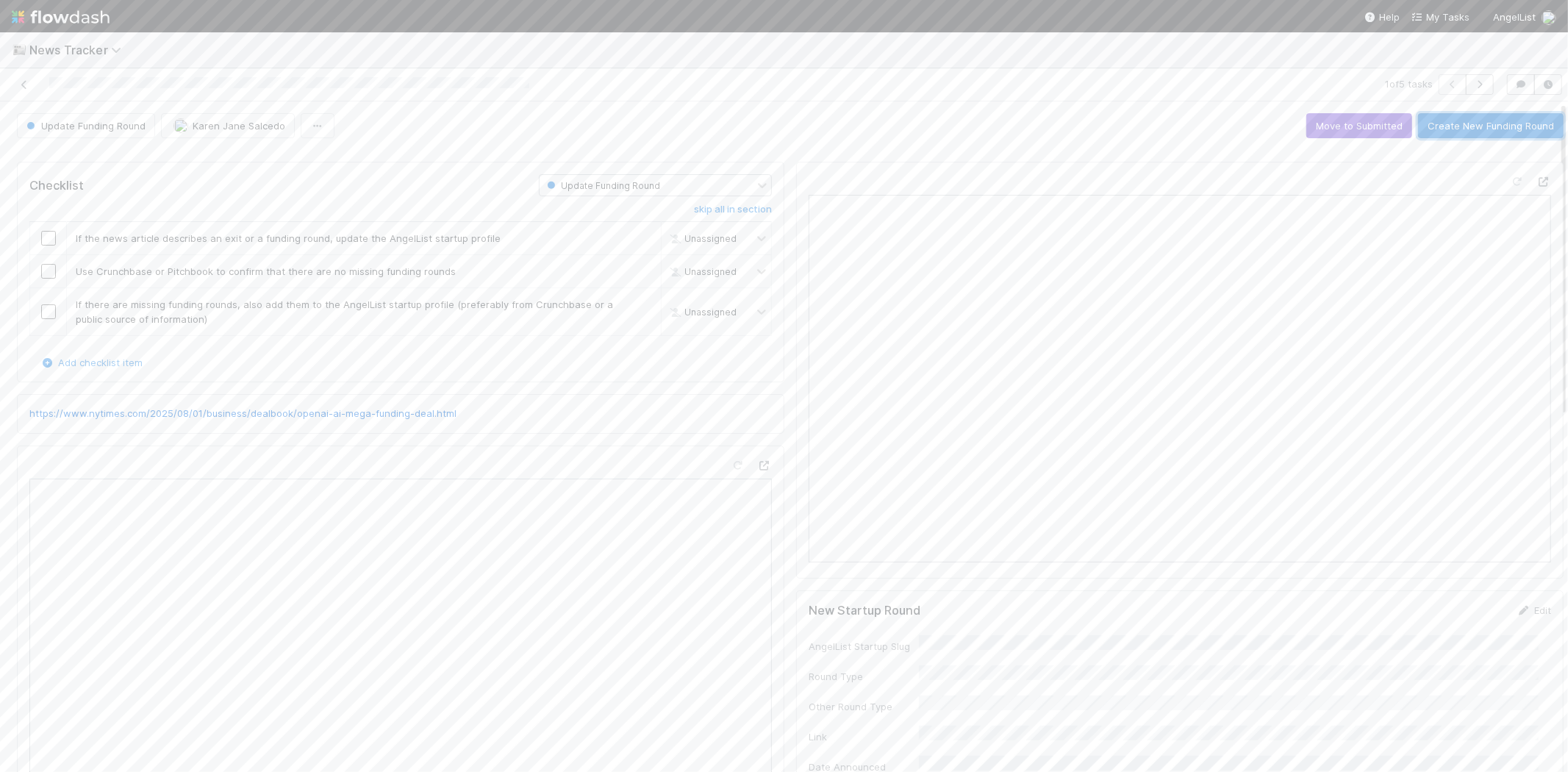 click on "Create New Funding Round" at bounding box center (1491, 126) 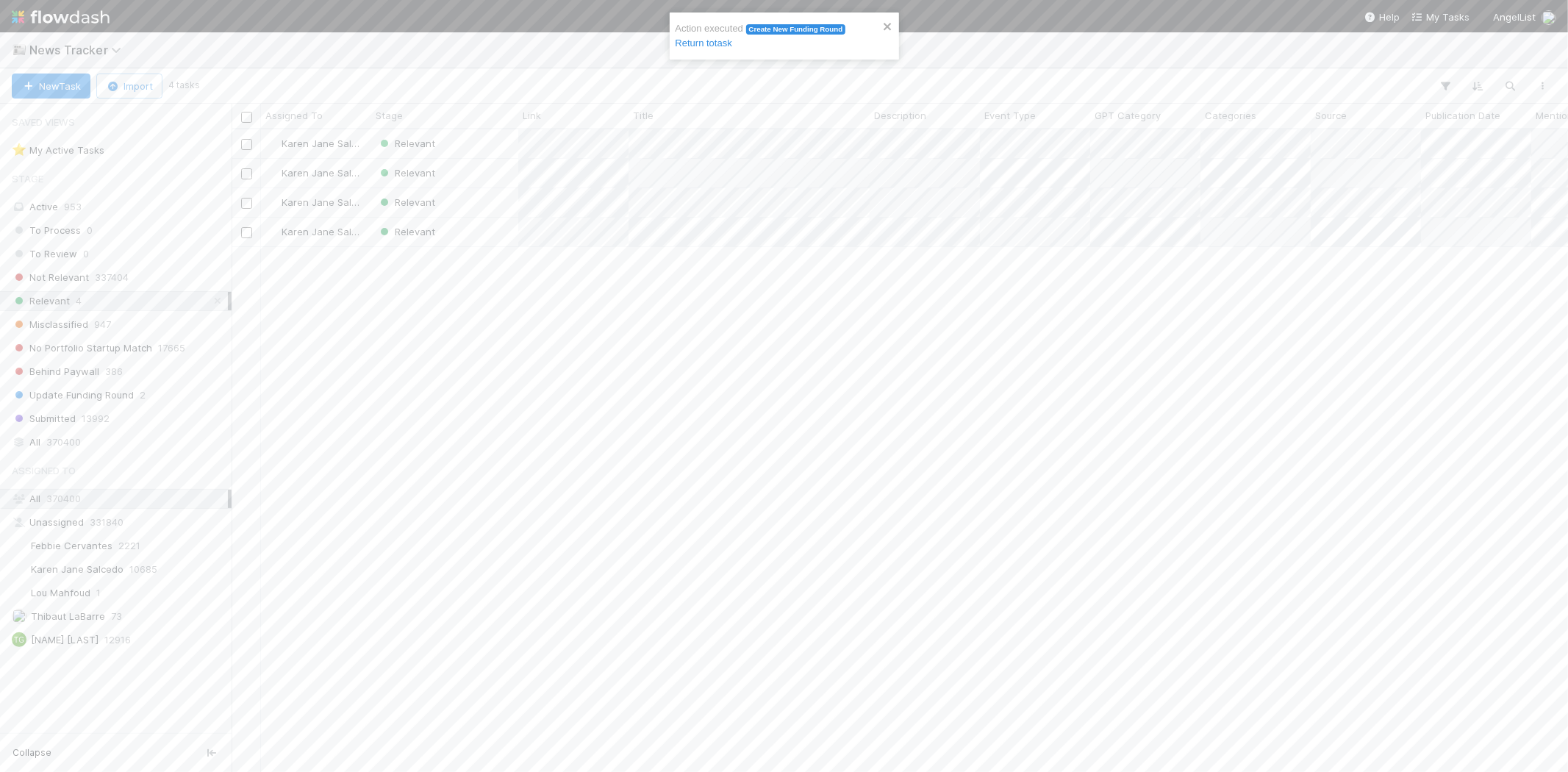 scroll, scrollTop: 12, scrollLeft: 12, axis: both 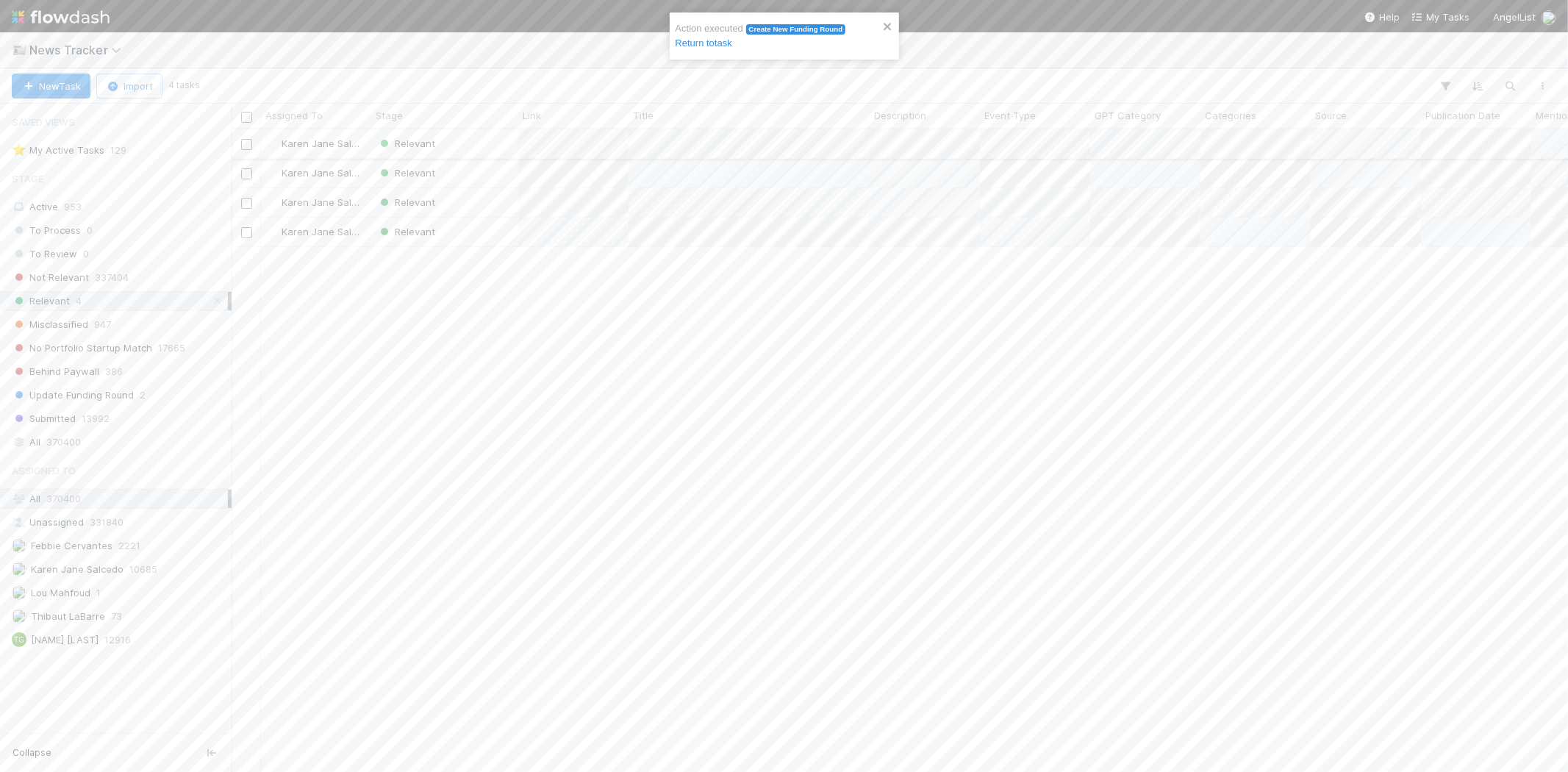 click on "Relevant" at bounding box center (445, 143) 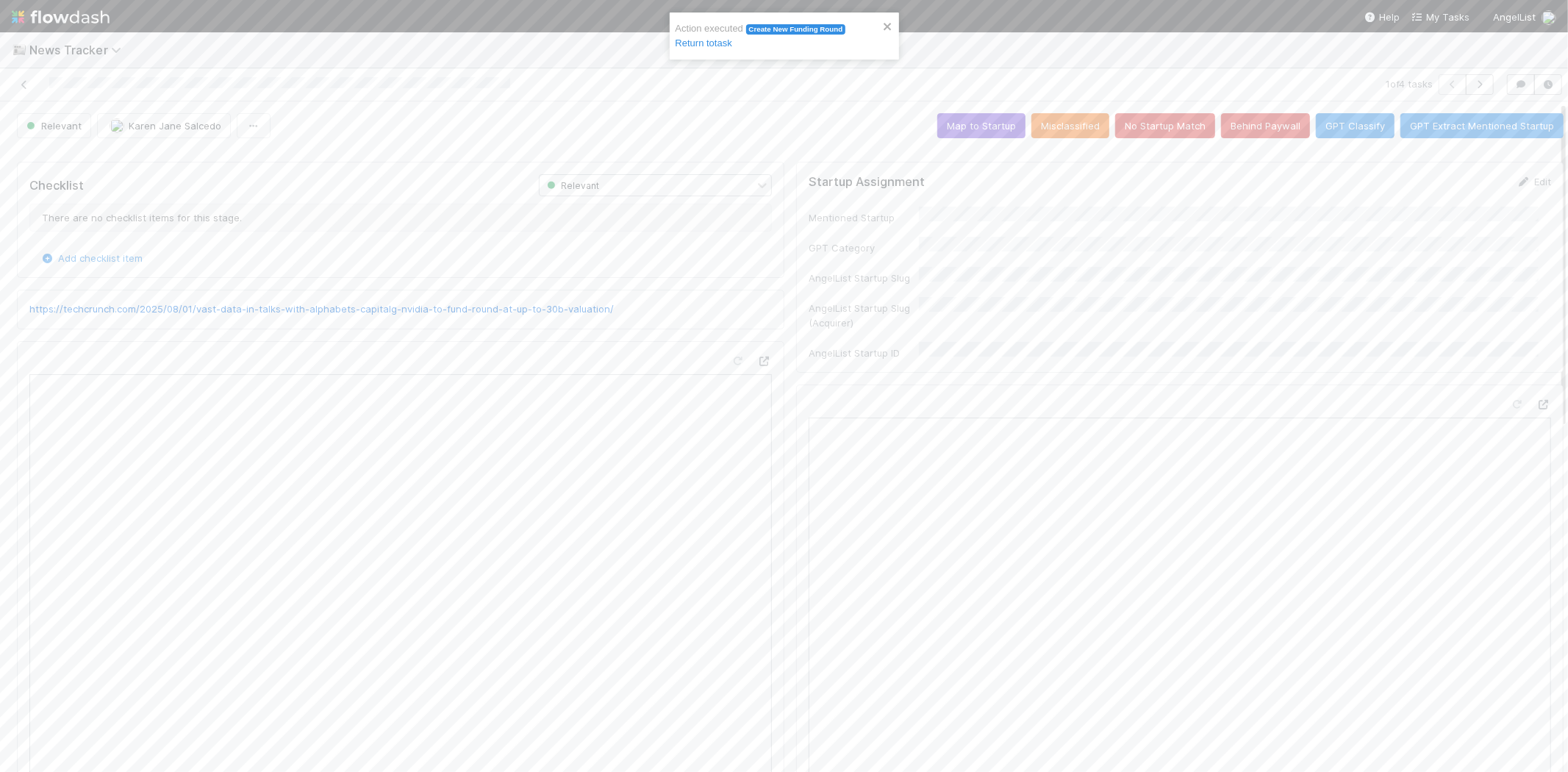 click on "https://techcrunch.com/2025/08/01/vast-data-in-talks-with-alphabets-capitalg-nvidia-to-fund-round-at-up-to-30b-valuation/" at bounding box center [401, 310] 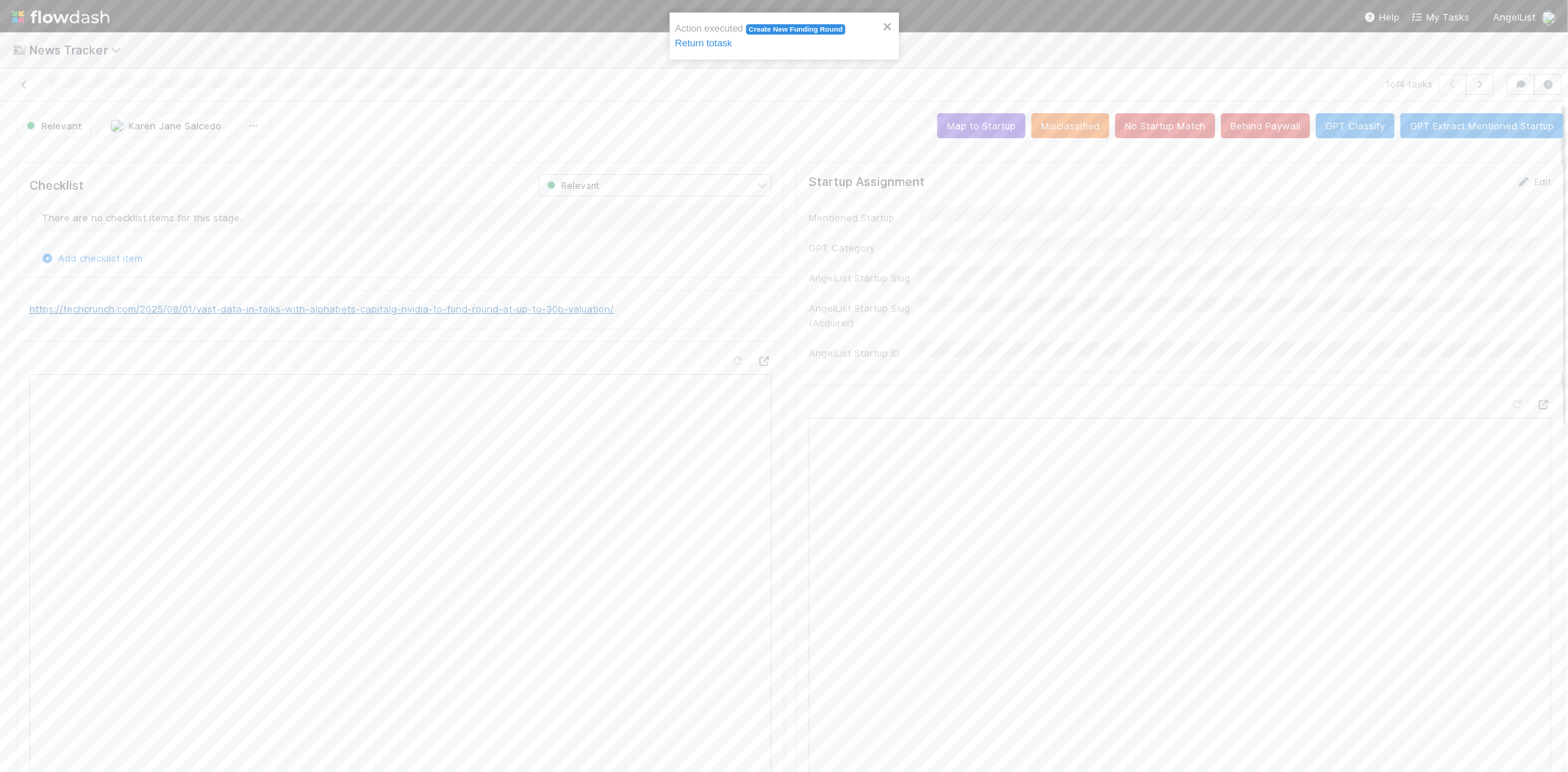 click on "https://techcrunch.com/2025/08/01/vast-data-in-talks-with-alphabets-capitalg-nvidia-to-fund-round-at-up-to-30b-valuation/" at bounding box center (321, 309) 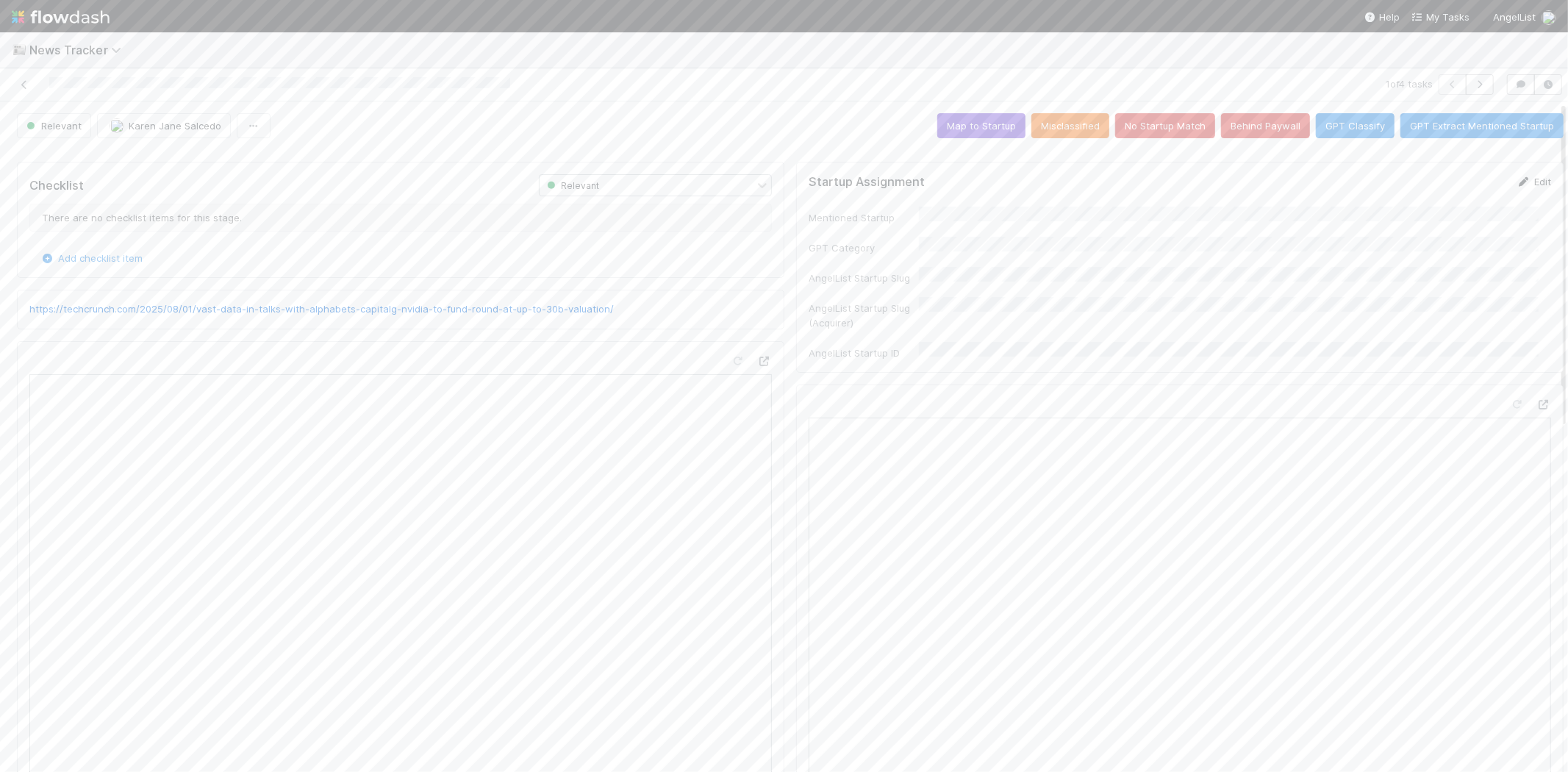 click on "Edit" at bounding box center (1533, 182) 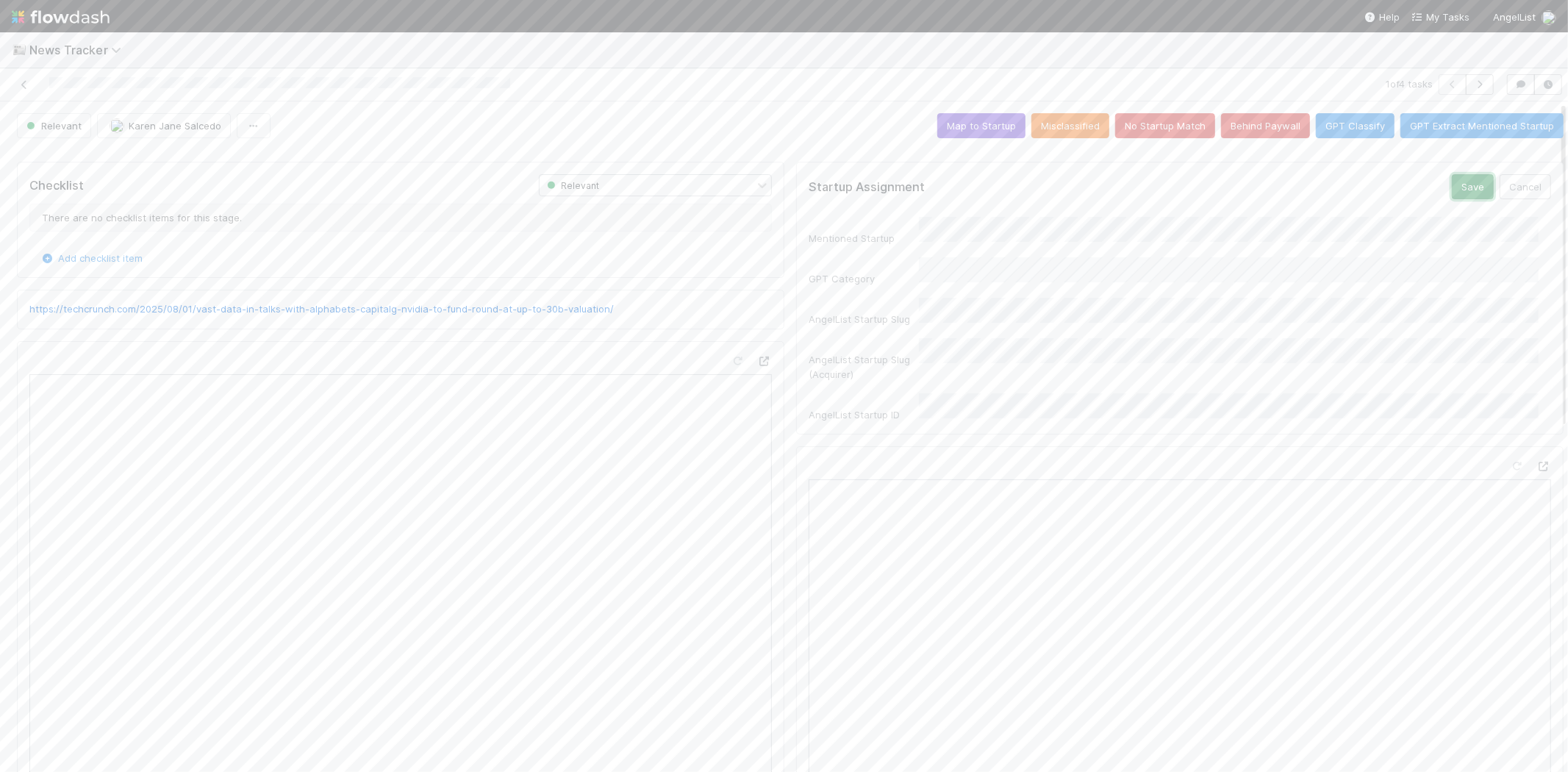 click on "Save" at bounding box center [1472, 187] 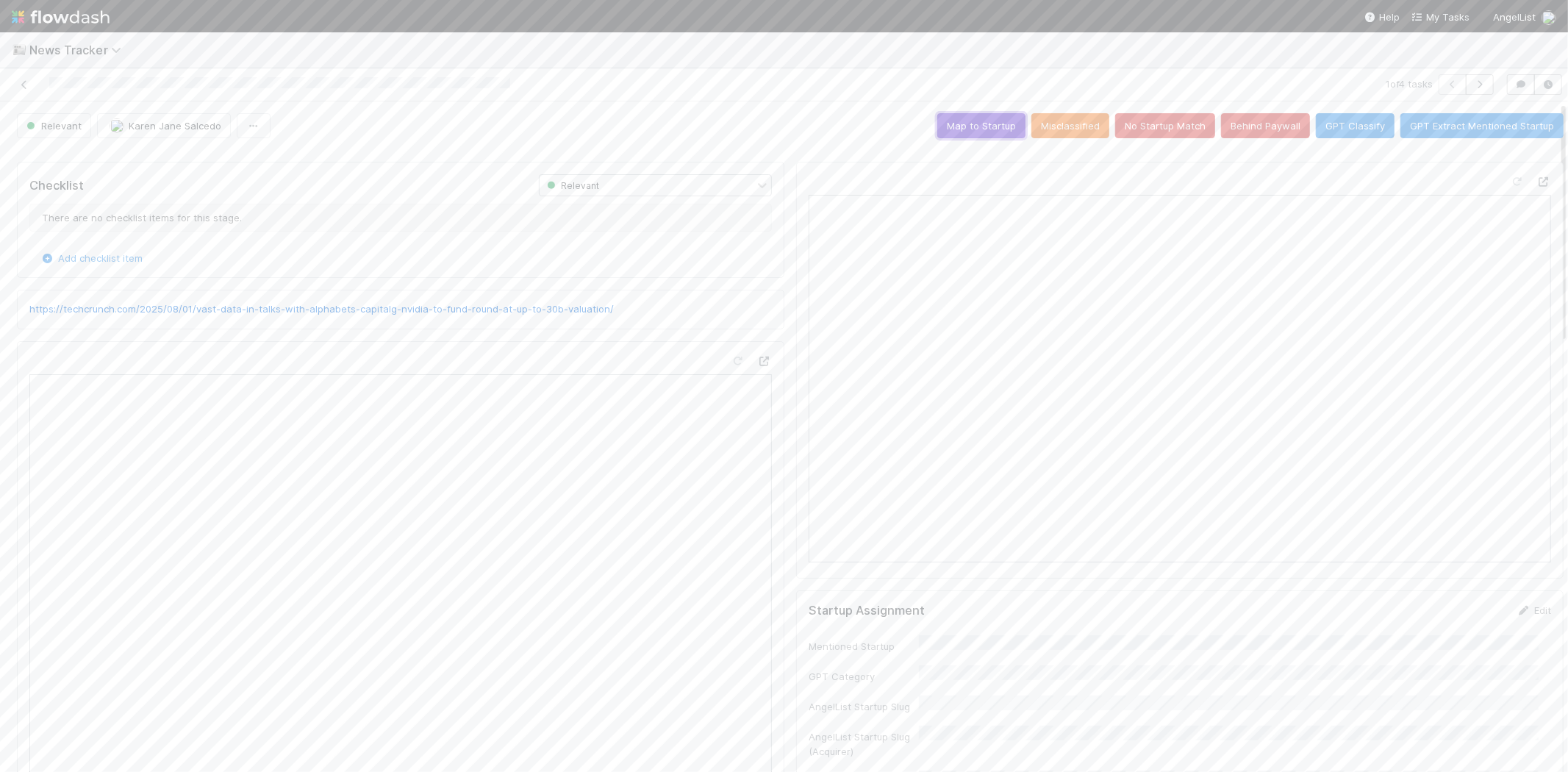 click on "Map to Startup" at bounding box center [981, 126] 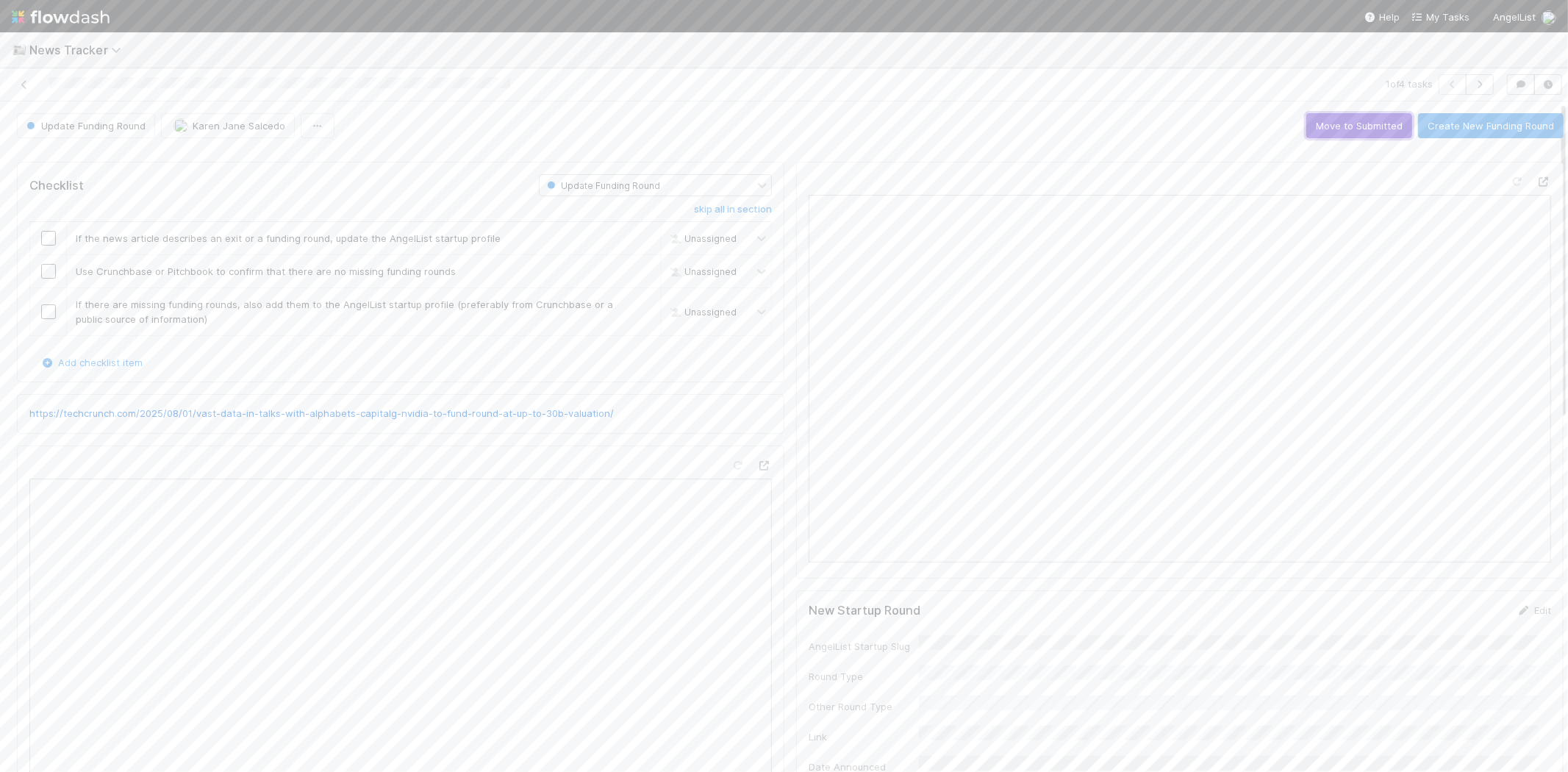 click on "Move to Submitted" at bounding box center (1359, 126) 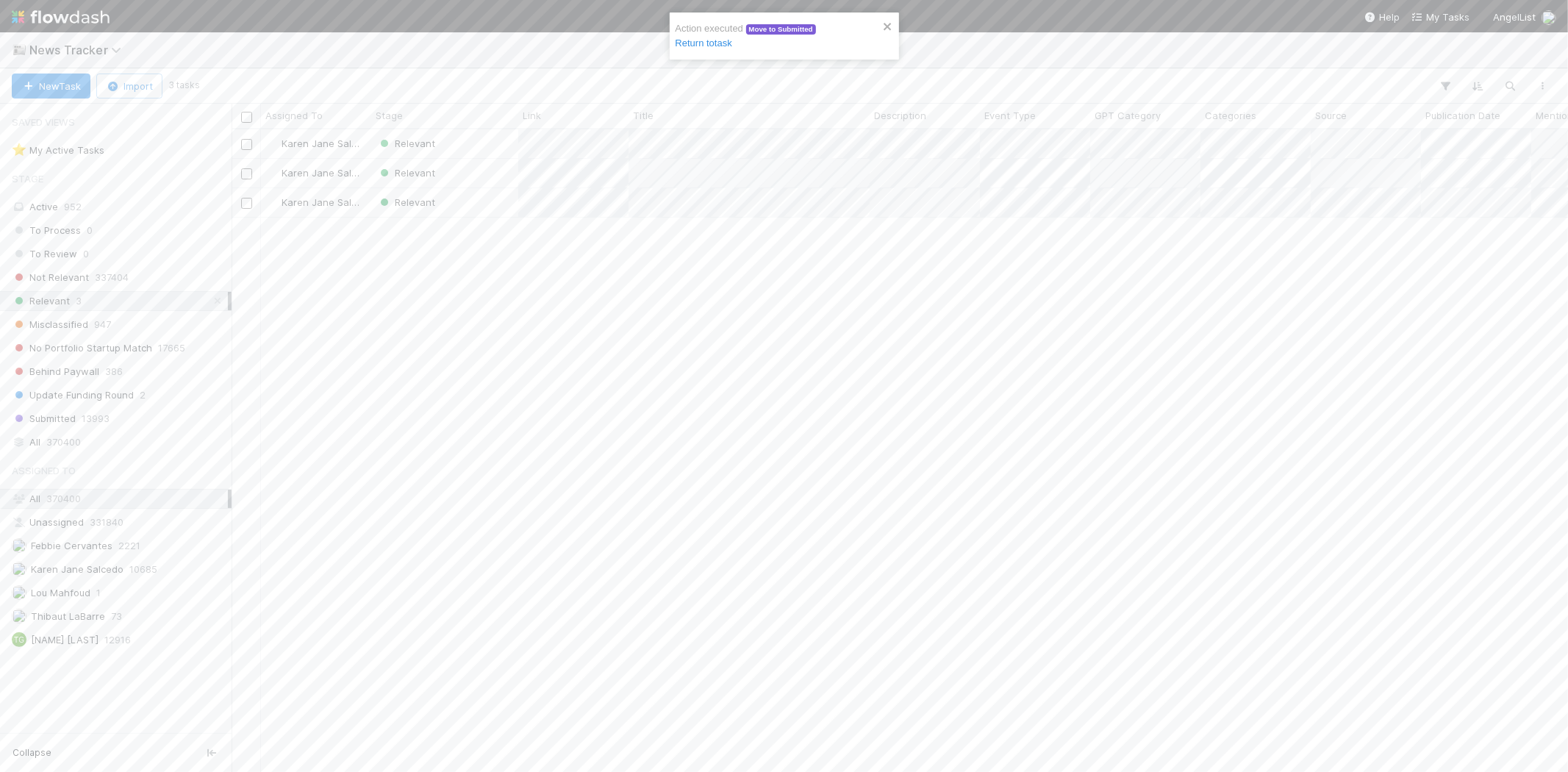 scroll, scrollTop: 12, scrollLeft: 12, axis: both 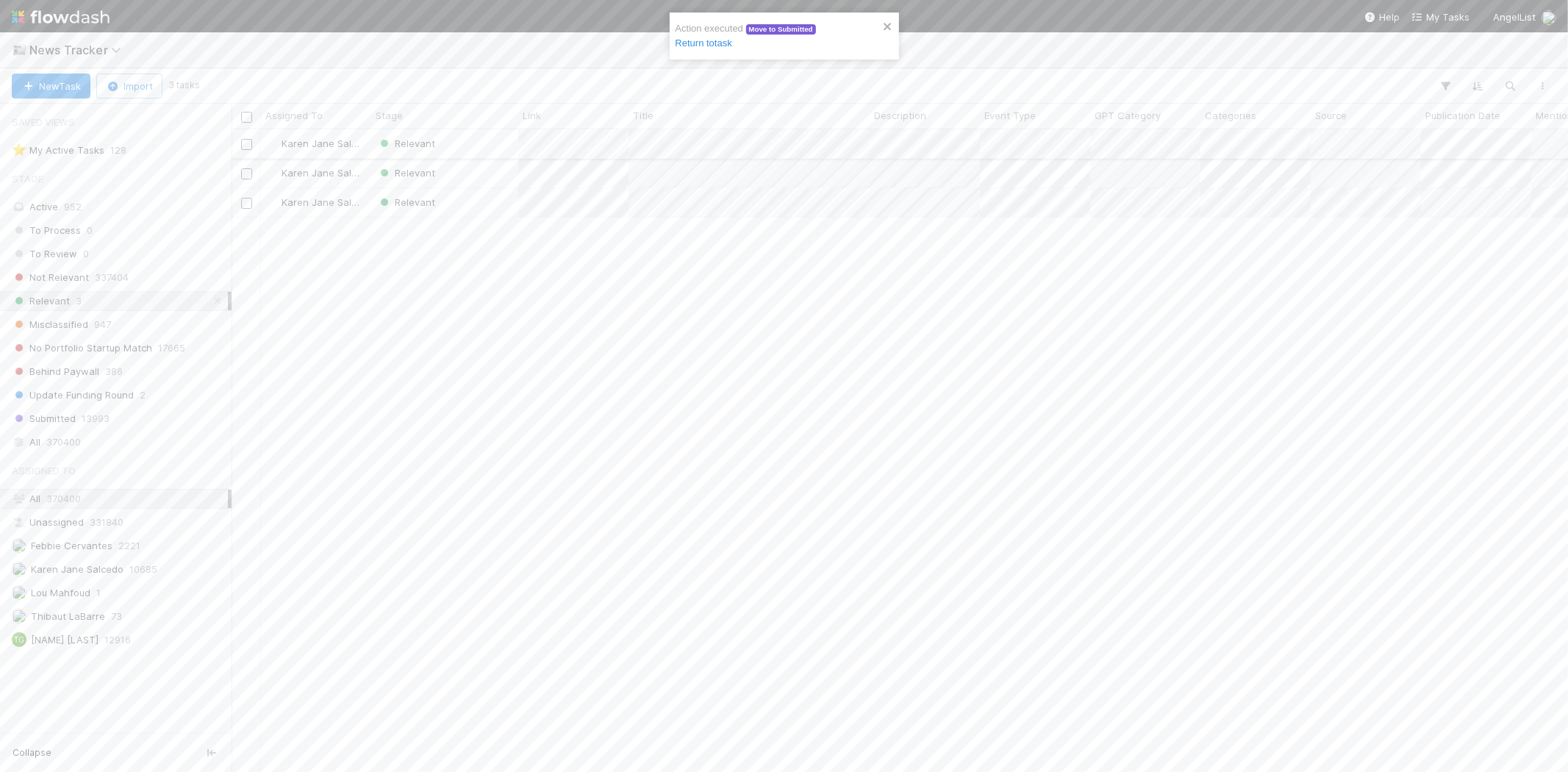 click on "Relevant" at bounding box center (445, 143) 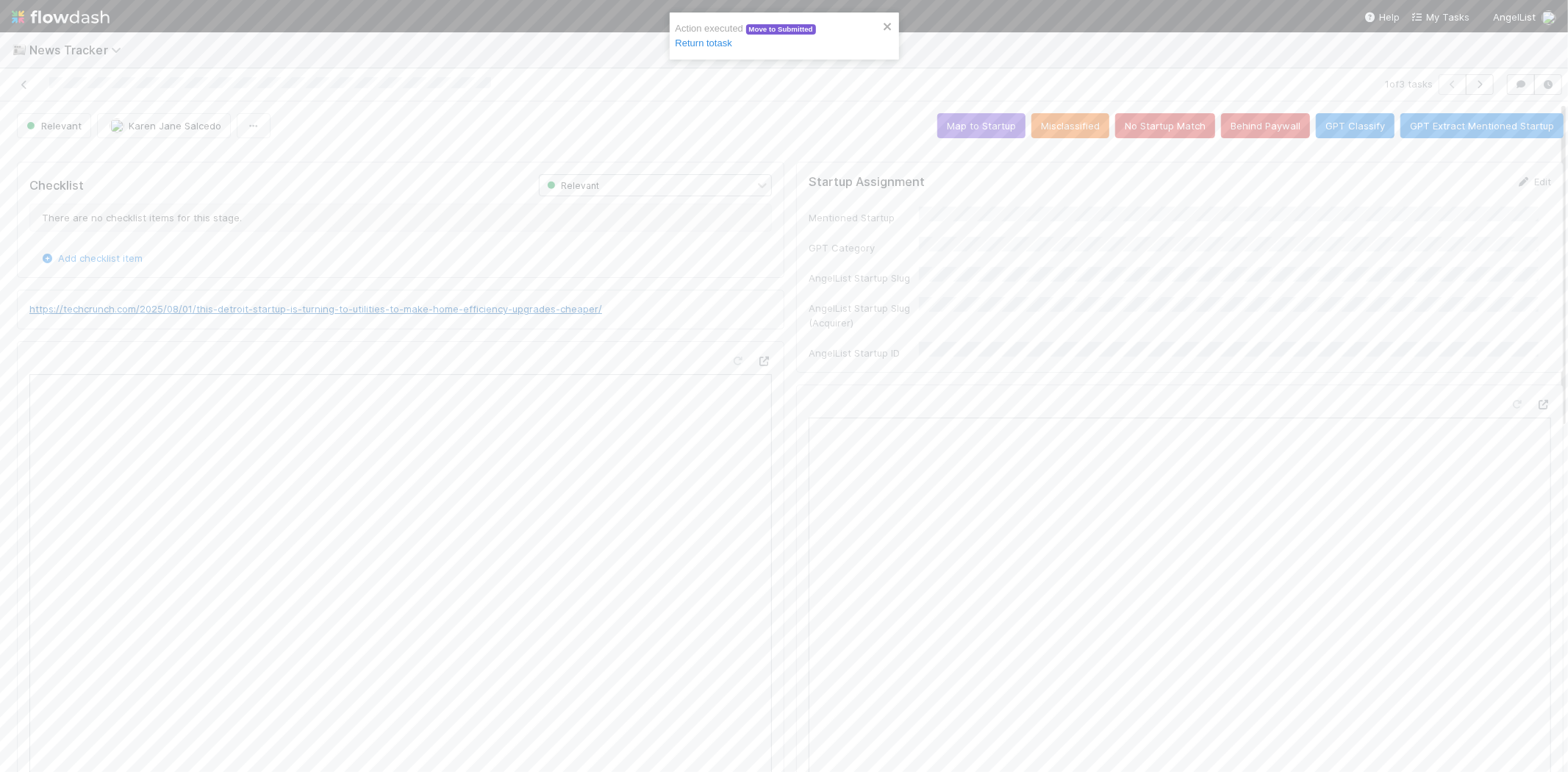 click on "https://techcrunch.com/2025/08/01/this-detroit-startup-is-turning-to-utilities-to-make-home-efficiency-upgrades-cheaper/" at bounding box center [315, 309] 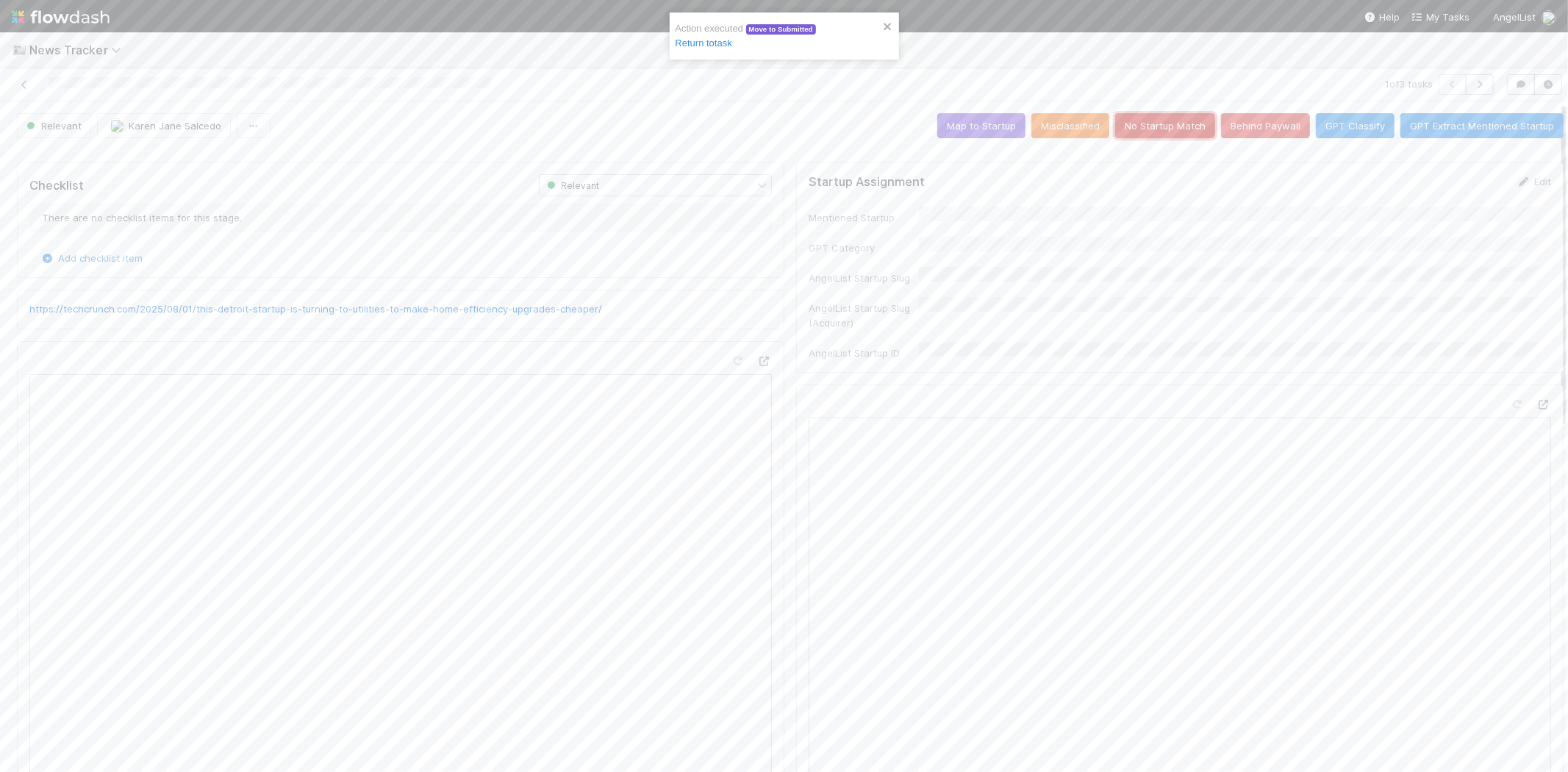 click on "No Startup Match" at bounding box center [1165, 126] 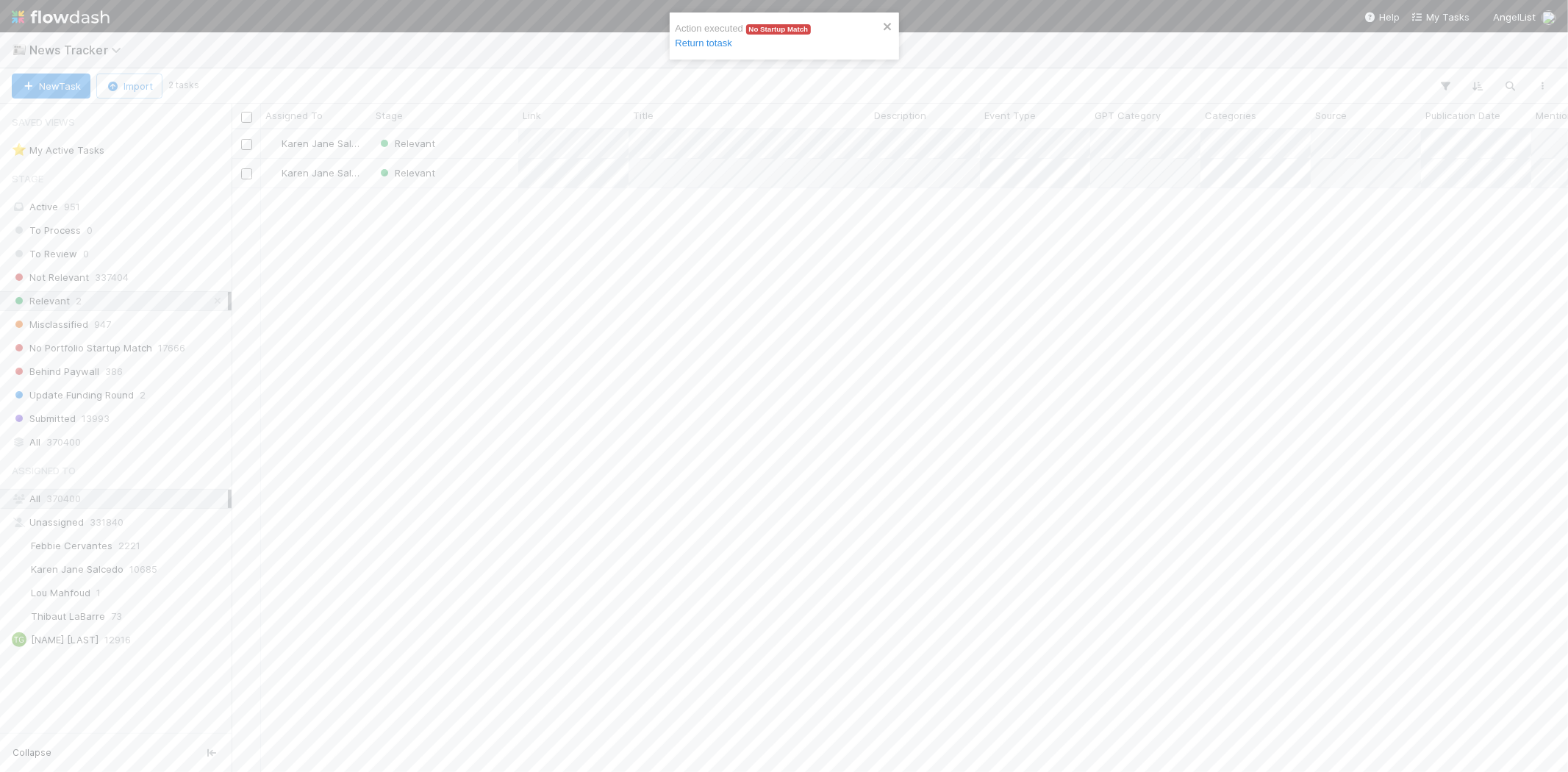 scroll, scrollTop: 12, scrollLeft: 12, axis: both 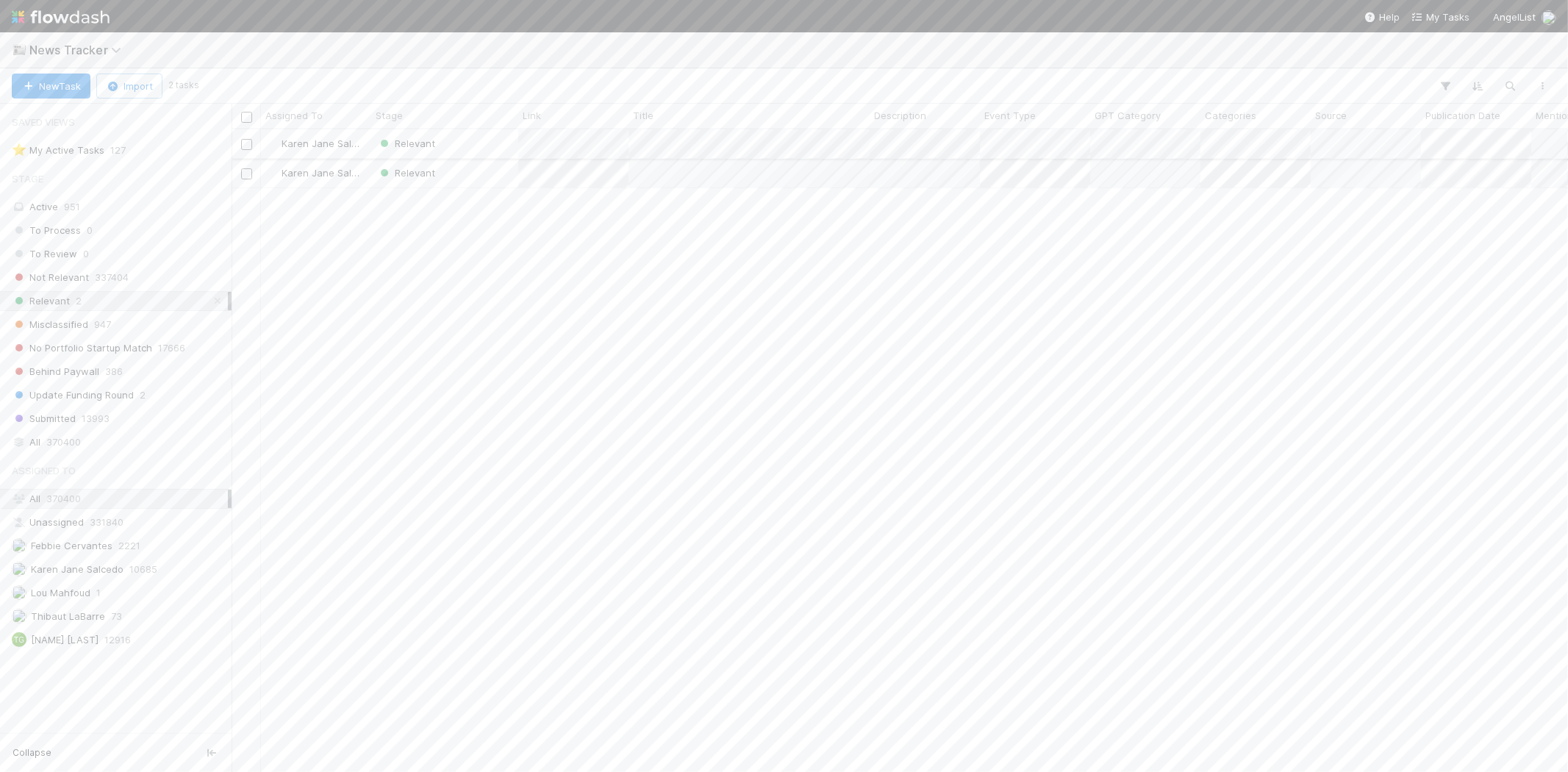 click on "Relevant" at bounding box center (445, 143) 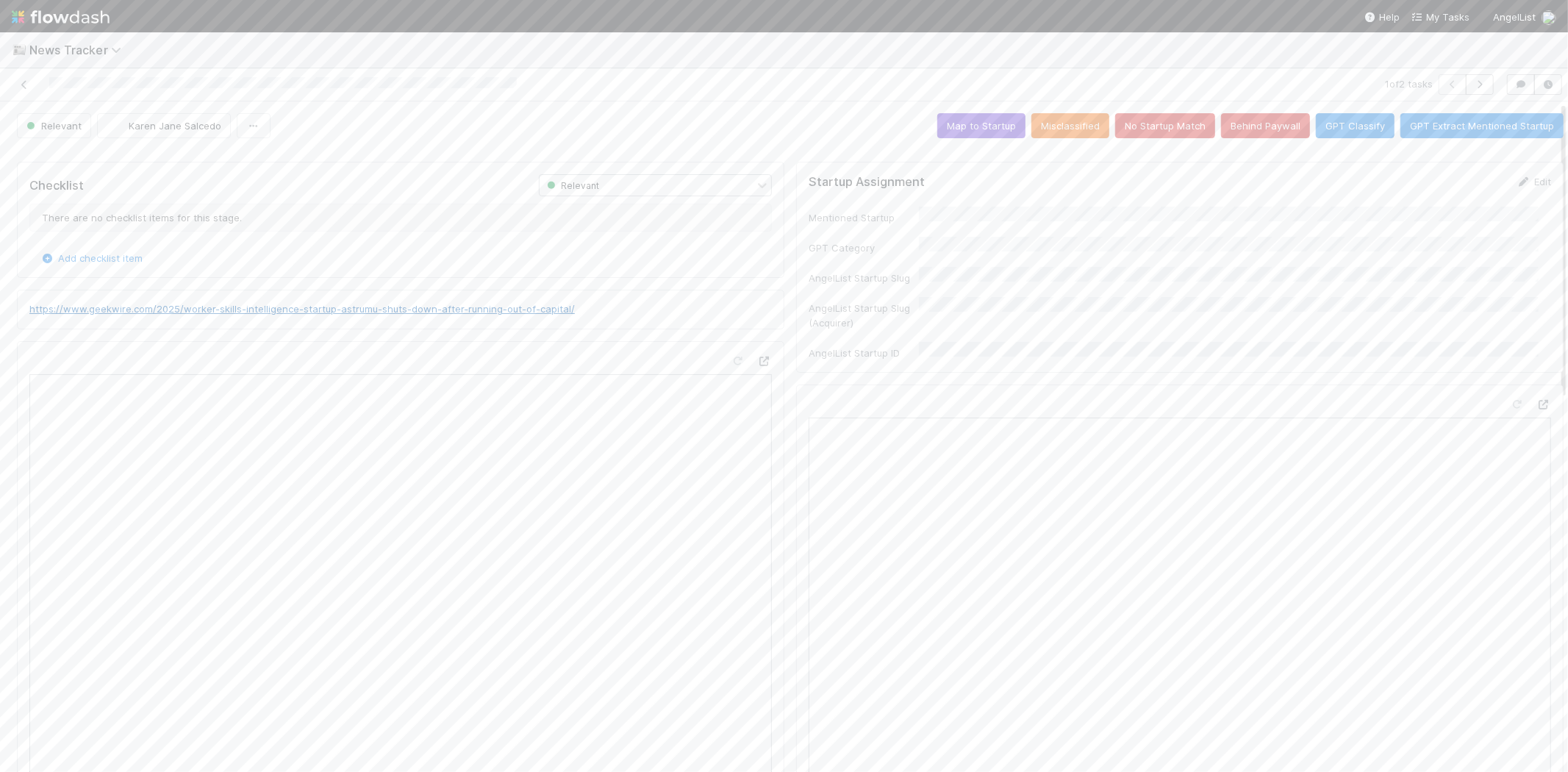 click on "https://www.geekwire.com/2025/worker-skills-intelligence-startup-astrumu-shuts-down-after-running-out-of-capital/" at bounding box center [302, 309] 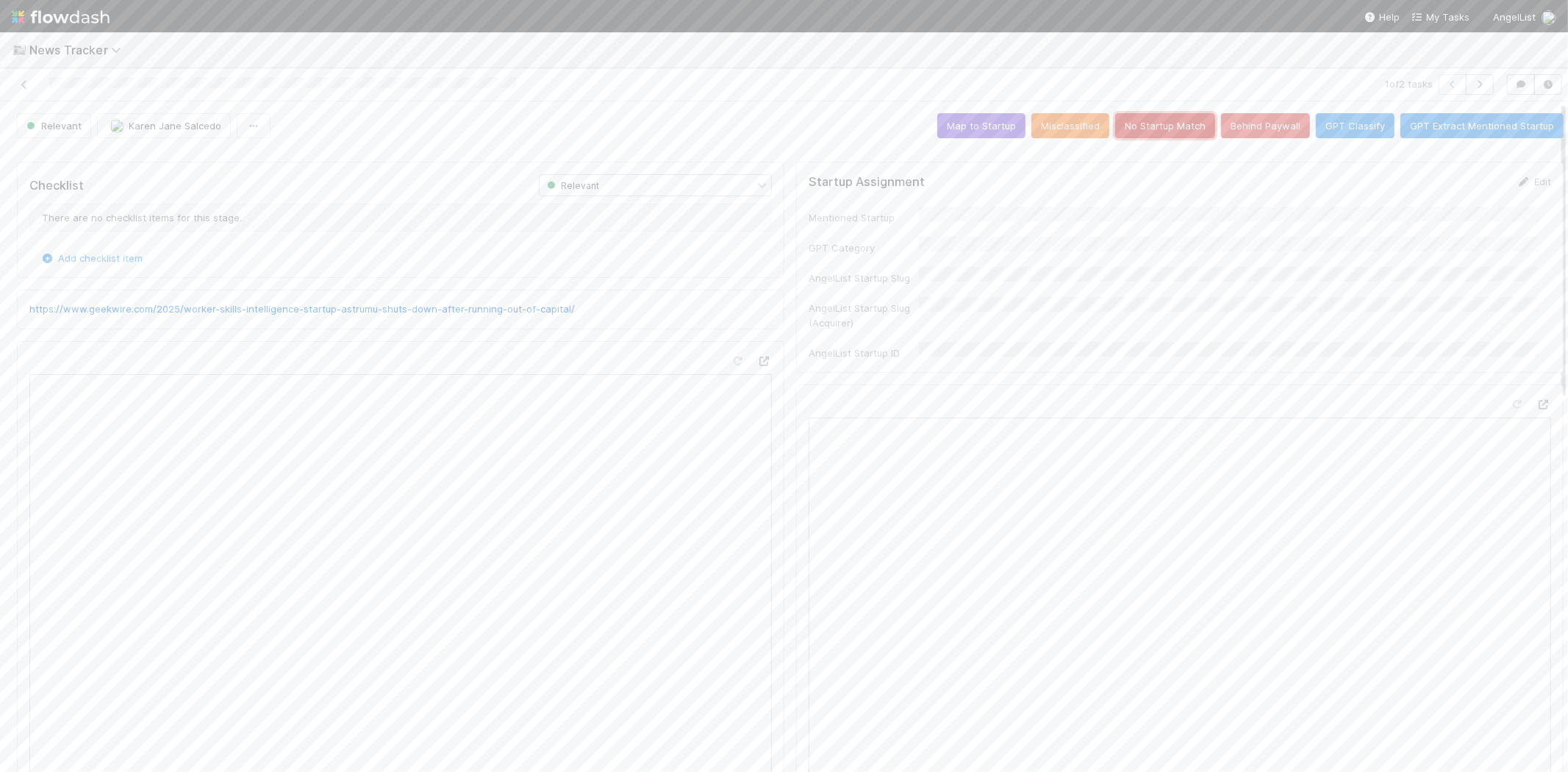 click on "No Startup Match" at bounding box center [1165, 126] 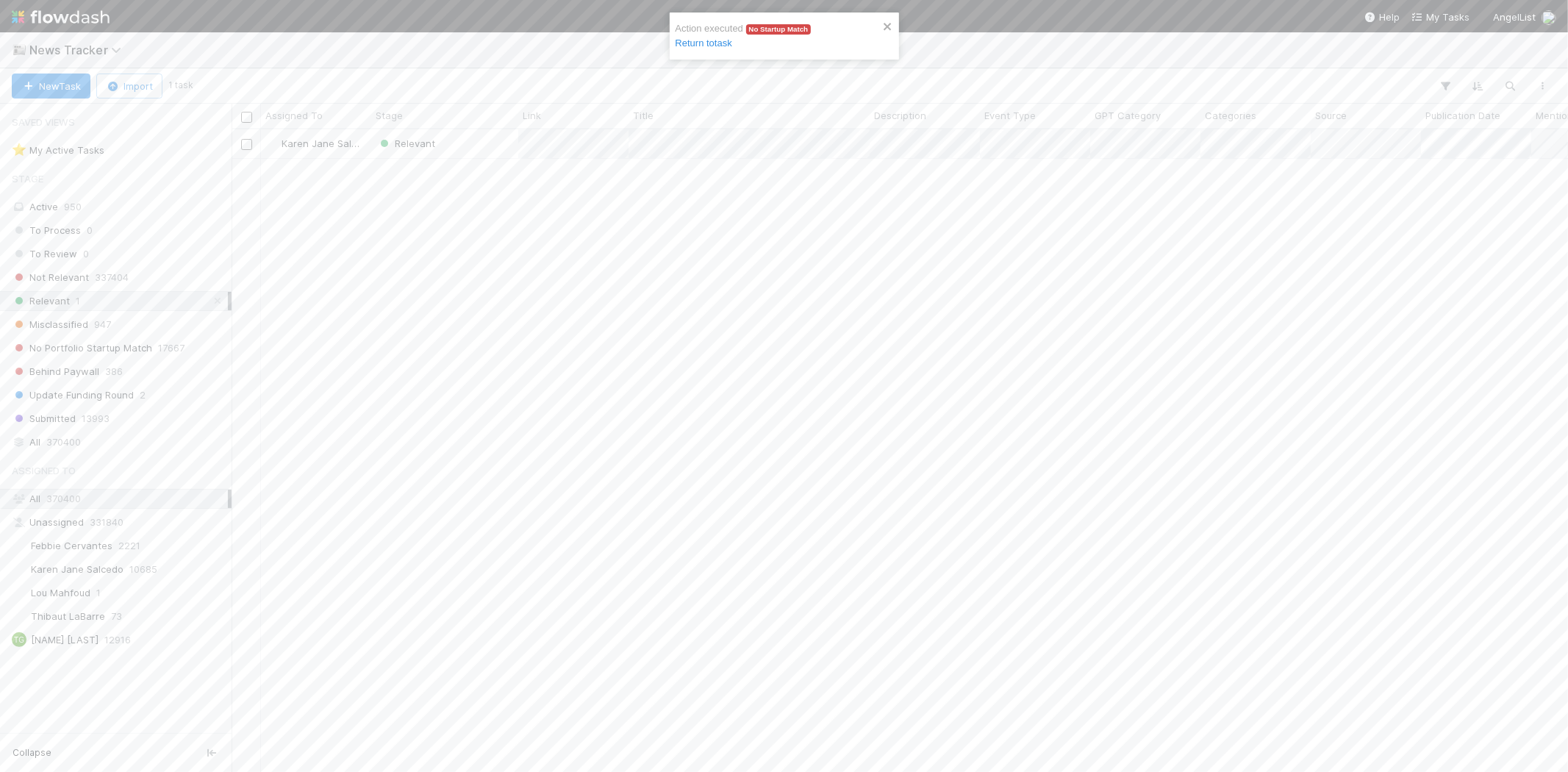 scroll, scrollTop: 12, scrollLeft: 12, axis: both 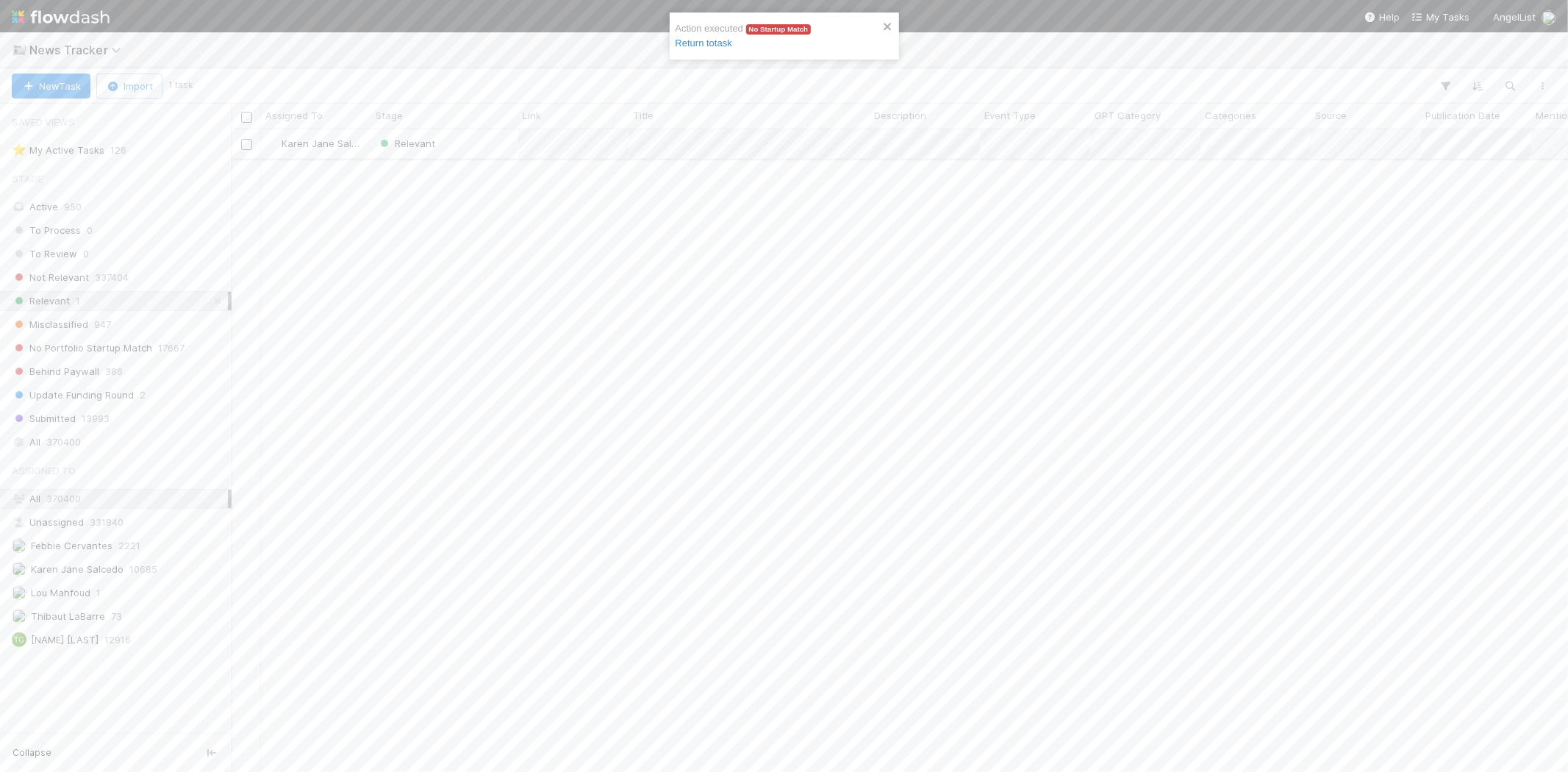 click on "Relevant" at bounding box center [445, 143] 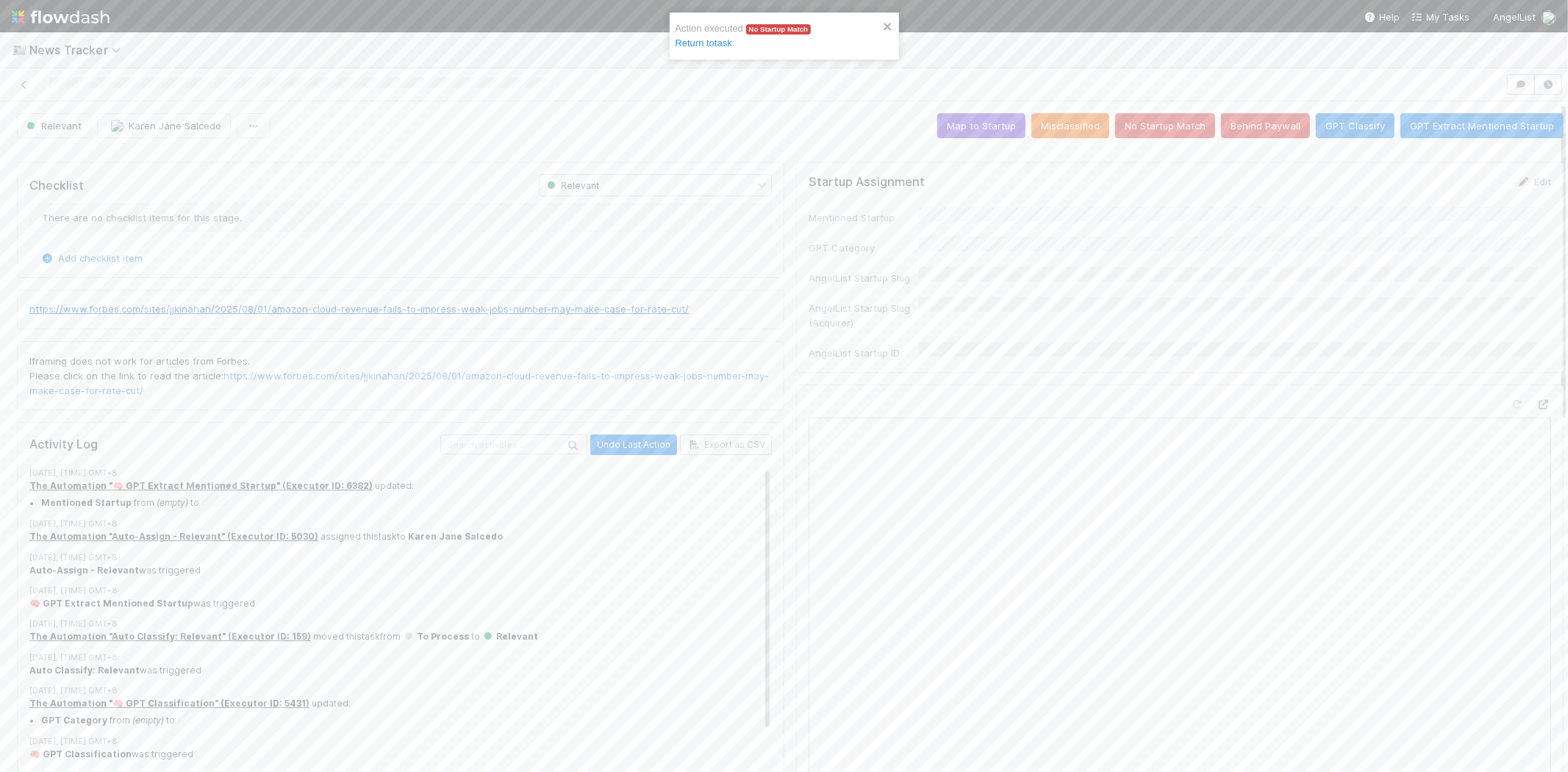 click on "https://www.forbes.com/sites/jjkinahan/2025/08/01/amazon-cloud-revenue-fails-to-impress-weak-jobs-number-may-make-case-for-rate-cut/" at bounding box center (359, 309) 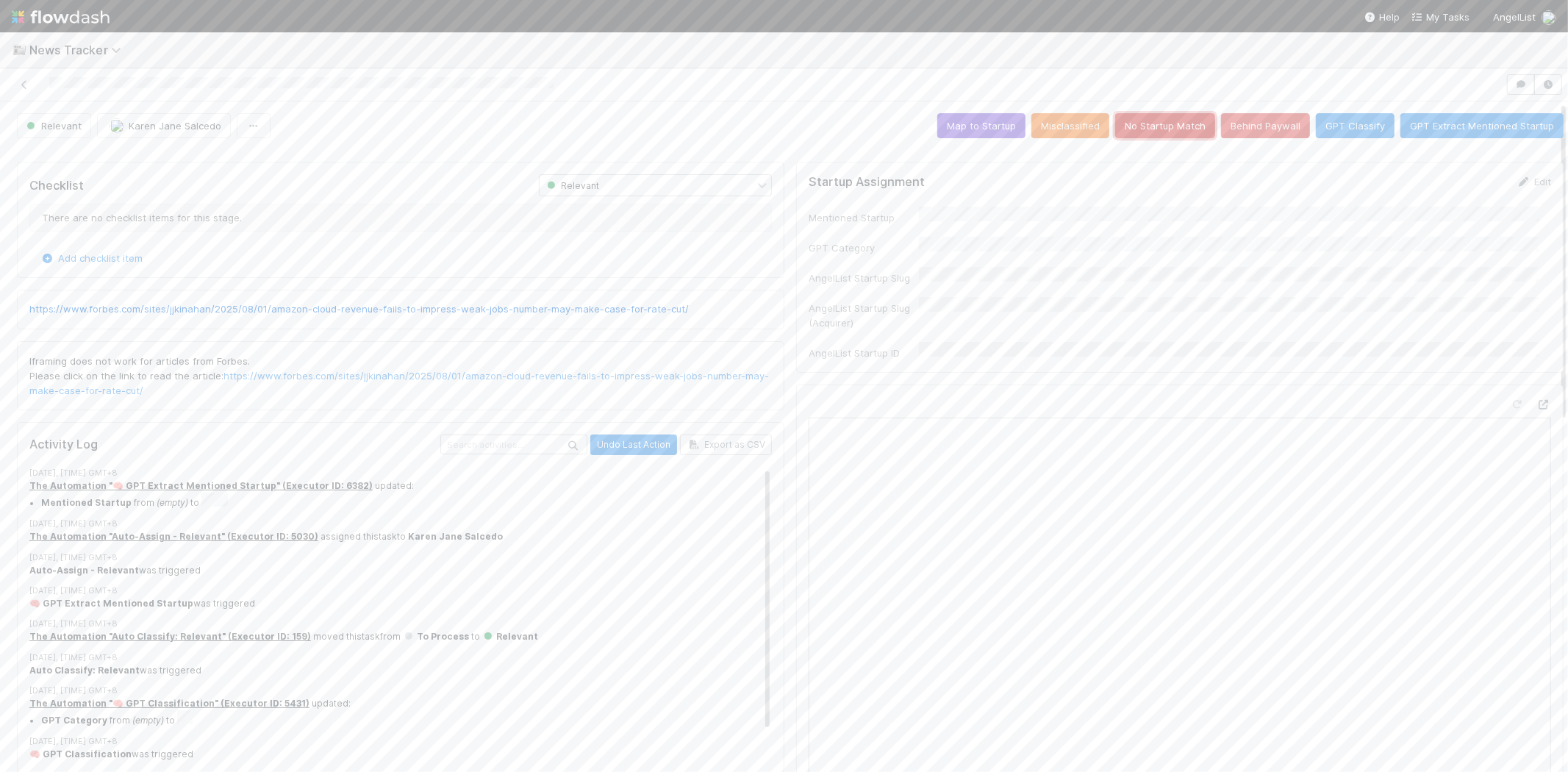 click on "No Startup Match" at bounding box center [1165, 126] 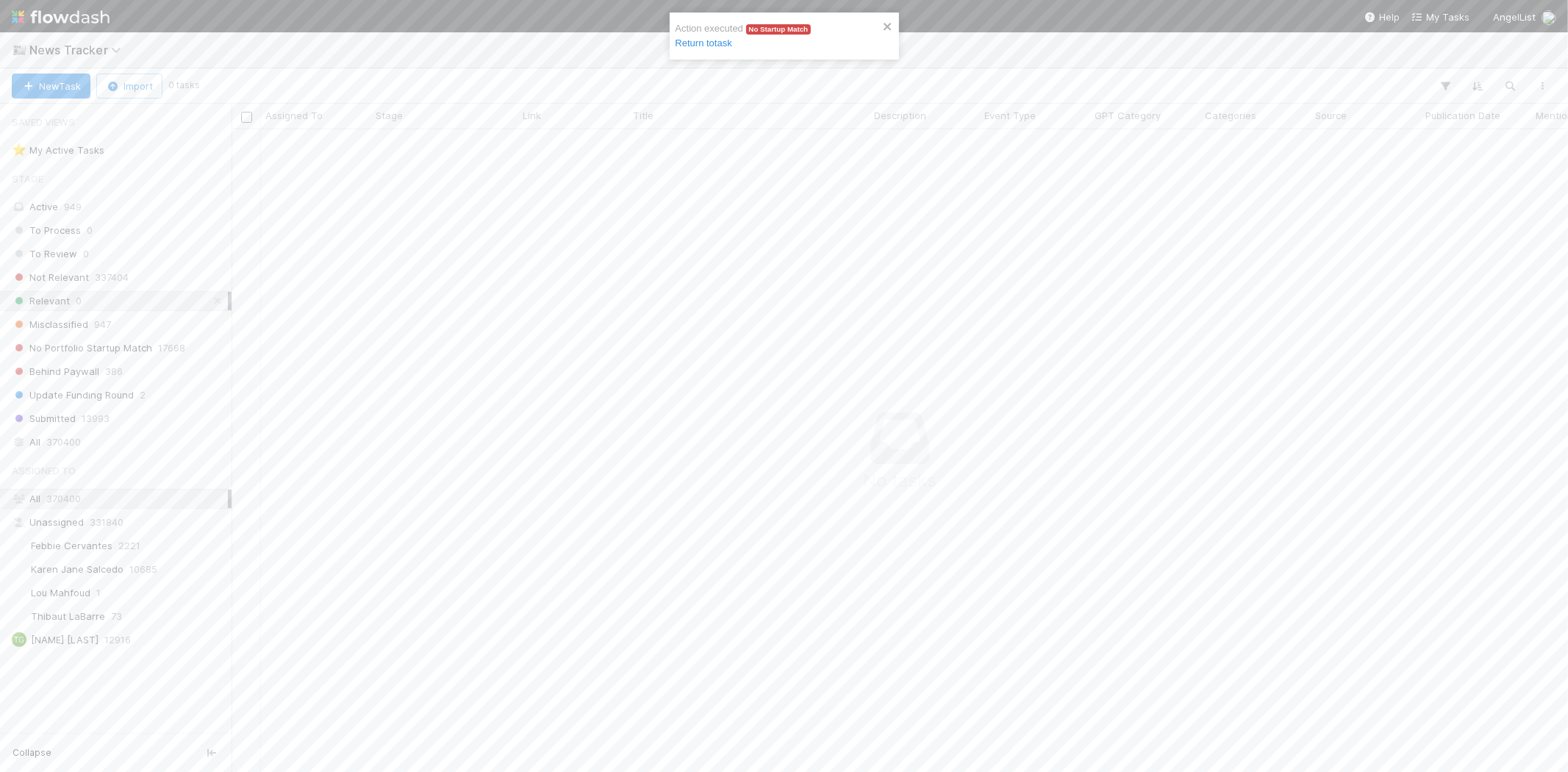 scroll, scrollTop: 12, scrollLeft: 12, axis: both 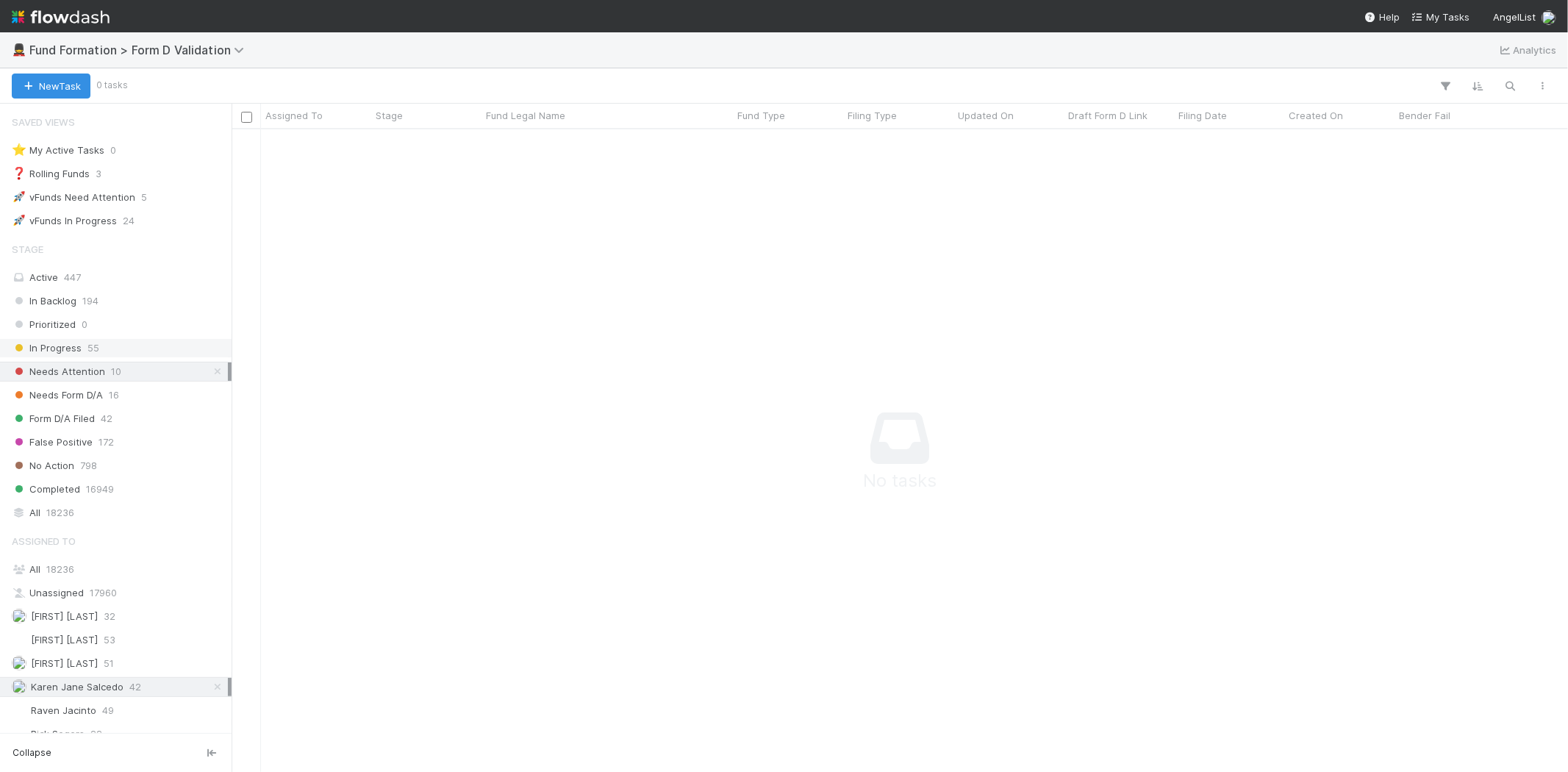 click on "In Progress   55" at bounding box center (120, 348) 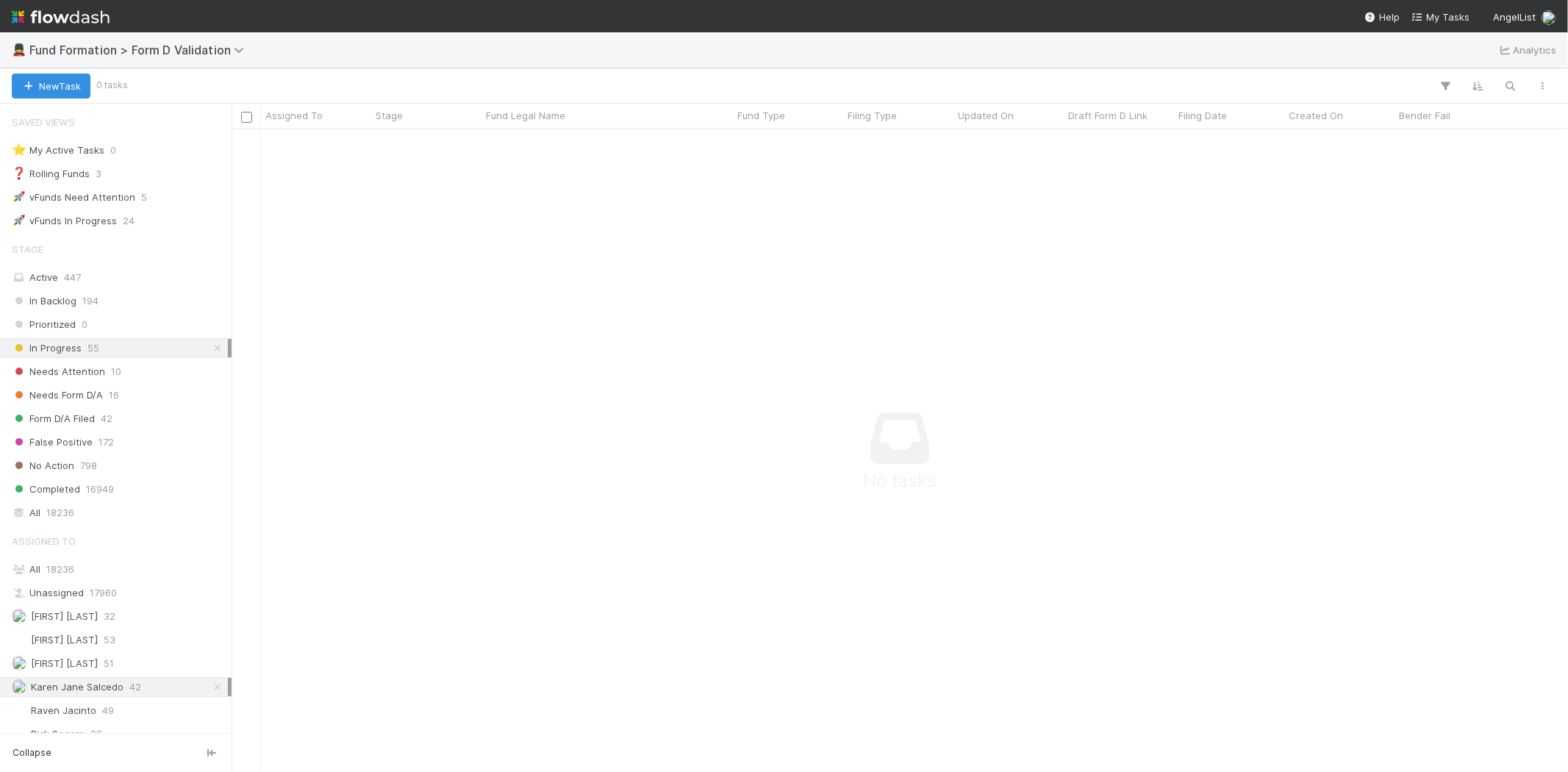 scroll, scrollTop: 12, scrollLeft: 12, axis: both 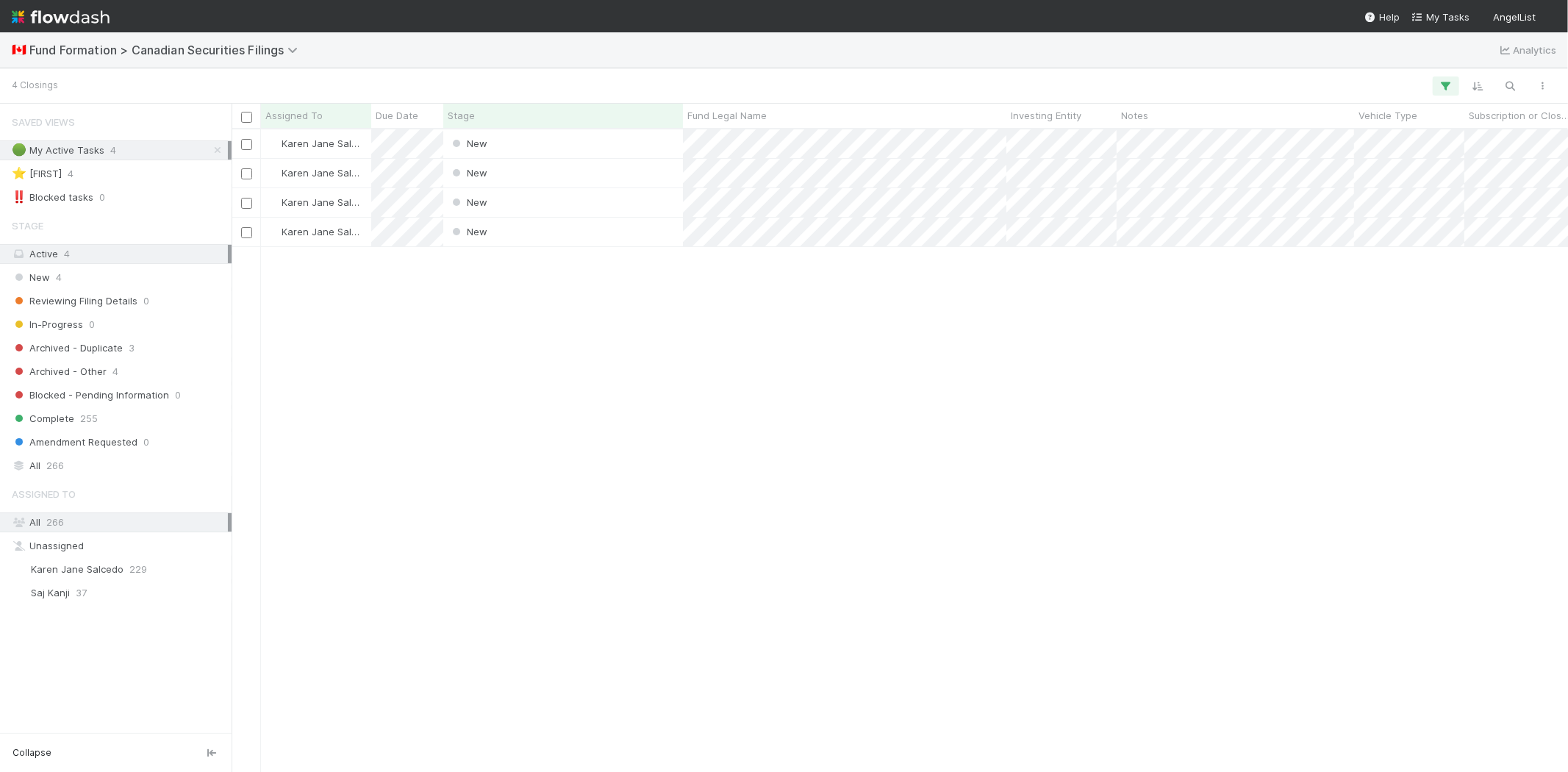 click on "[FIRST] [LAST]   New [DATE], [TIME] [DATE], [TIME] [FIRST] [LAST]   New [DATE], [TIME] [DATE], [TIME] [FIRST] [LAST]   New [DATE], [TIME] [DATE], [TIME] [FIRST] [LAST]   New [DATE], [TIME] [DATE], [TIME]" at bounding box center [900, 450] 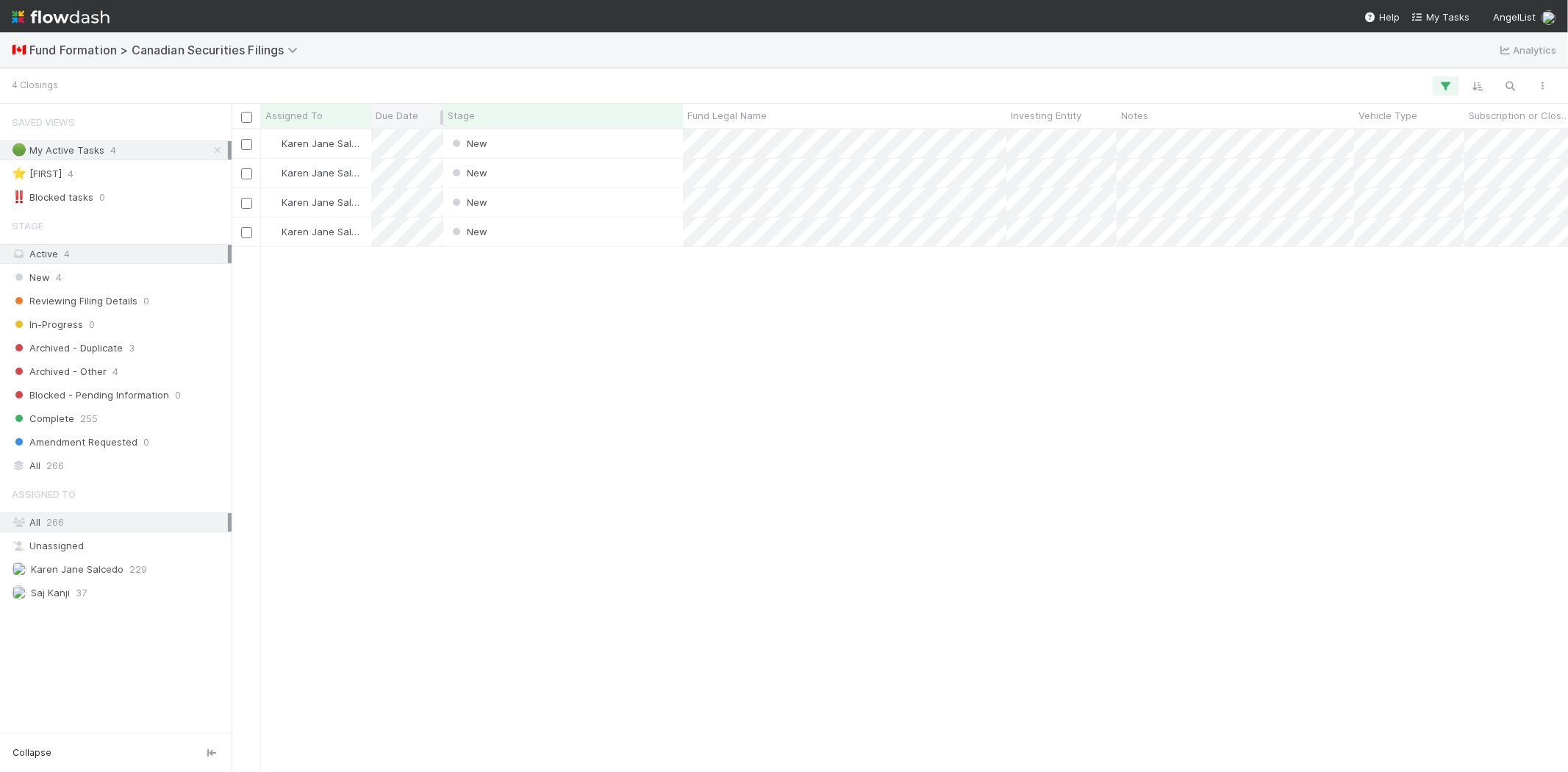 click on "Due Date" at bounding box center [397, 115] 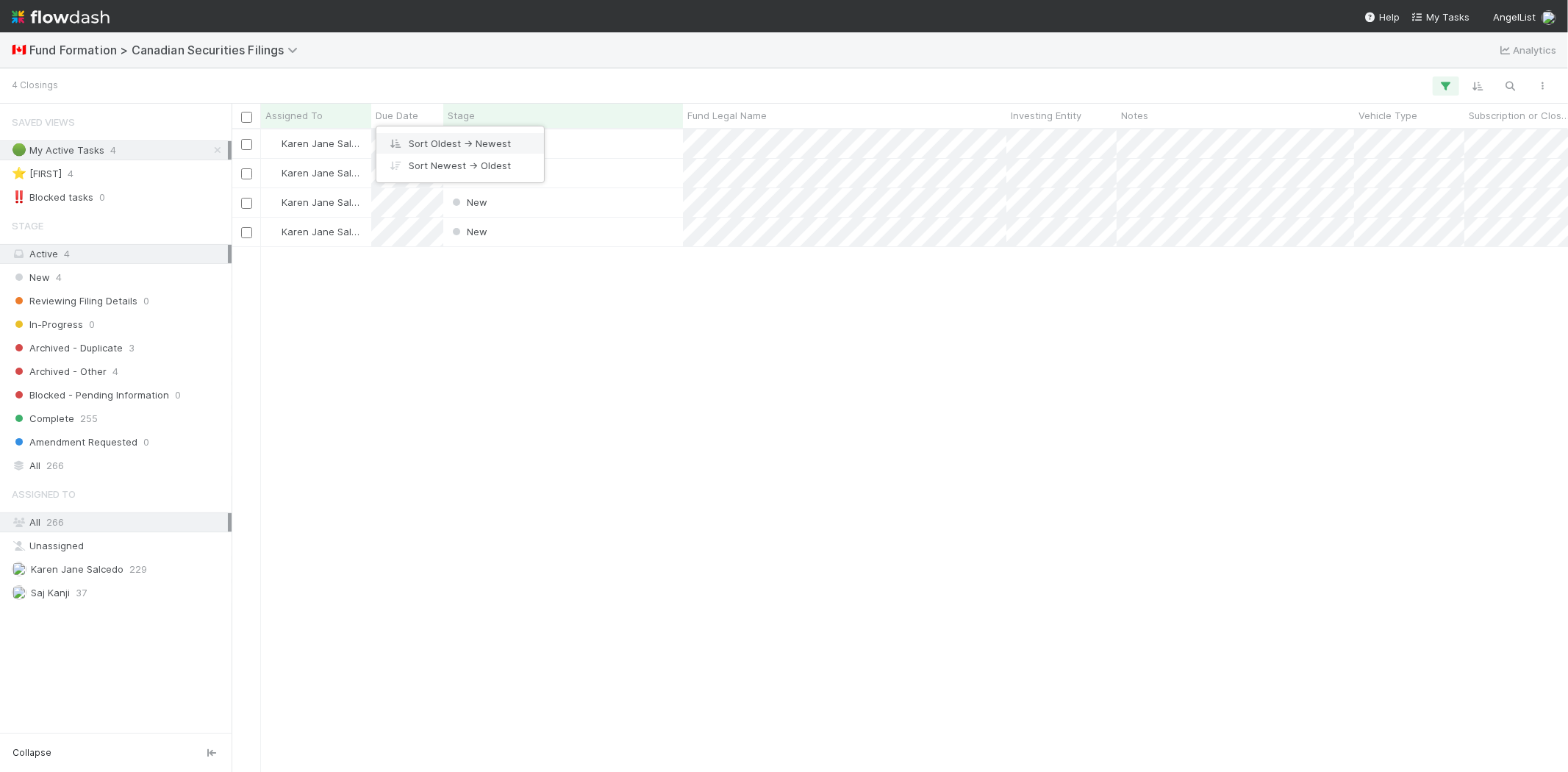 click at bounding box center (395, 143) 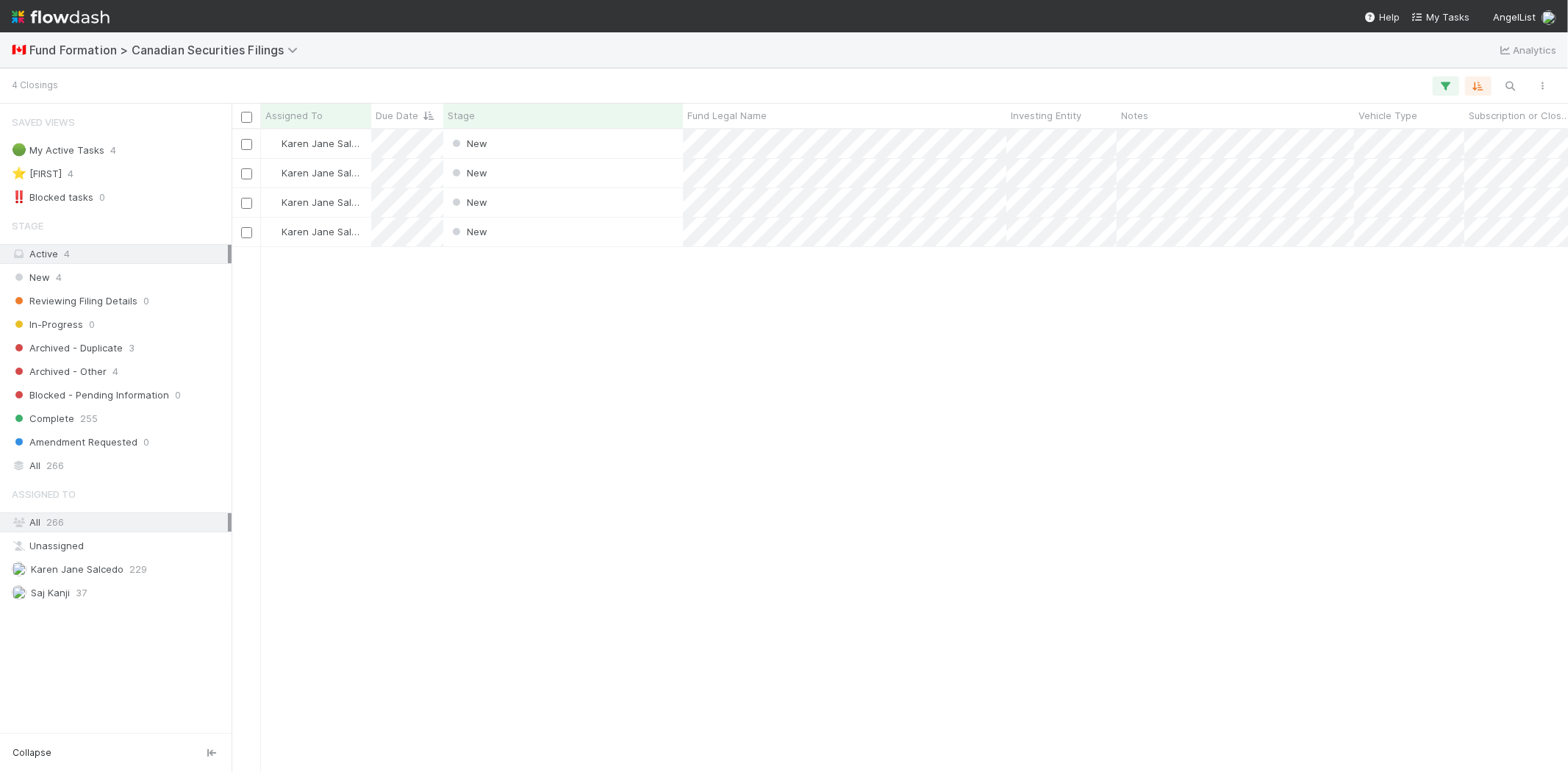 scroll, scrollTop: 12, scrollLeft: 12, axis: both 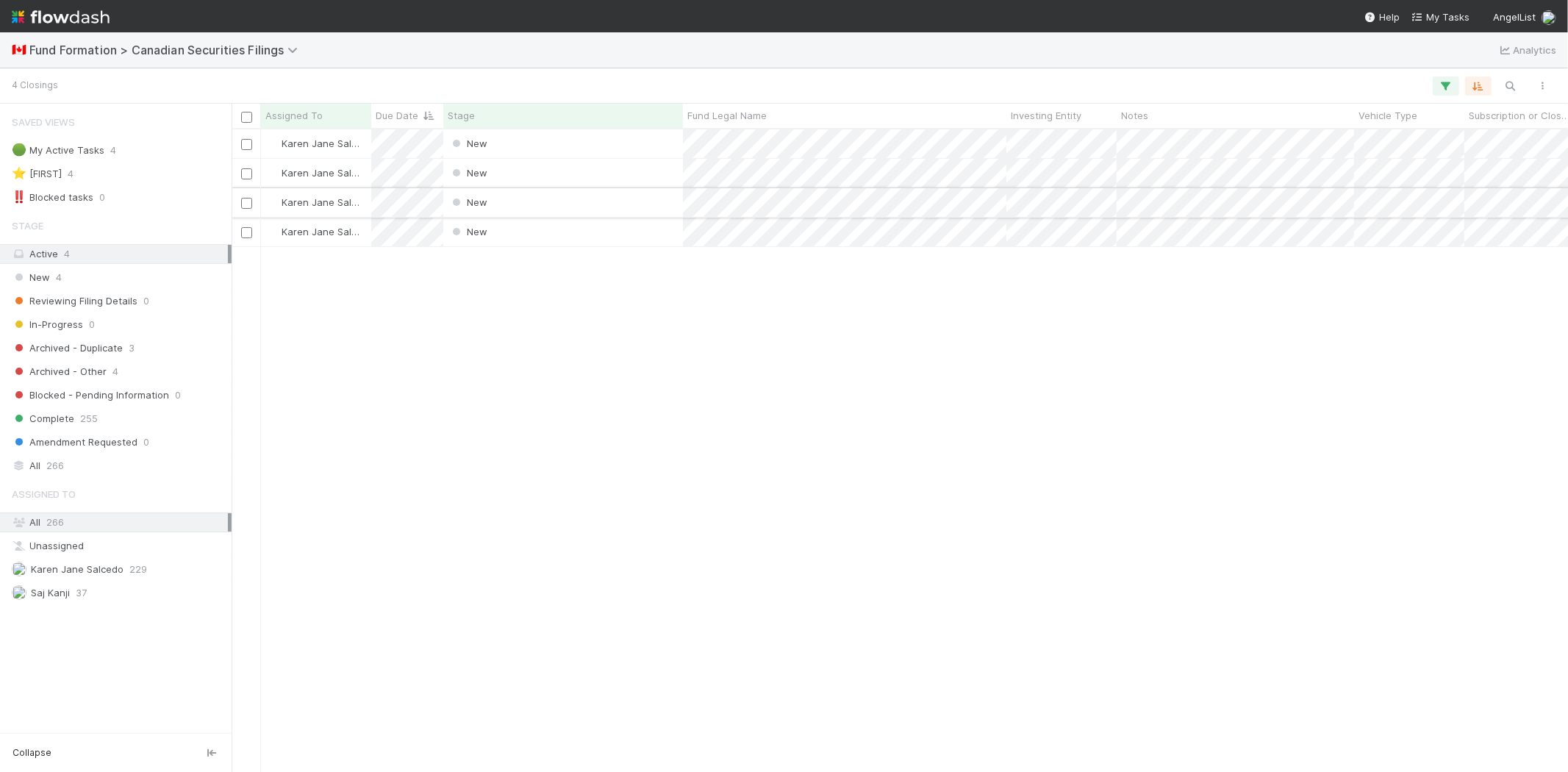drag, startPoint x: 596, startPoint y: 306, endPoint x: 488, endPoint y: 211, distance: 143.83671 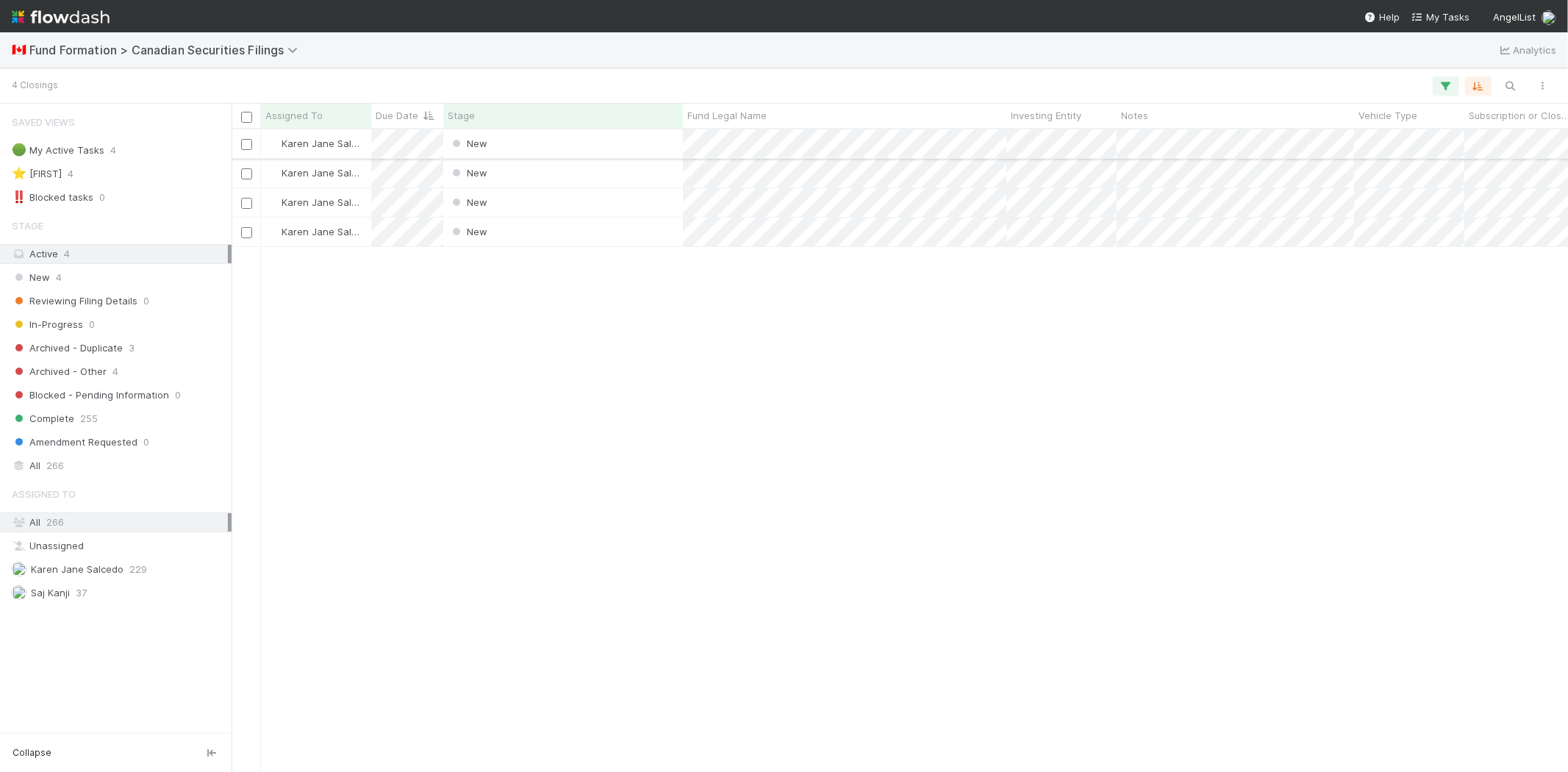 click on "New" at bounding box center [563, 143] 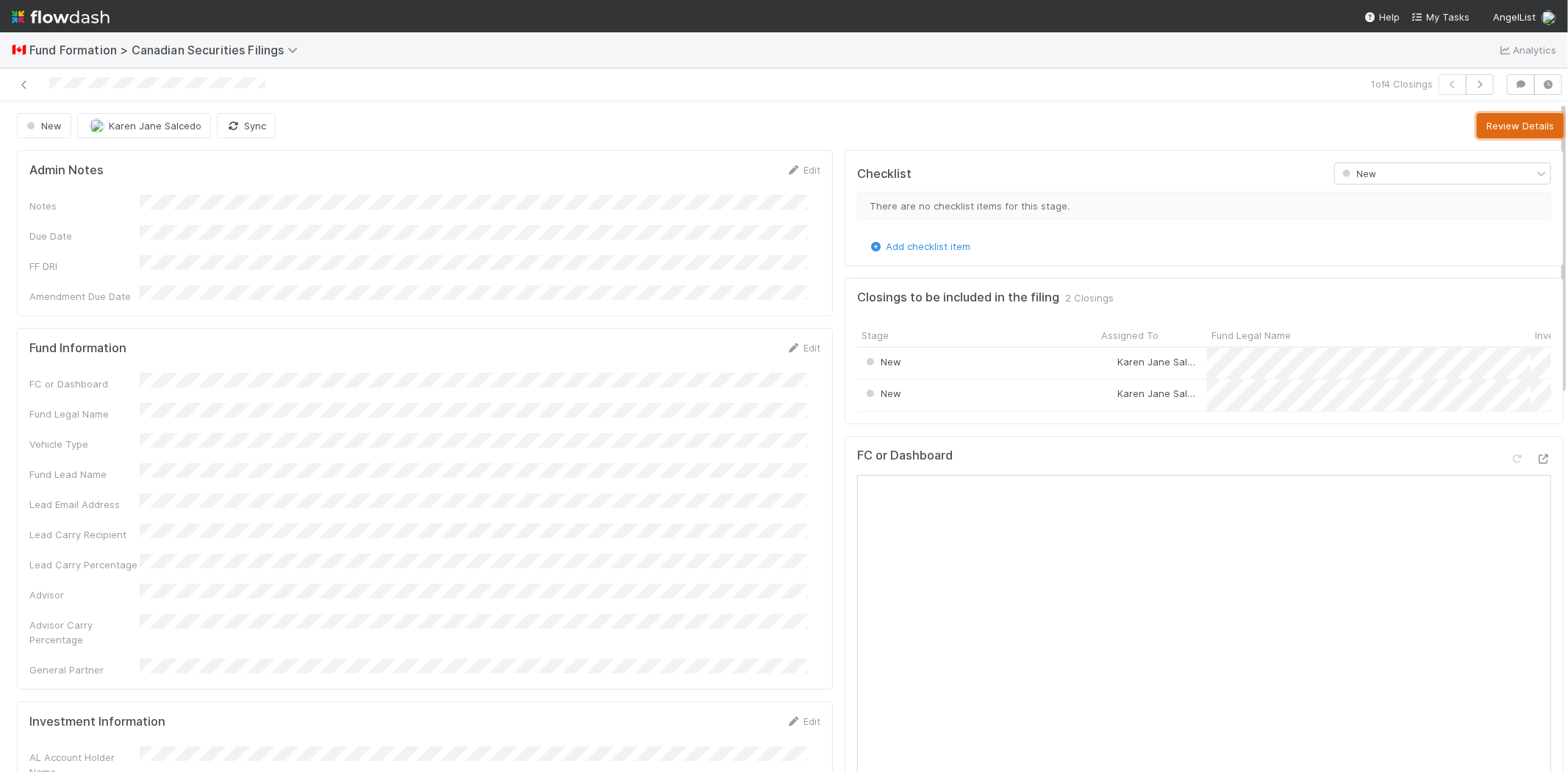 click on "Review Details" at bounding box center (1520, 126) 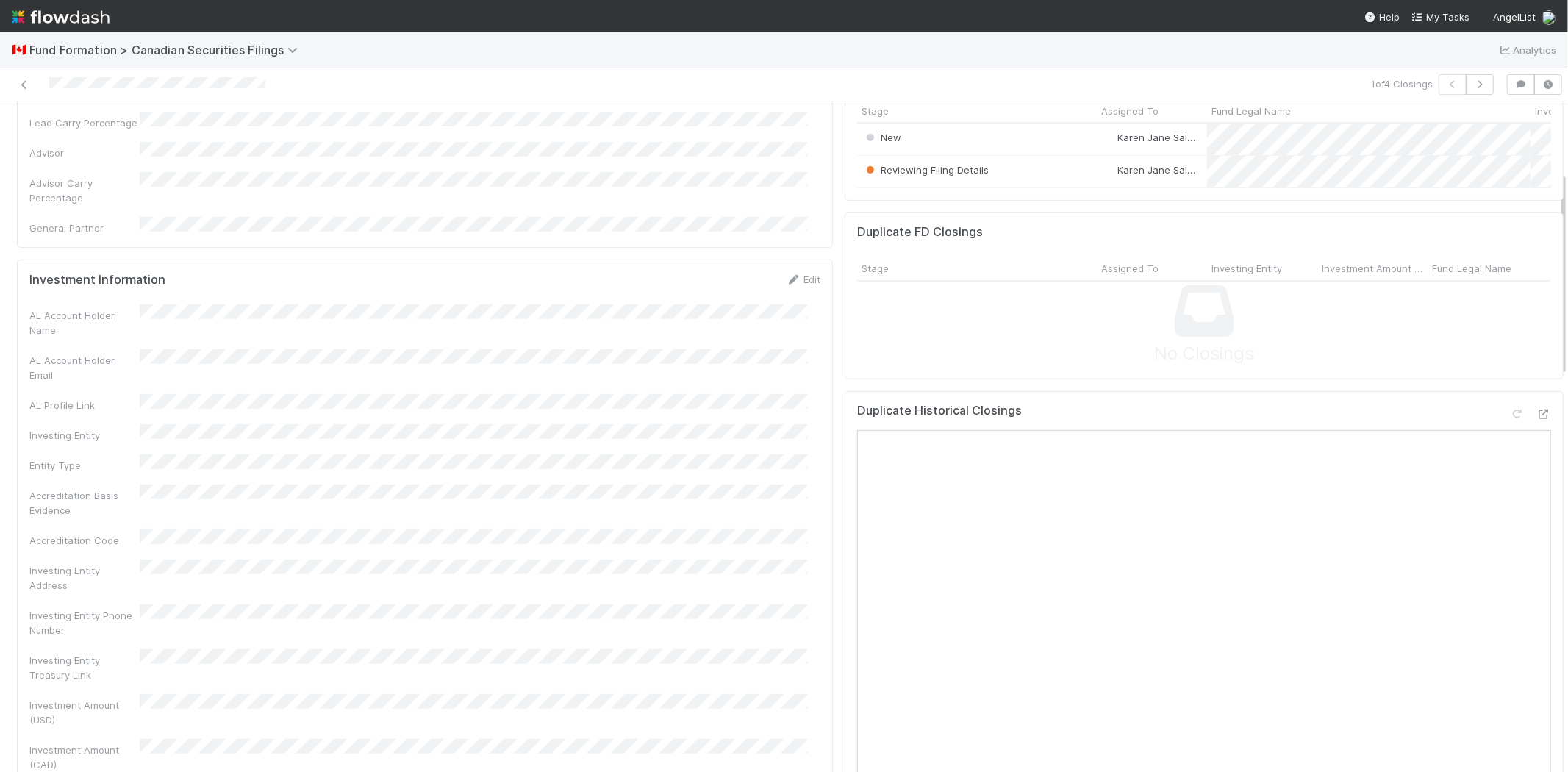 scroll, scrollTop: 490, scrollLeft: 0, axis: vertical 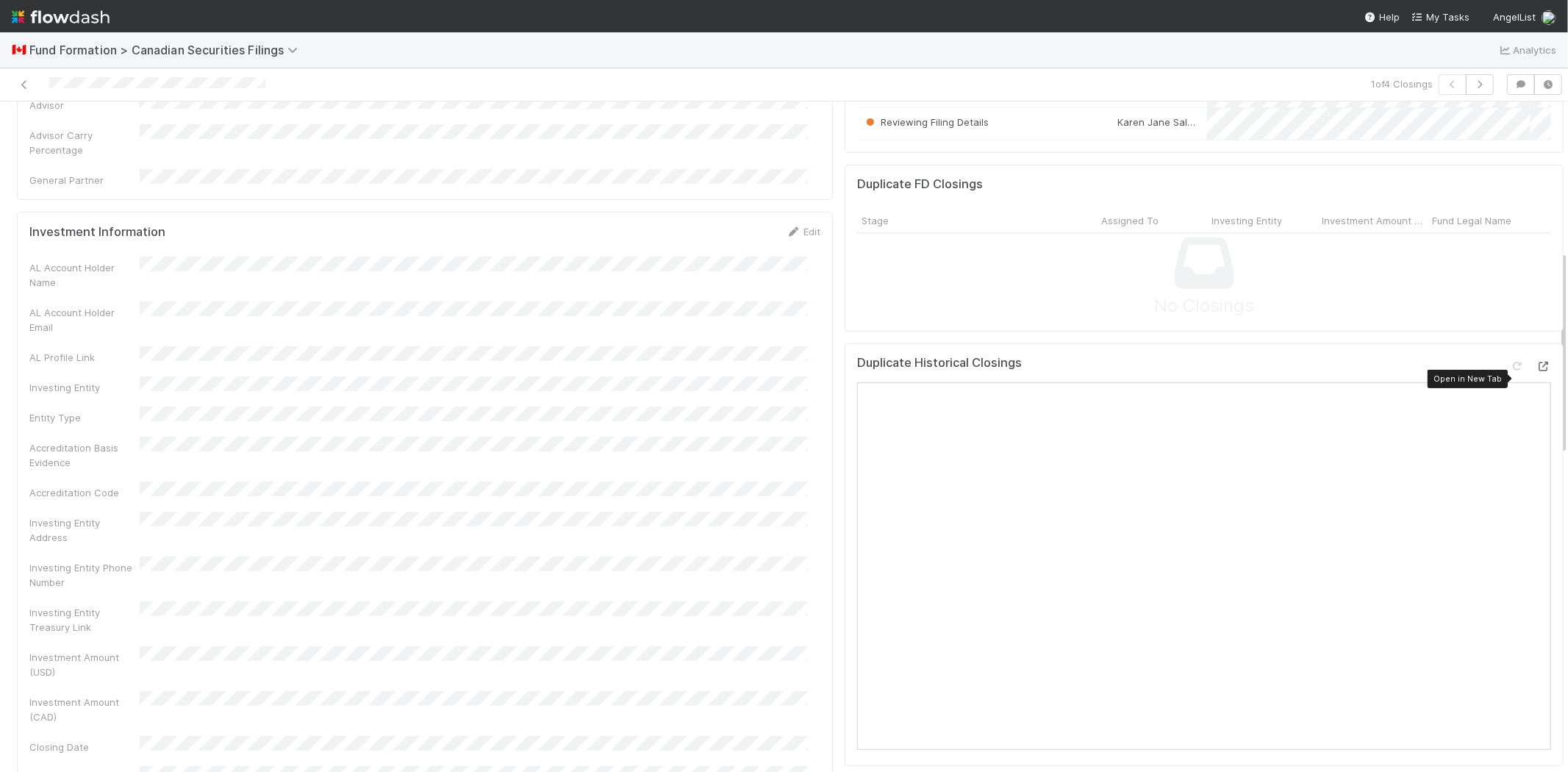 click at bounding box center [1544, 366] 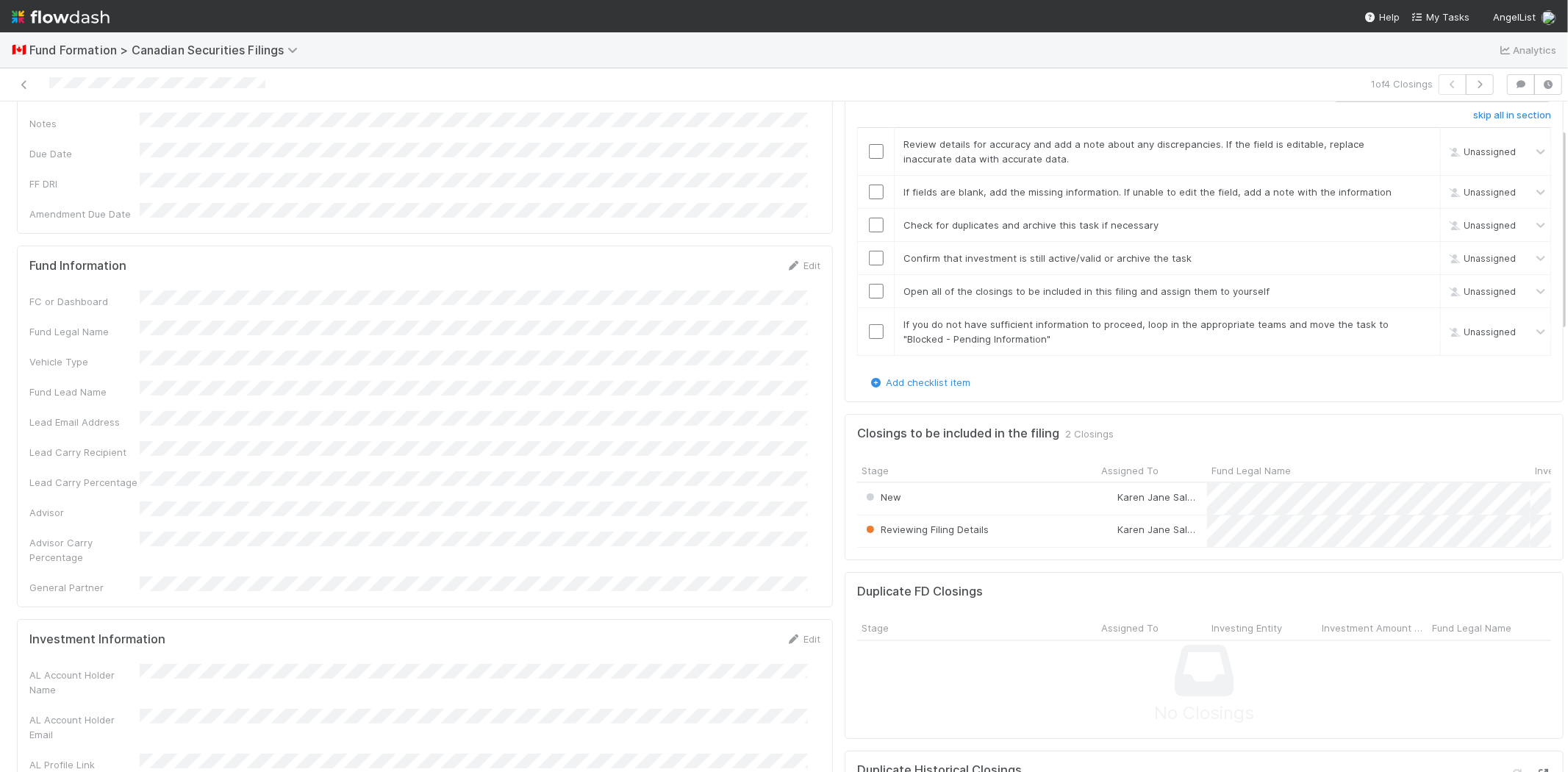scroll, scrollTop: 82, scrollLeft: 0, axis: vertical 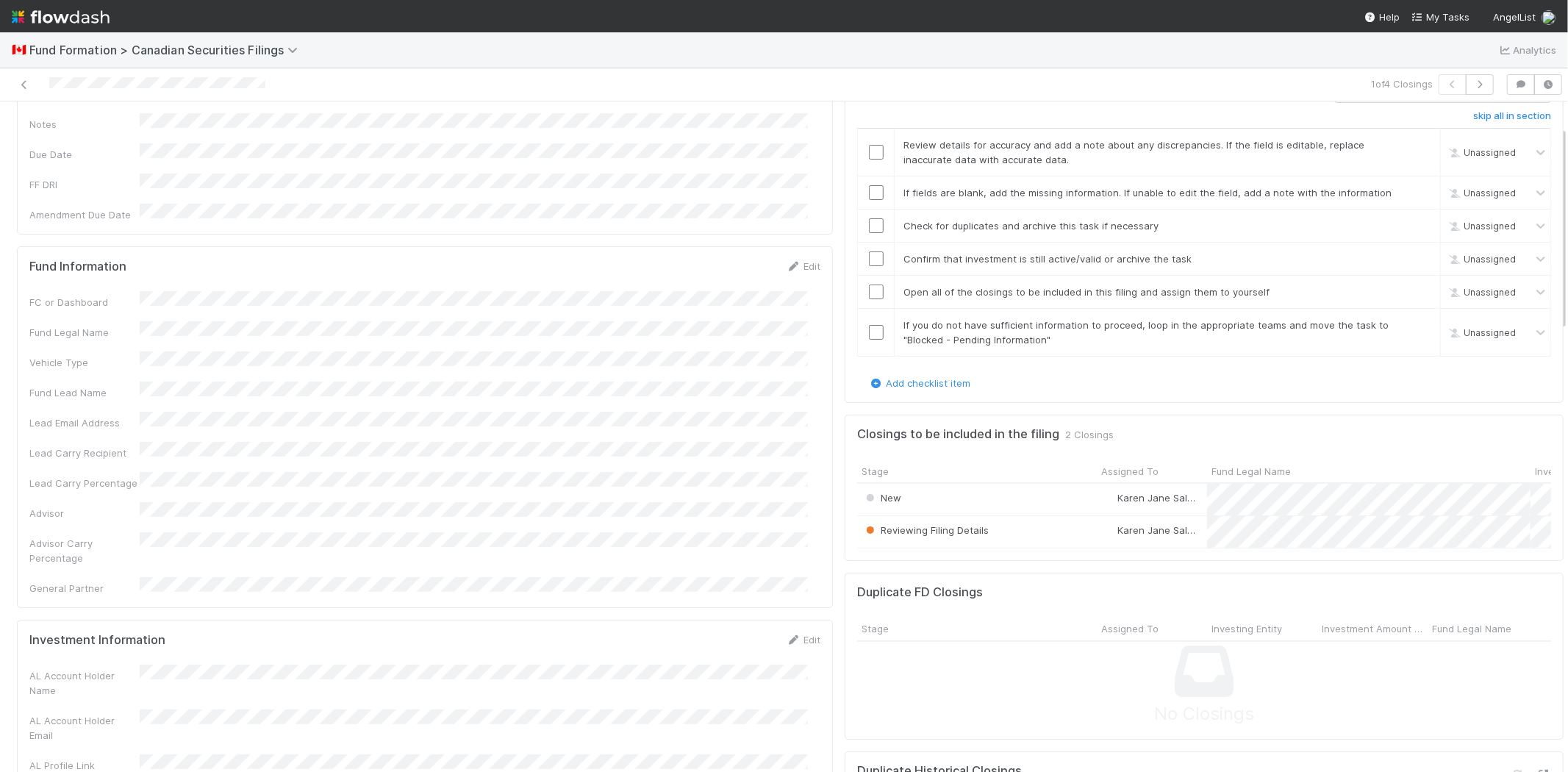 click on "FC or Dashboard  Fund Legal Name  Vehicle Type   Fund Lead Name  Lead Email Address  Lead Carry Recipient  Lead Carry Percentage  Advisor   Advisor Carry Percentage  General Partner" at bounding box center [425, 443] 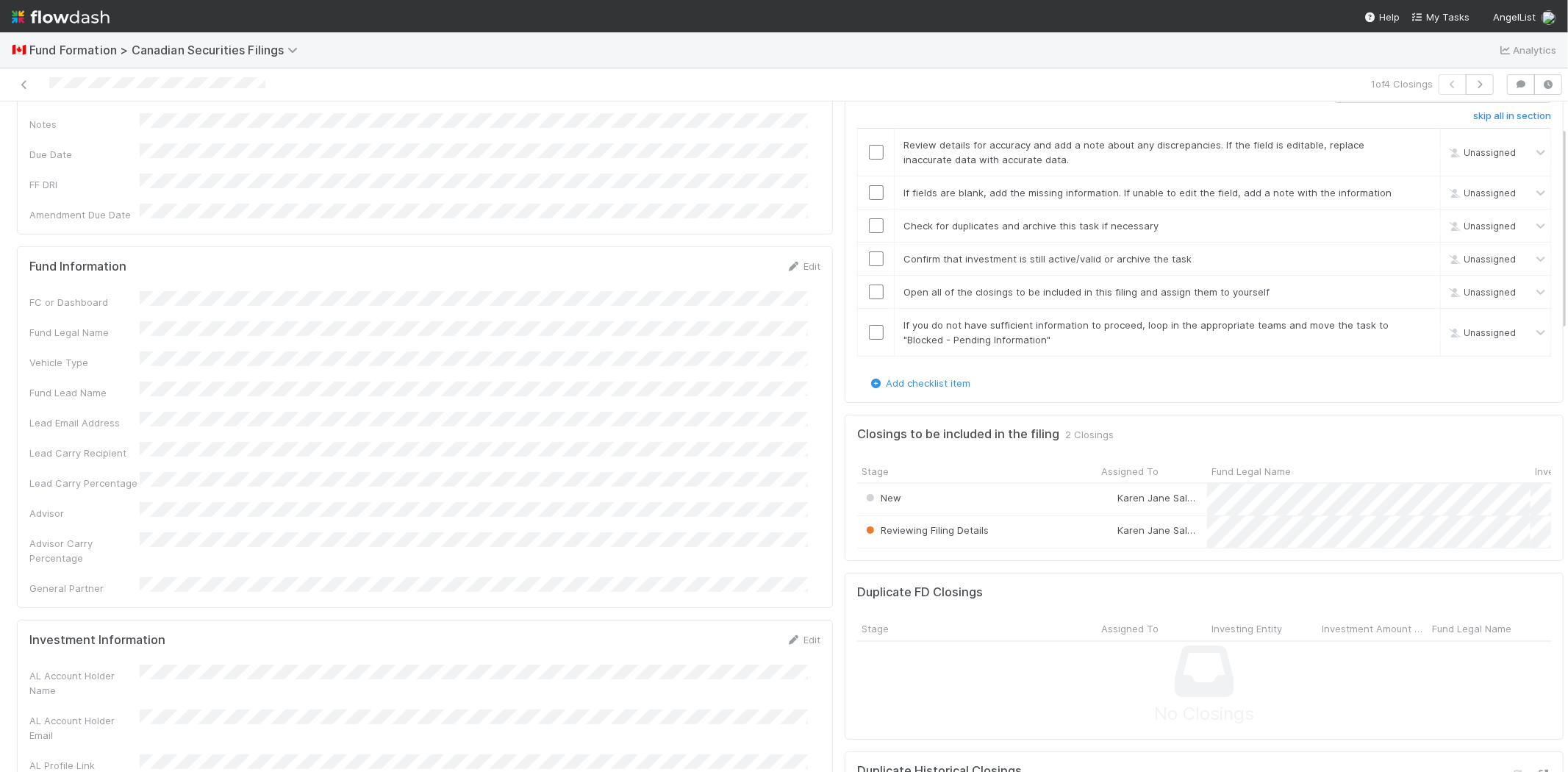 click on "FC or Dashboard  Fund Legal Name  Vehicle Type   Fund Lead Name  Lead Email Address  Lead Carry Recipient  Lead Carry Percentage  Advisor   Advisor Carry Percentage  General Partner" at bounding box center [425, 443] 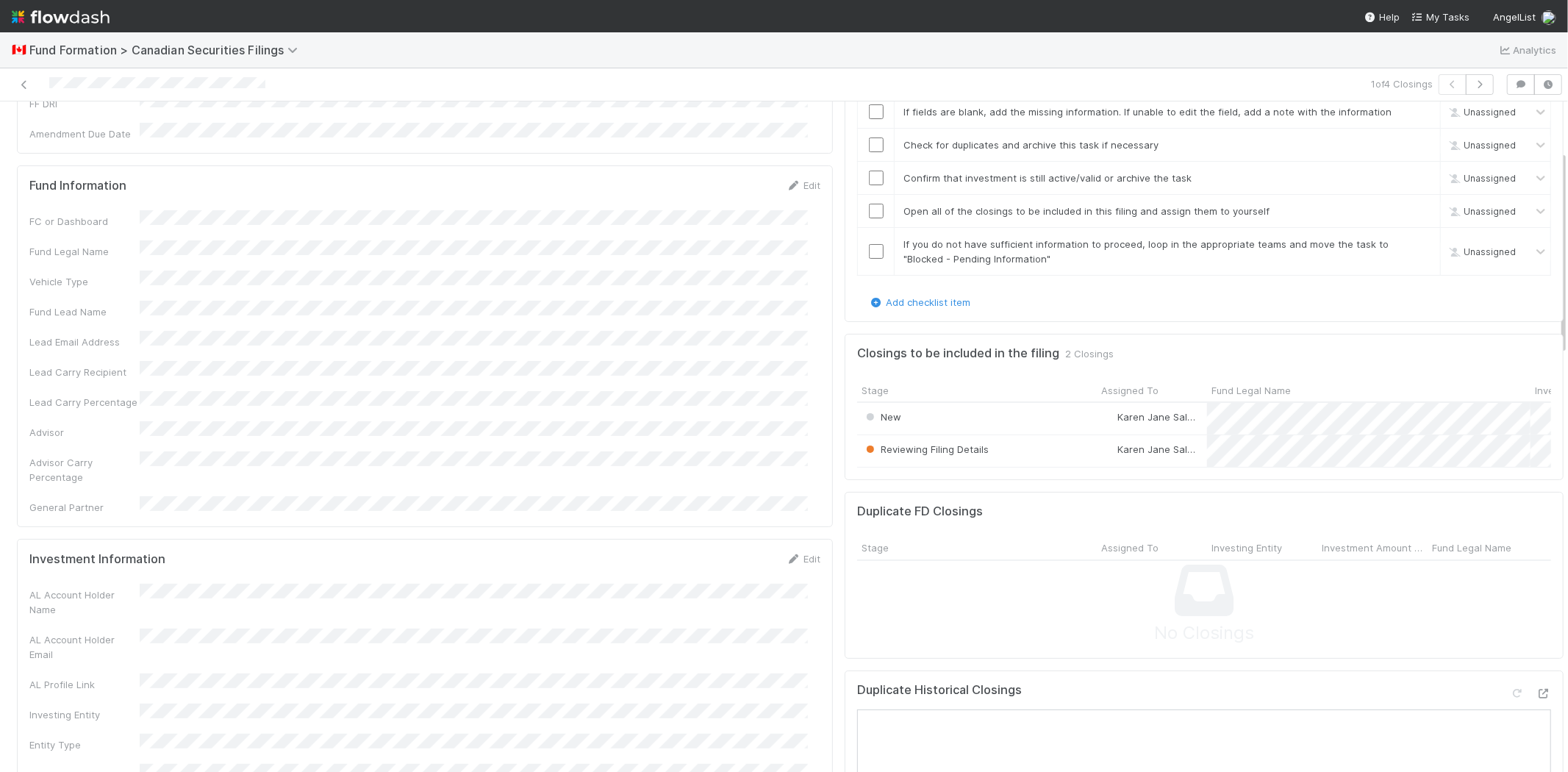 scroll, scrollTop: 326, scrollLeft: 0, axis: vertical 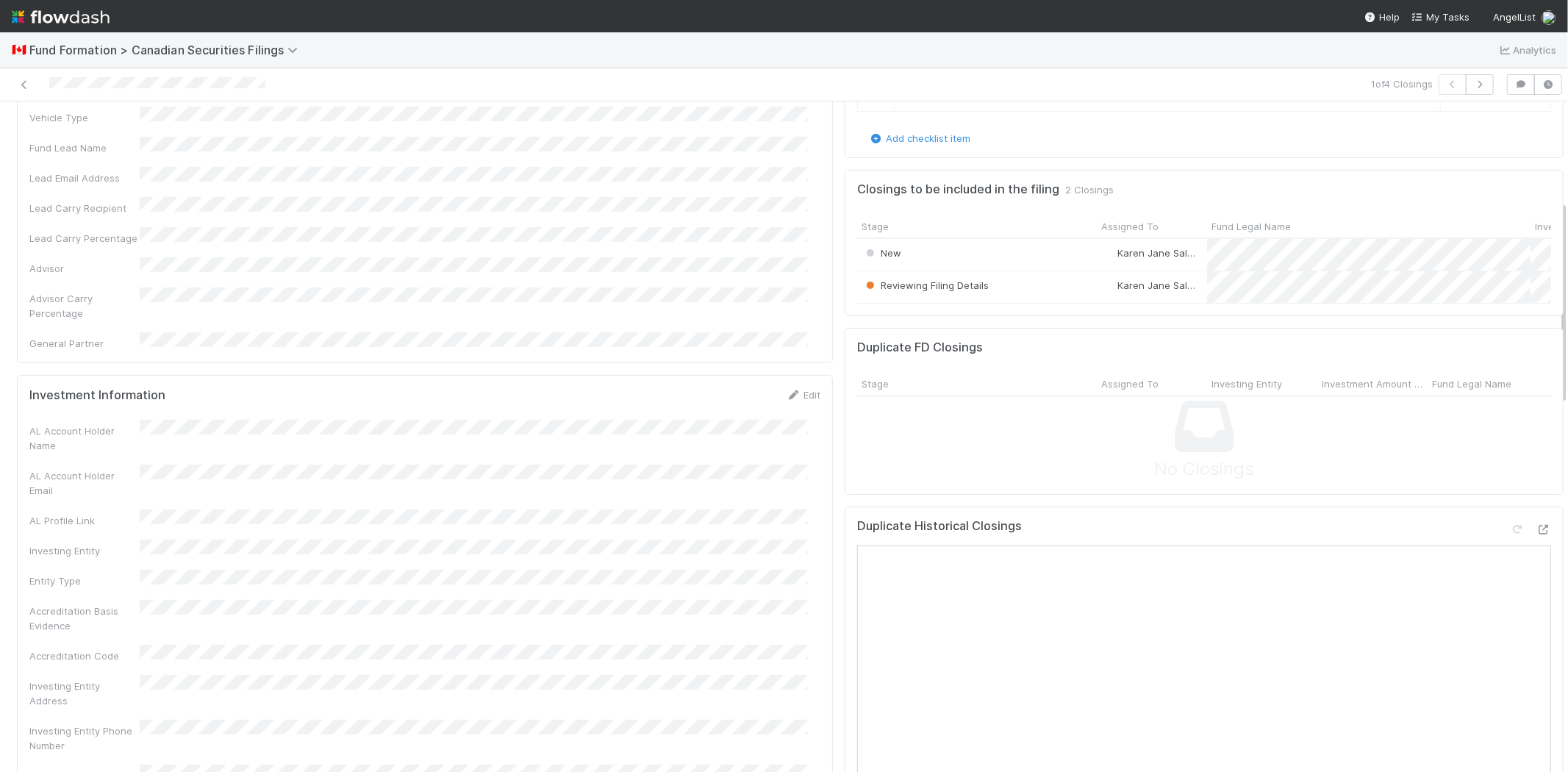 click on "Investing Entity" at bounding box center [425, 548] 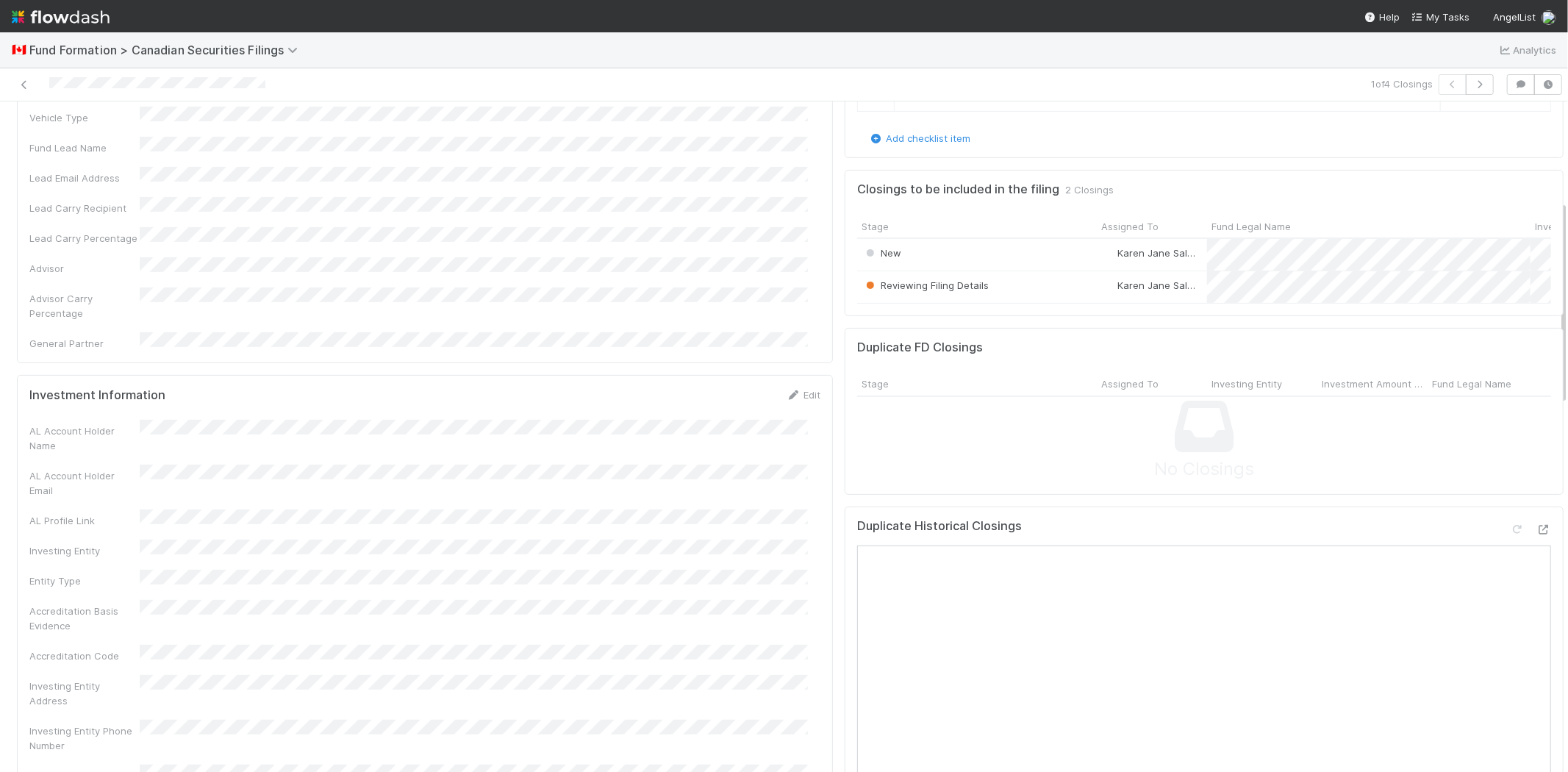 drag, startPoint x: 245, startPoint y: 525, endPoint x: 243, endPoint y: 502, distance: 23.08679 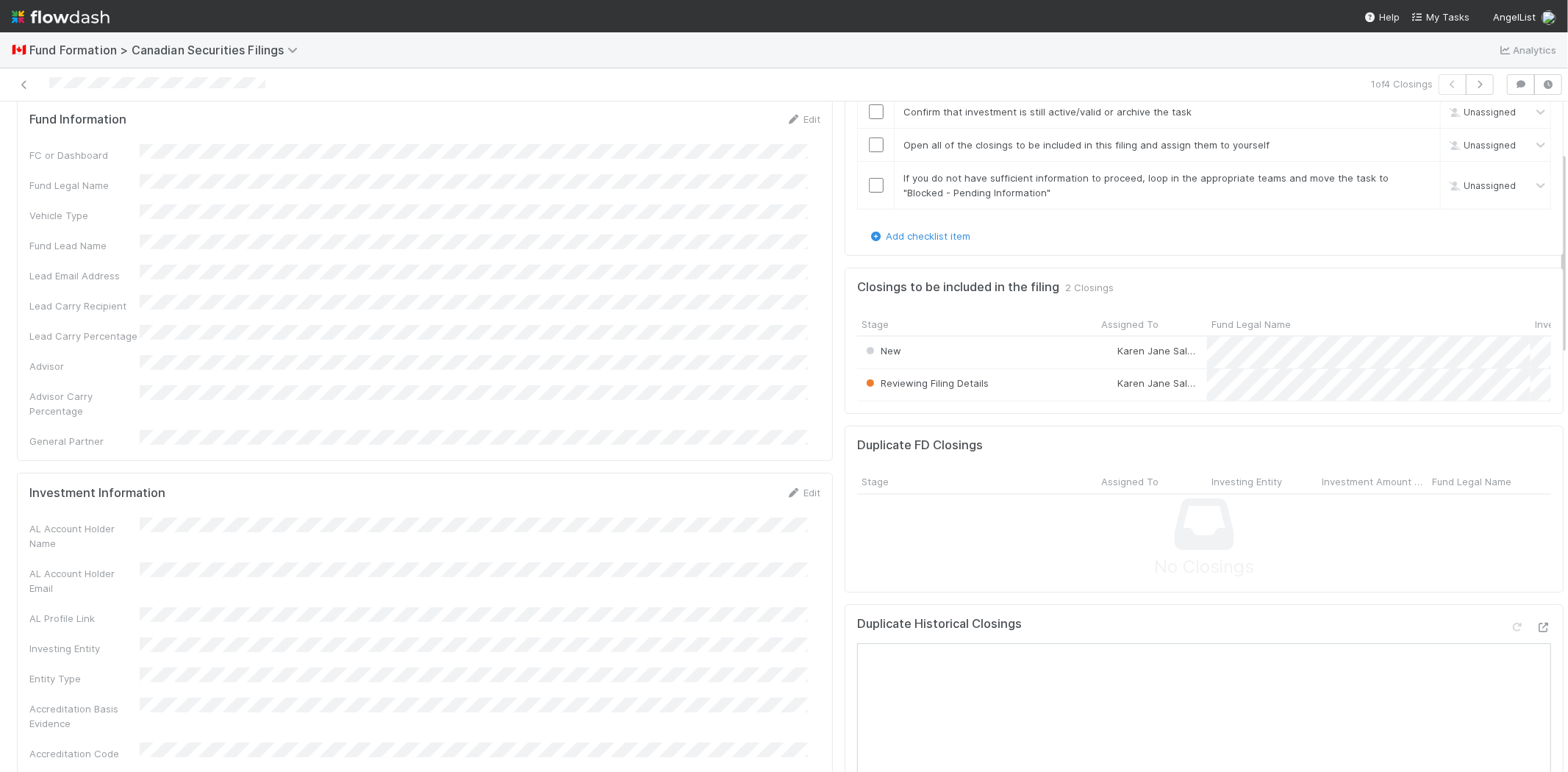 scroll, scrollTop: 163, scrollLeft: 0, axis: vertical 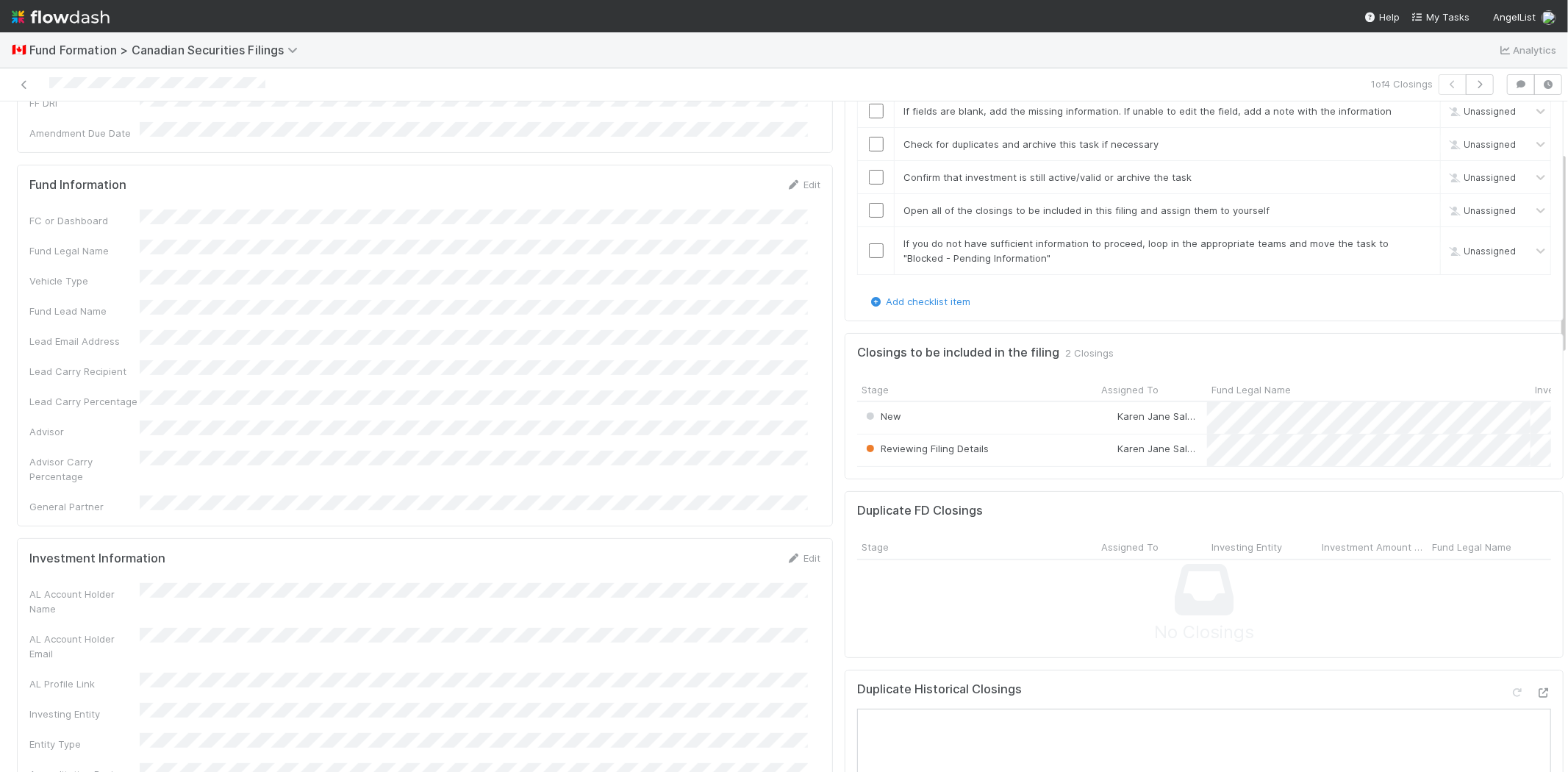 click on "Lead Carry Recipient" at bounding box center (425, 369) 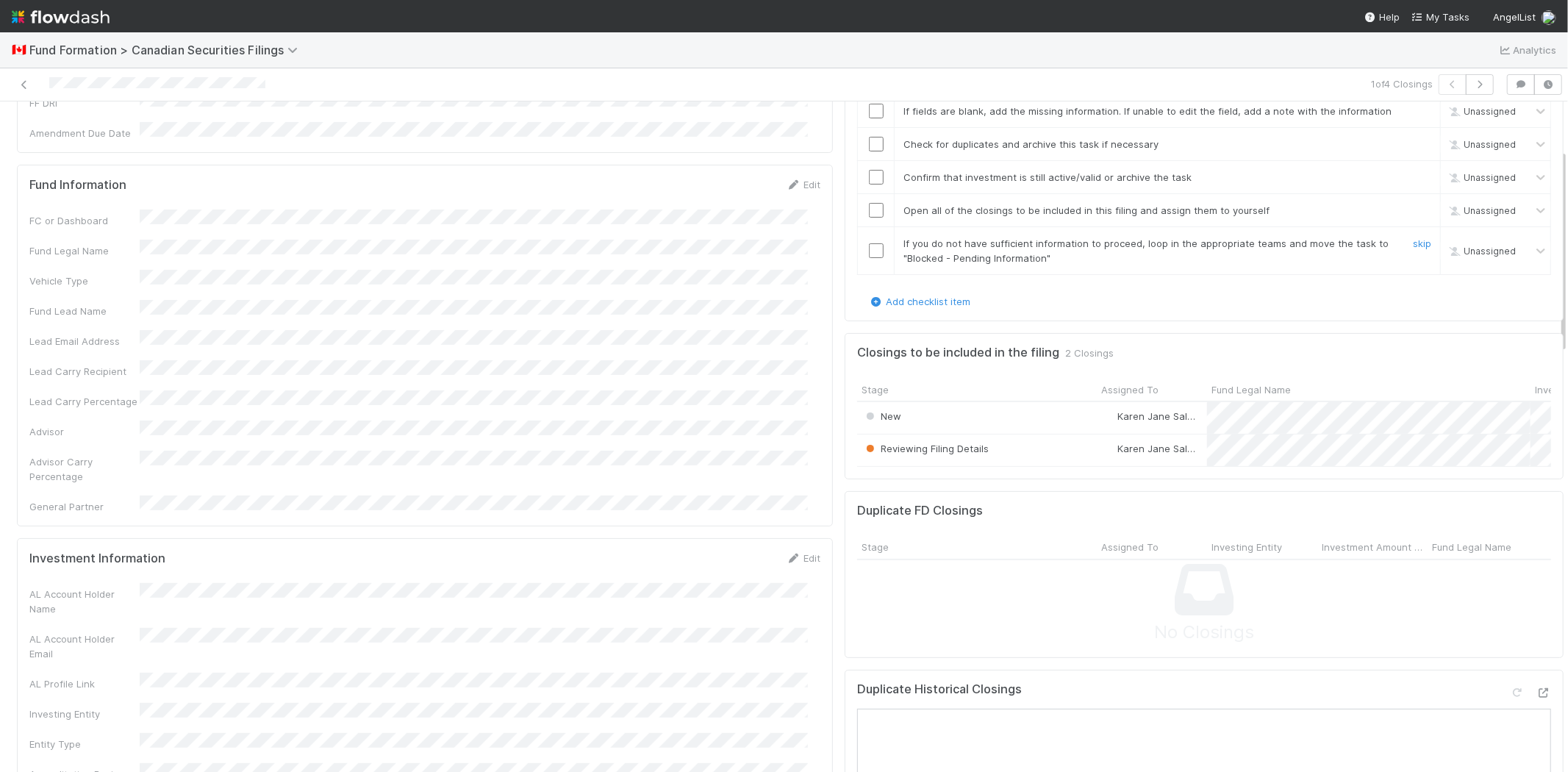 scroll, scrollTop: 0, scrollLeft: 0, axis: both 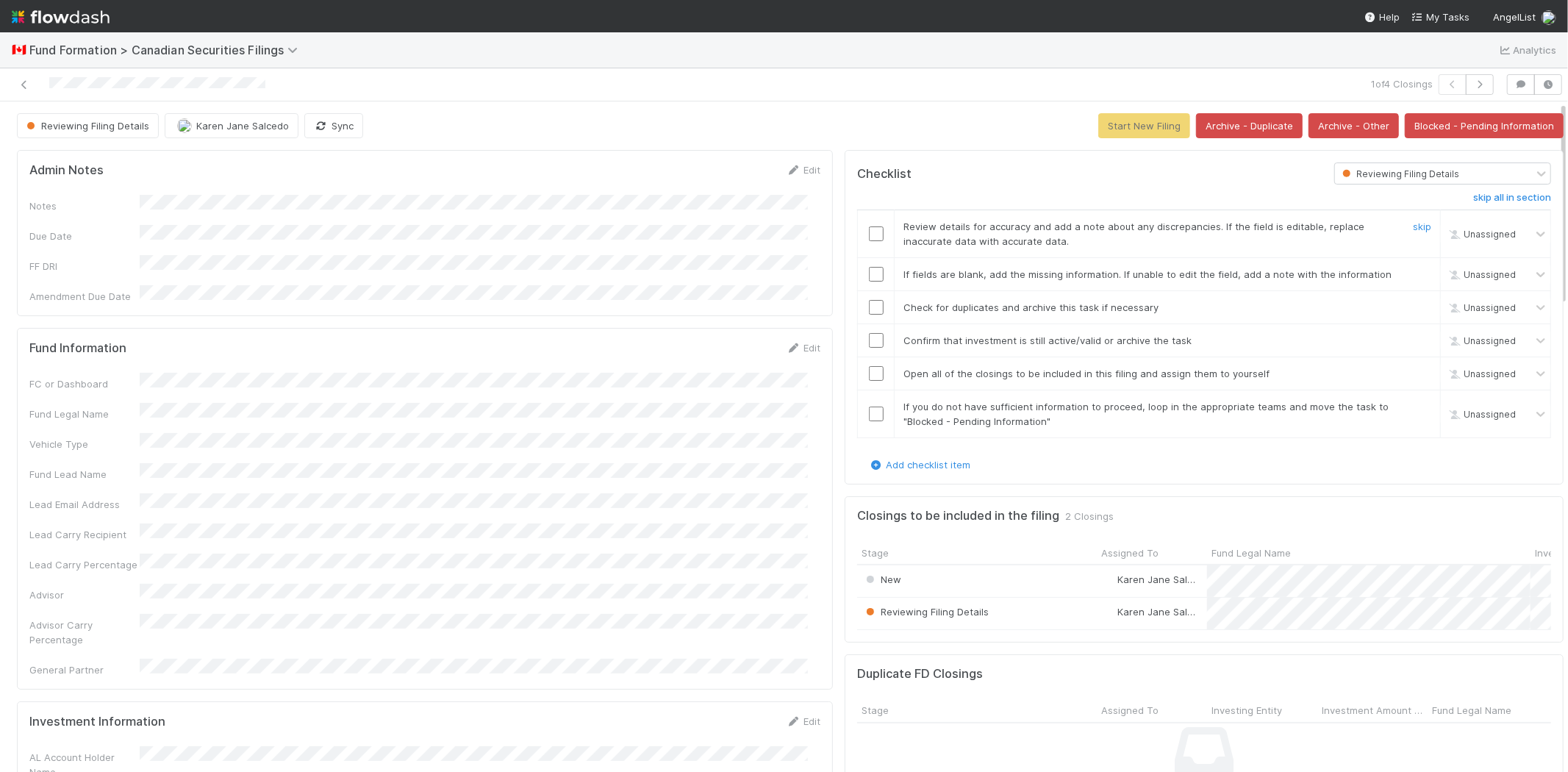 click at bounding box center [876, 234] 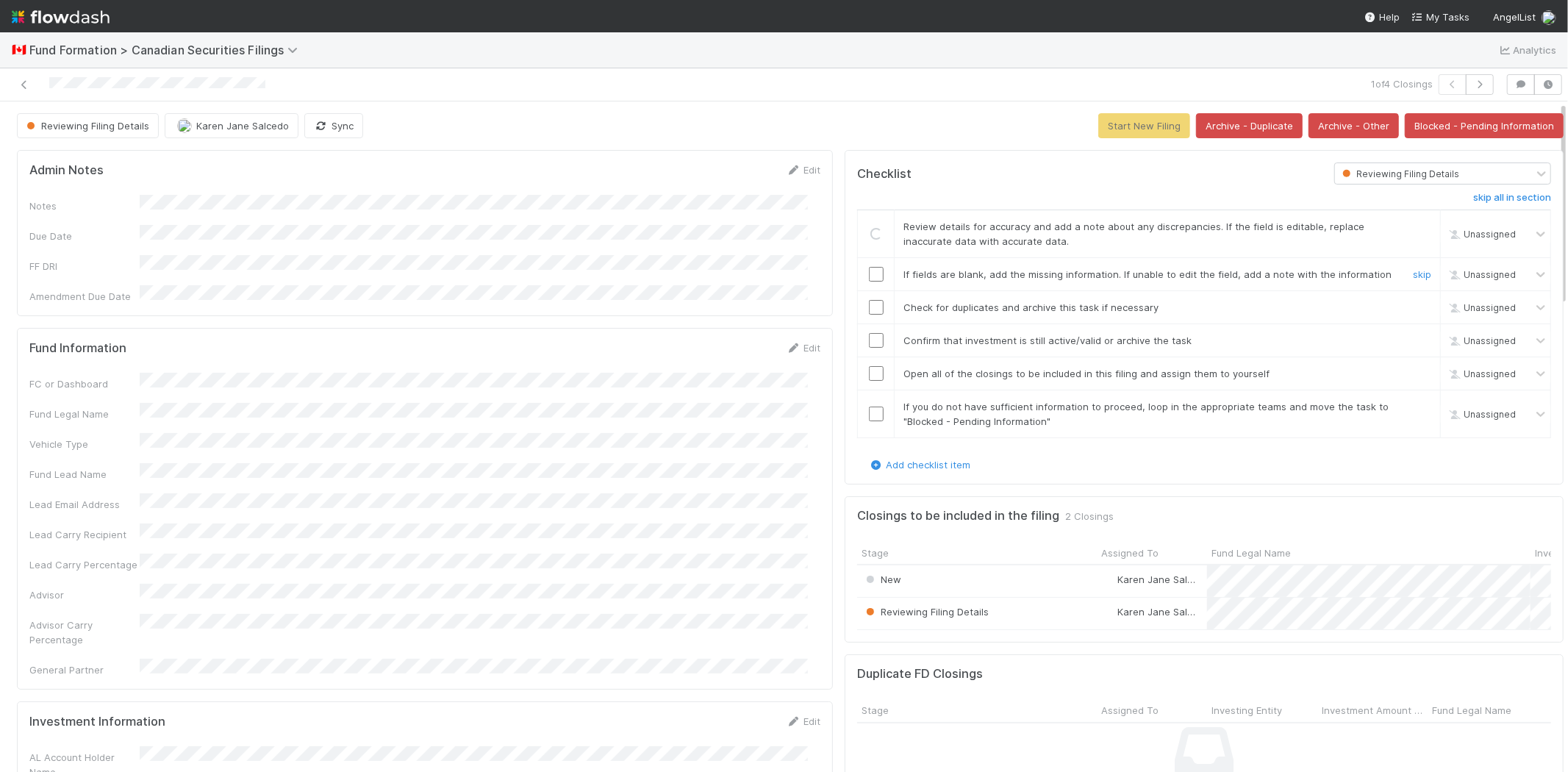 click at bounding box center [876, 274] 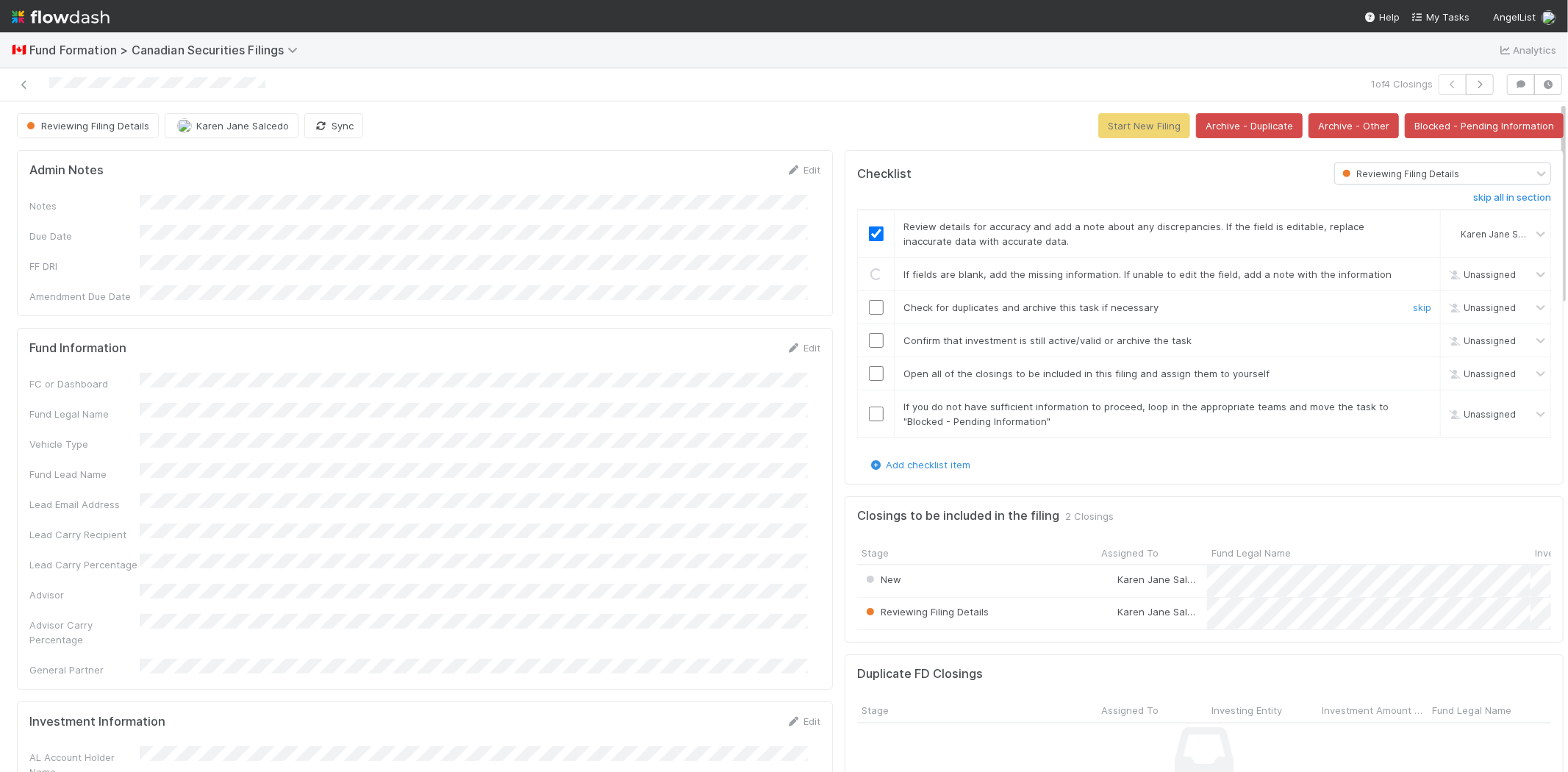click at bounding box center (876, 307) 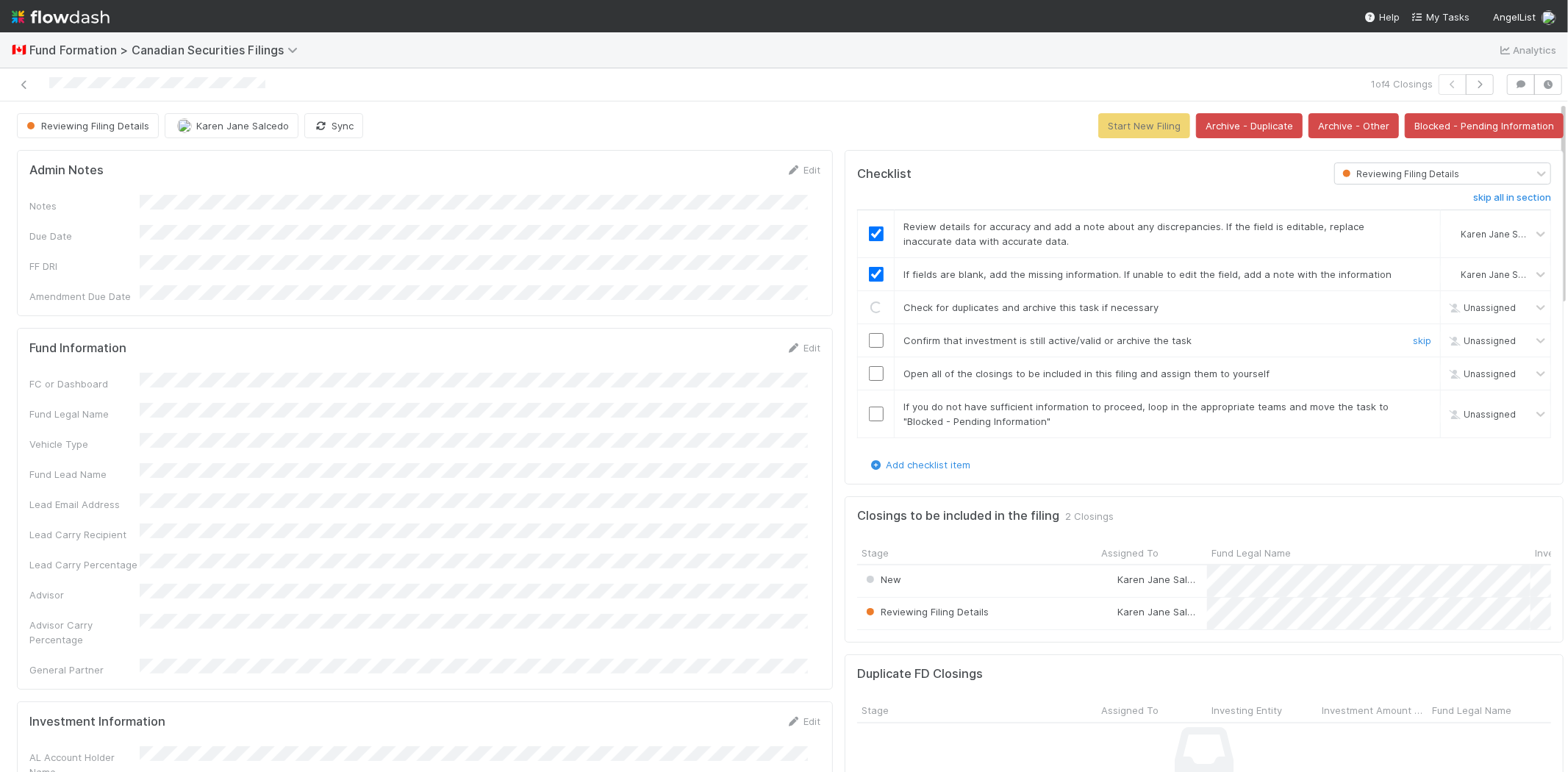click at bounding box center (876, 340) 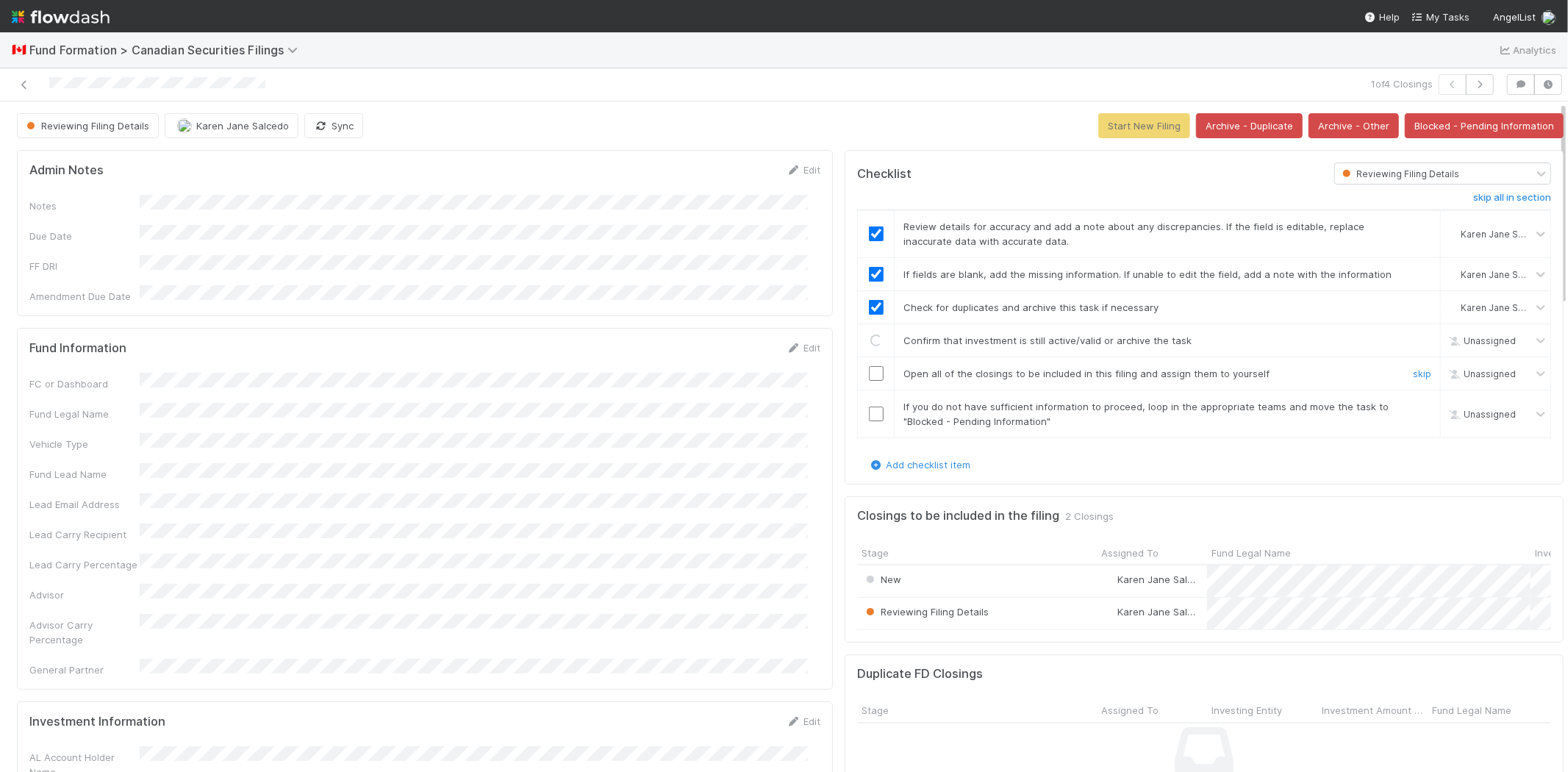 click at bounding box center [876, 374] 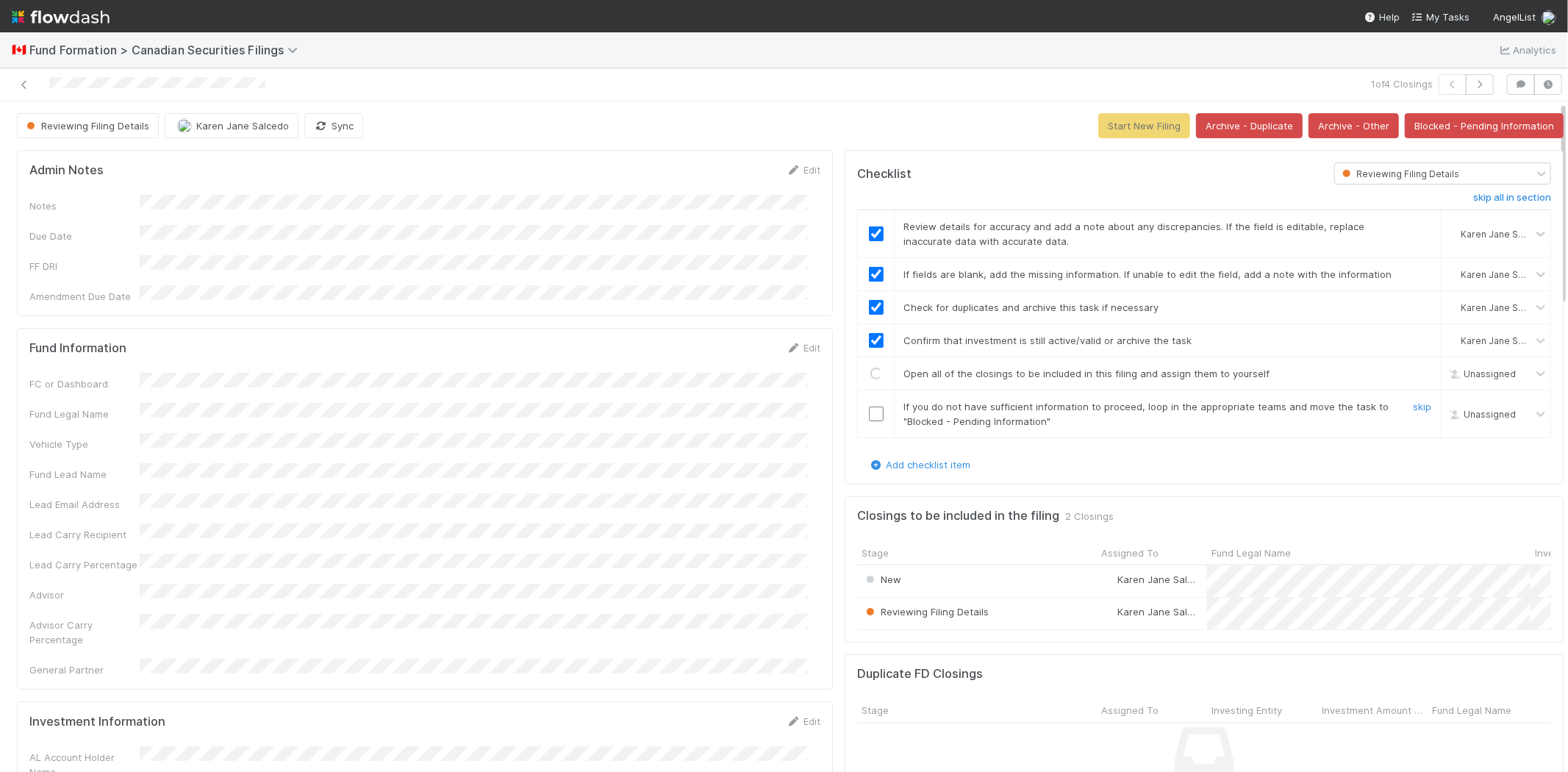 click at bounding box center (876, 414) 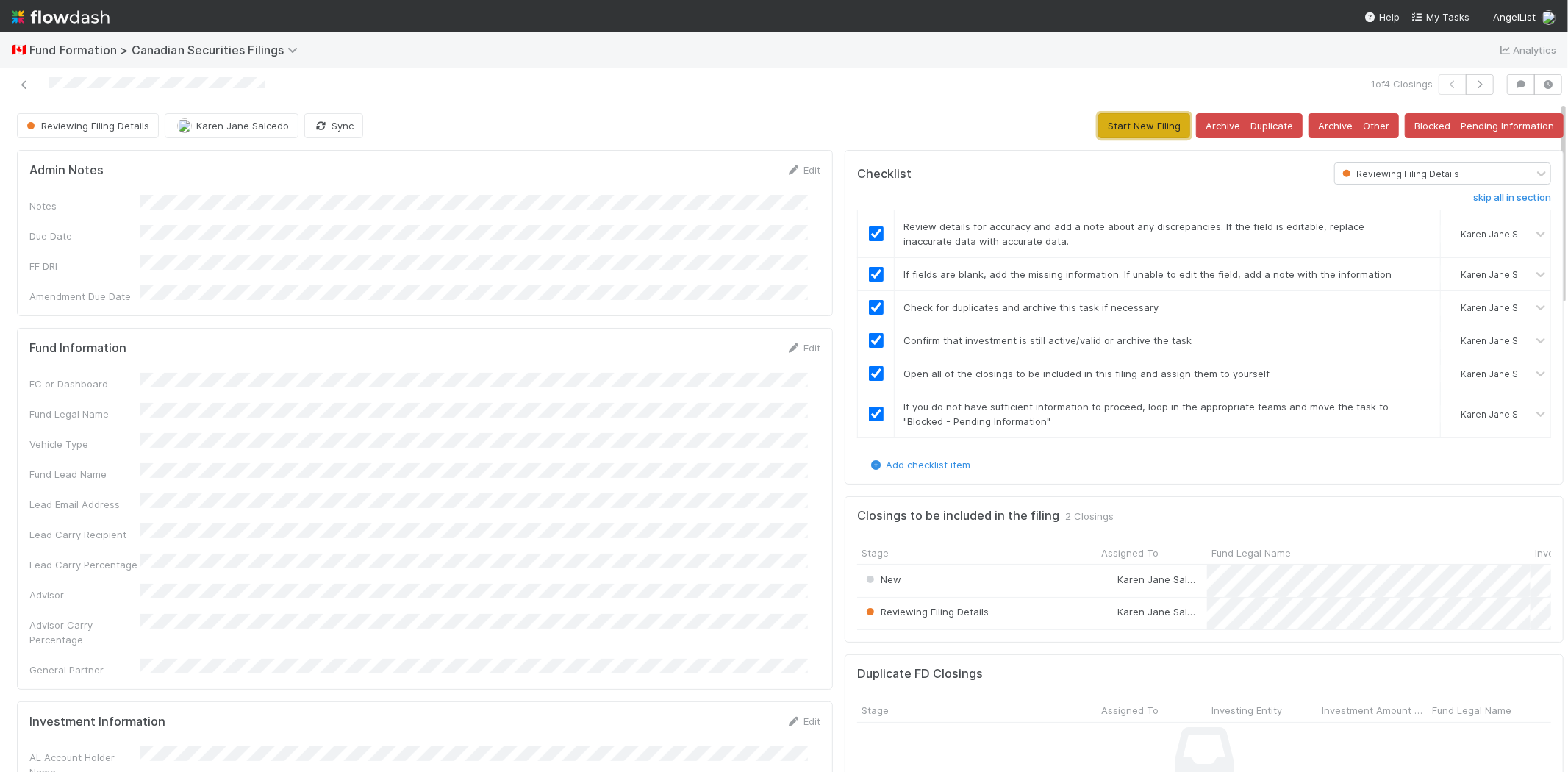 click on "Start New Filing" at bounding box center [1144, 126] 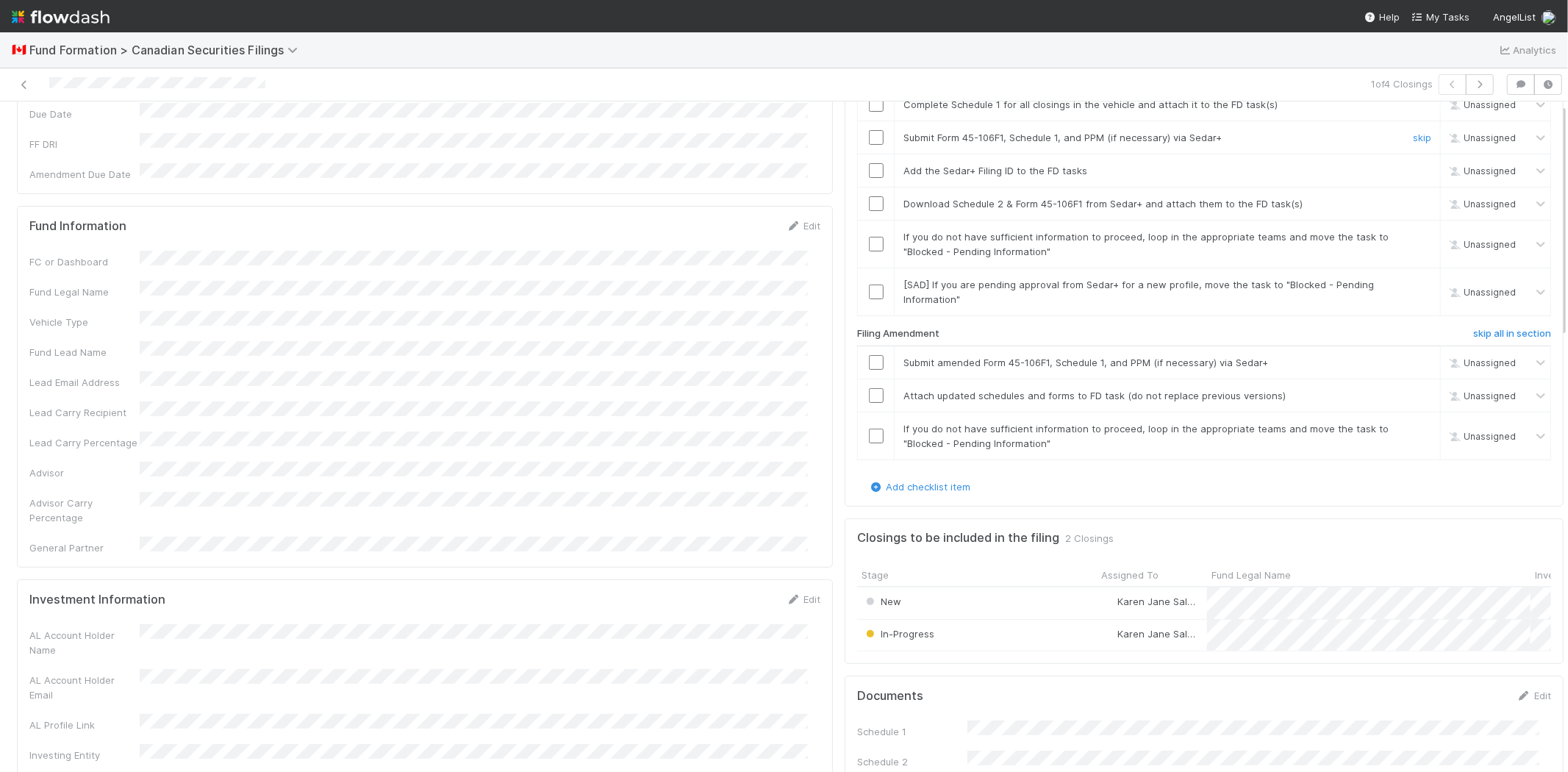 scroll, scrollTop: 0, scrollLeft: 0, axis: both 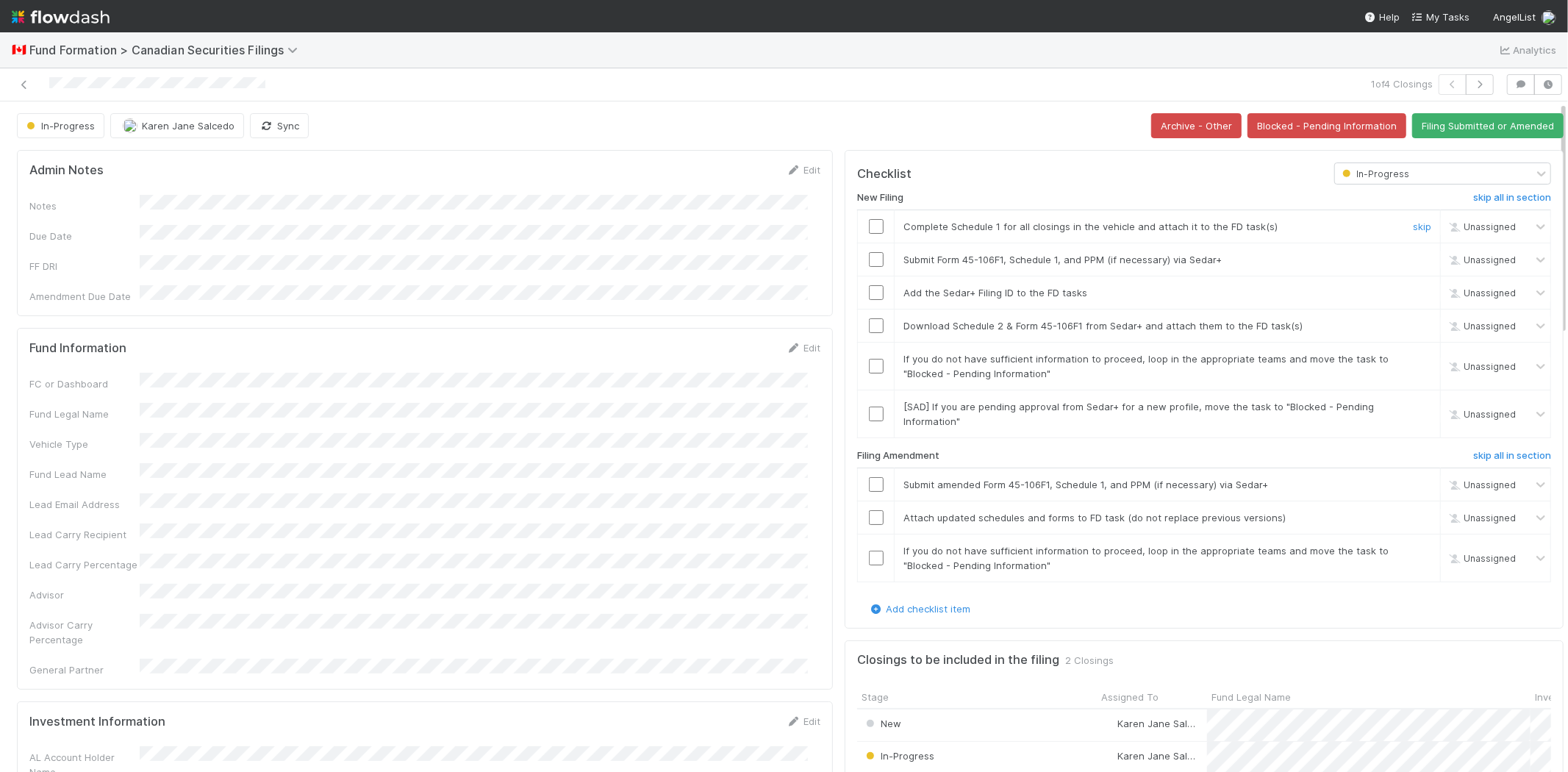 click at bounding box center [876, 226] 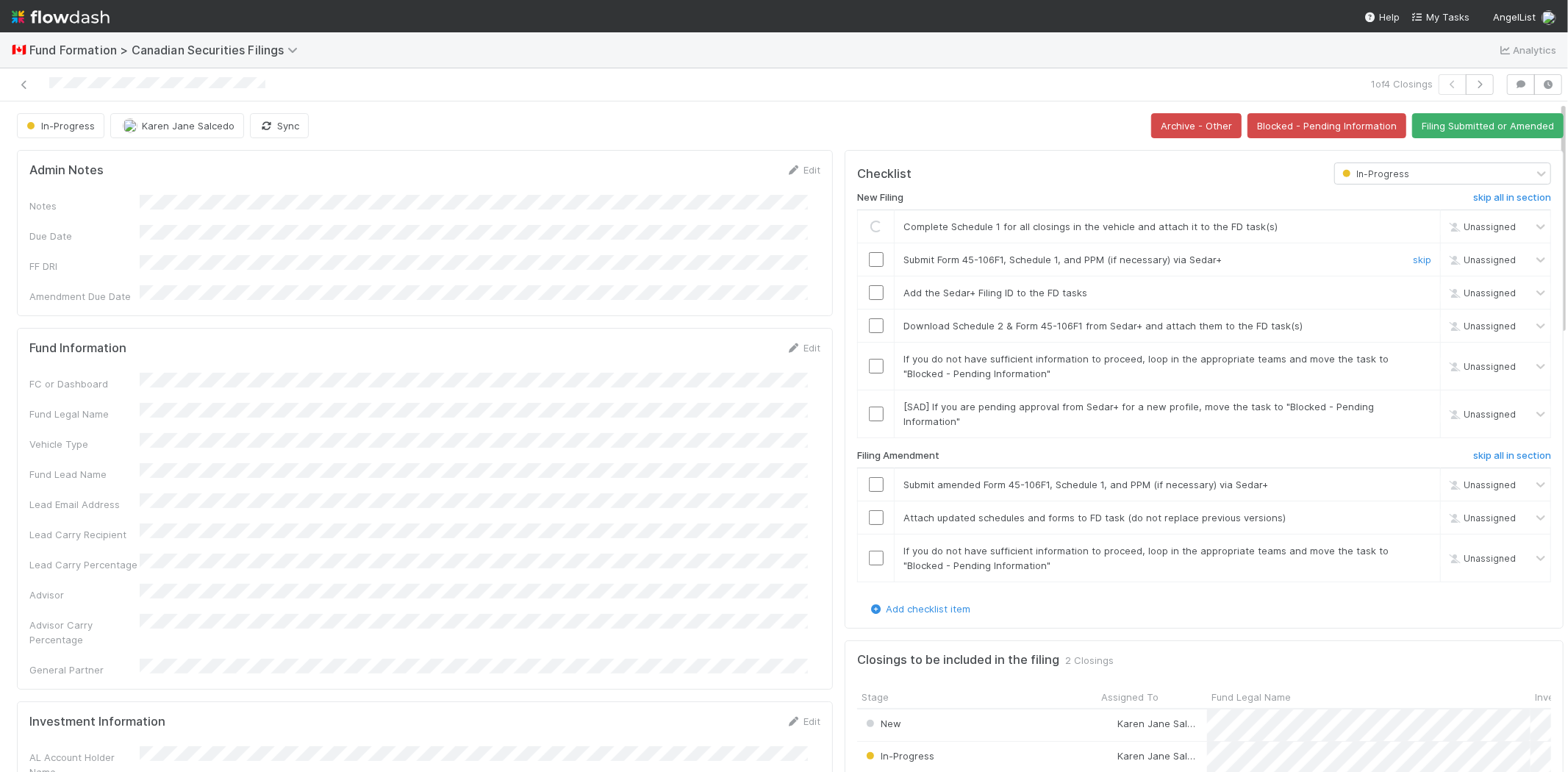 click at bounding box center (876, 260) 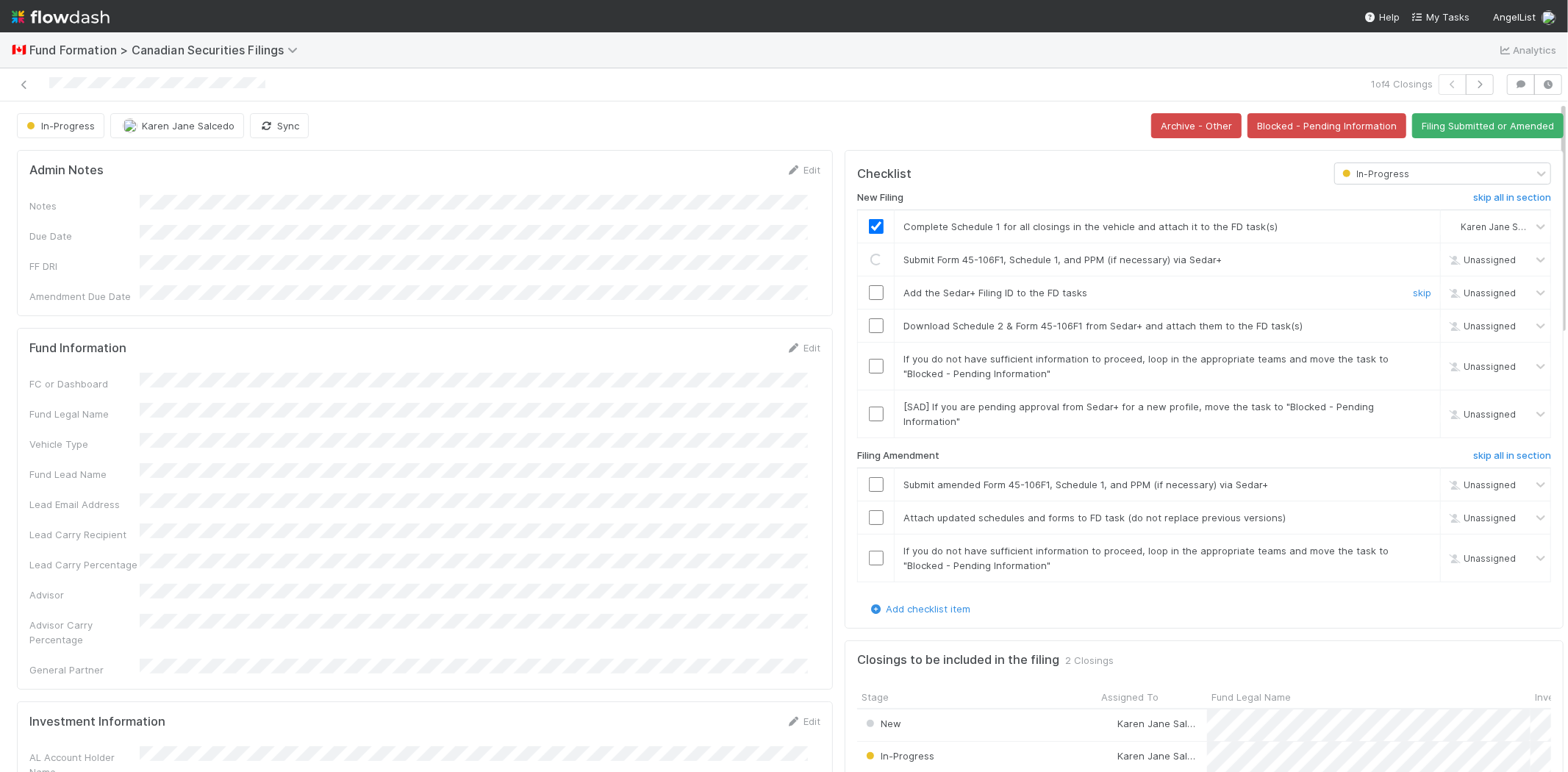 click at bounding box center (876, 293) 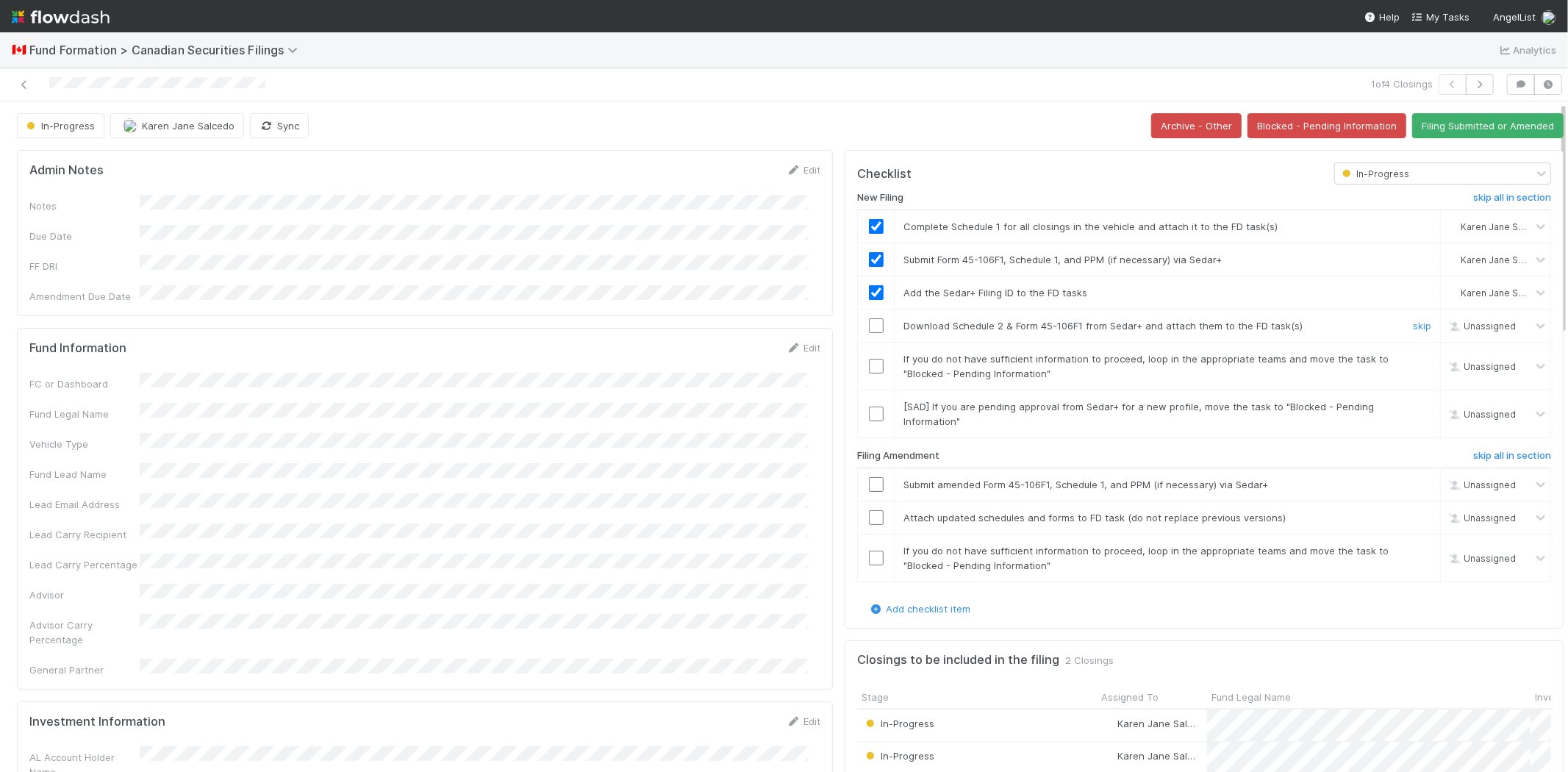 click at bounding box center (876, 326) 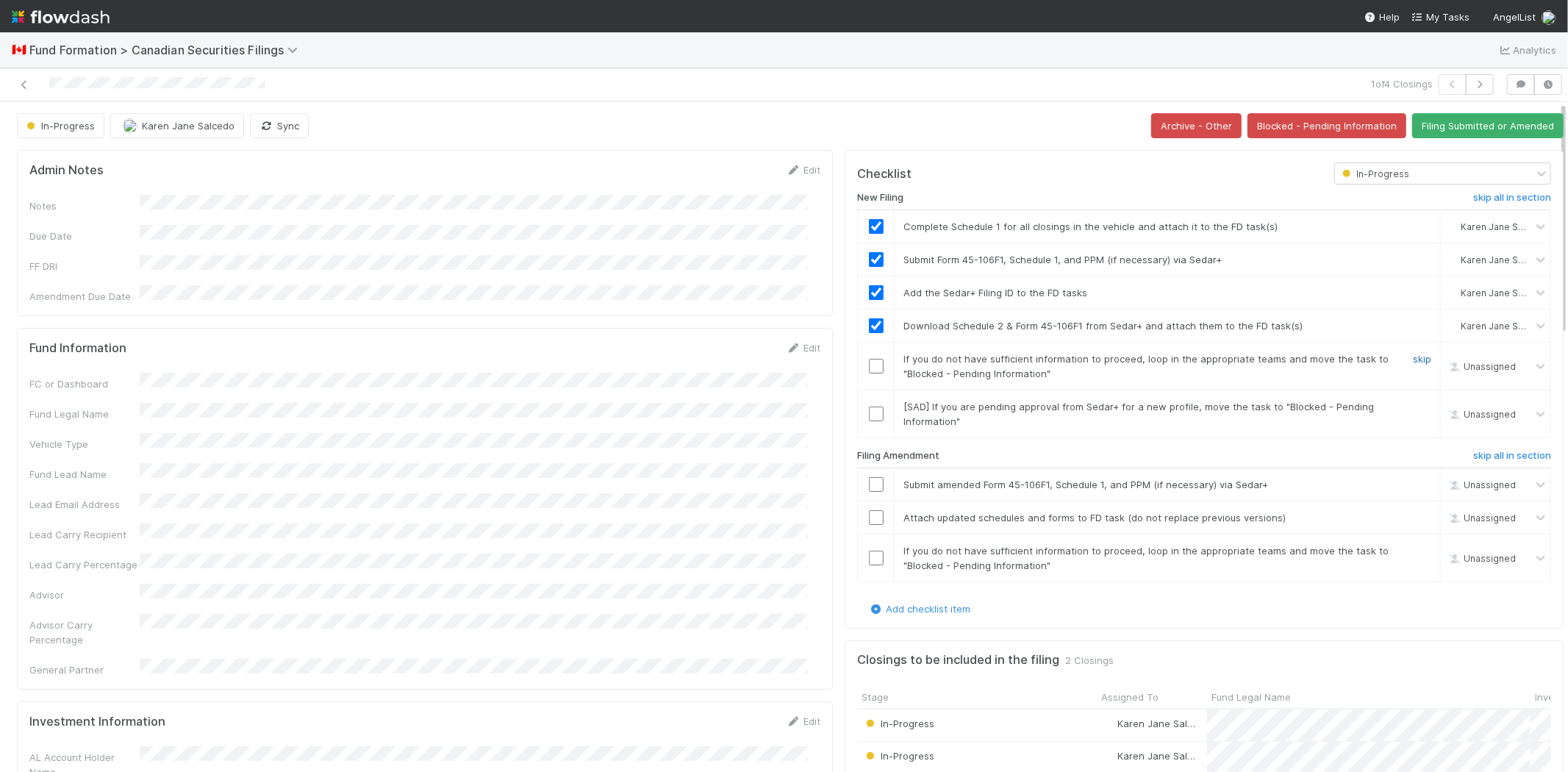 click on "skip" at bounding box center [1422, 359] 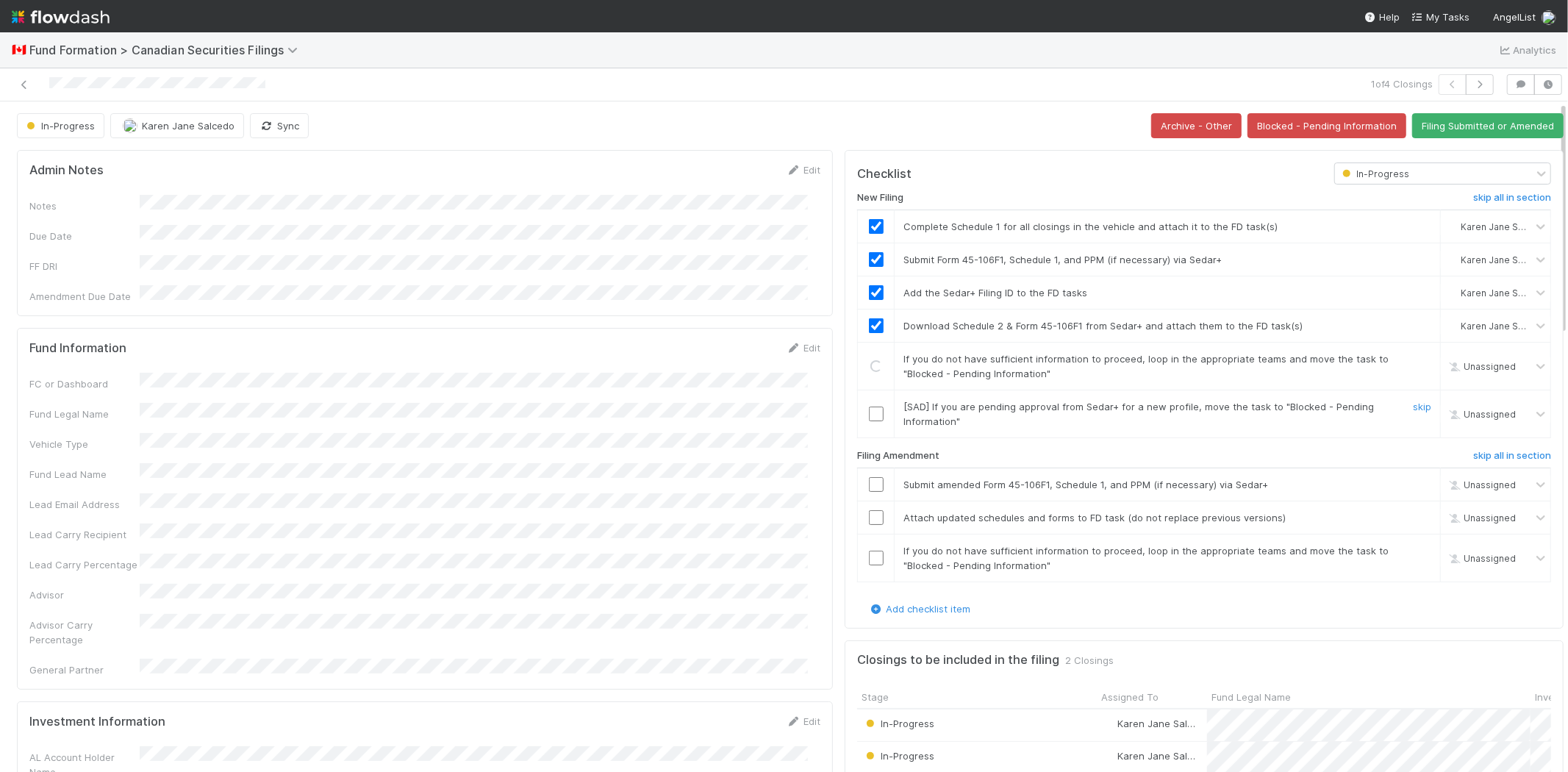 click on "skip" at bounding box center [1422, 407] 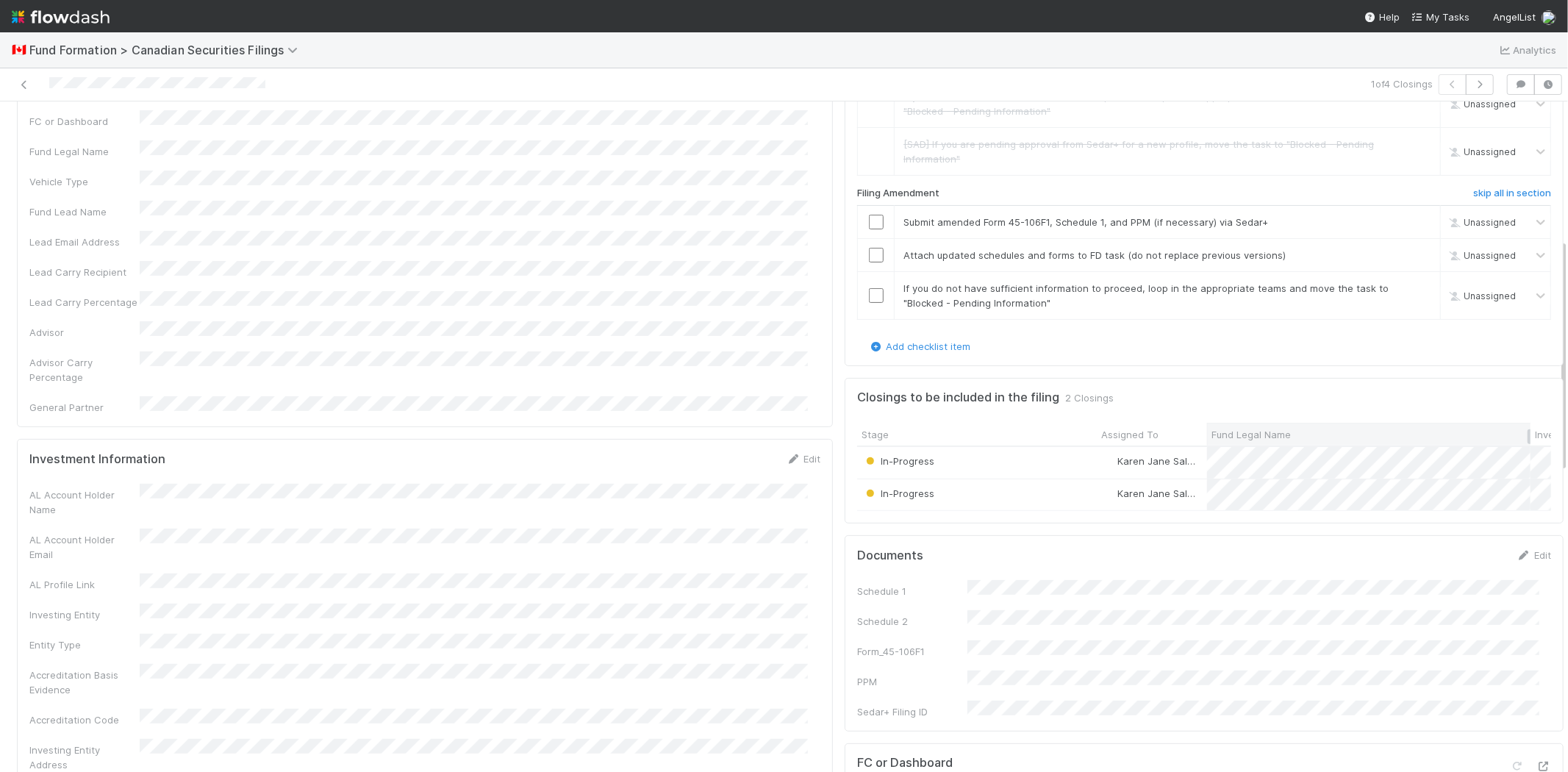 scroll, scrollTop: 408, scrollLeft: 0, axis: vertical 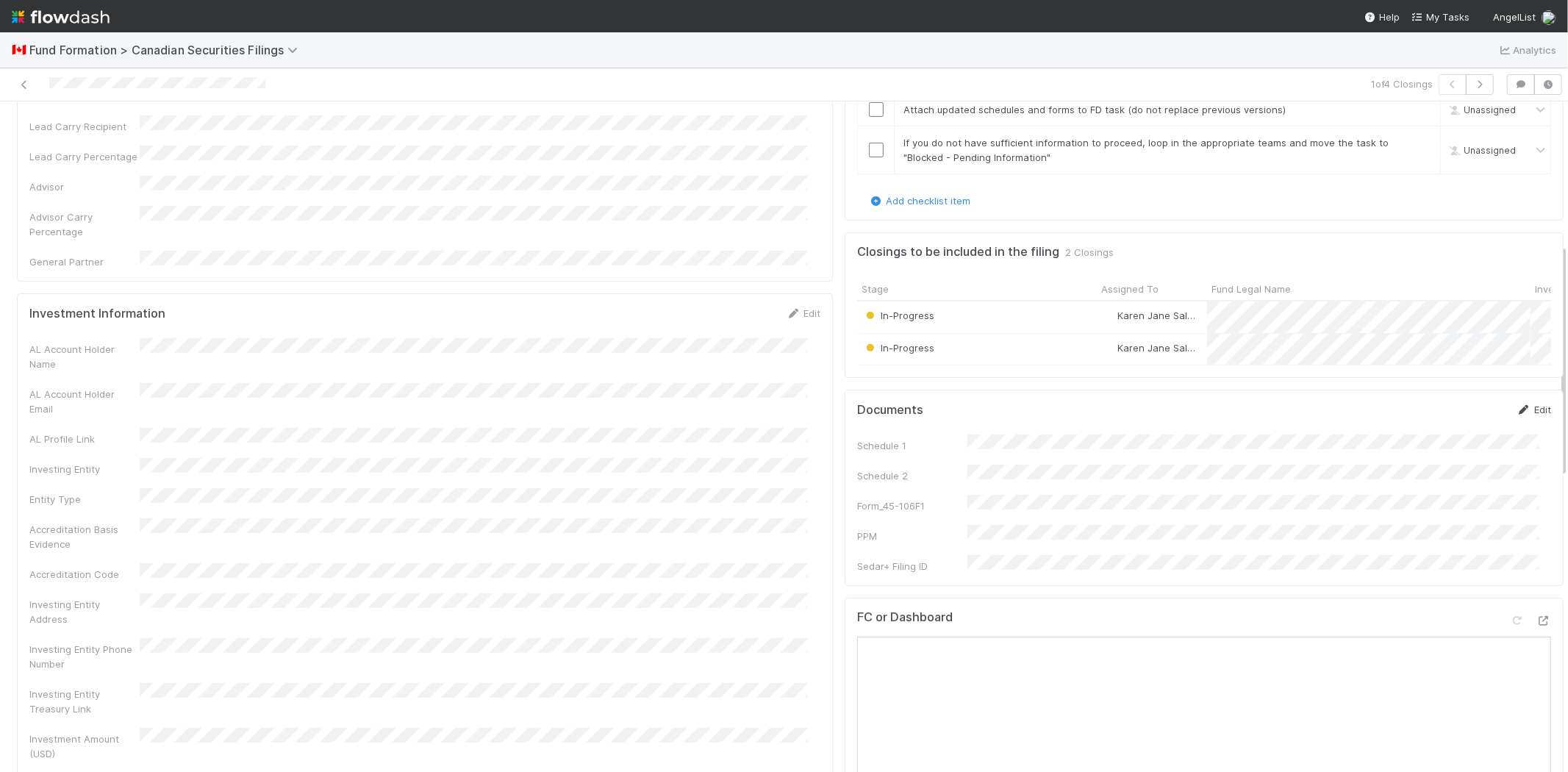 click on "Edit" at bounding box center [1533, 410] 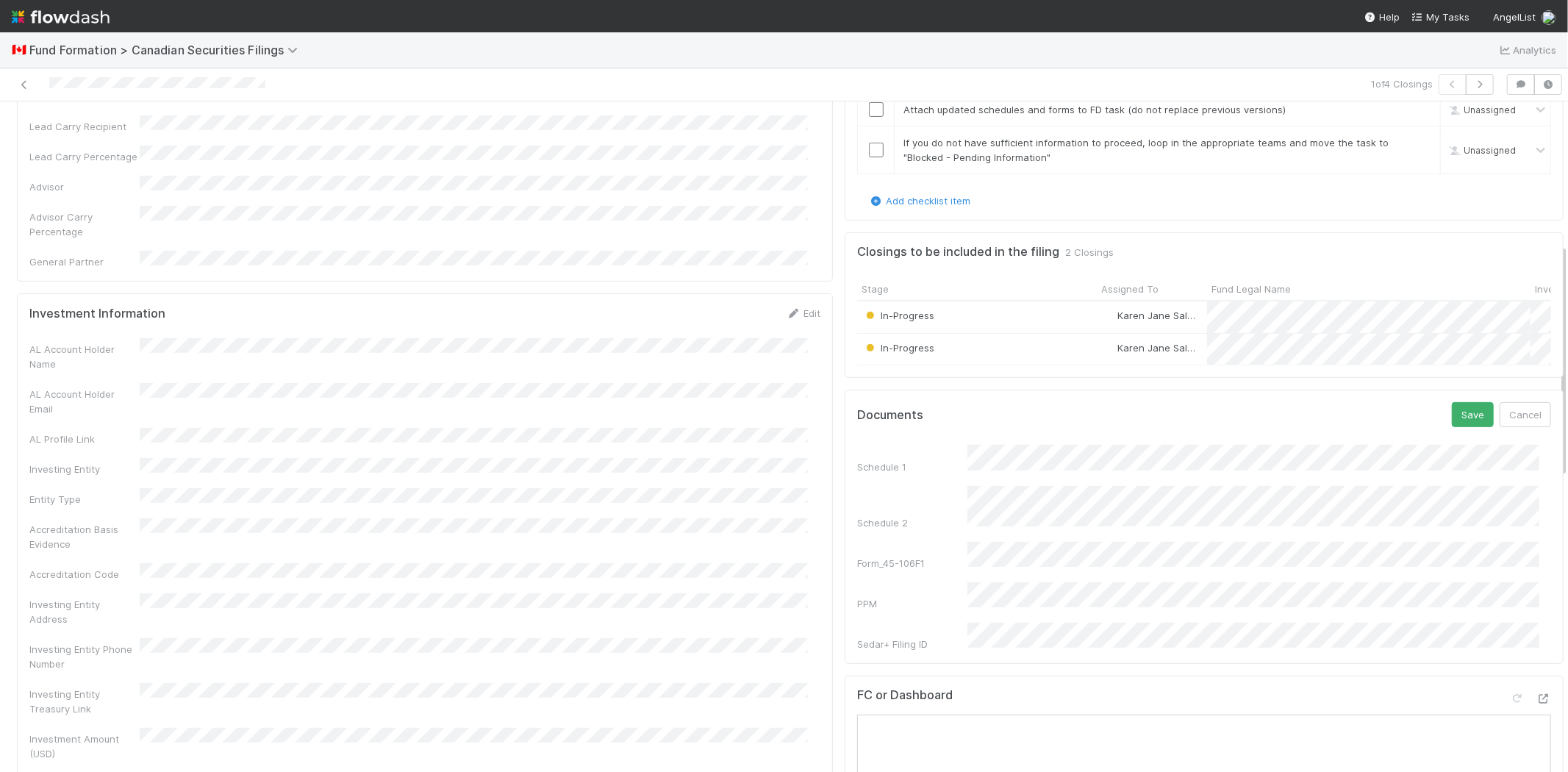 click on "Schedule 1  Schedule 2  Form_45-106F1  PPM  Sedar+ Filing ID" at bounding box center [1204, 548] 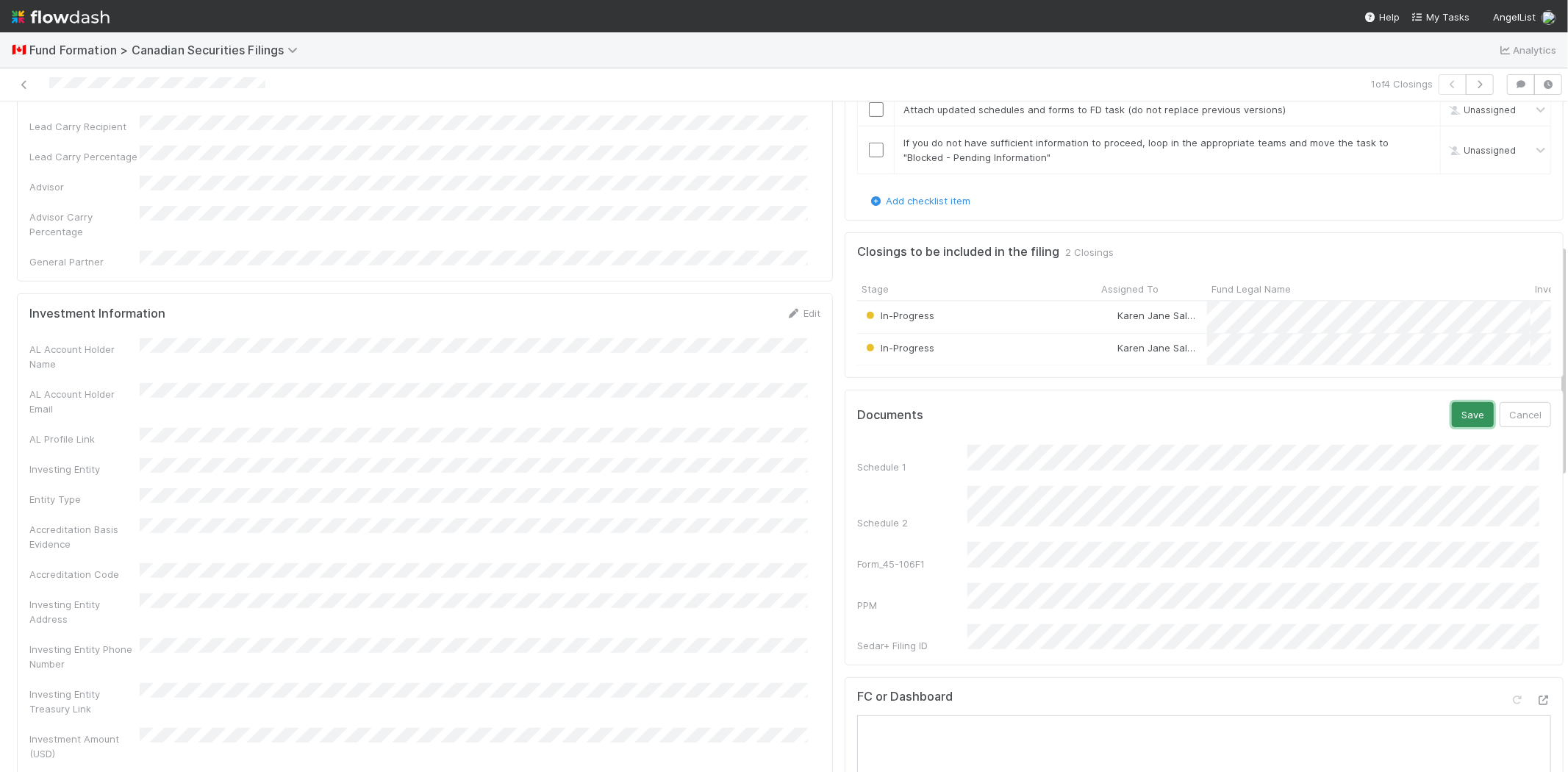 click on "Save" at bounding box center (1472, 415) 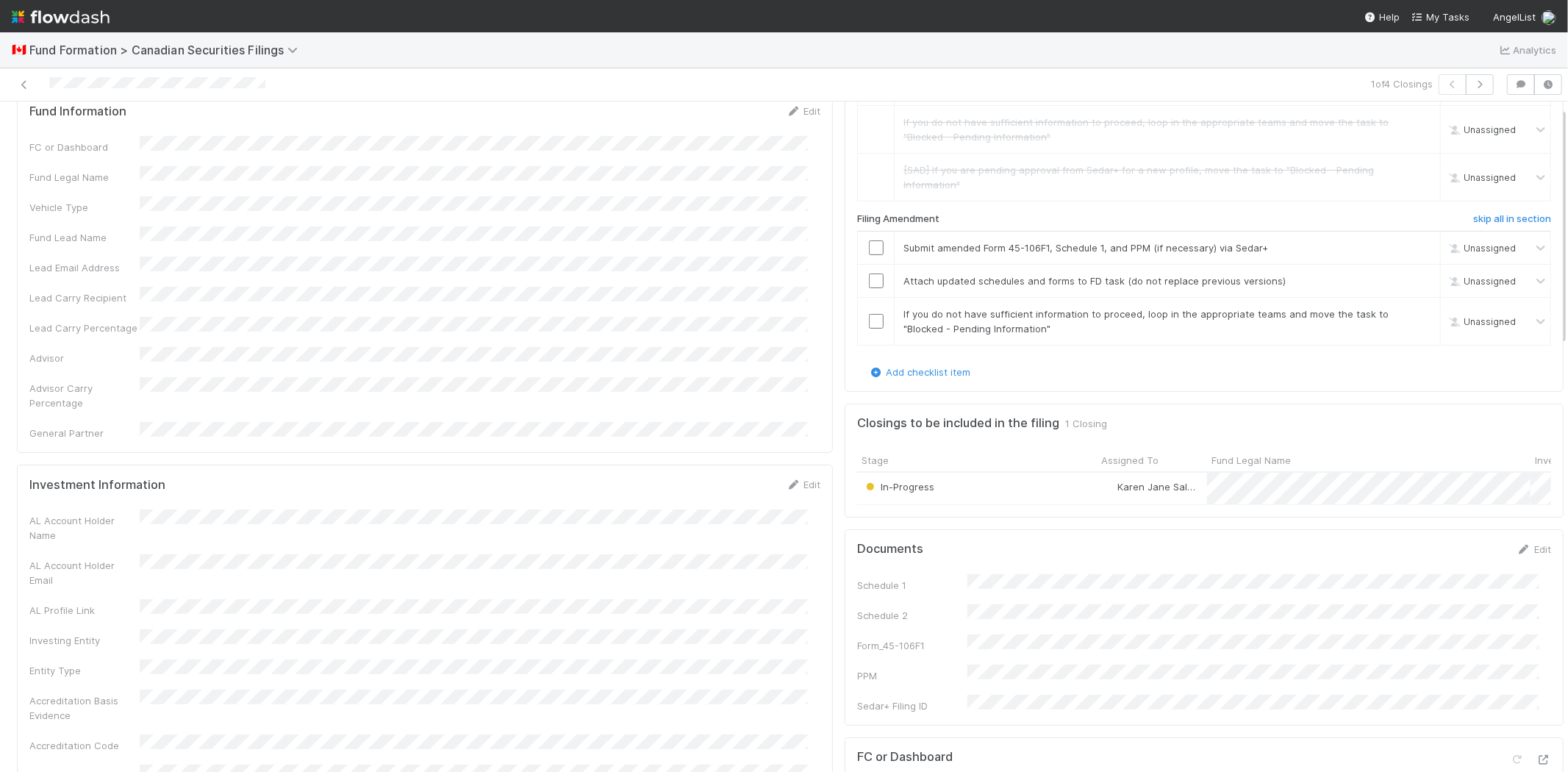 scroll, scrollTop: 0, scrollLeft: 0, axis: both 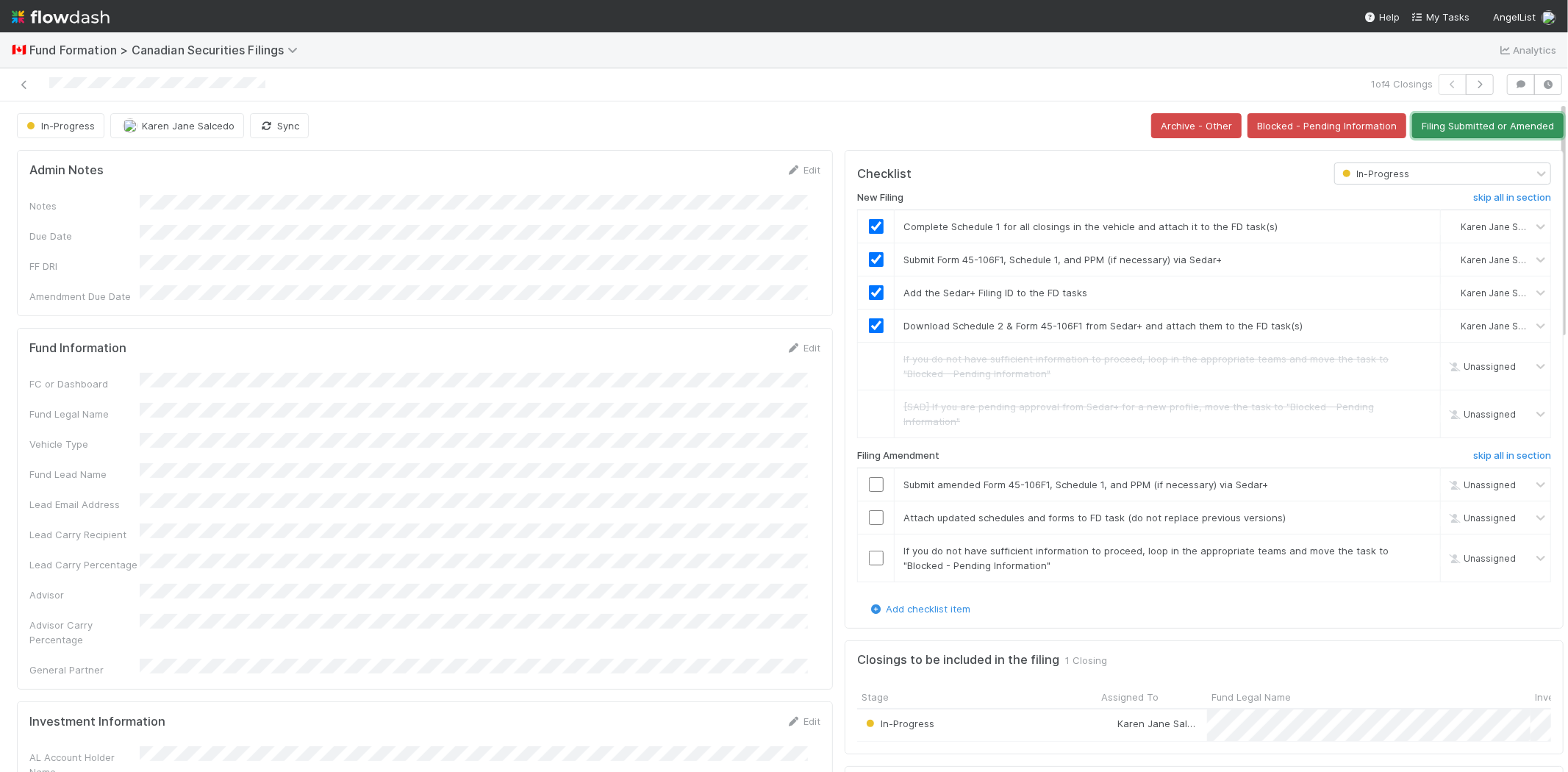 click on "Filing Submitted or Amended" at bounding box center (1488, 126) 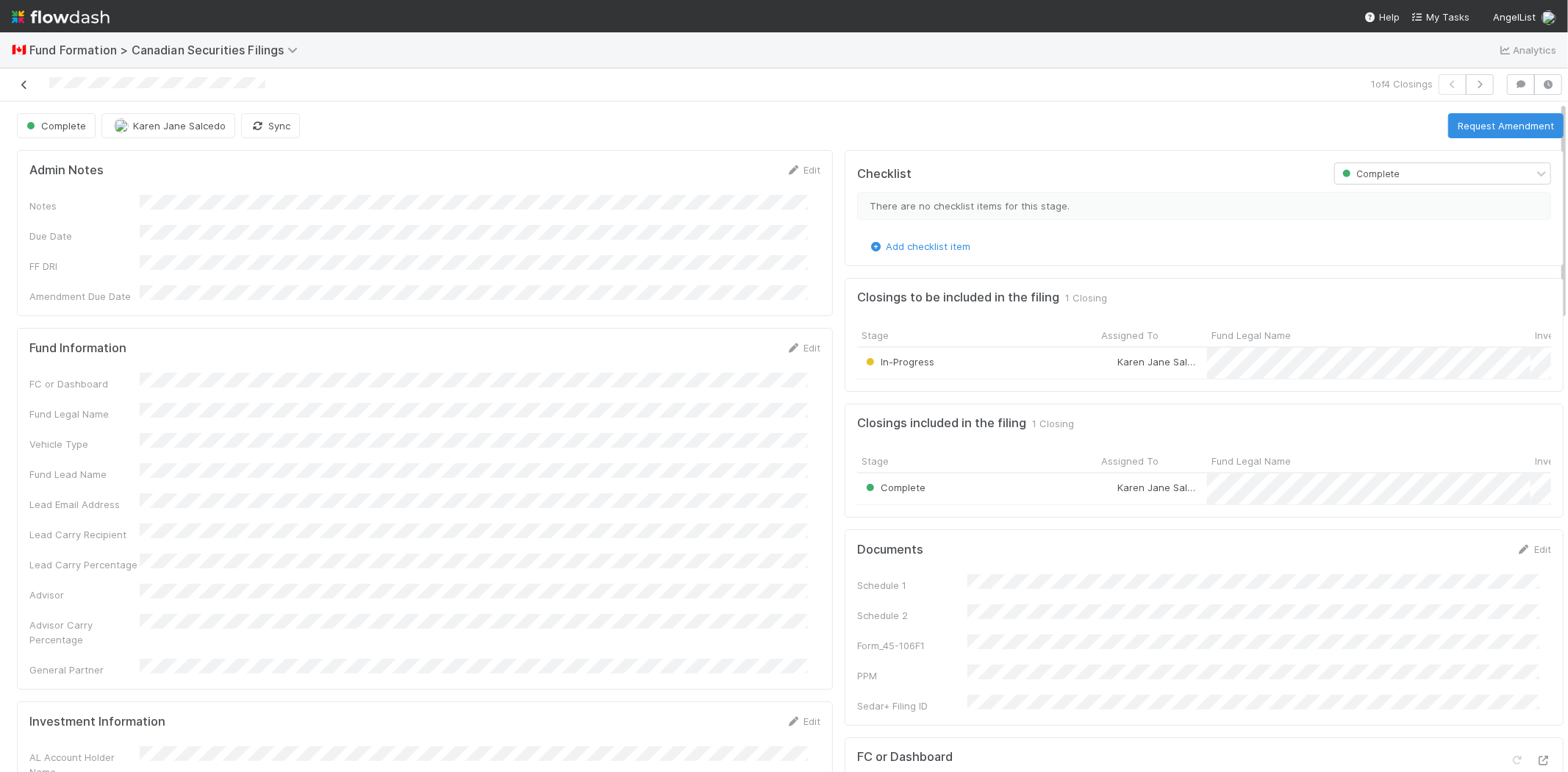 click at bounding box center (24, 85) 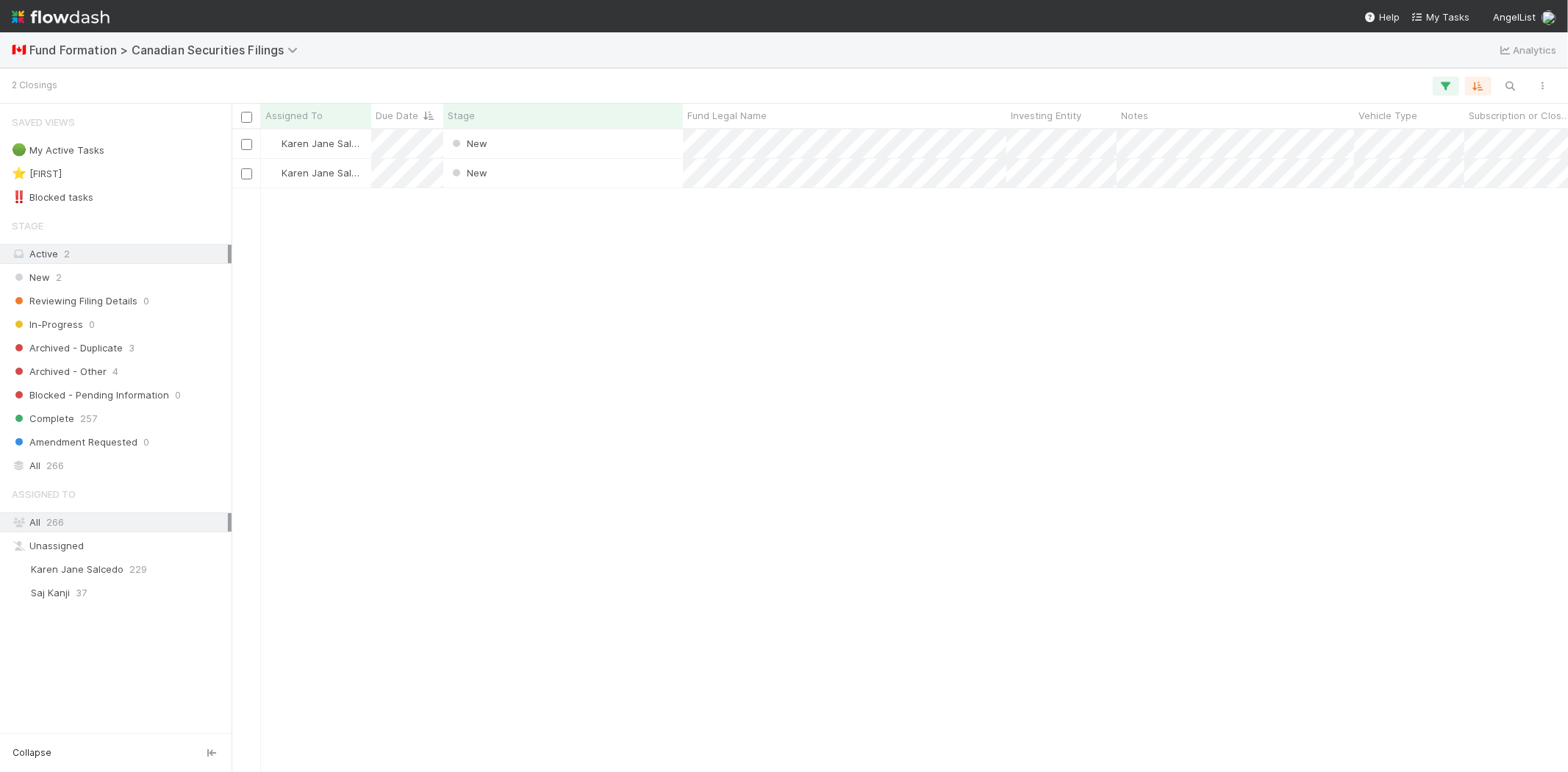 scroll, scrollTop: 12, scrollLeft: 12, axis: both 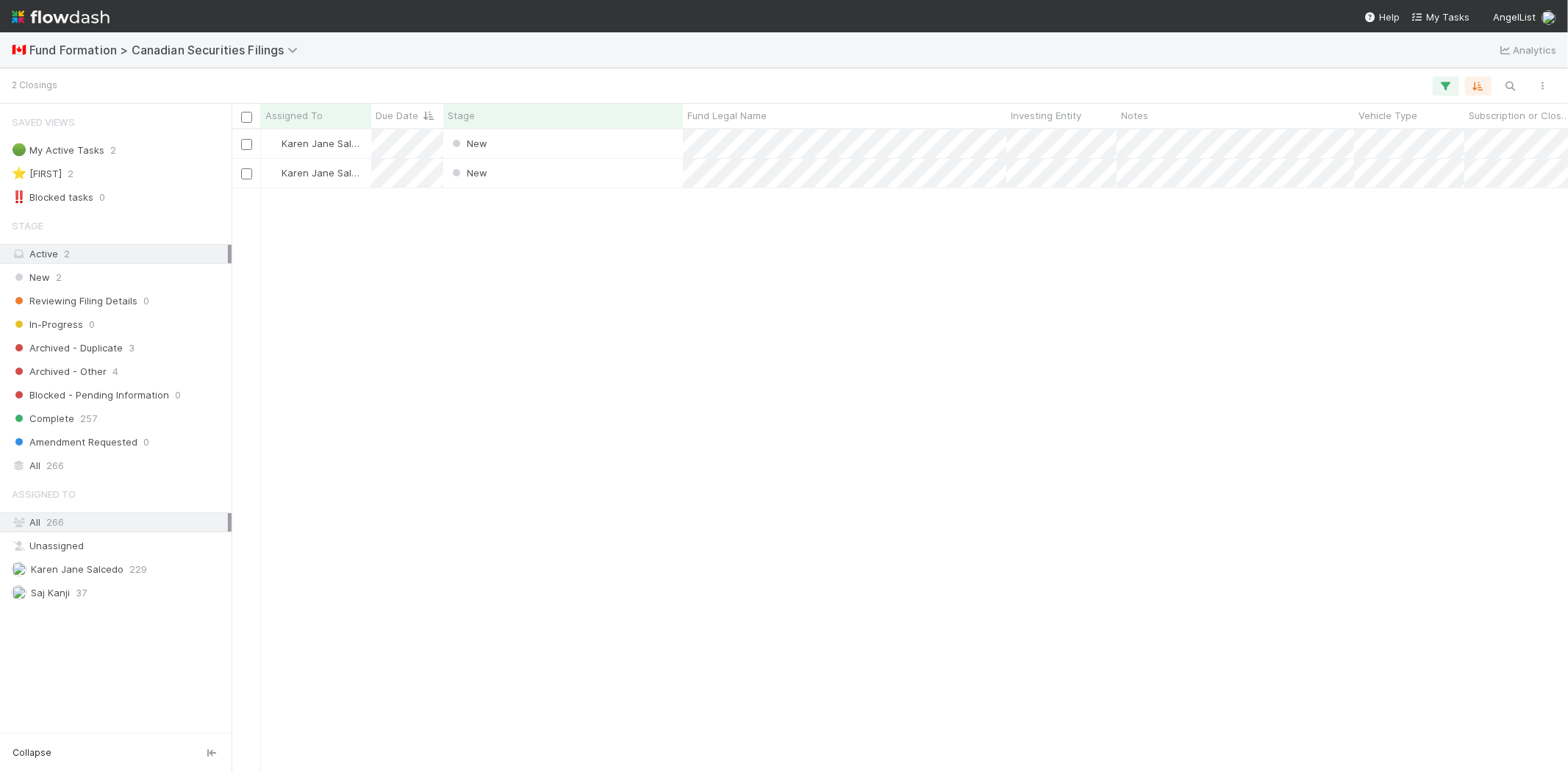 click on "Karen Jane Salcedo   New 7/30/25, 7:30:07 PM 7/30/25, 7:30:11 PM Karen Jane Salcedo   New 7/30/25, 7:30:07 PM 7/30/25, 7:30:11 PM" at bounding box center (900, 450) 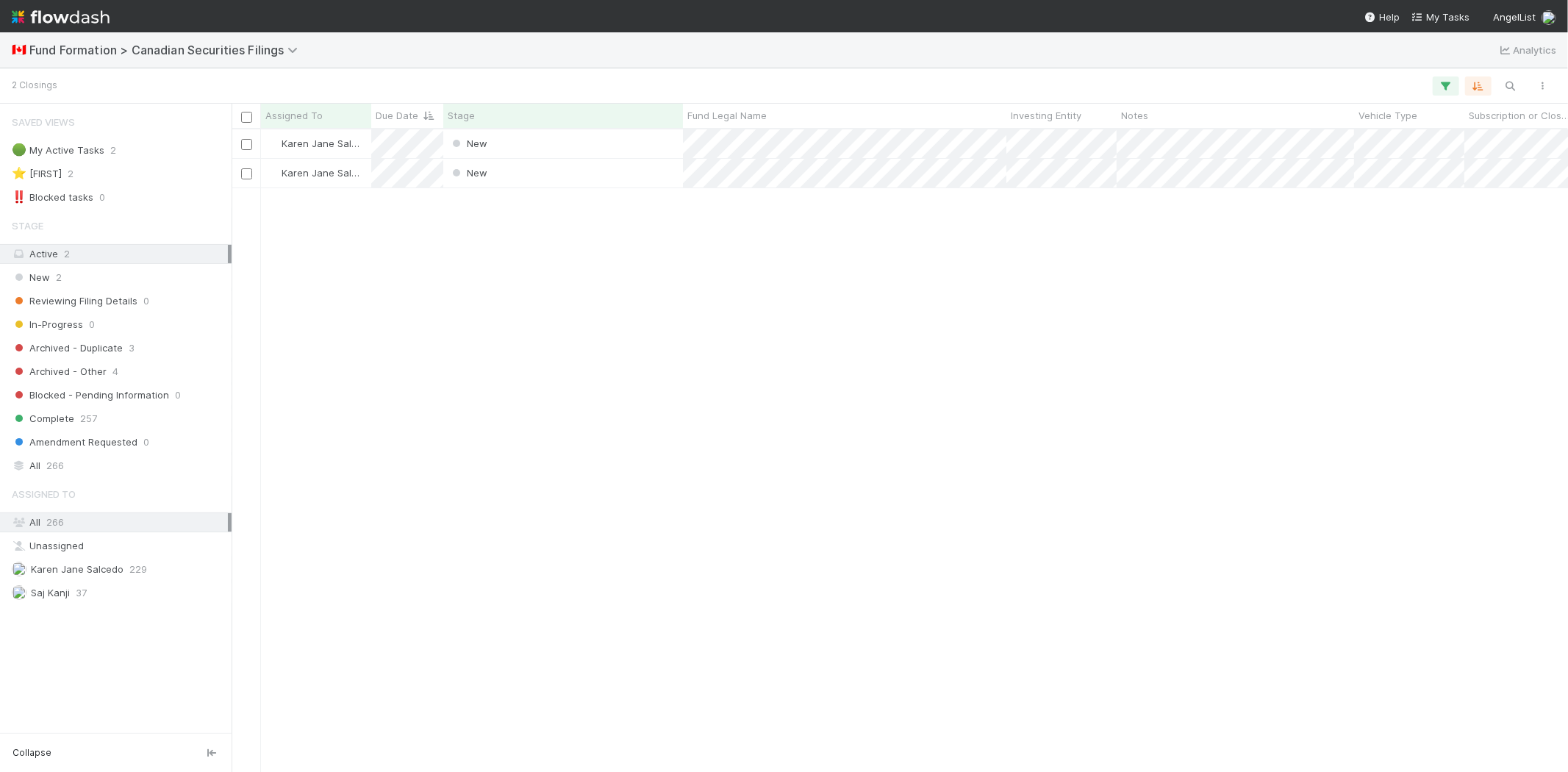 click on "Karen Jane Salcedo   New 7/30/25, 7:30:07 PM 7/30/25, 7:30:11 PM Karen Jane Salcedo   New 7/30/25, 7:30:07 PM 7/30/25, 7:30:11 PM" at bounding box center (900, 450) 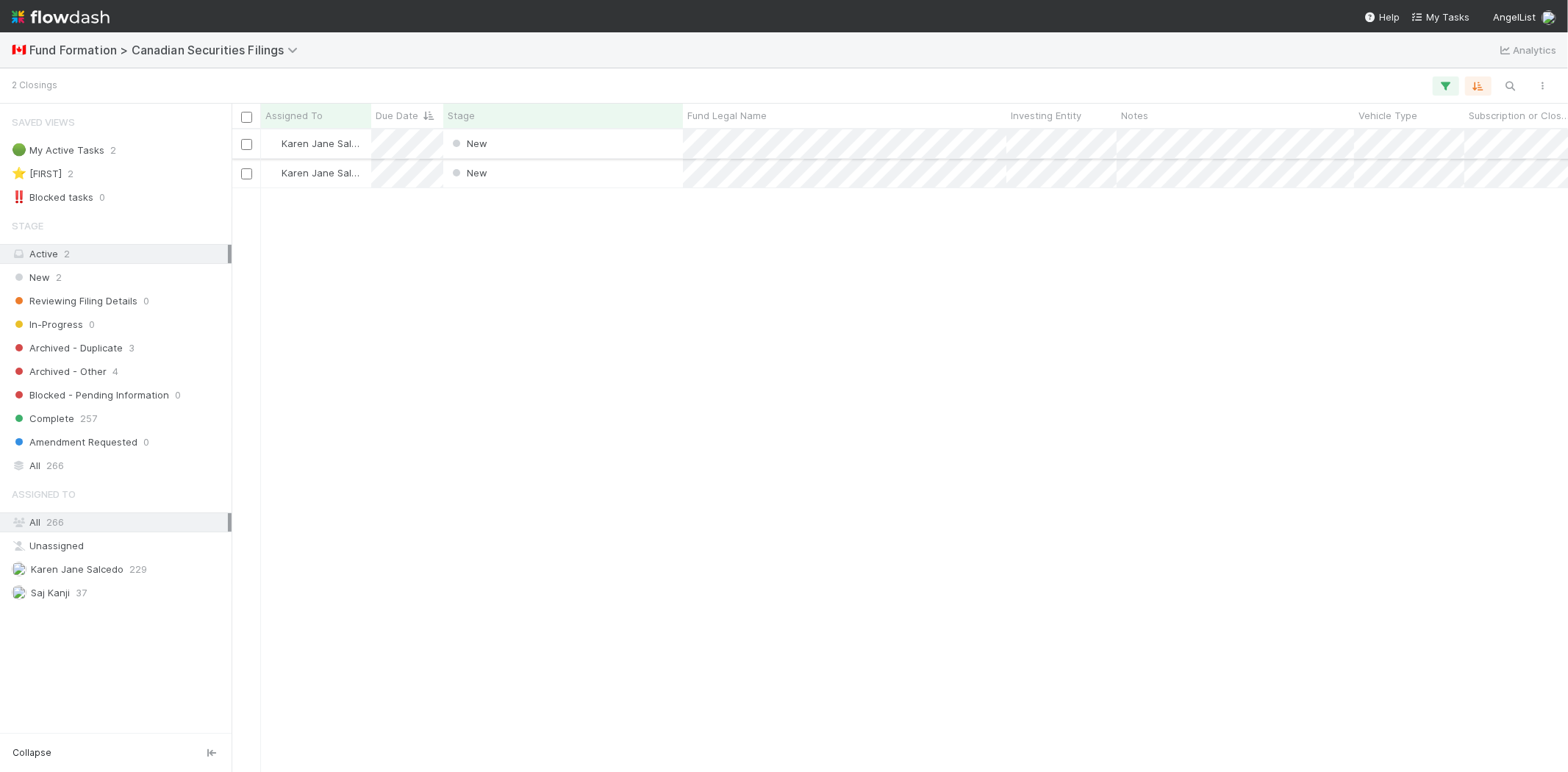 click on "New" at bounding box center [563, 143] 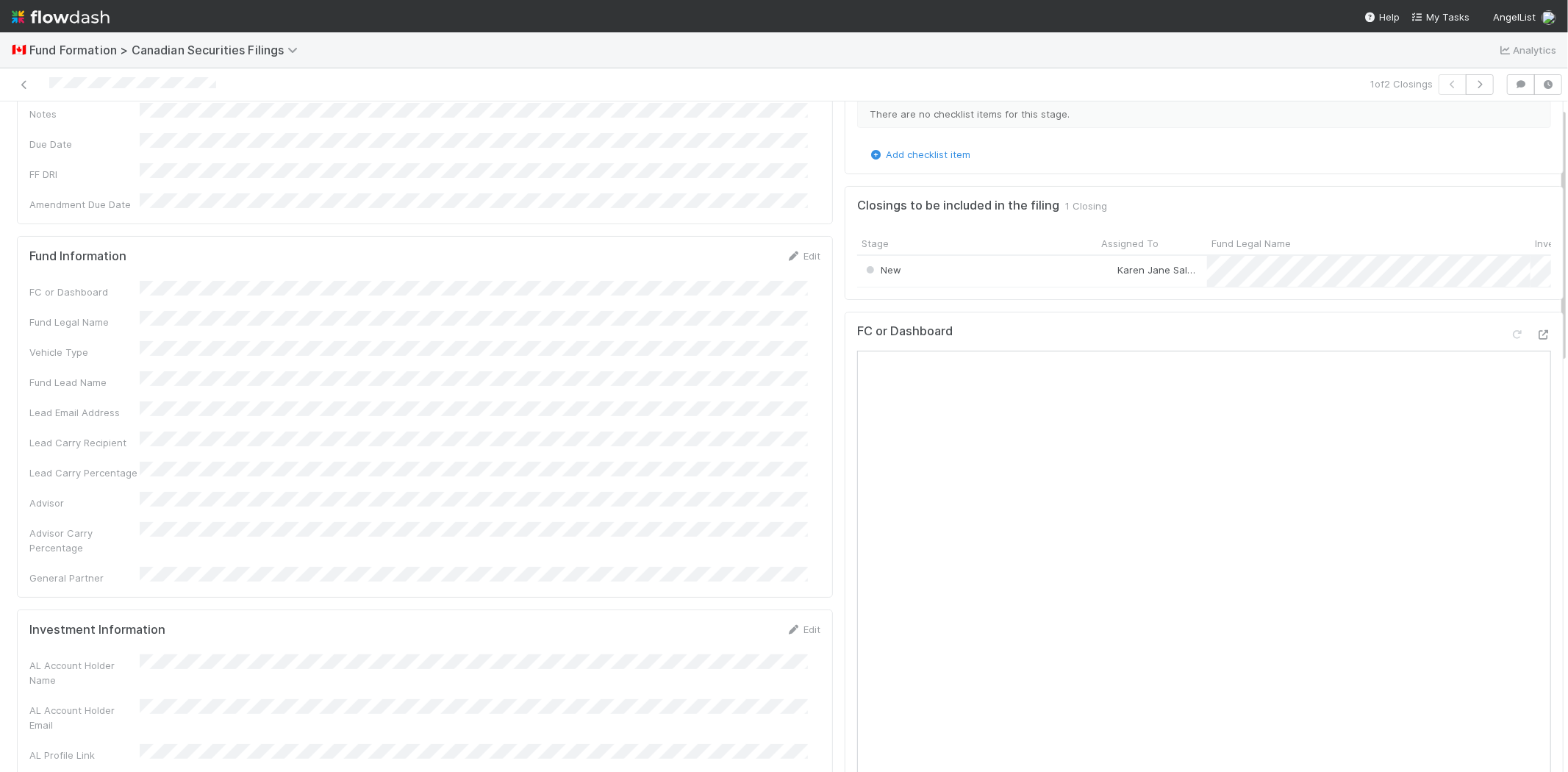 scroll, scrollTop: 0, scrollLeft: 0, axis: both 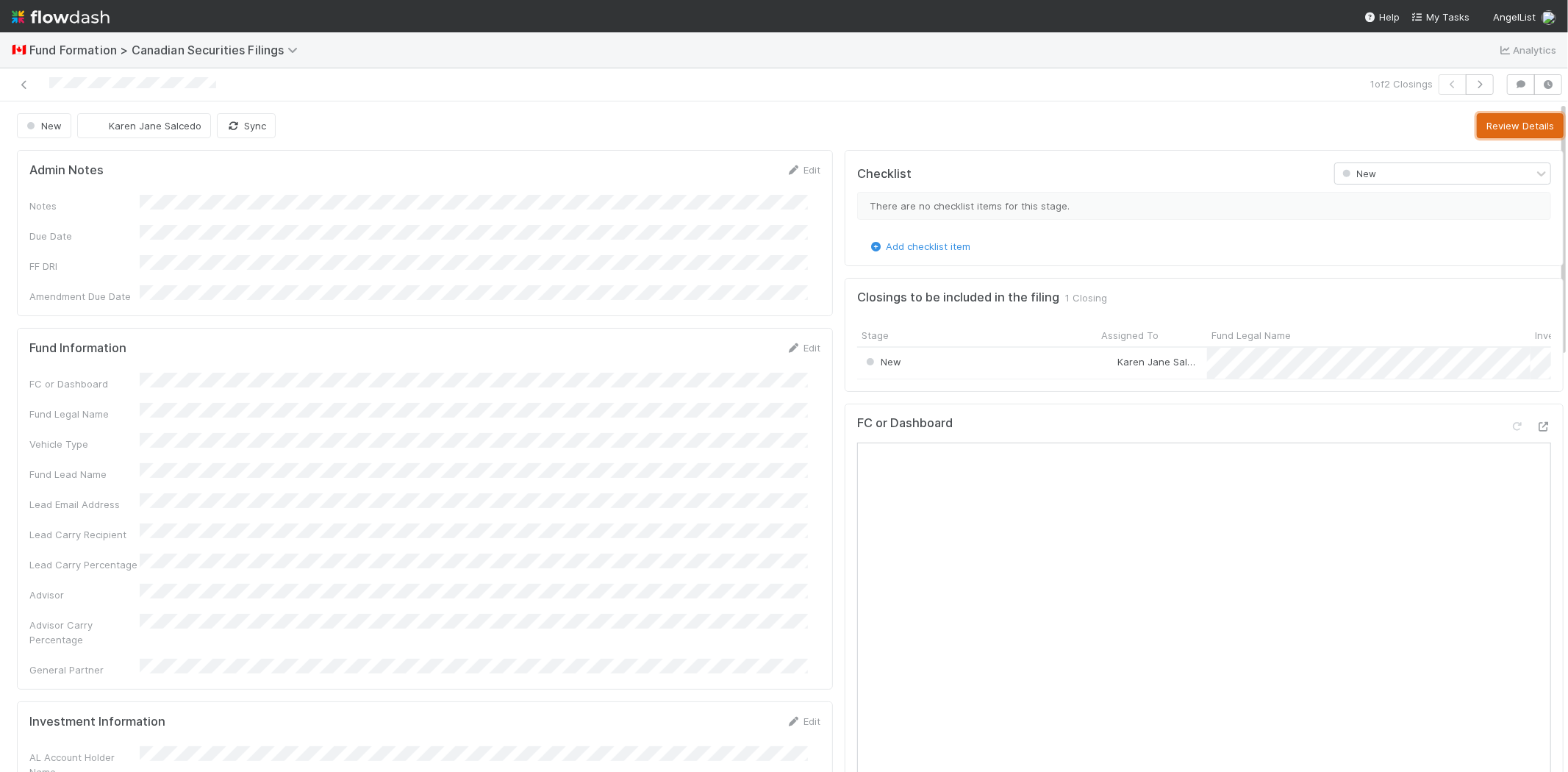 drag, startPoint x: 1475, startPoint y: 121, endPoint x: 1445, endPoint y: 135, distance: 33.10589 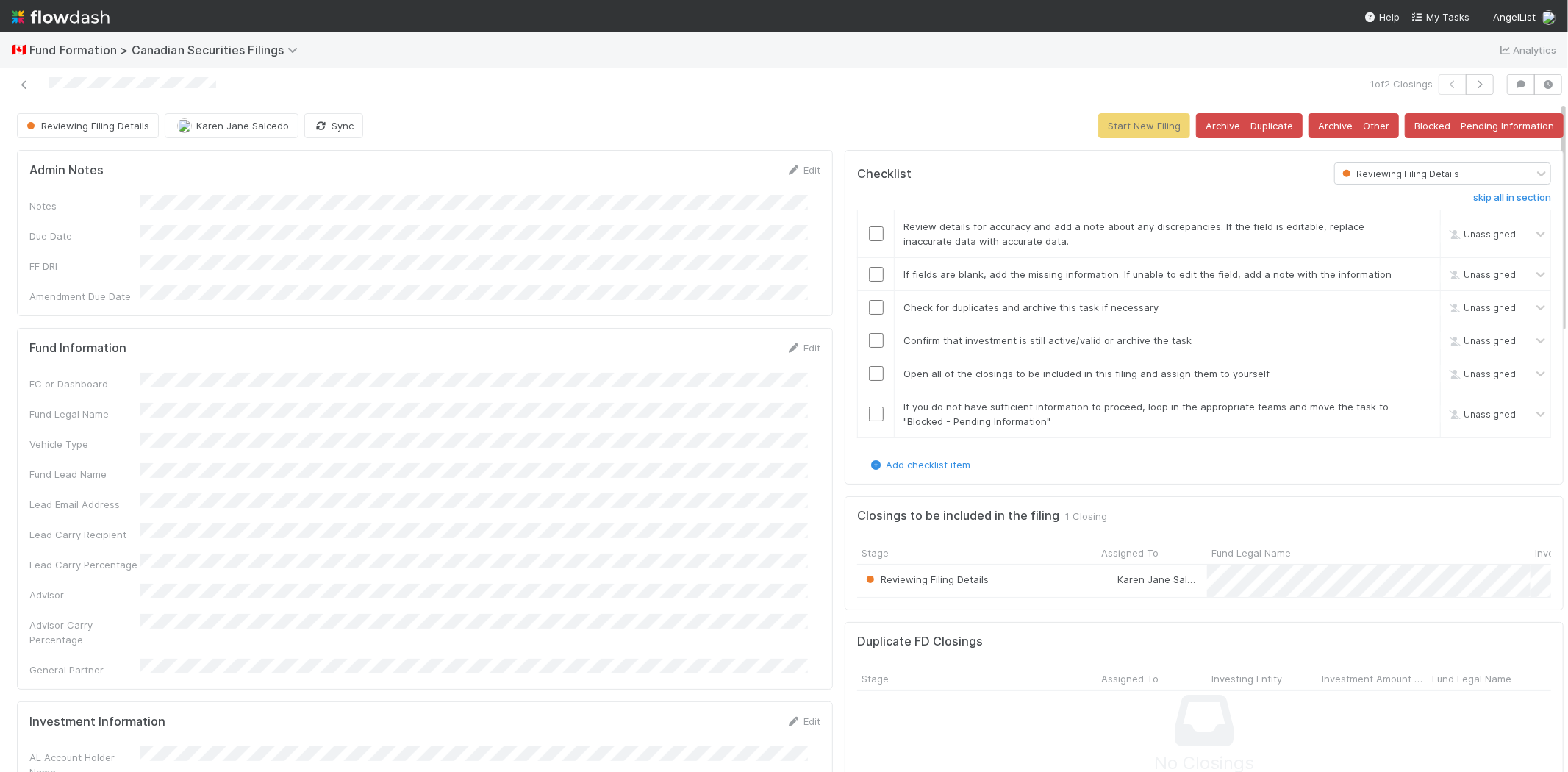 scroll, scrollTop: 163, scrollLeft: 0, axis: vertical 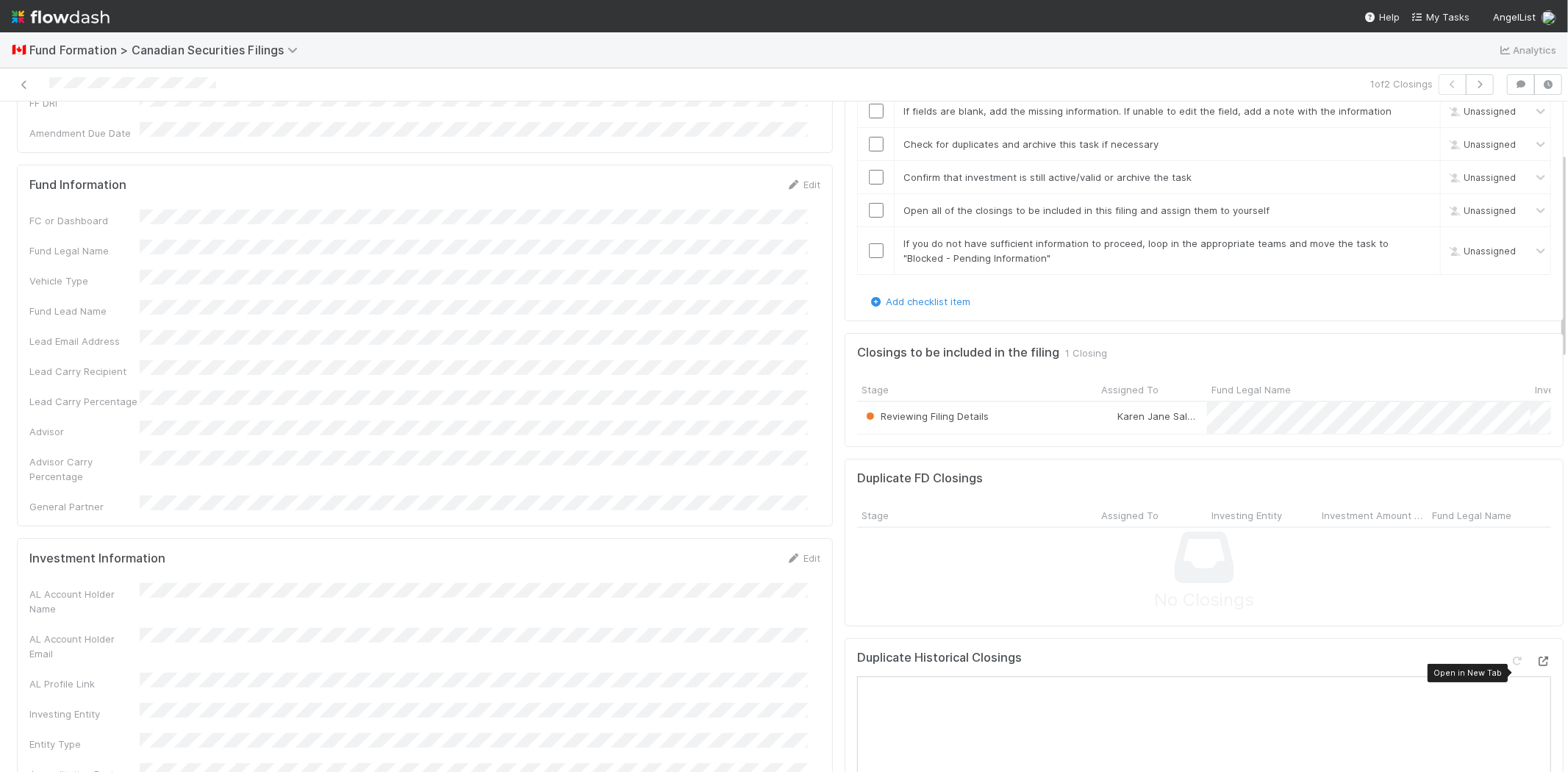 click at bounding box center [1544, 661] 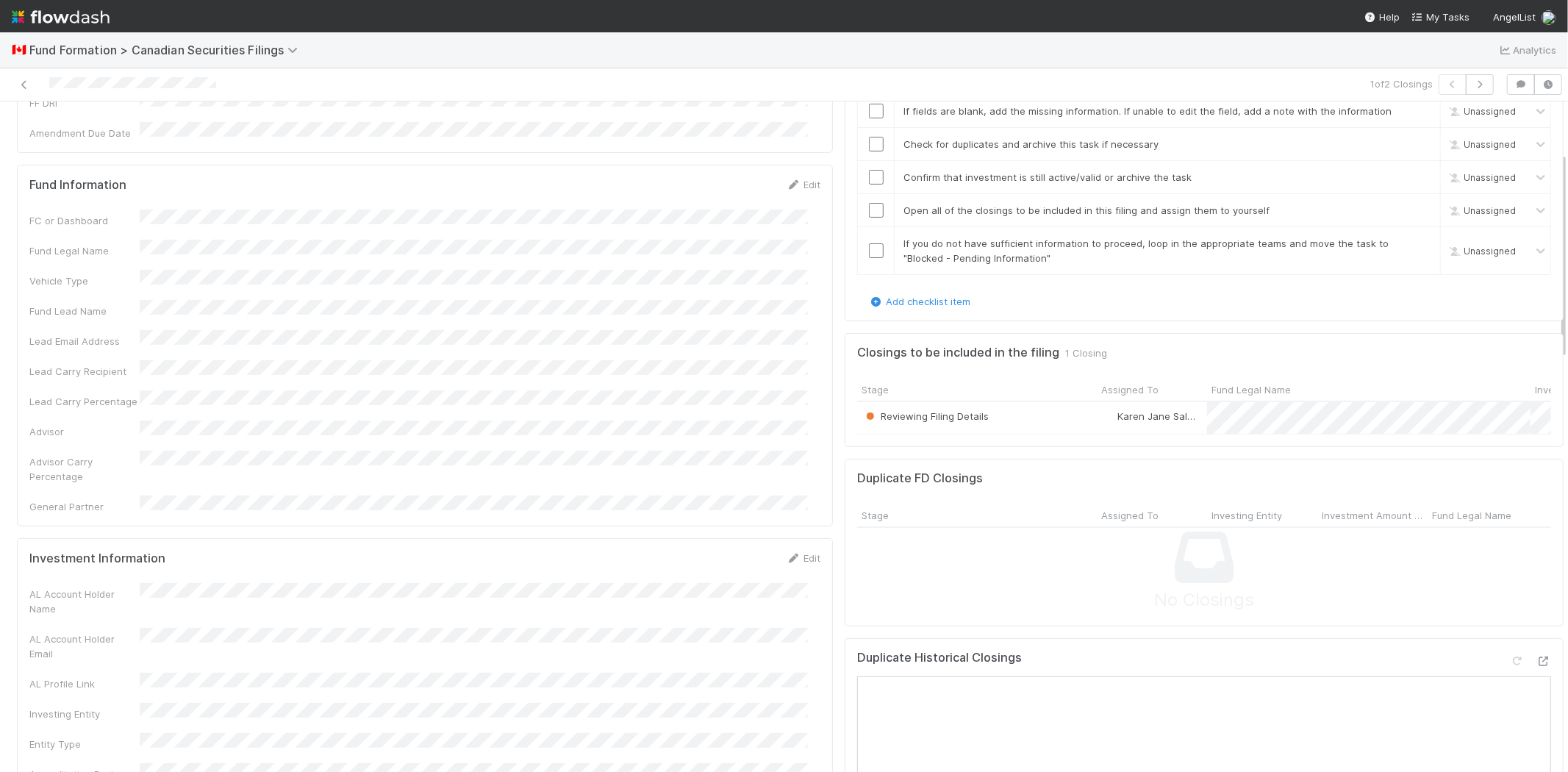 click on "FC or Dashboard  Fund Legal Name  Vehicle Type   Fund Lead Name  Lead Email Address  Lead Carry Recipient  Lead Carry Percentage  Advisor   Advisor Carry Percentage  General Partner" at bounding box center (425, 362) 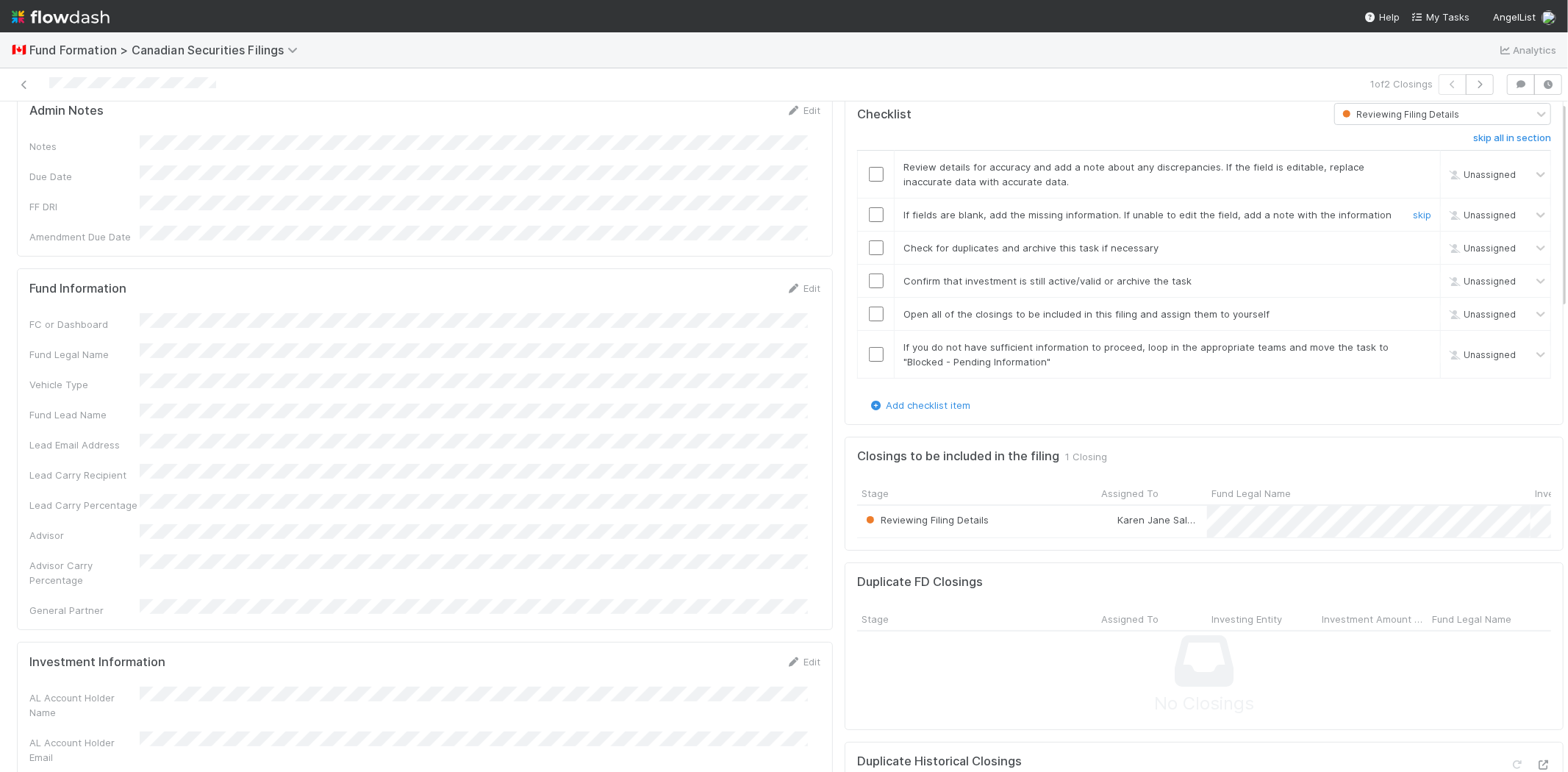 scroll, scrollTop: 0, scrollLeft: 0, axis: both 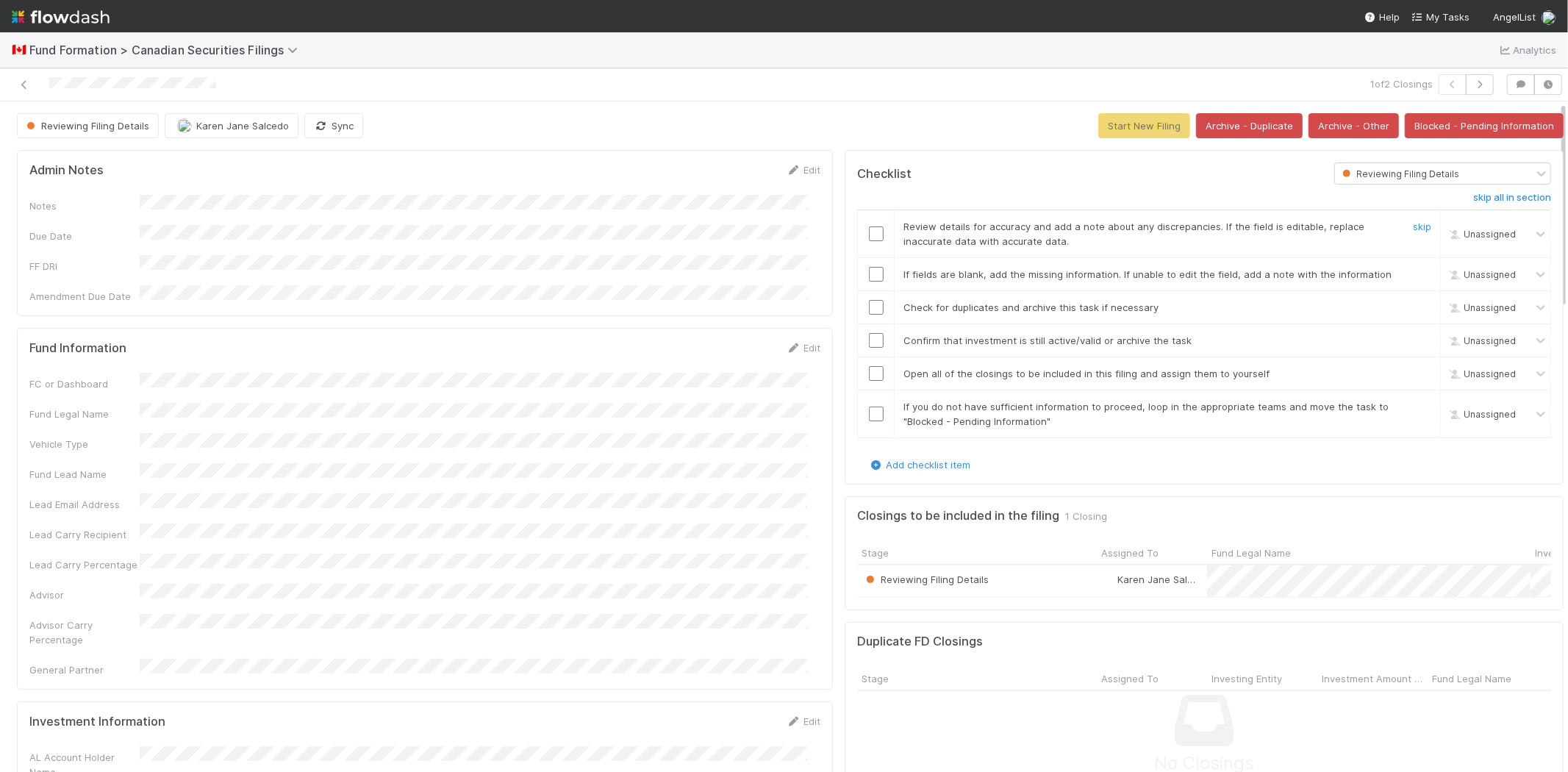 drag, startPoint x: 864, startPoint y: 240, endPoint x: 868, endPoint y: 260, distance: 20.396078 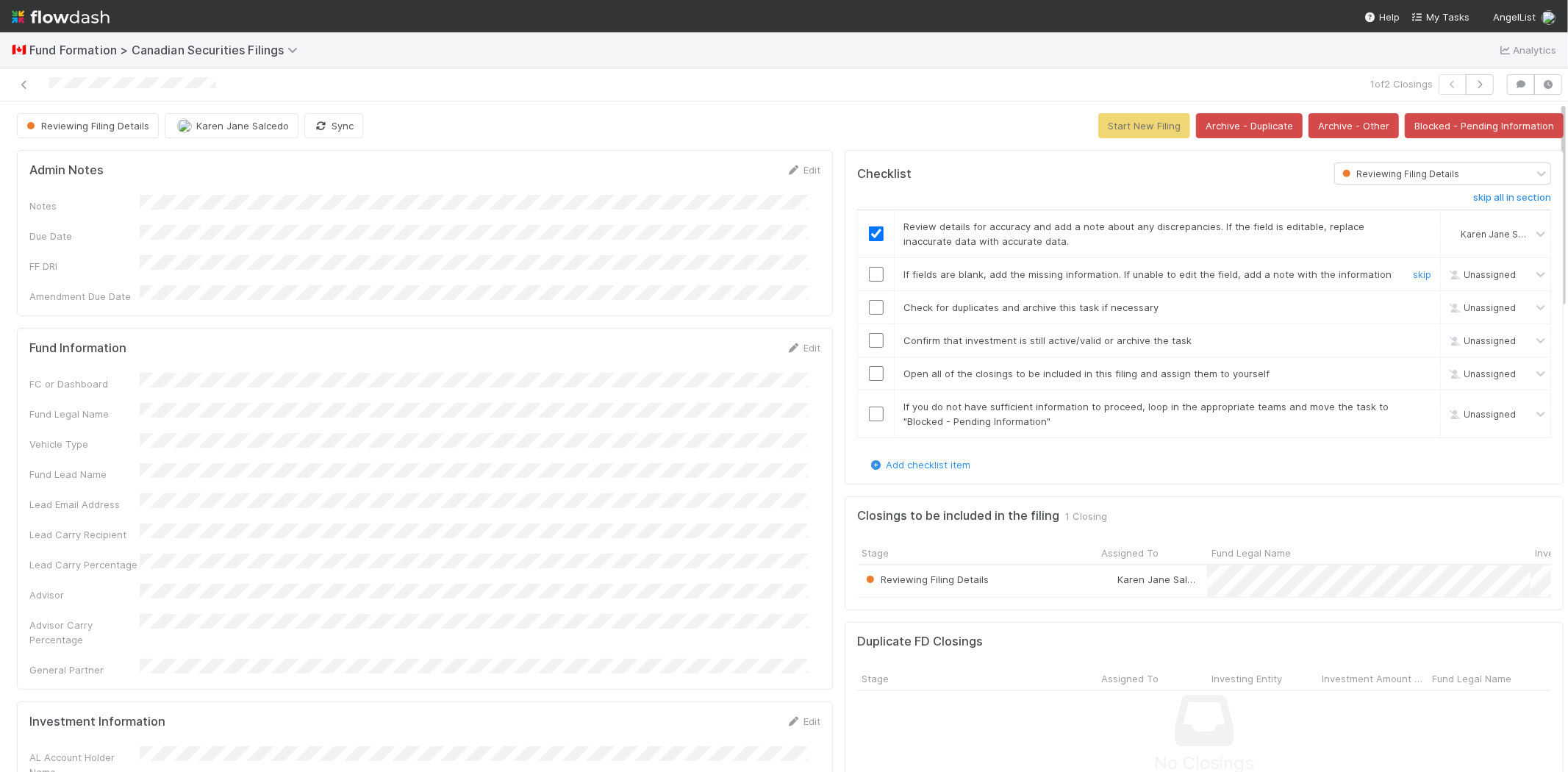 click at bounding box center [876, 274] 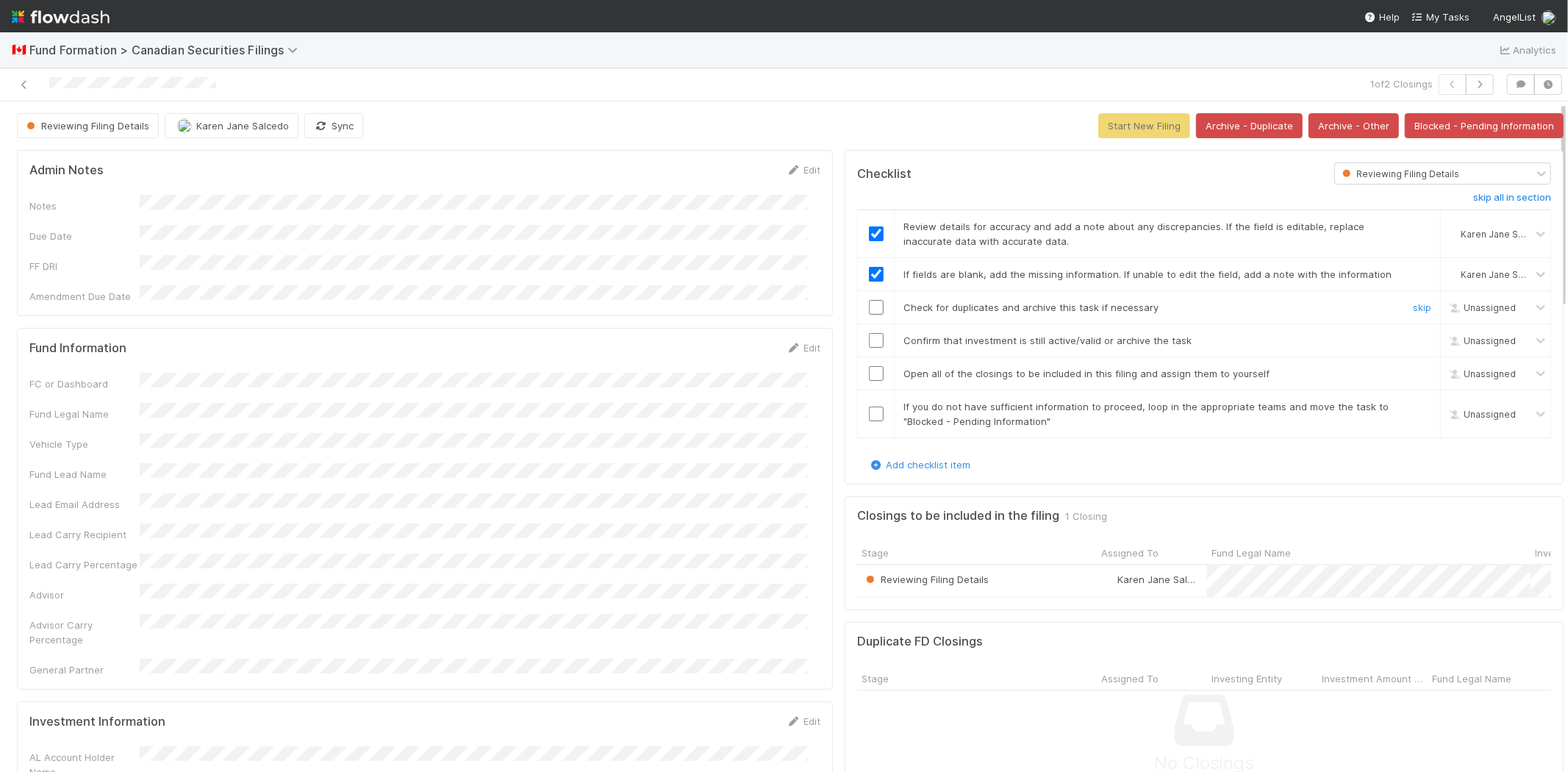 click at bounding box center [876, 307] 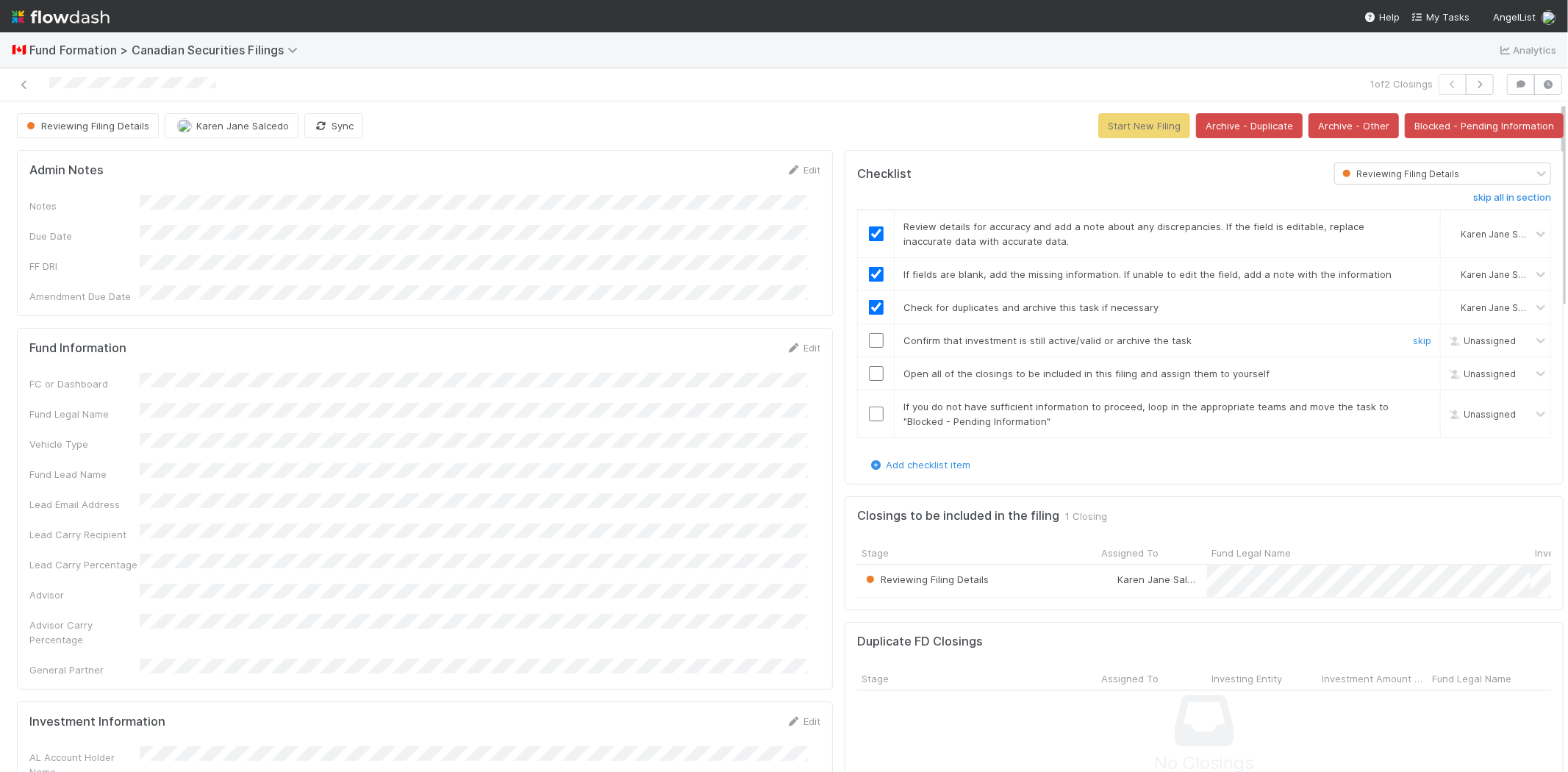 click at bounding box center [876, 340] 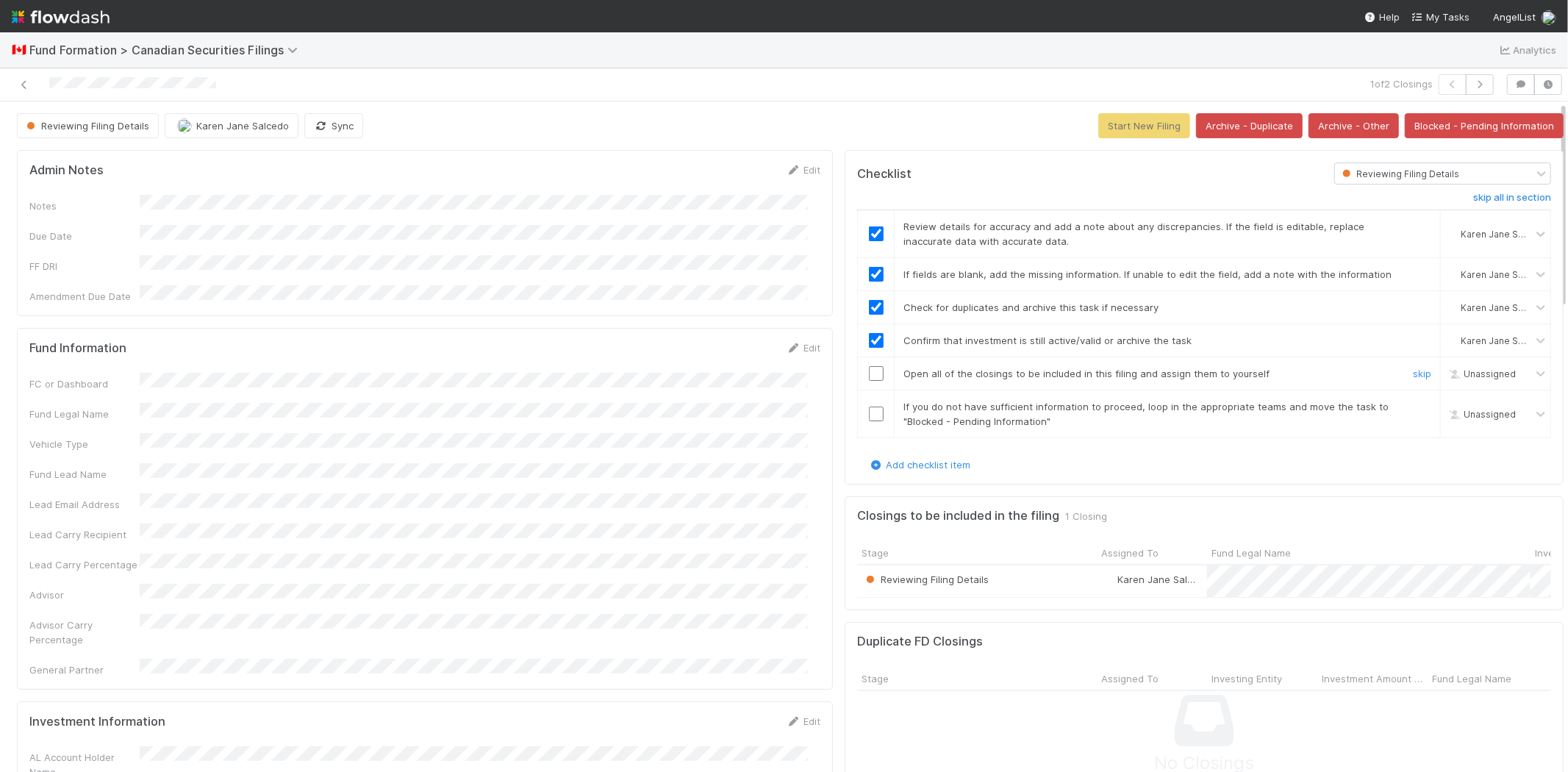 drag, startPoint x: 866, startPoint y: 371, endPoint x: 868, endPoint y: 415, distance: 44.04543 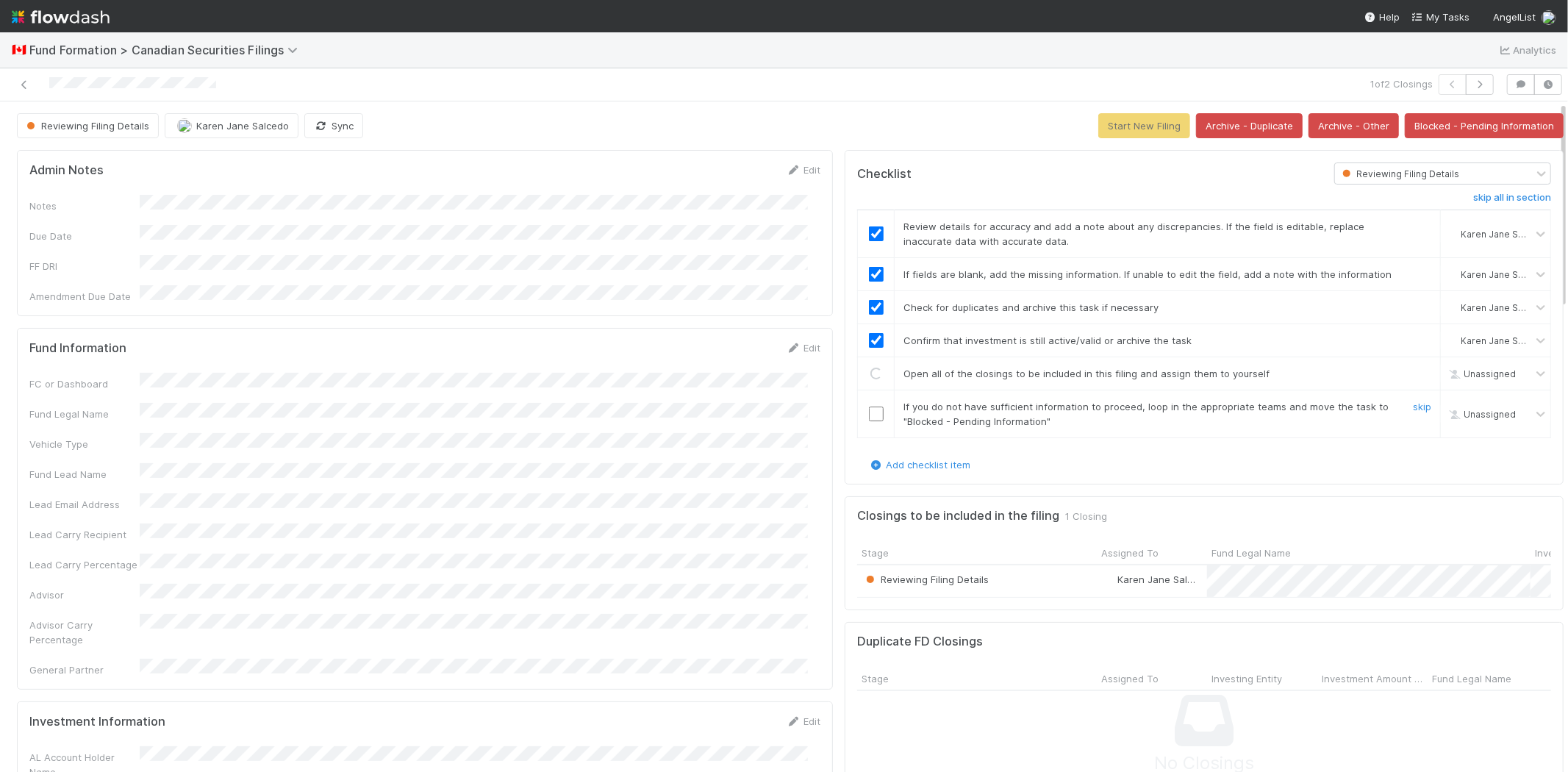 click at bounding box center [876, 414] 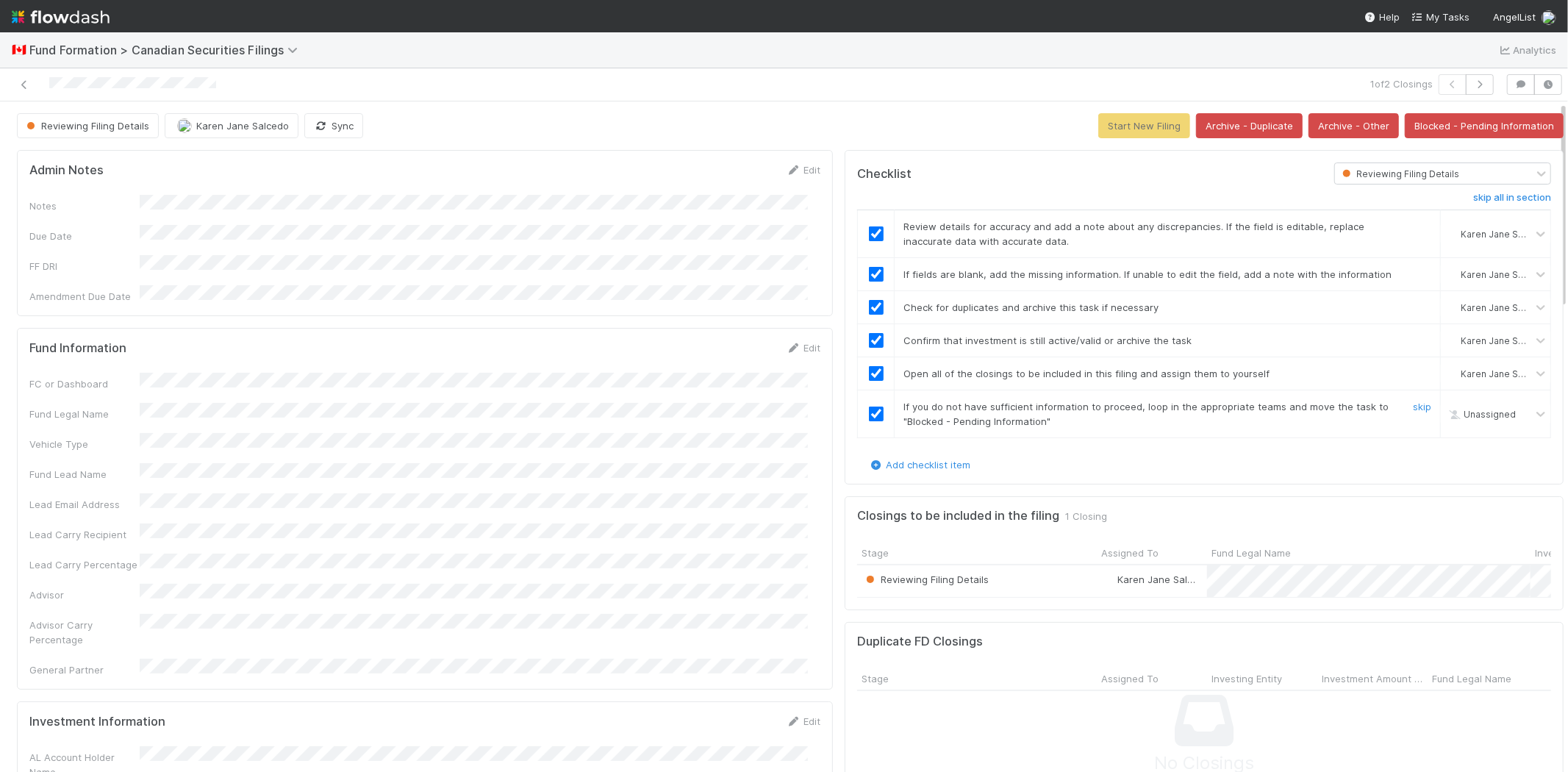 checkbox on "true" 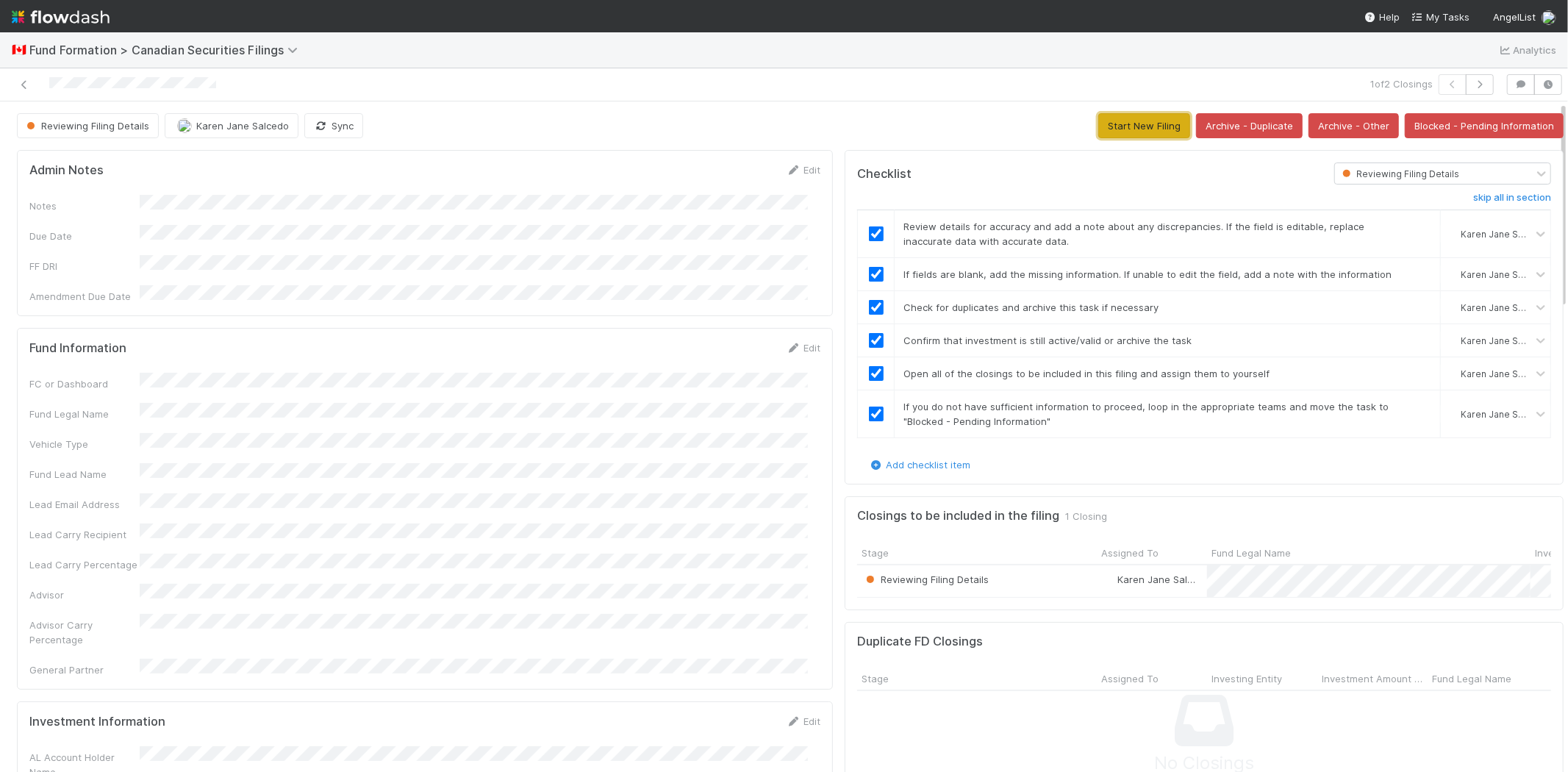 click on "Start New Filing" at bounding box center (1144, 126) 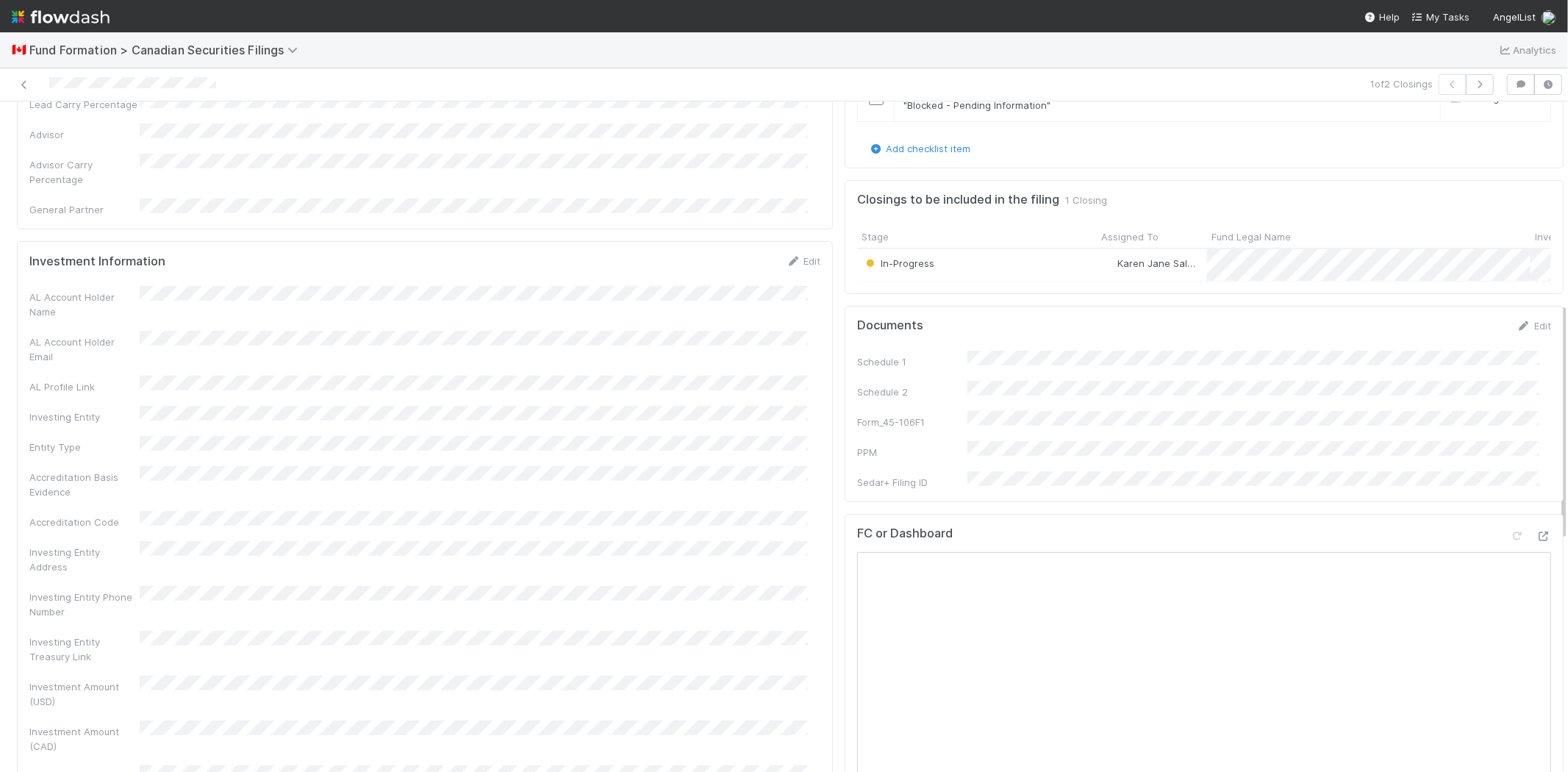 scroll, scrollTop: 571, scrollLeft: 0, axis: vertical 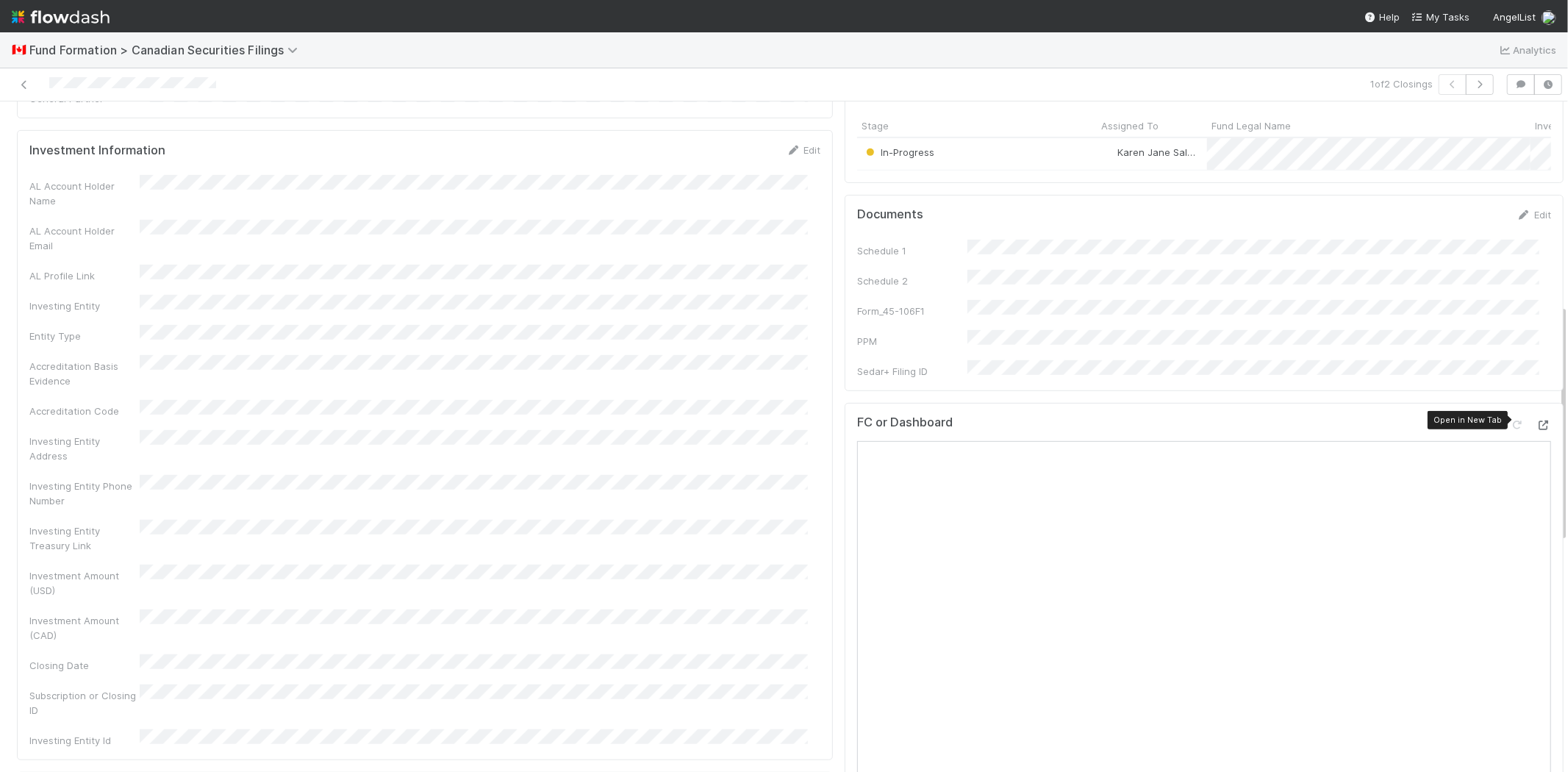 click at bounding box center [1544, 425] 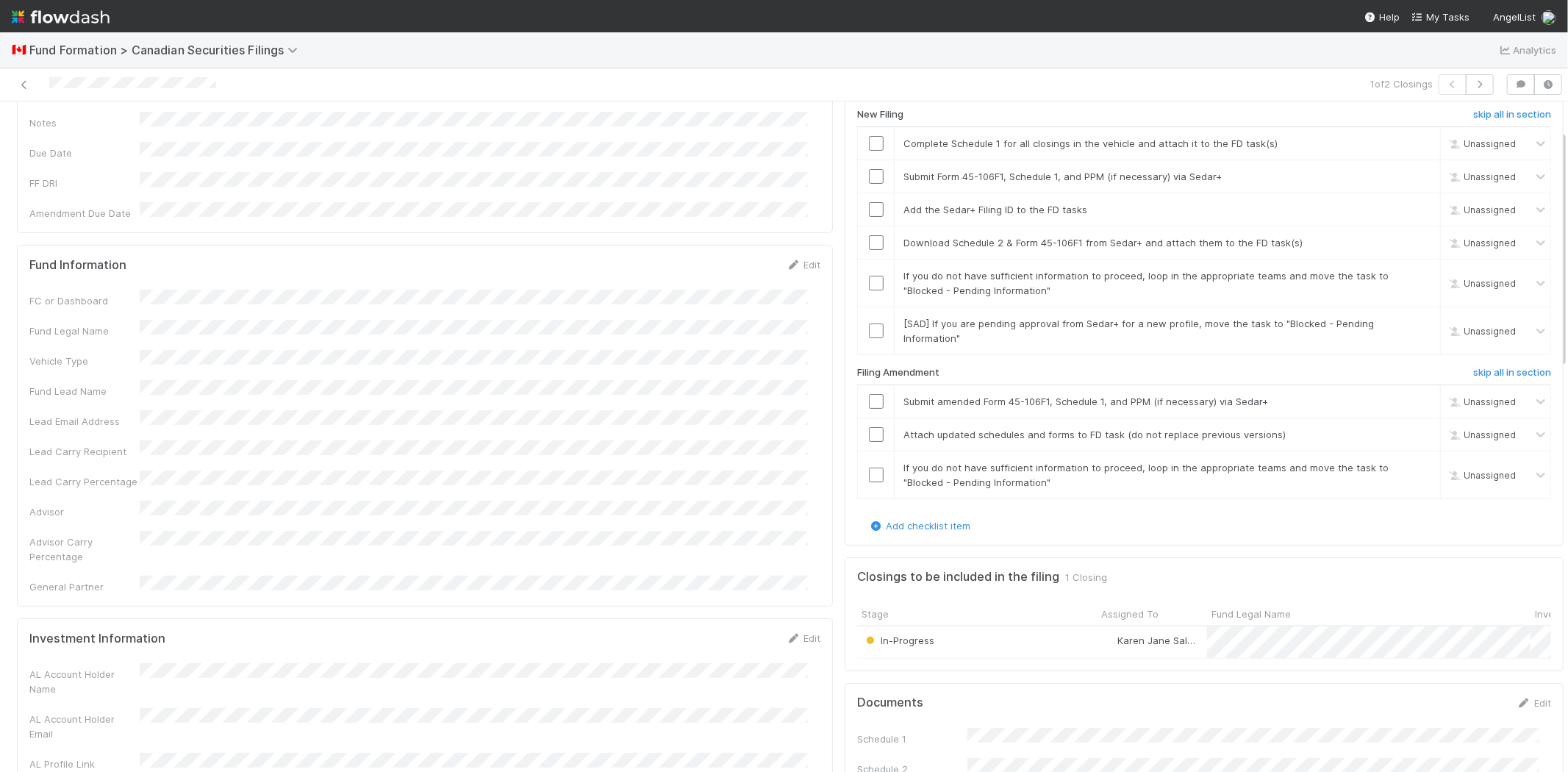 scroll, scrollTop: 82, scrollLeft: 0, axis: vertical 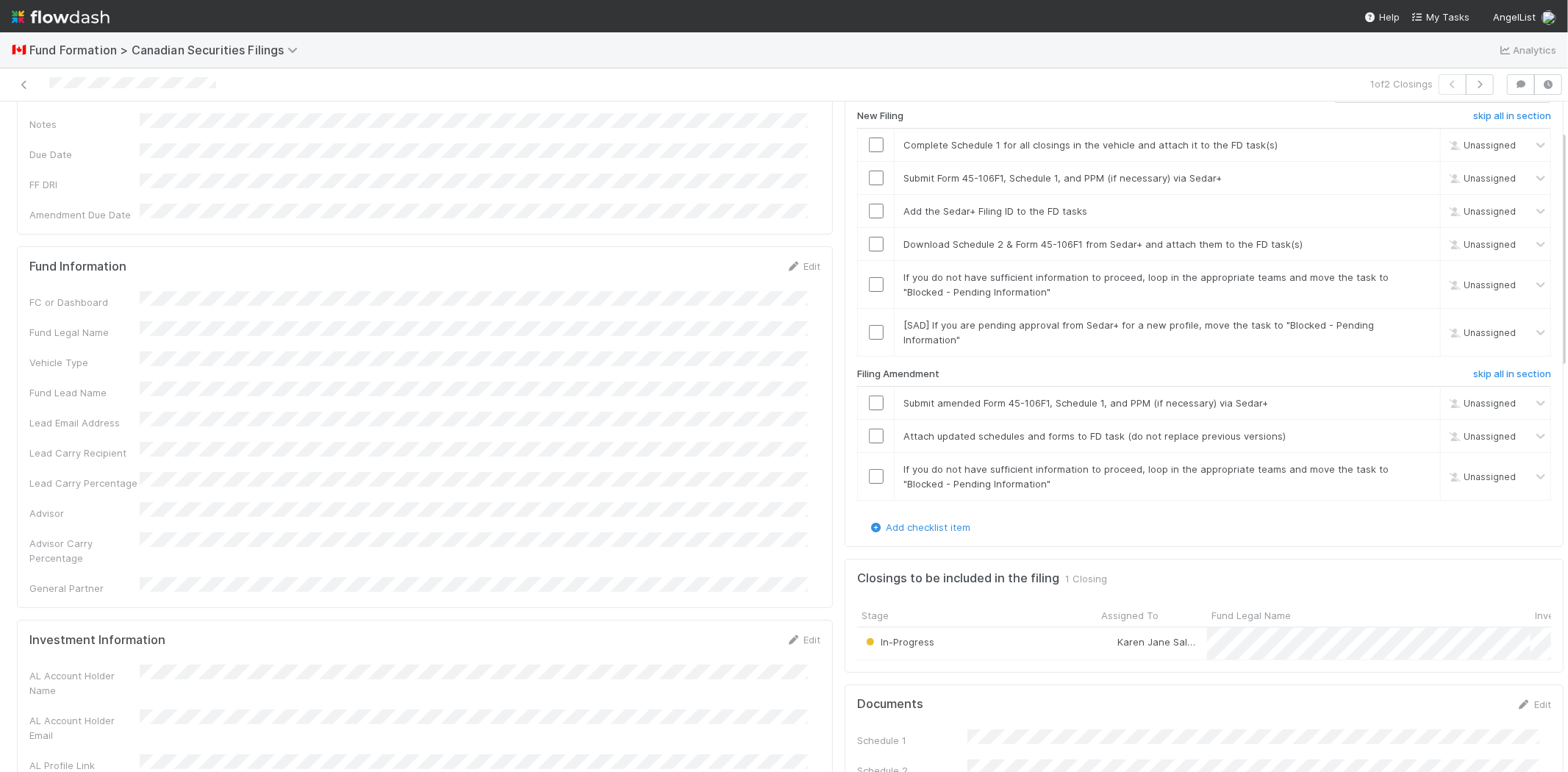 click on "FC or Dashboard  Fund Legal Name  Vehicle Type   Fund Lead Name  Lead Email Address  Lead Carry Recipient  Lead Carry Percentage  Advisor   Advisor Carry Percentage  General Partner" at bounding box center (425, 443) 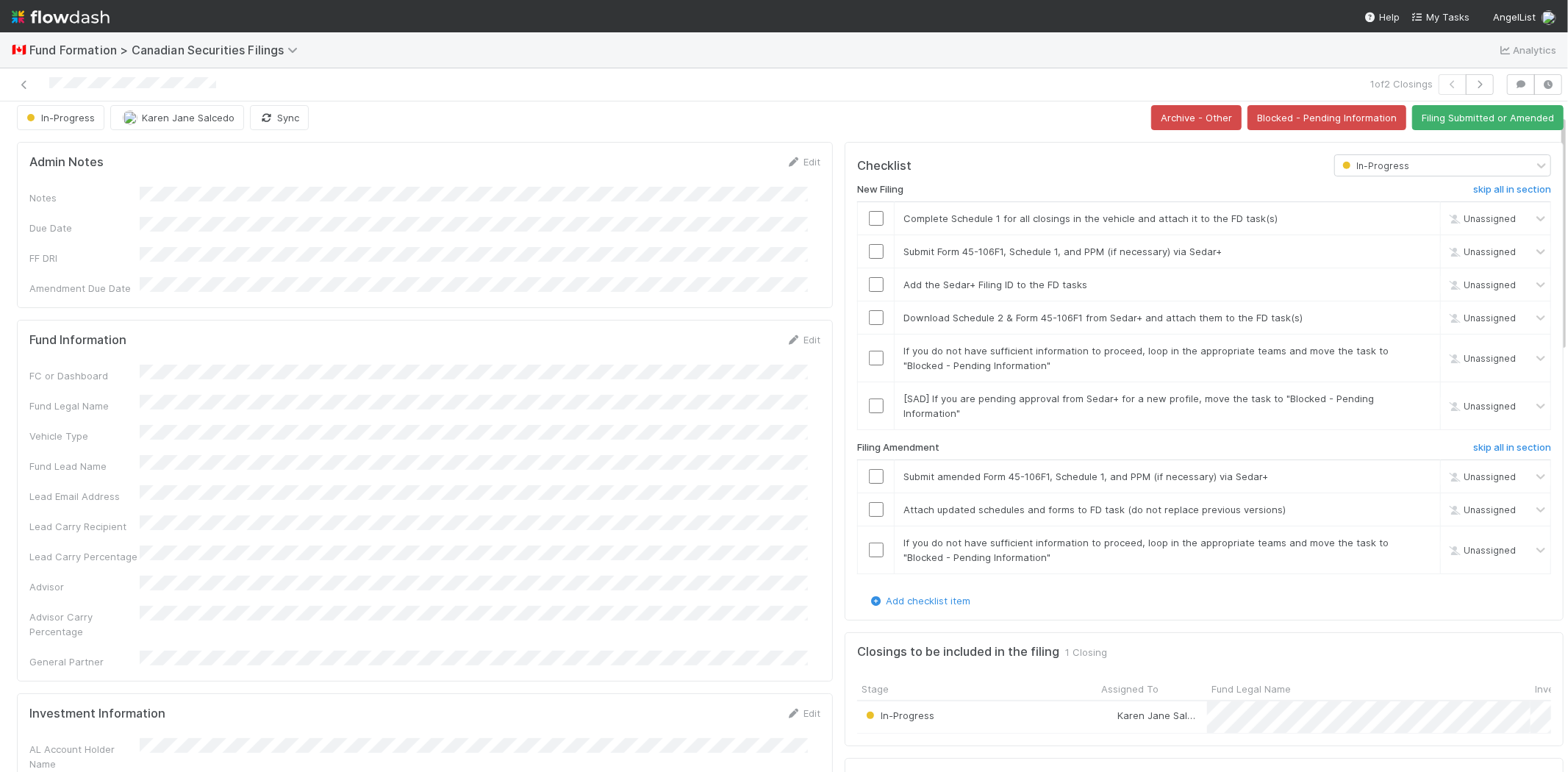 scroll, scrollTop: 0, scrollLeft: 0, axis: both 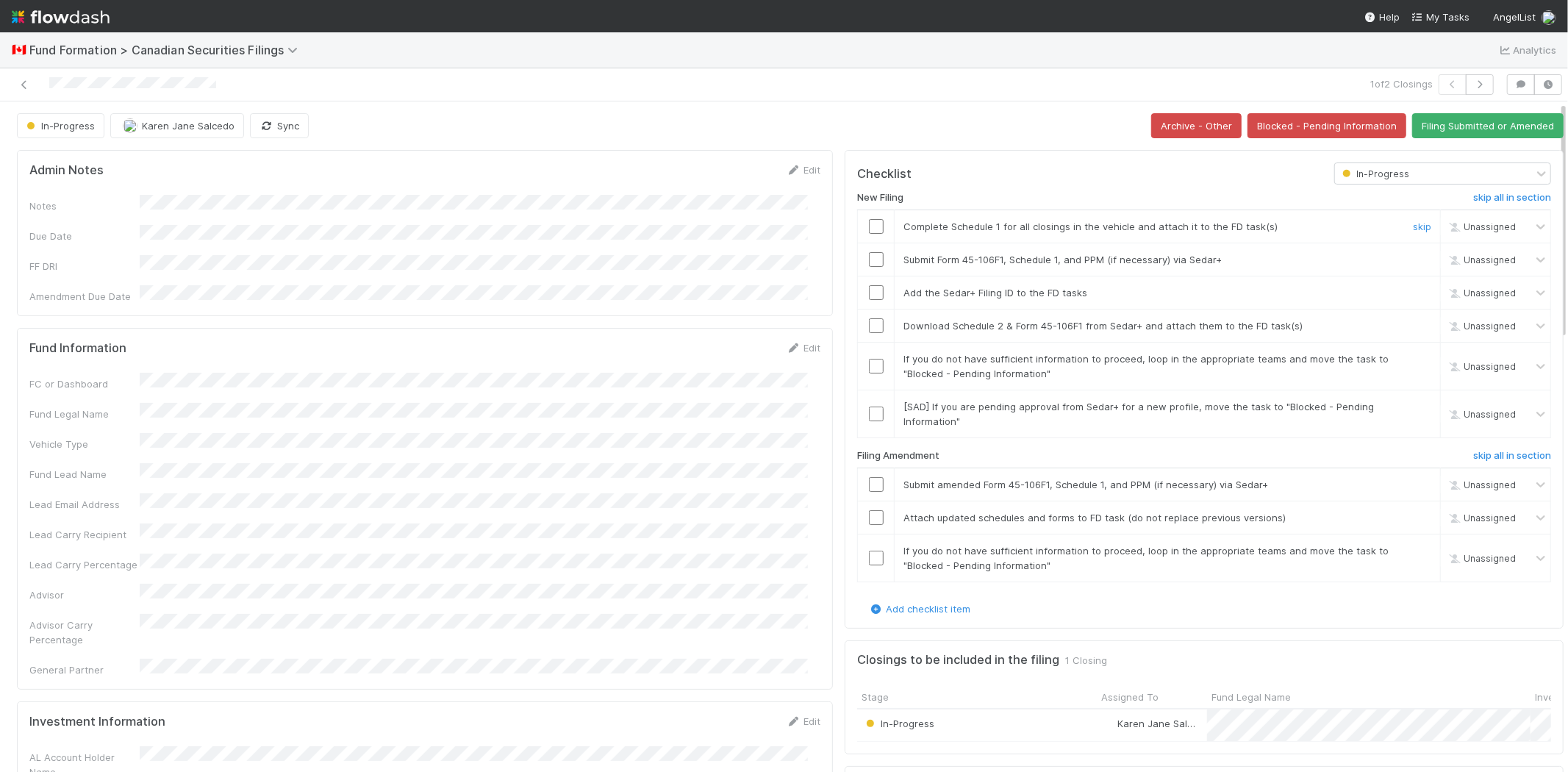 click at bounding box center [876, 226] 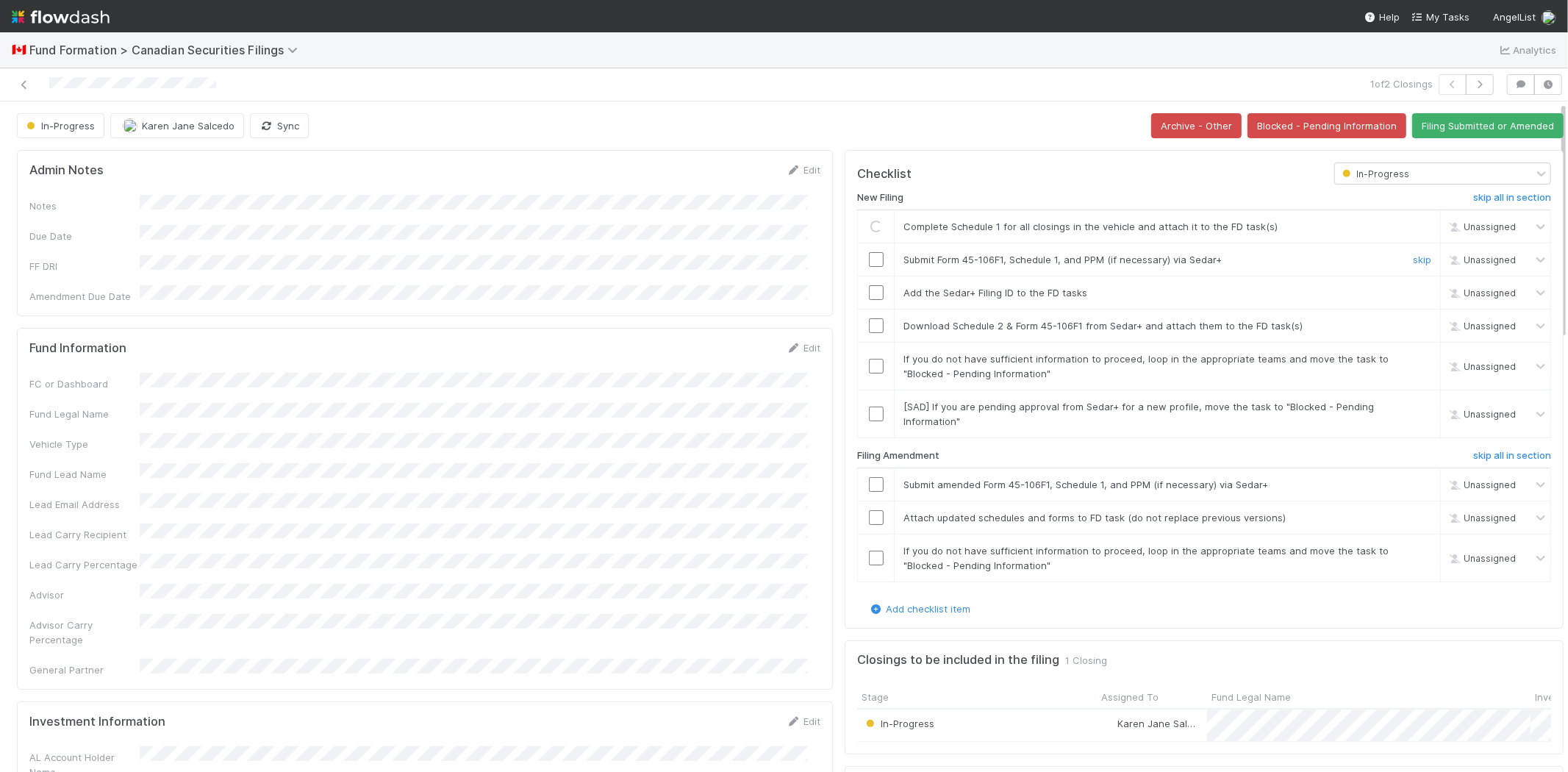 click at bounding box center (876, 260) 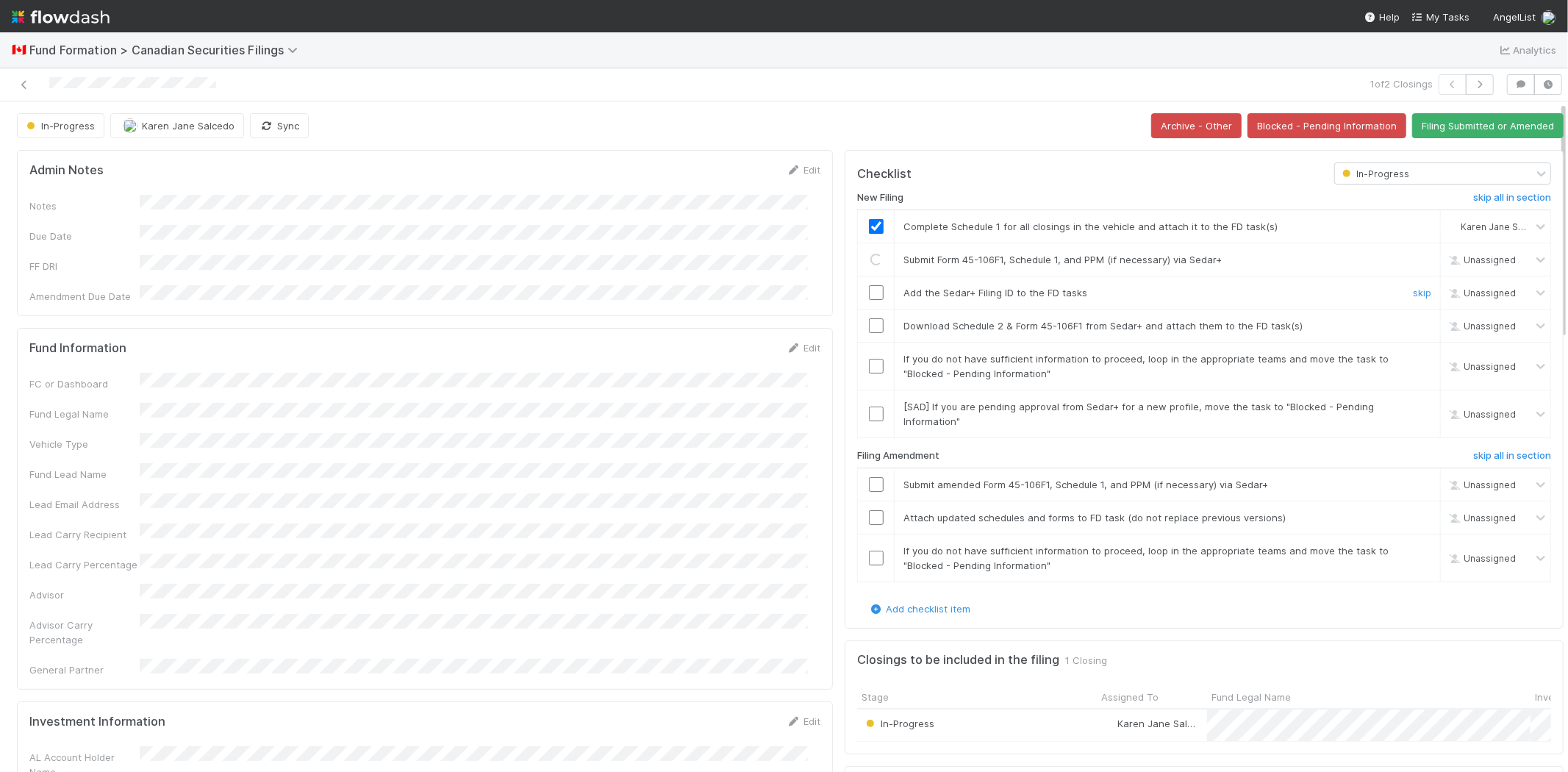 click at bounding box center (876, 293) 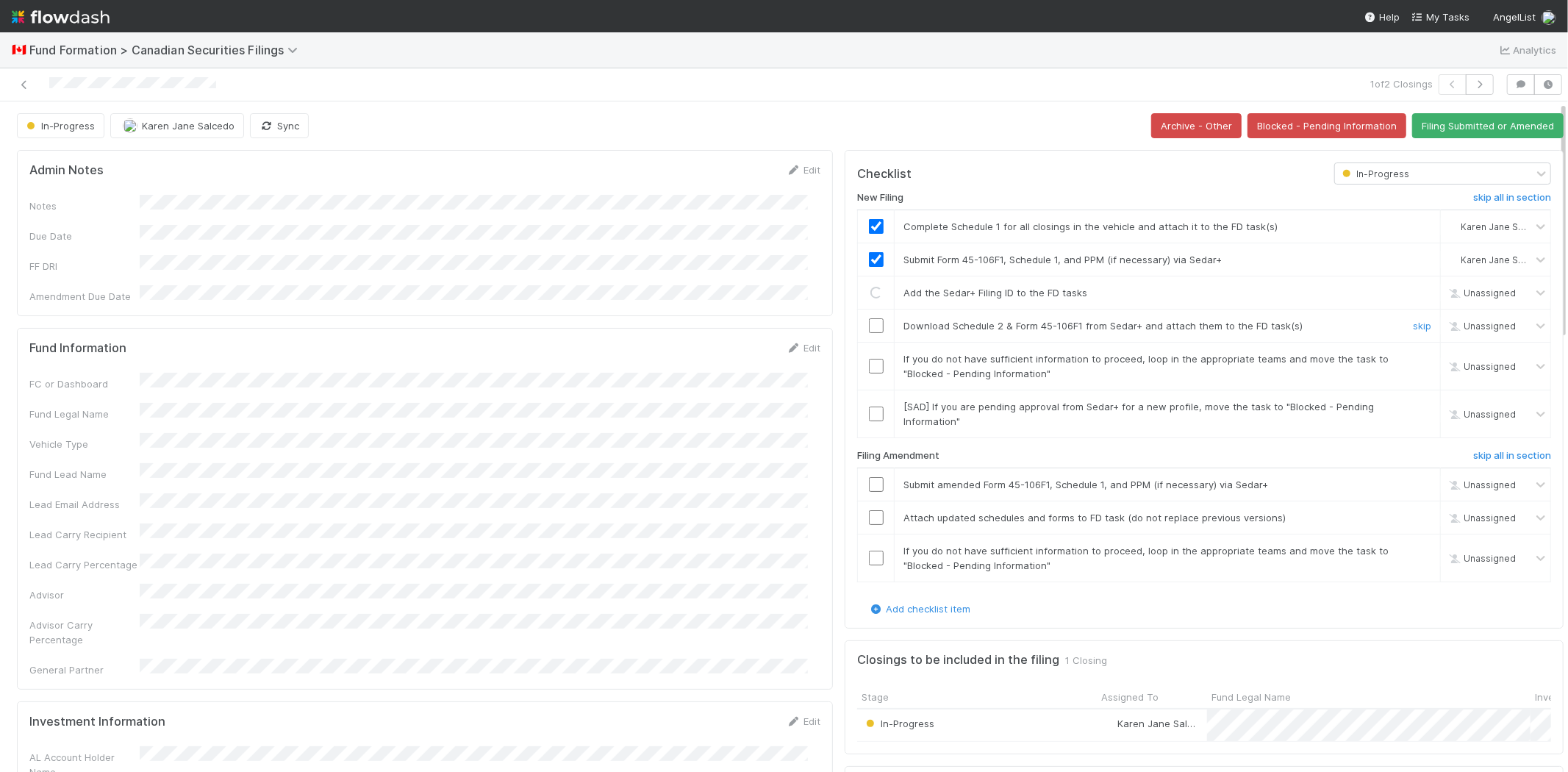 click at bounding box center [876, 326] 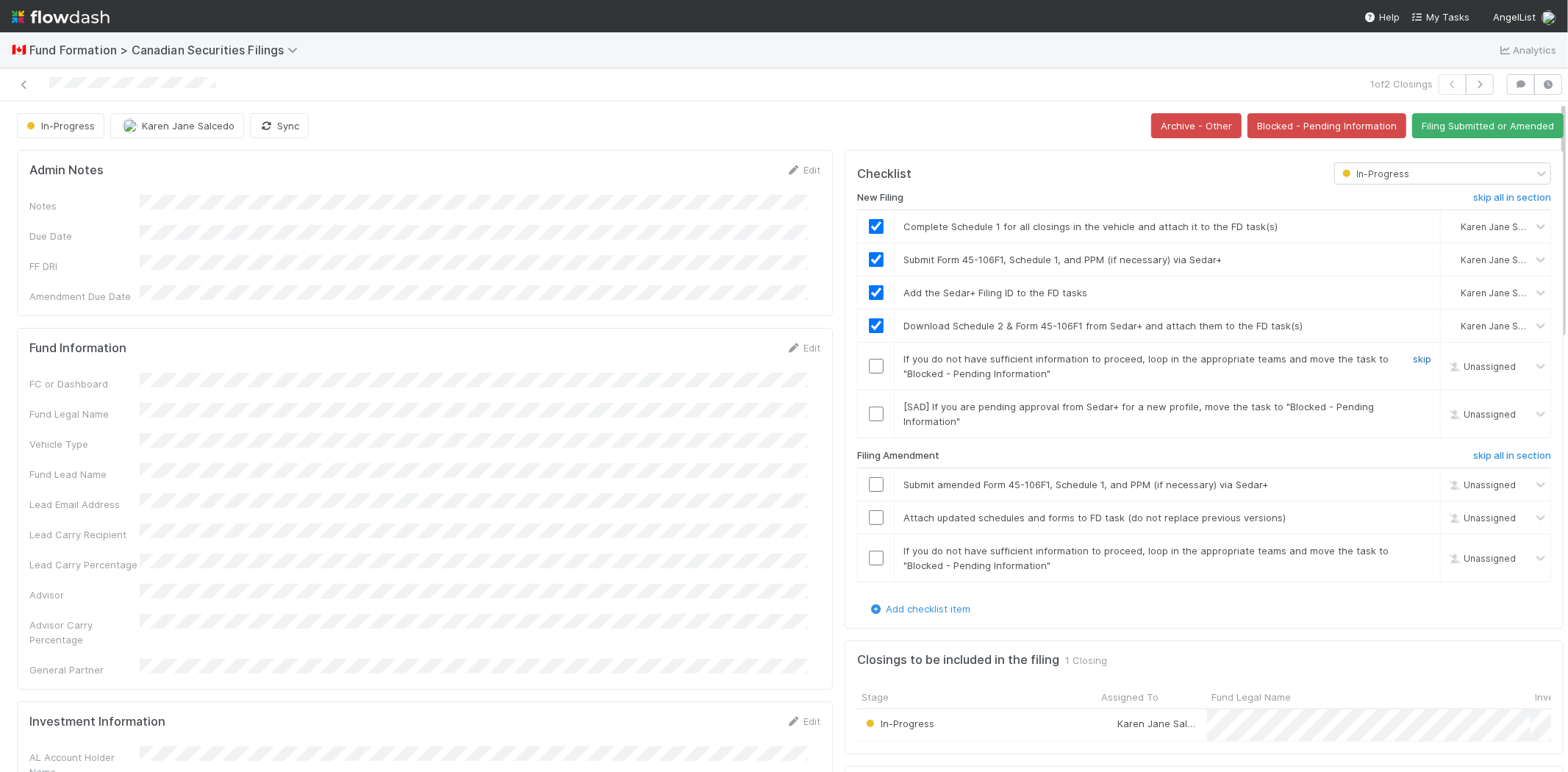 click on "skip" at bounding box center (1422, 359) 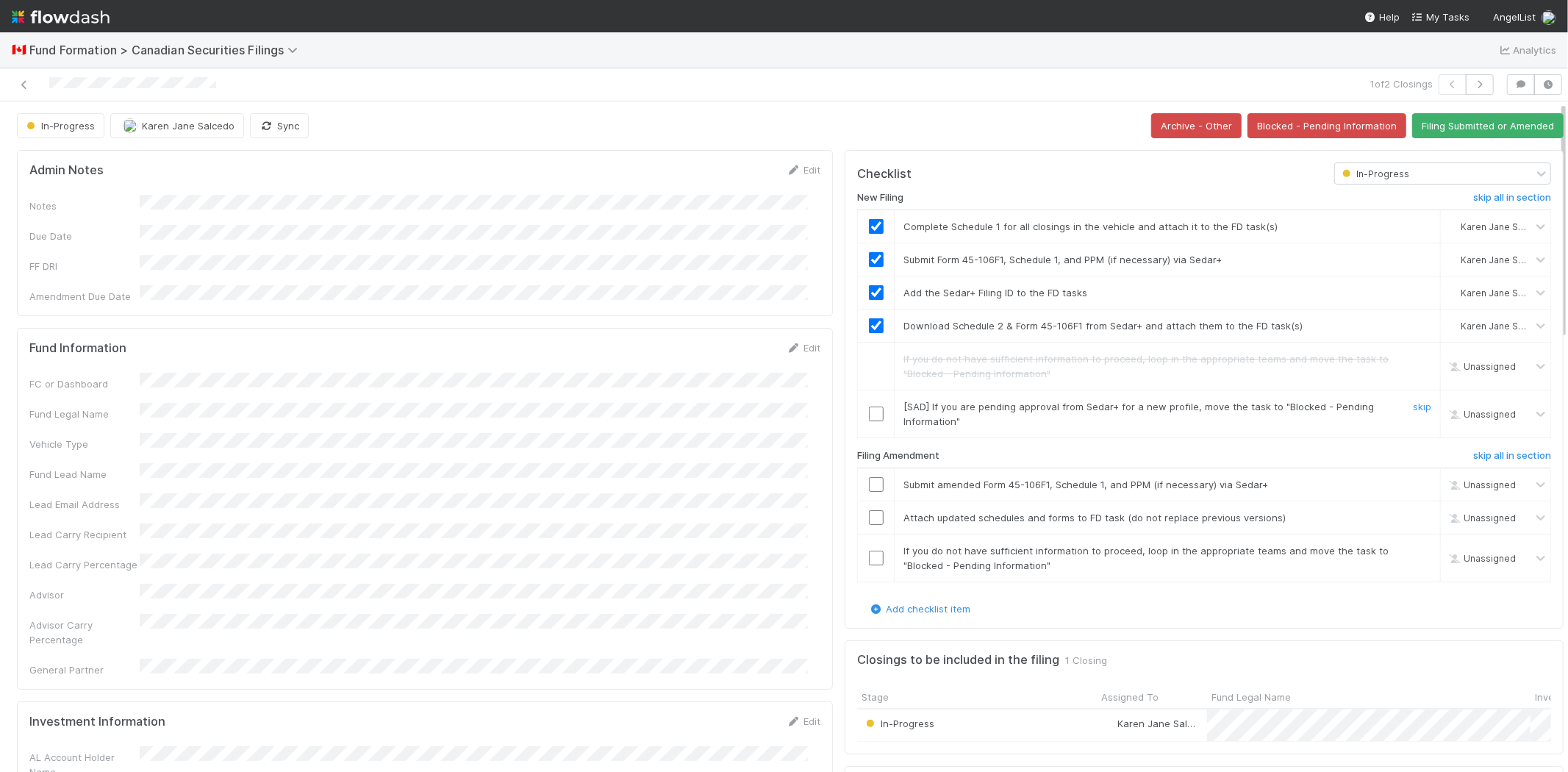 click on "skip" at bounding box center [1422, 407] 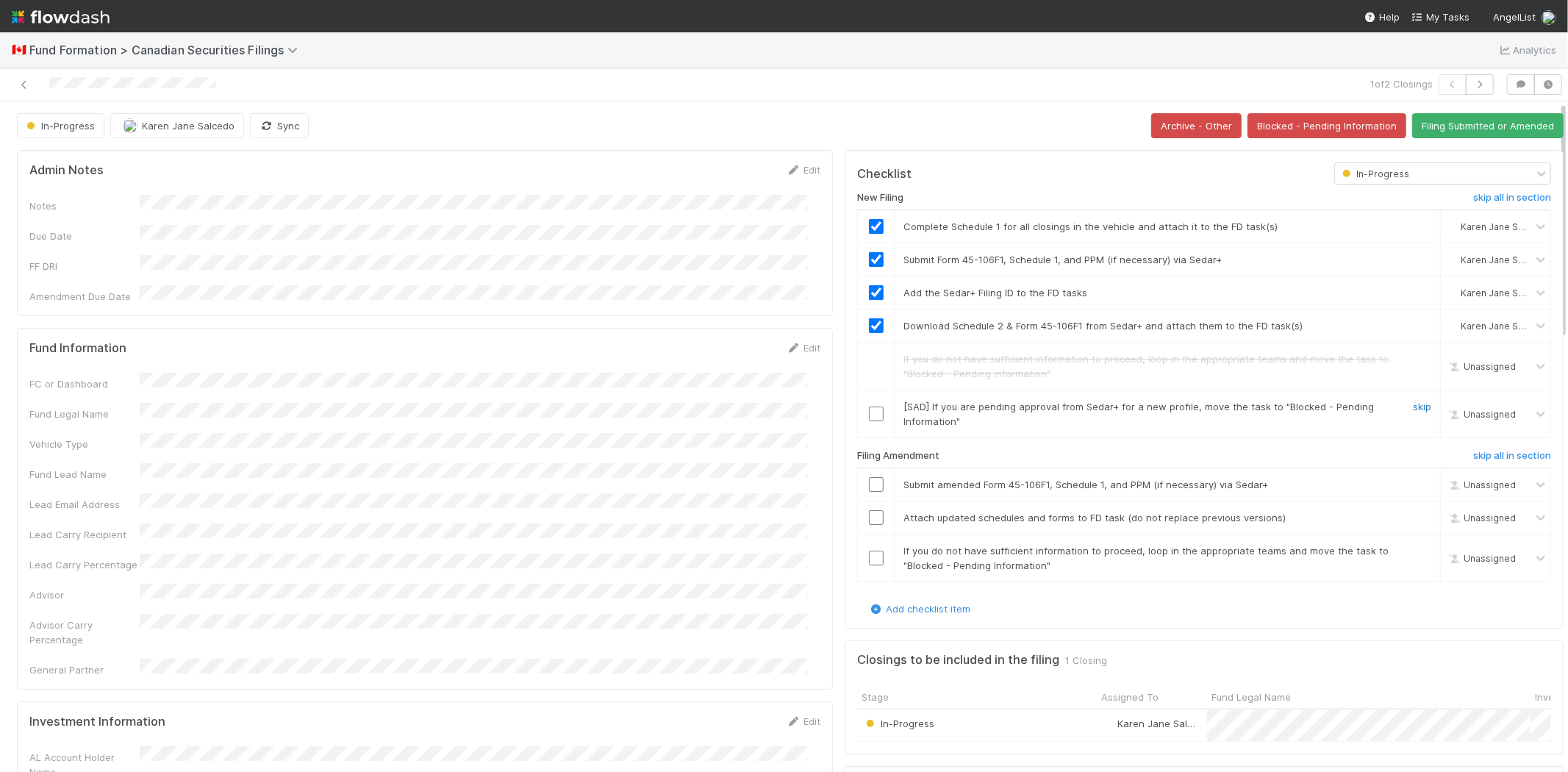 click on "skip" at bounding box center [1422, 407] 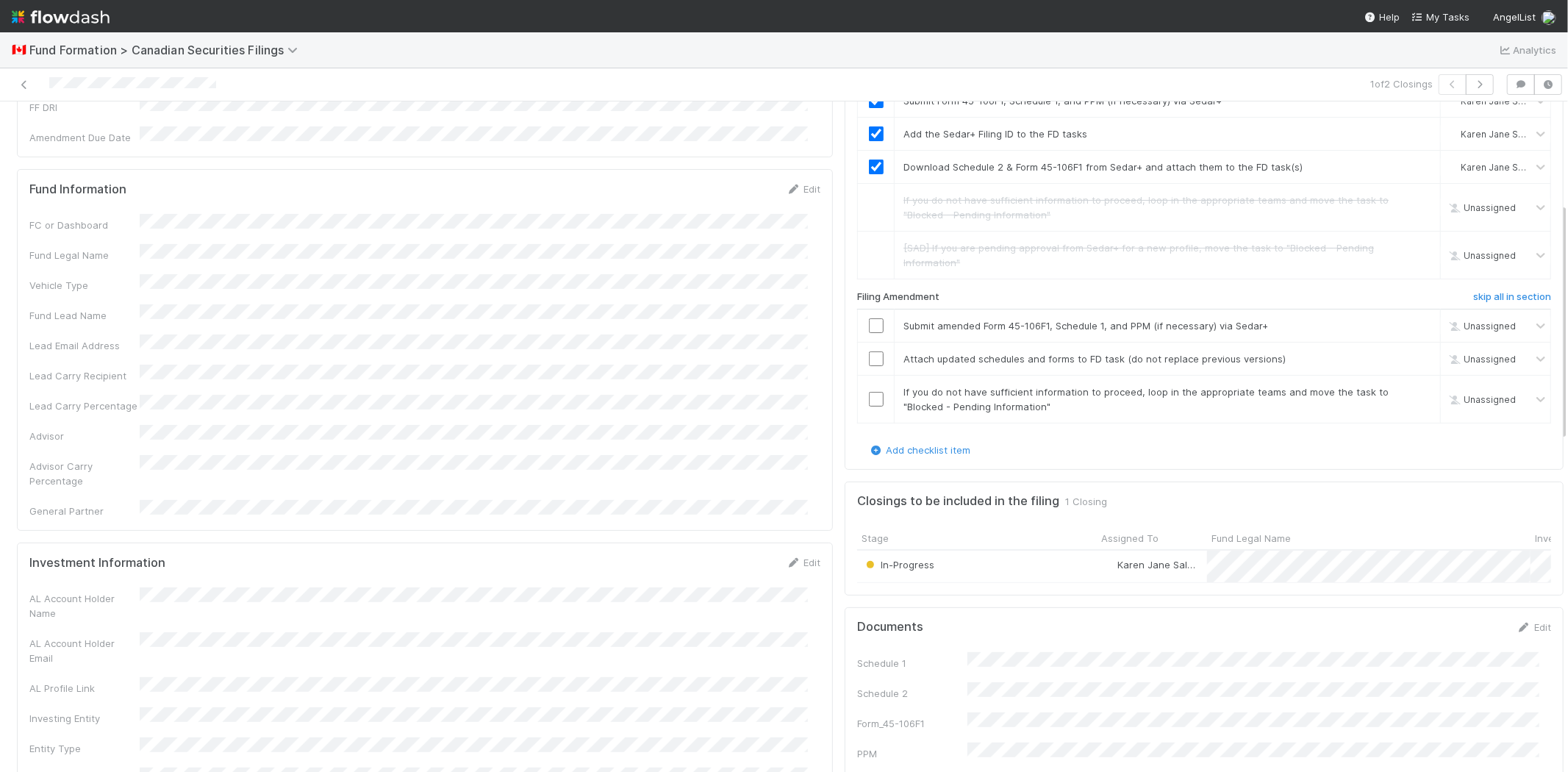 scroll, scrollTop: 490, scrollLeft: 0, axis: vertical 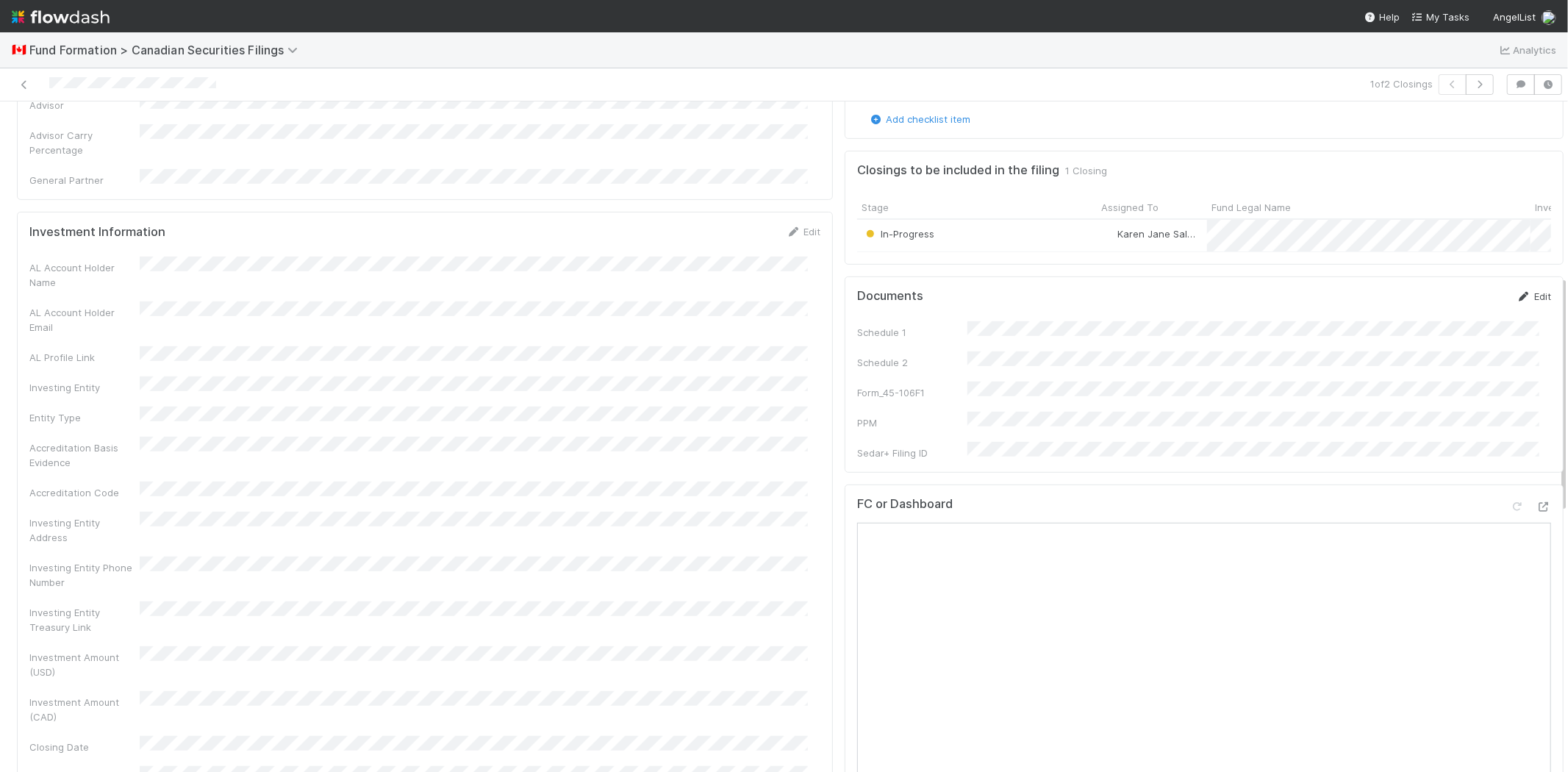 click on "Edit" at bounding box center (1533, 296) 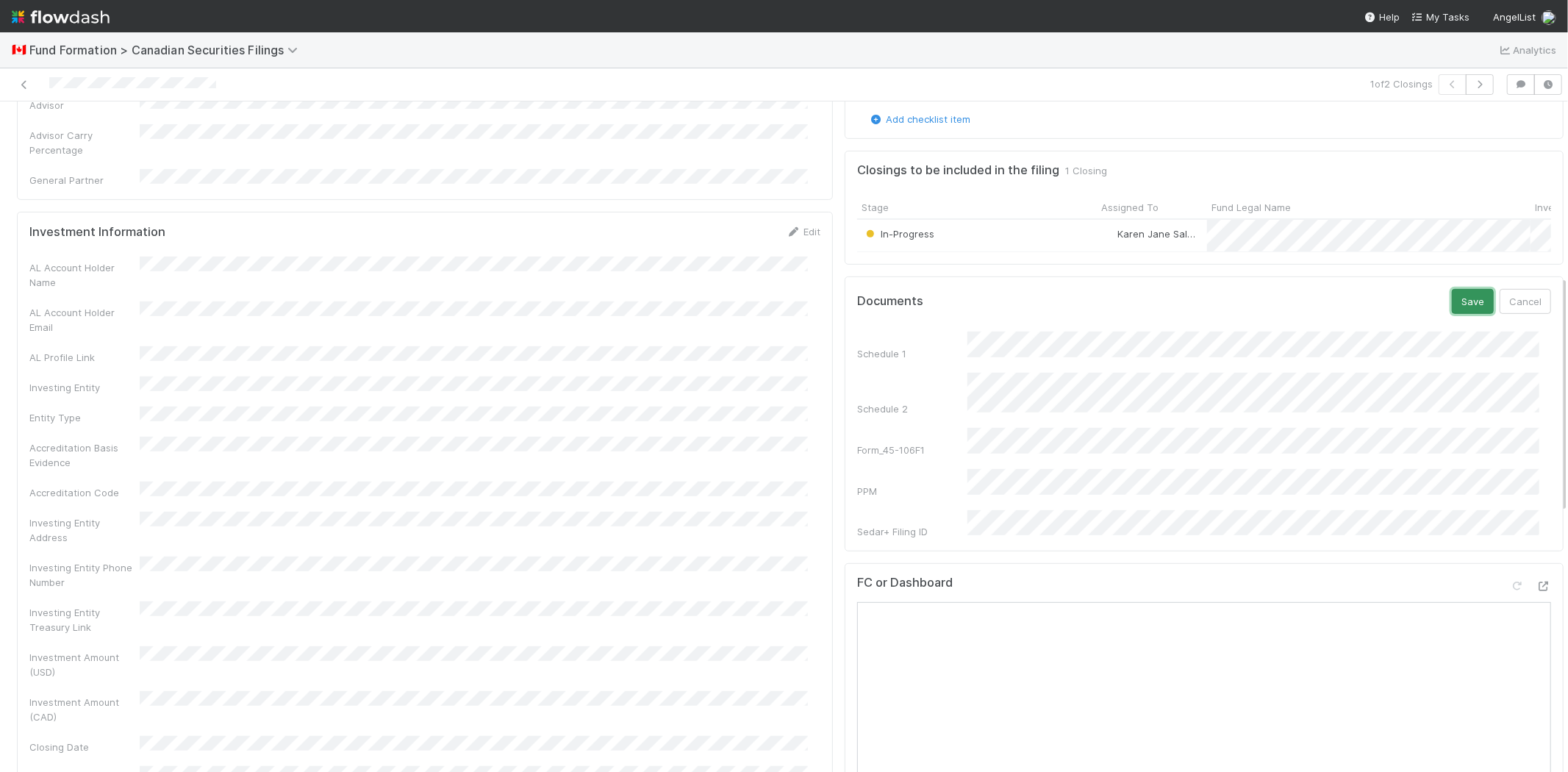 click on "Save" at bounding box center (1472, 301) 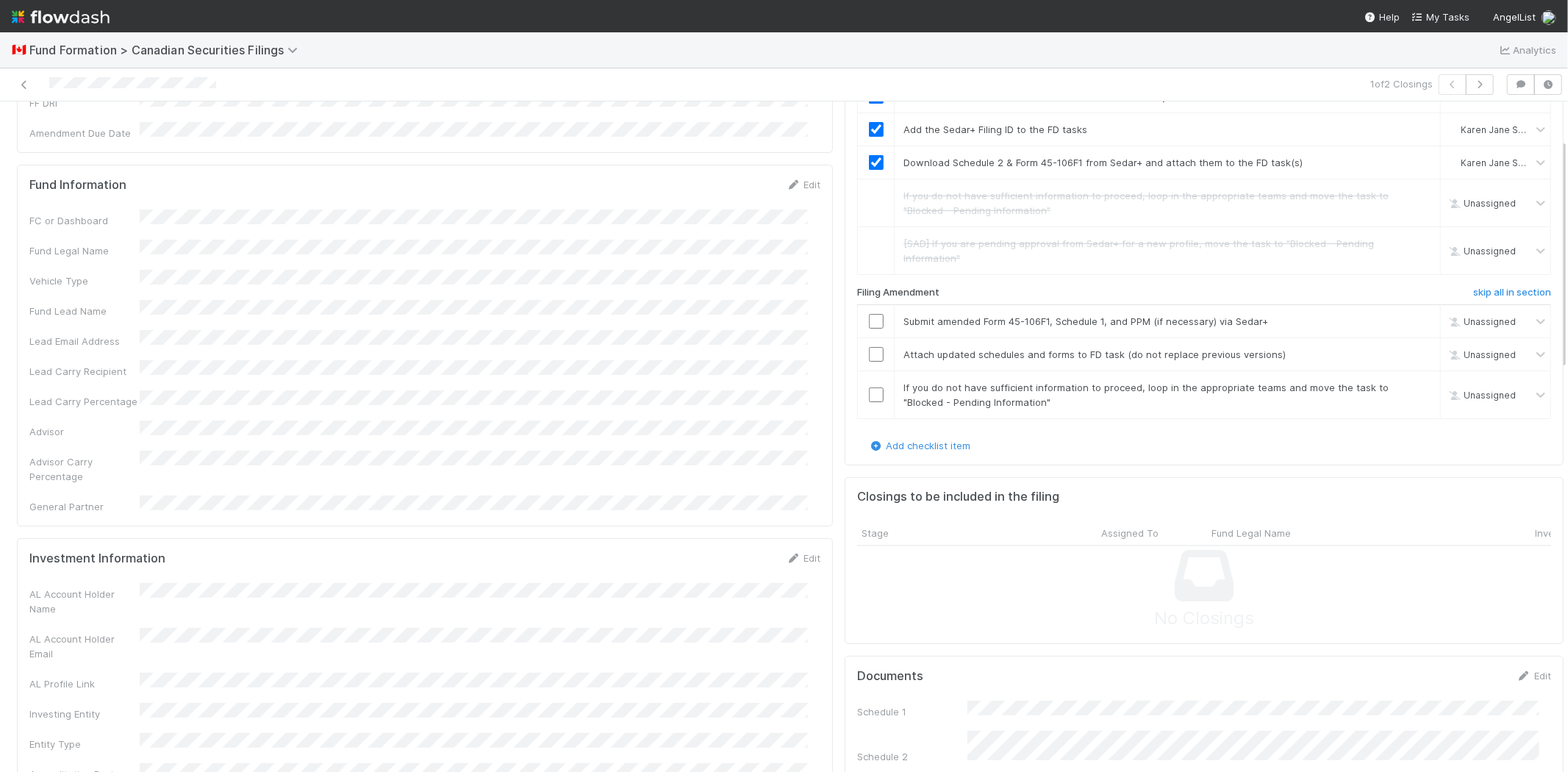 scroll, scrollTop: 0, scrollLeft: 0, axis: both 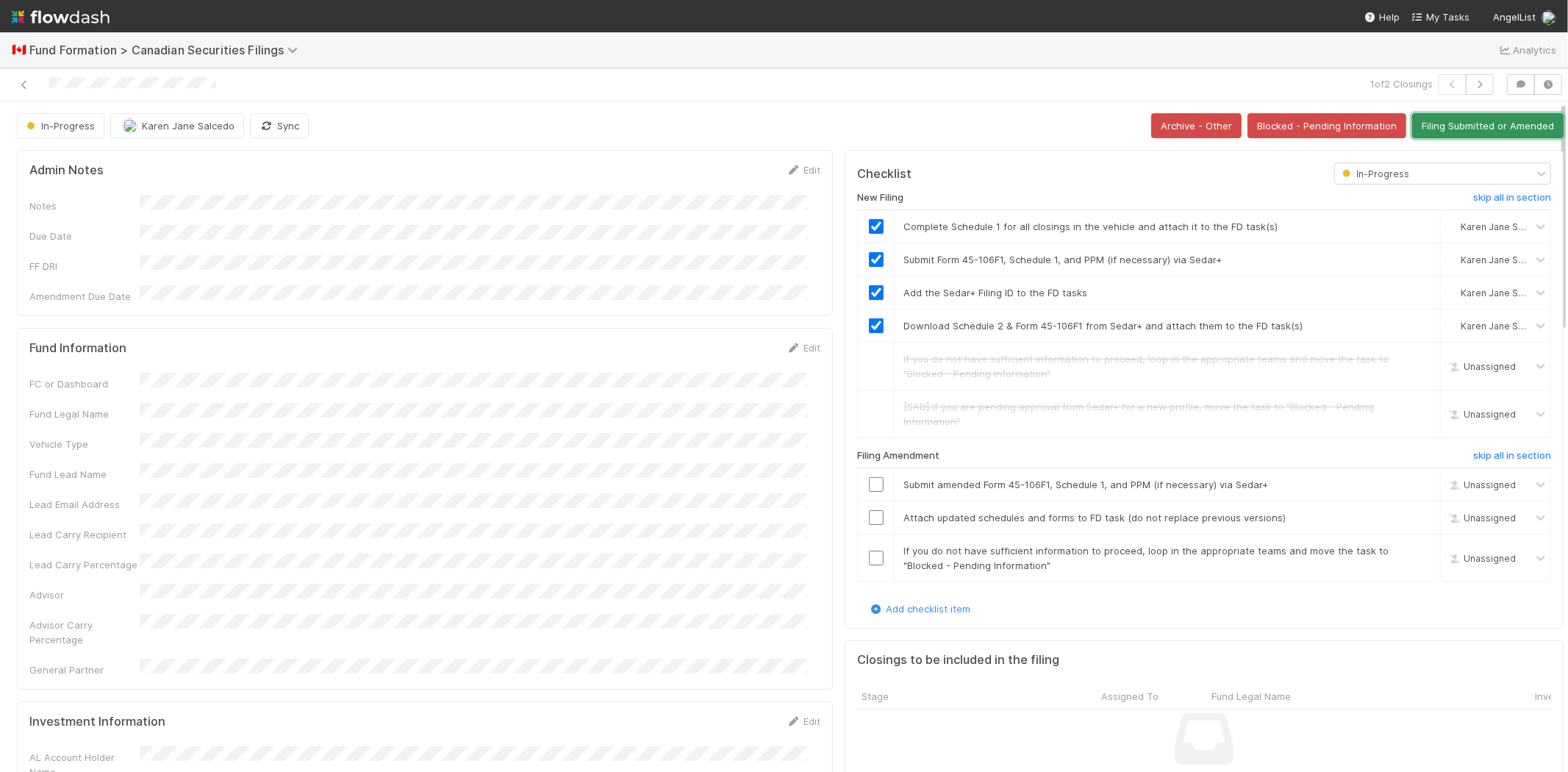 click on "Filing Submitted or Amended" at bounding box center [1488, 126] 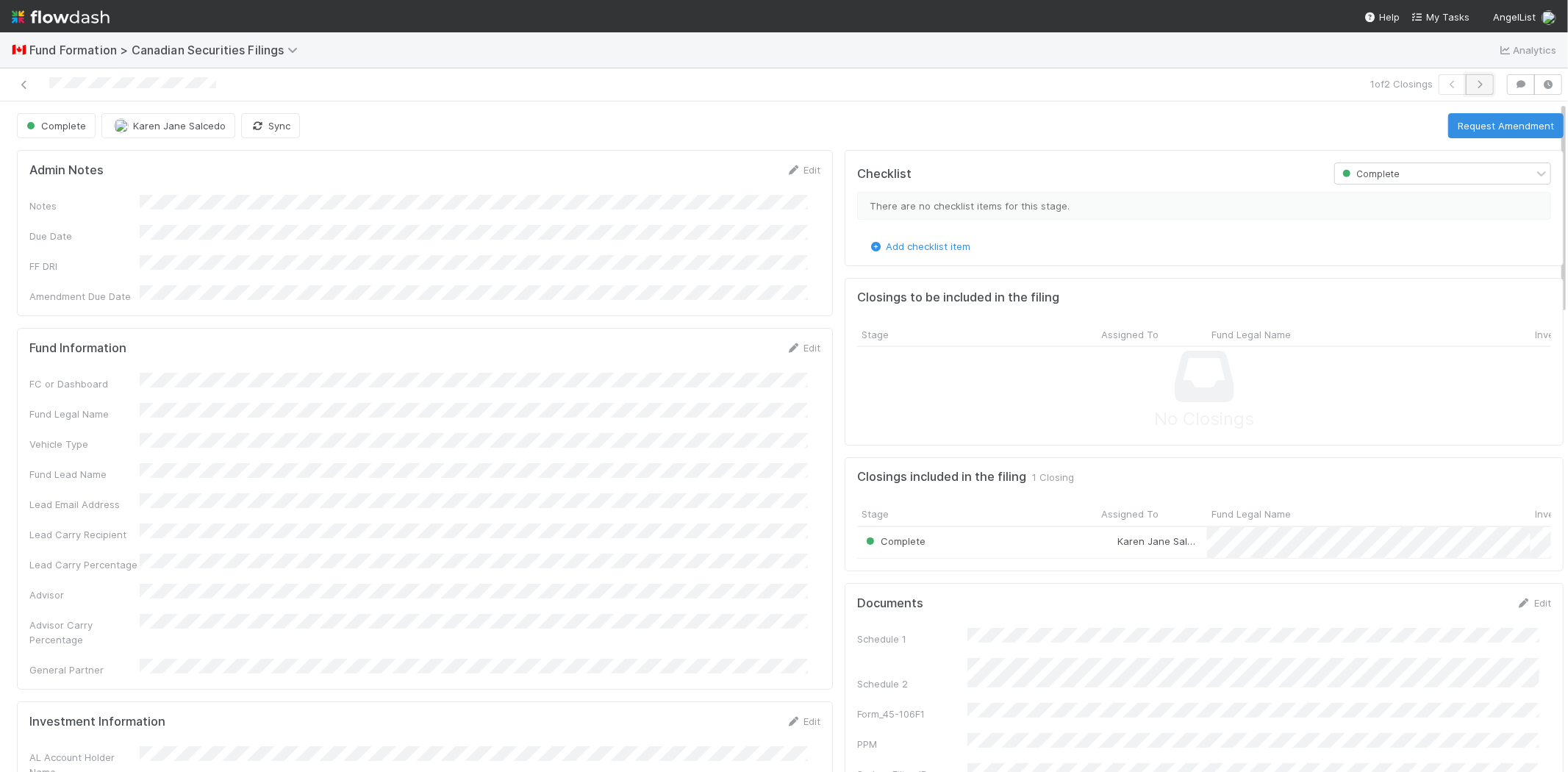 click at bounding box center [1480, 85] 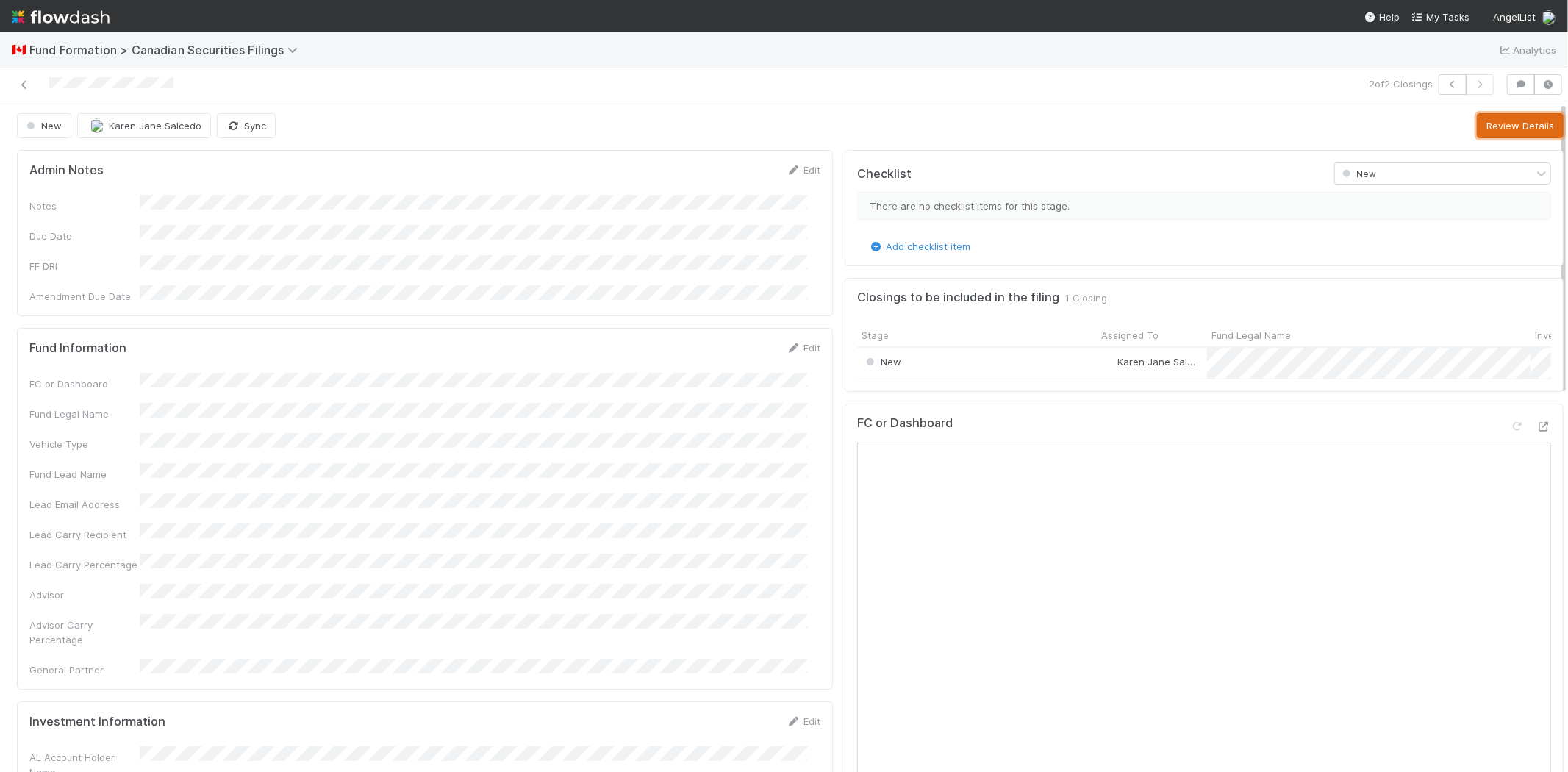 click on "Review Details" at bounding box center [1520, 126] 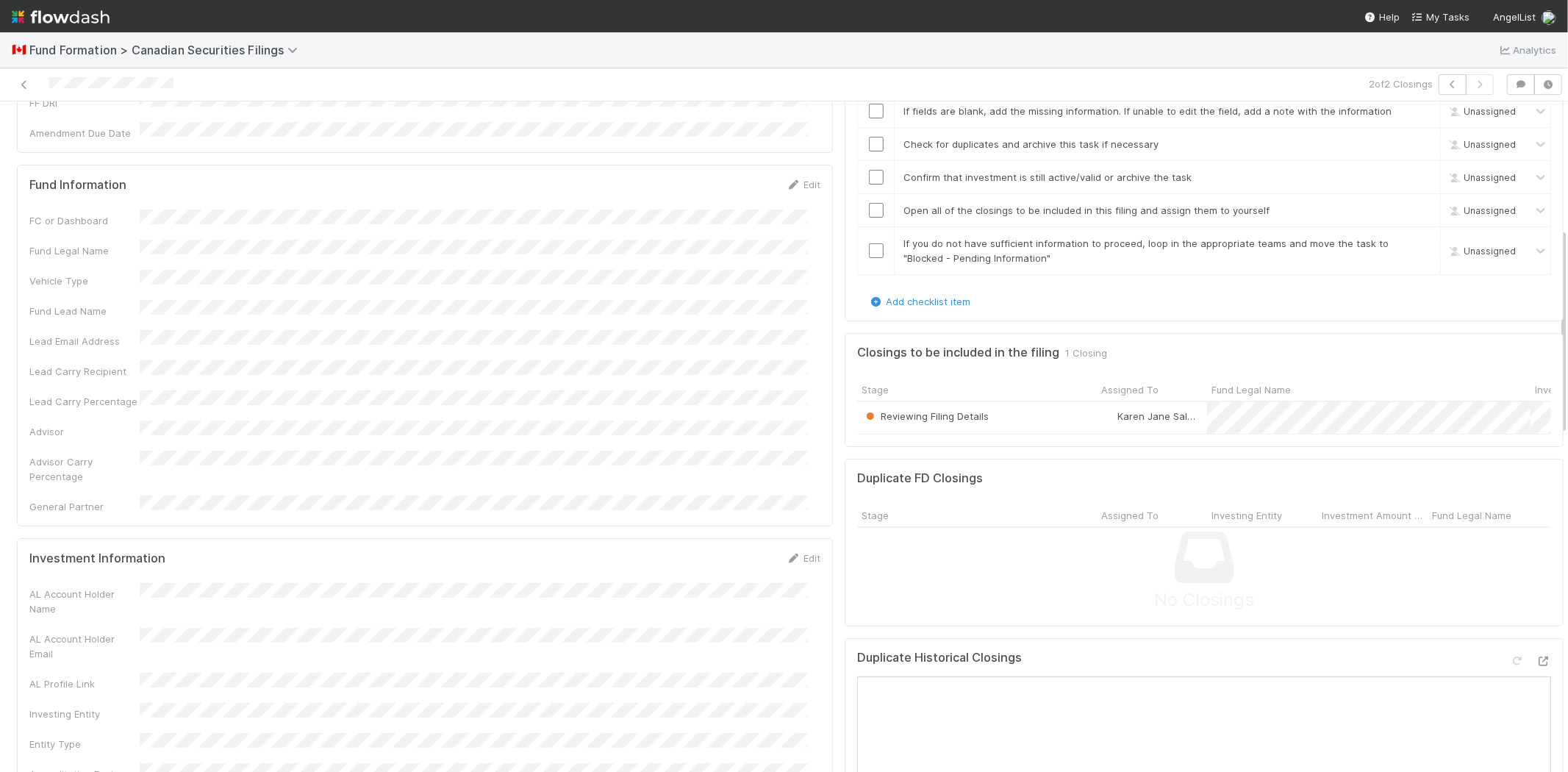 scroll, scrollTop: 408, scrollLeft: 0, axis: vertical 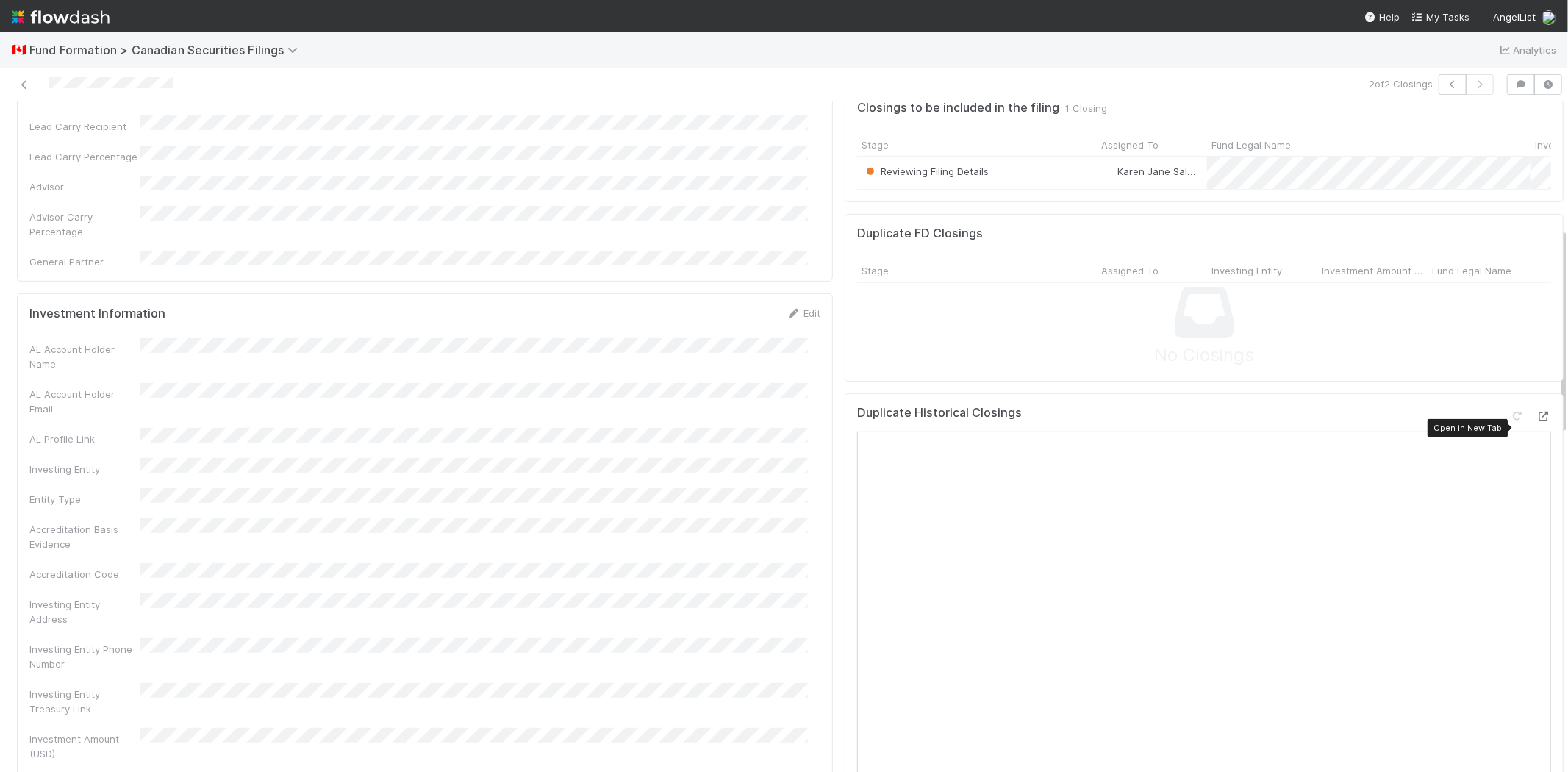 click at bounding box center (1544, 416) 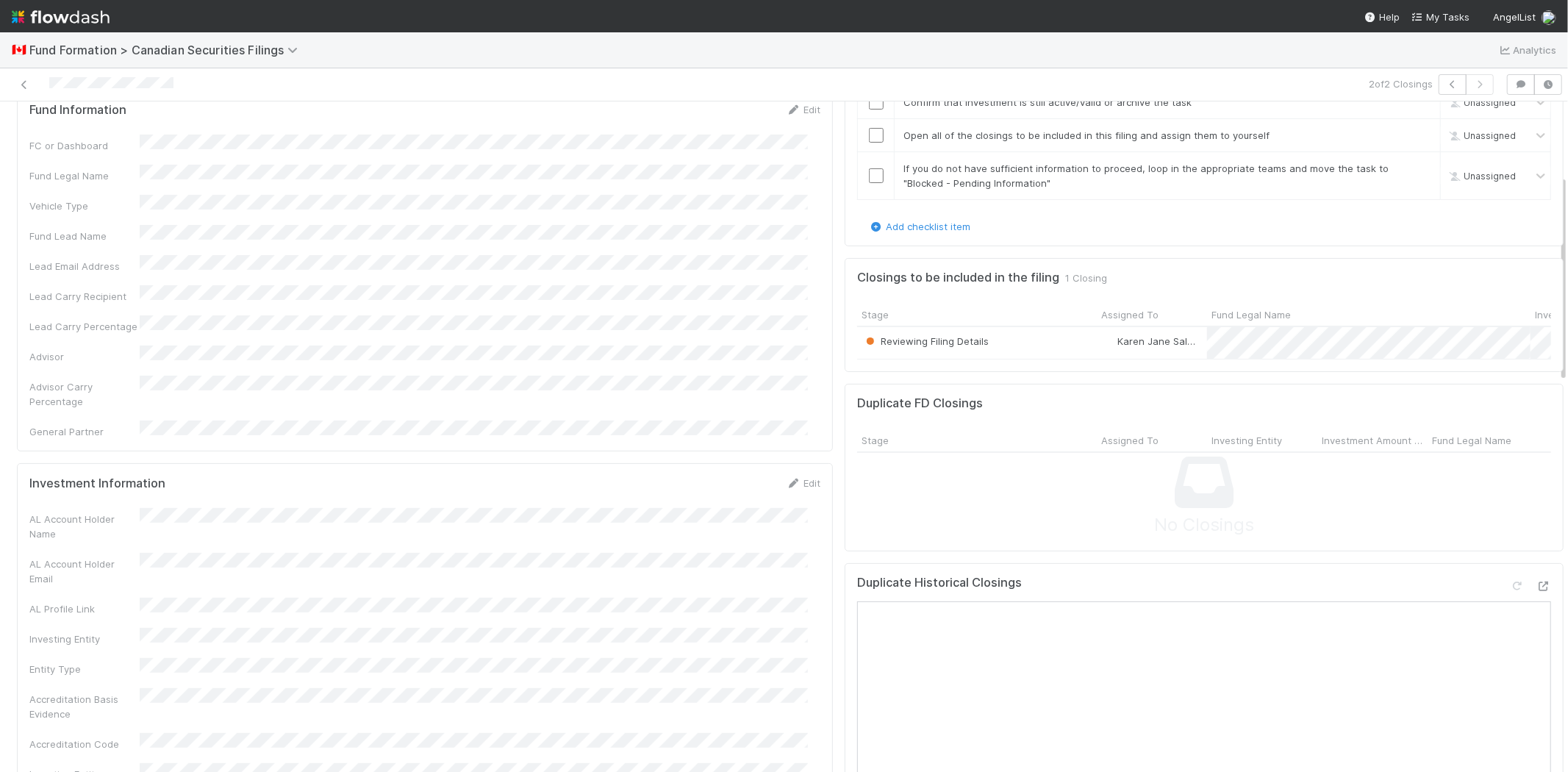 scroll, scrollTop: 245, scrollLeft: 0, axis: vertical 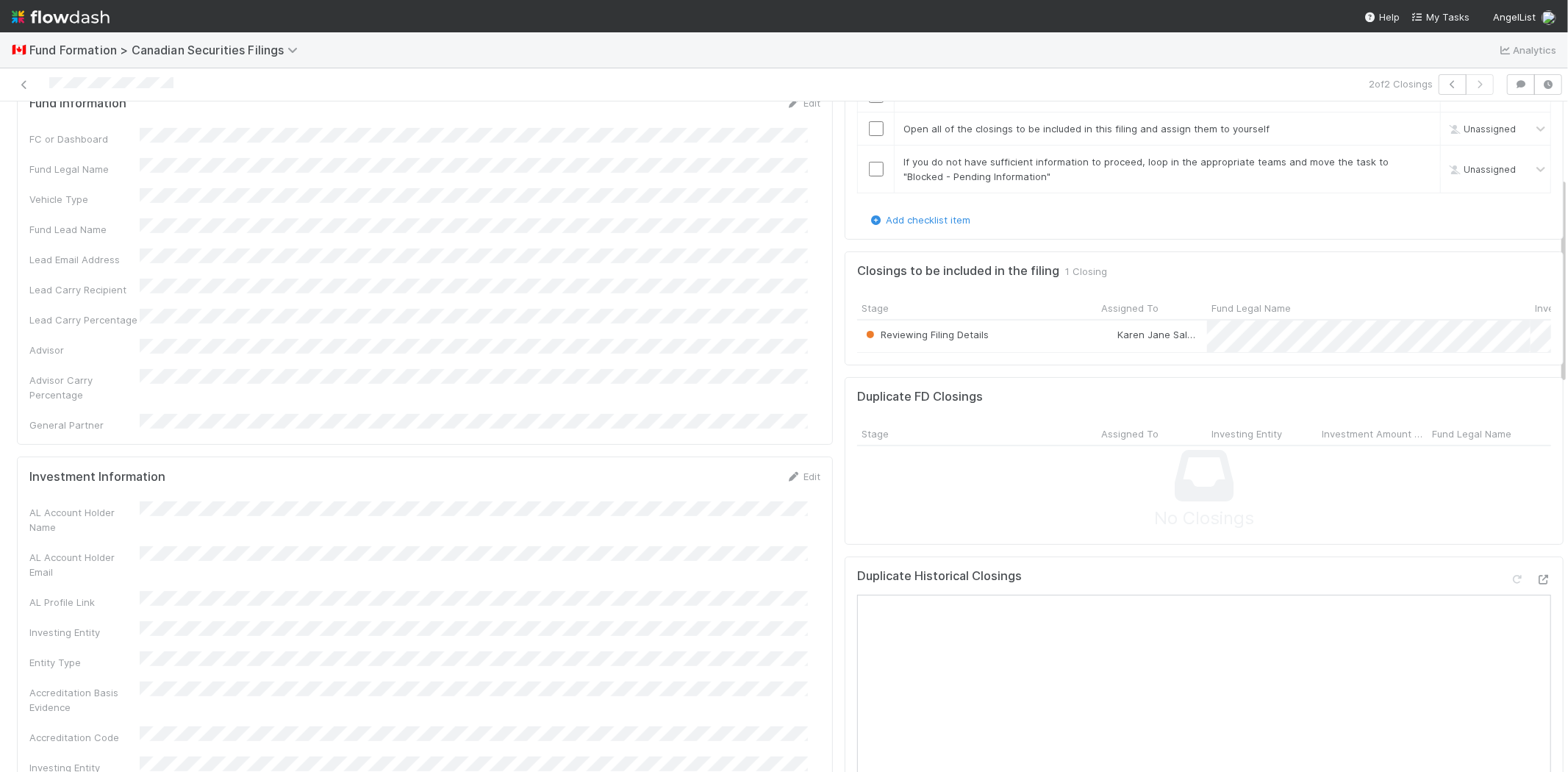 click on "AL Account Holder Name   AL Account Holder Email  AL Profile Link  Investing Entity  Entity Type  Accreditation Basis Evidence  Accreditation Code   Investing Entity Address  Investing Entity Phone Number  Investing Entity Treasury Link  Investment Amount (USD)  Investment Amount (CAD)  Closing Date  Subscription or Closing ID  Investing Entity Id" at bounding box center [425, 787] 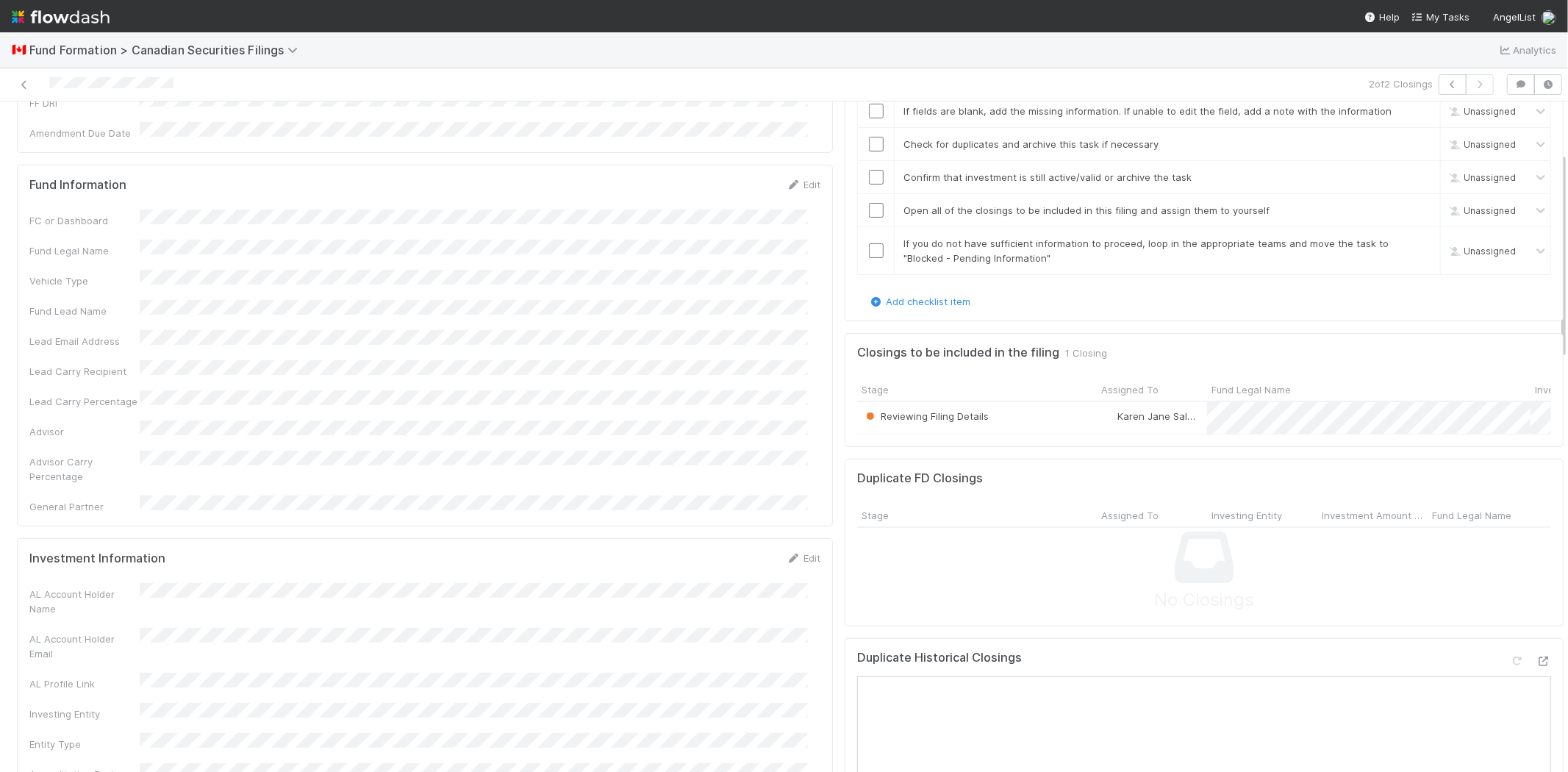 scroll, scrollTop: 0, scrollLeft: 0, axis: both 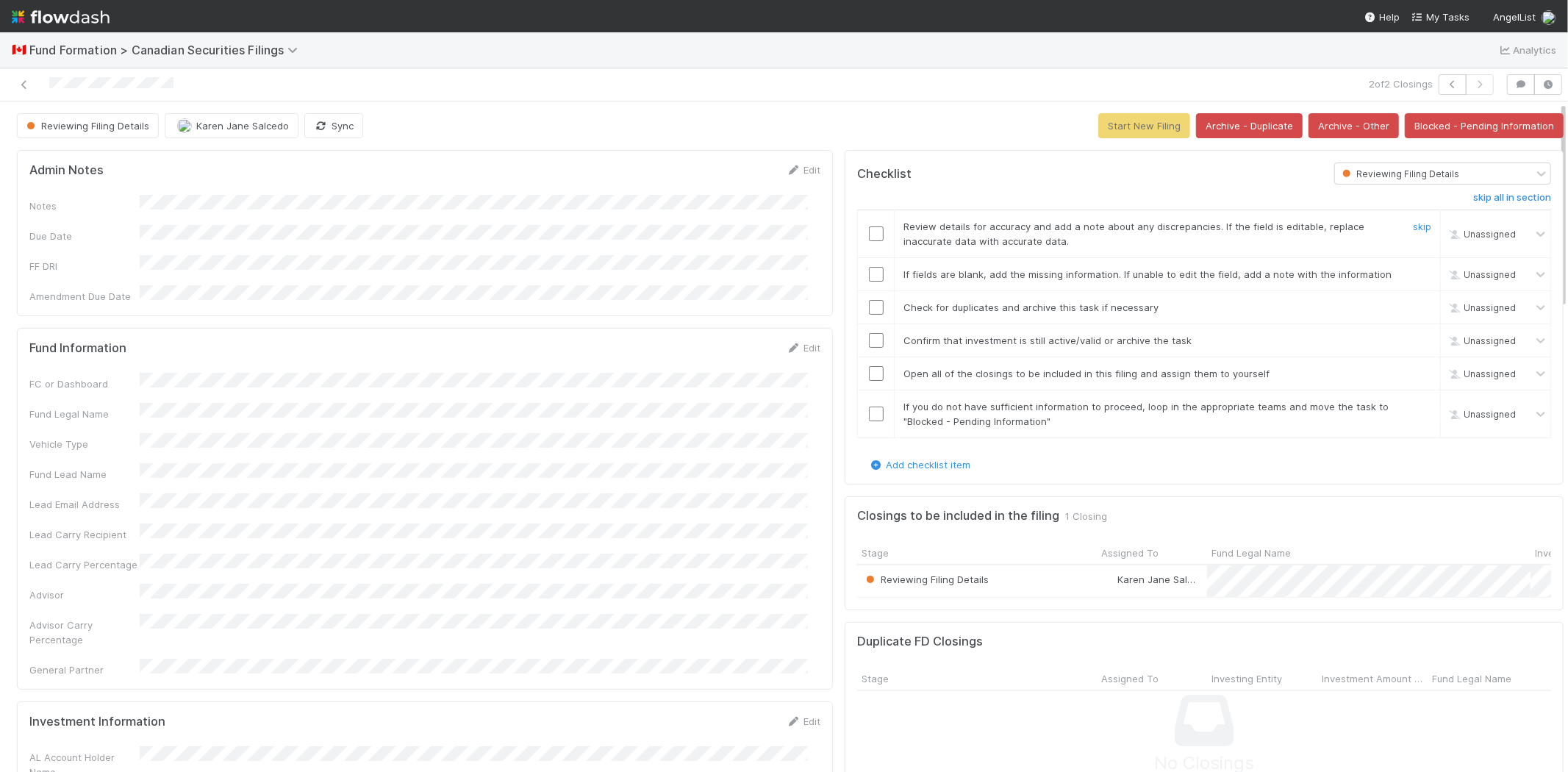 click at bounding box center [876, 234] 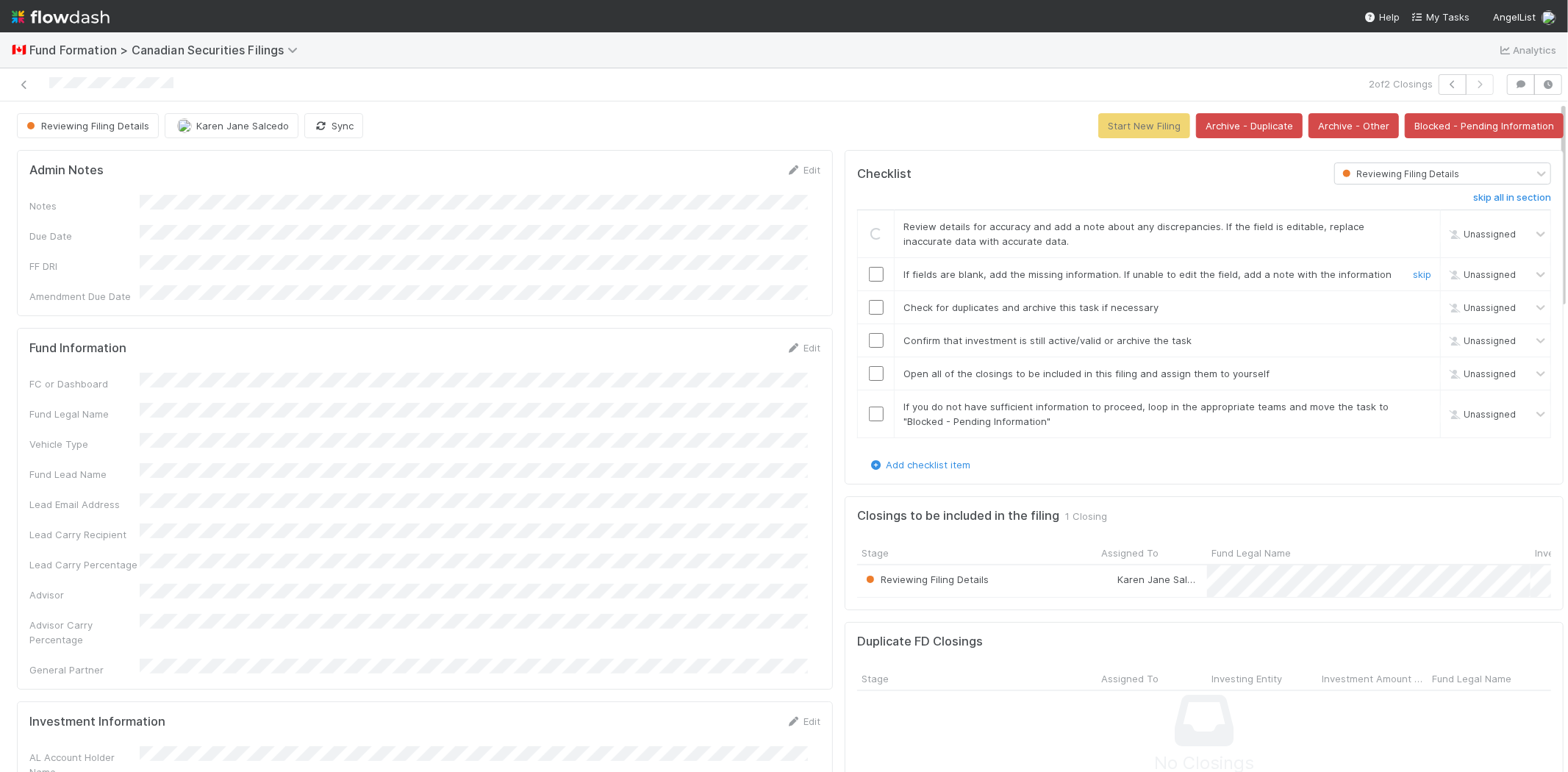 click at bounding box center (876, 274) 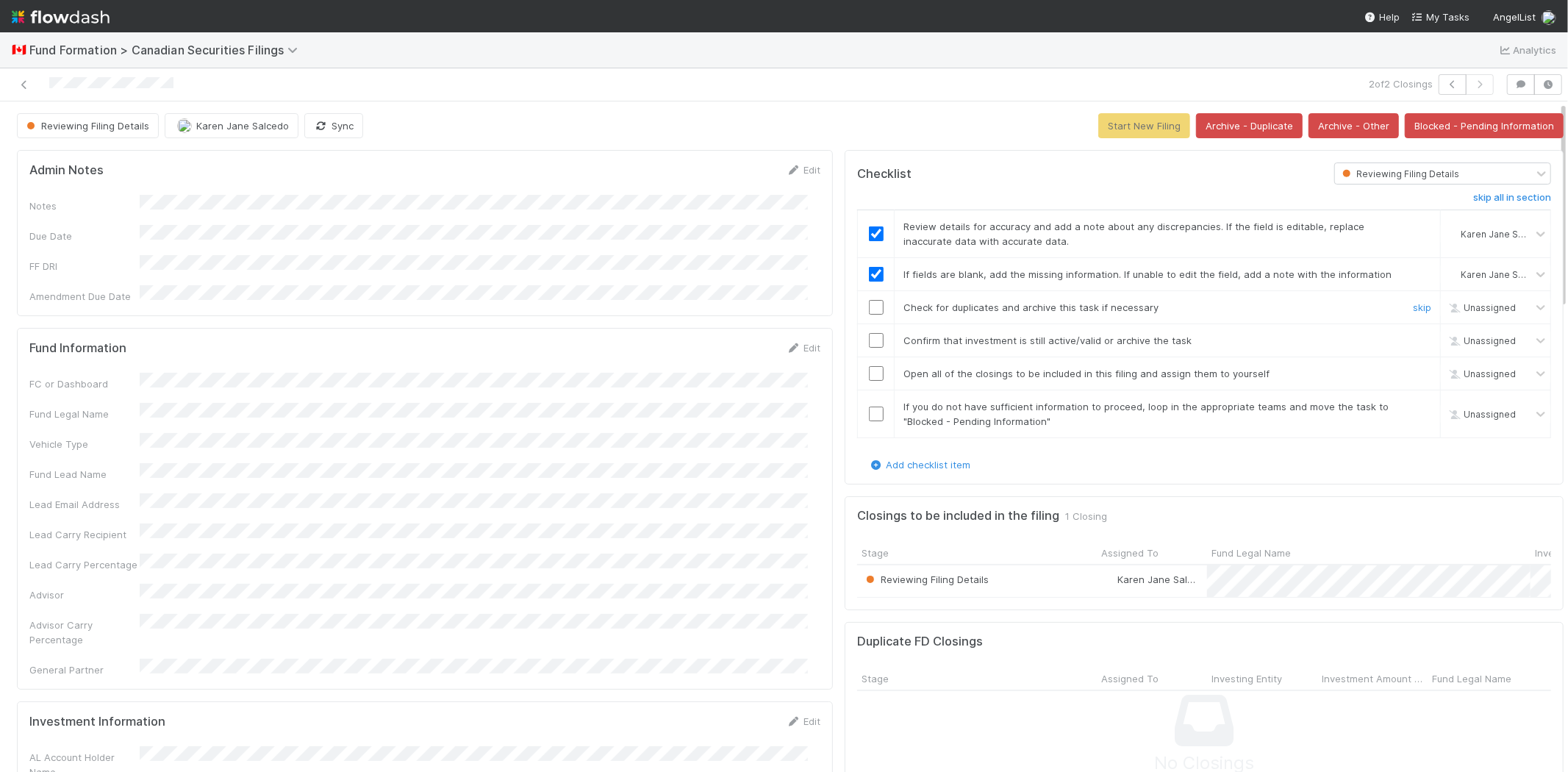 click at bounding box center [876, 307] 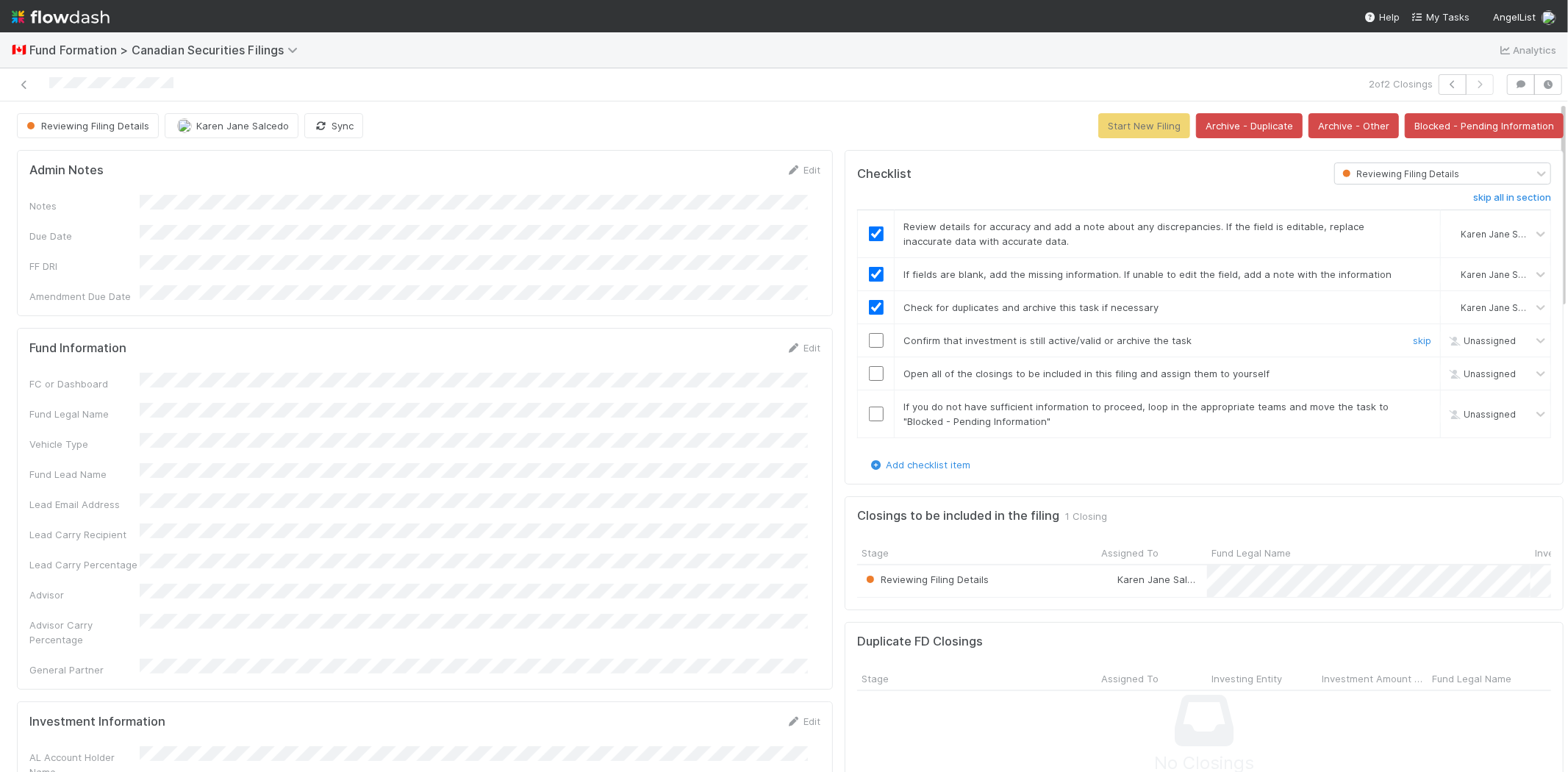 click at bounding box center (876, 340) 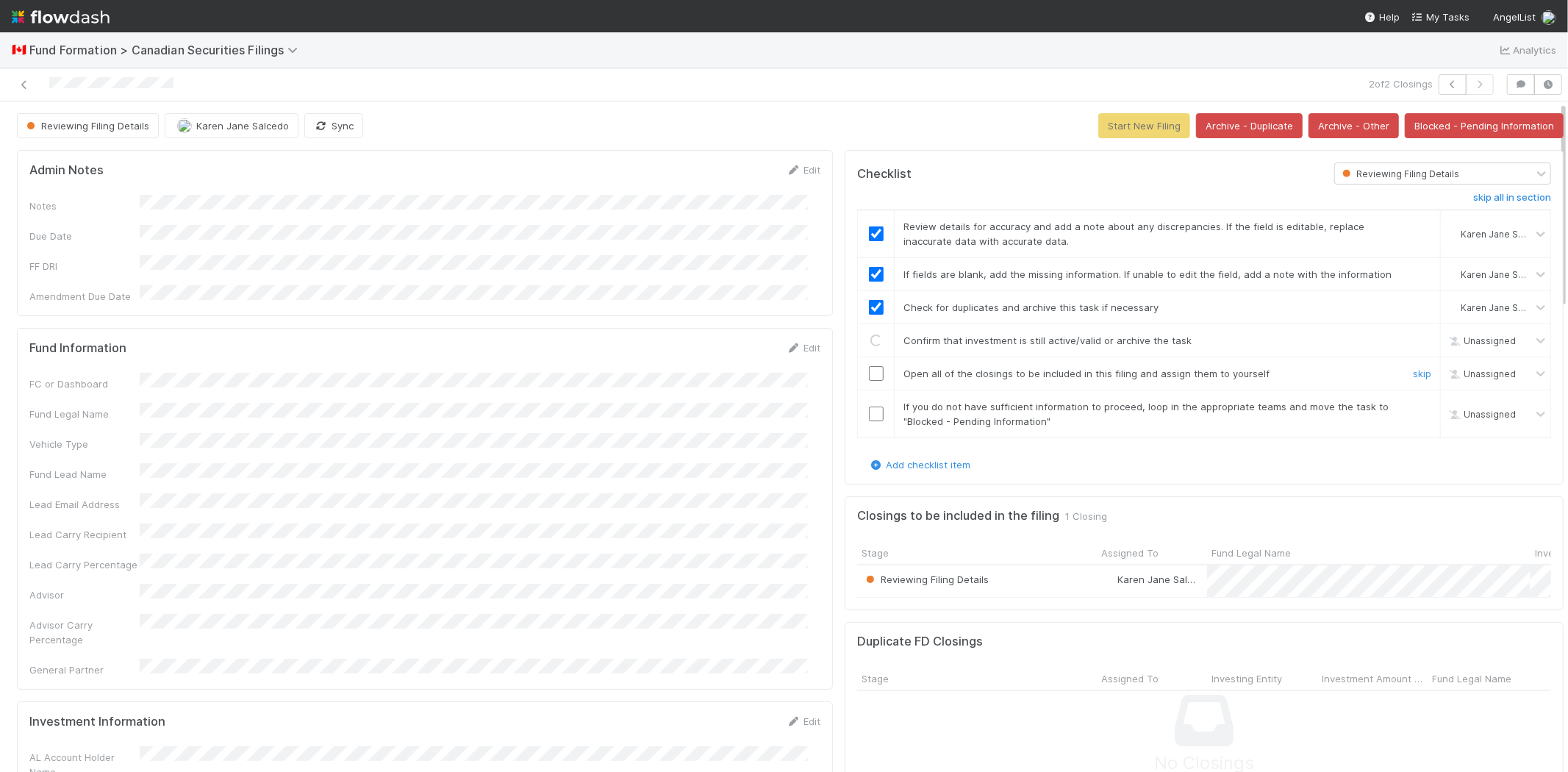 click at bounding box center (876, 374) 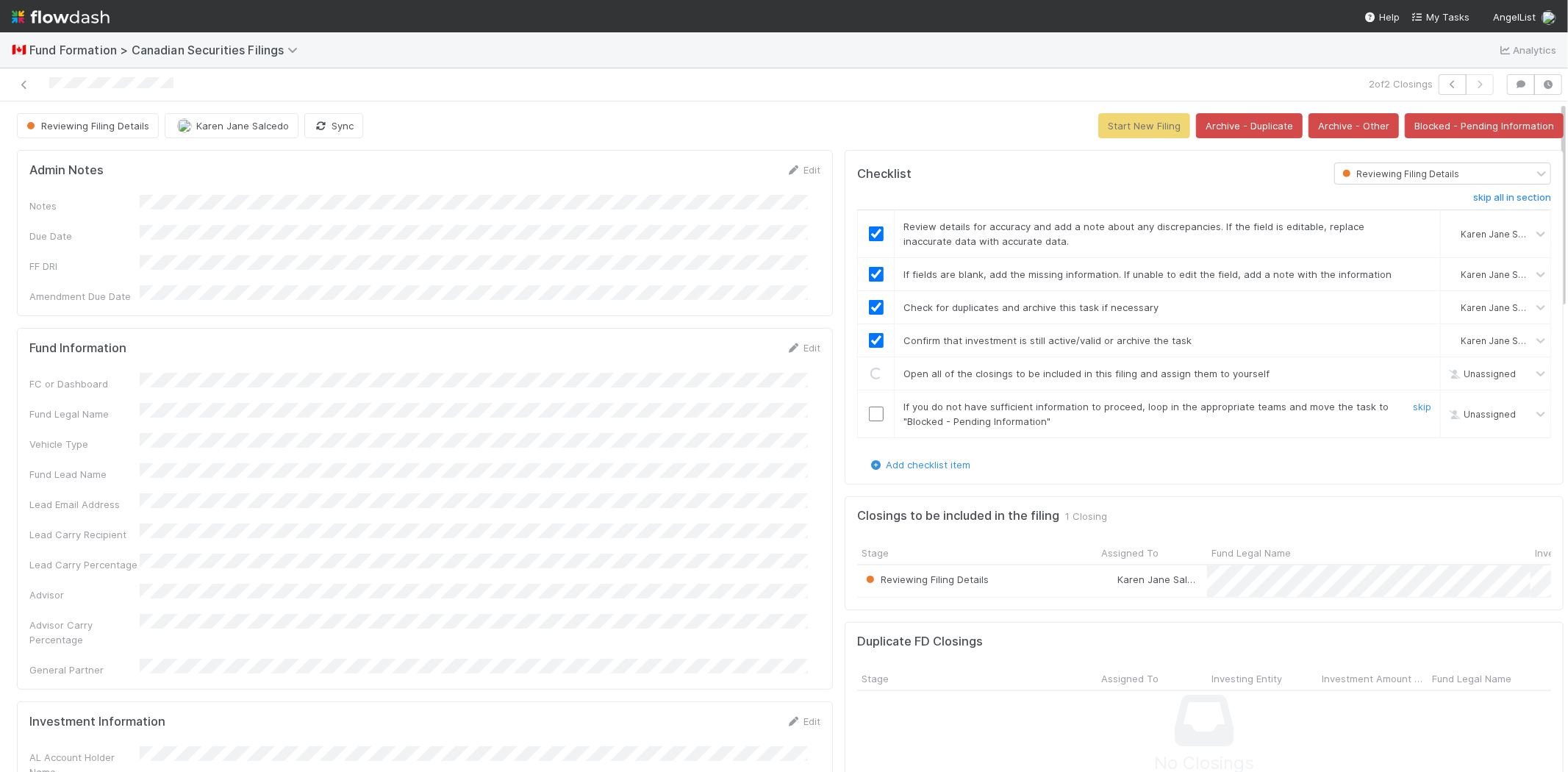 click at bounding box center [876, 414] 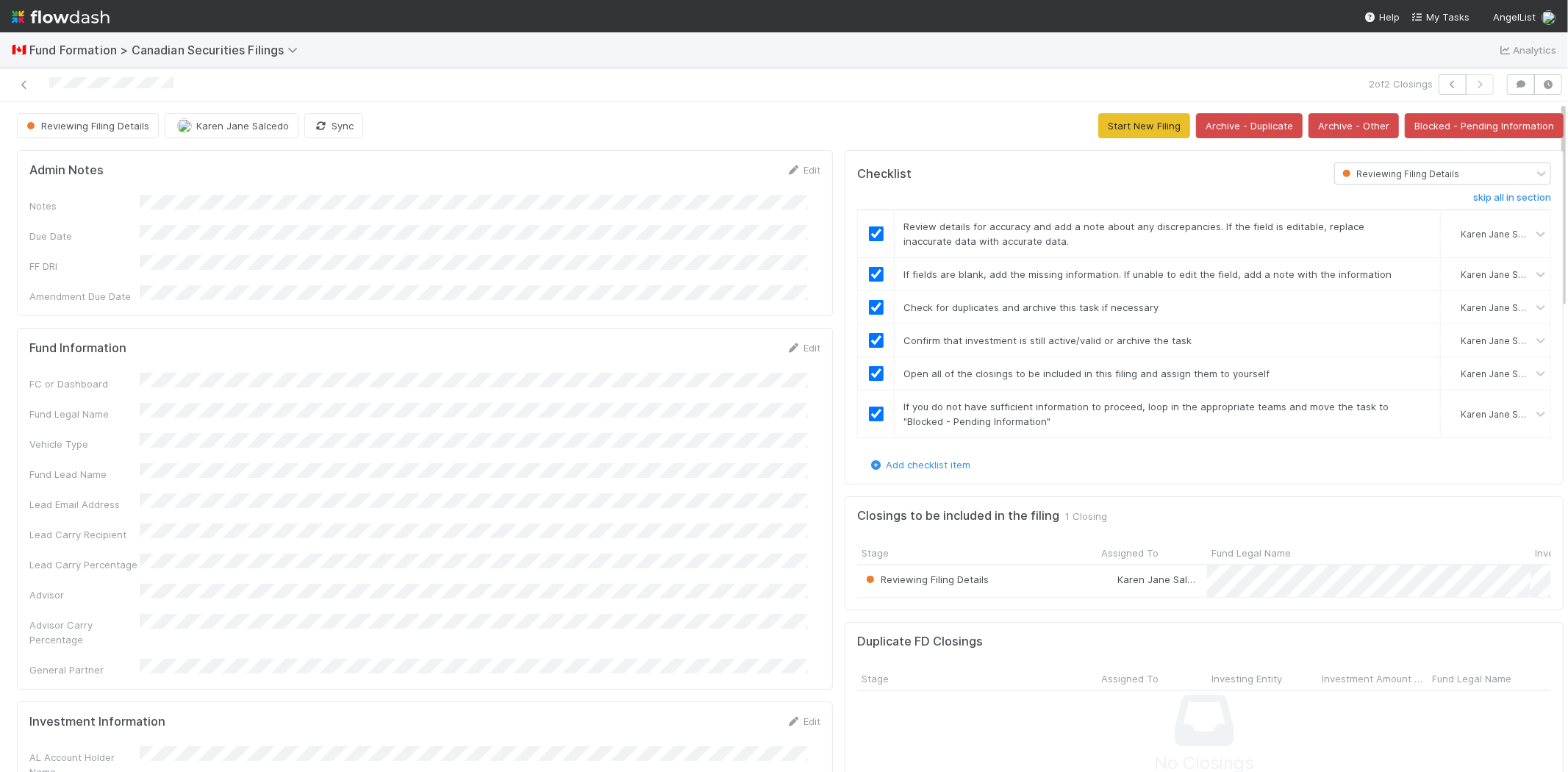 click on "Reviewing Filing Details Karen Jane Salcedo Sync Start New Filing Archive - Duplicate Archive - Other Blocked - Pending Information Admin Notes Edit Notes  Due Date  FF DRI  Amendment Due Date  Fund Information Edit FC or Dashboard  Fund Legal Name  Vehicle Type   Fund Lead Name  Lead Email Address  Lead Carry Recipient  Lead Carry Percentage  Advisor   Advisor Carry Percentage  General Partner  Investment Information Edit AL Account Holder Name   AL Account Holder Email  AL Profile Link  Investing Entity  Entity Type  Accreditation Basis Evidence  Accreditation Code   Investing Entity Address  Investing Entity Phone Number  Investing Entity Treasury Link  Investment Amount (USD)  Investment Amount (CAD)  Closing Date  Subscription or Closing ID  Investing Entity Id  Comments Attach files: Choose or drag and drop file(s) Add Comment Activity Log Undo Last Action Export as CSV 8/4/25, 1:30:40 PM GMT+8 Karen Jane Salcedo   completed  a todo item: ☑  8/4/25, 1:30:39 PM GMT+8 Karen Jane Salcedo   completed" at bounding box center [790, 1179] 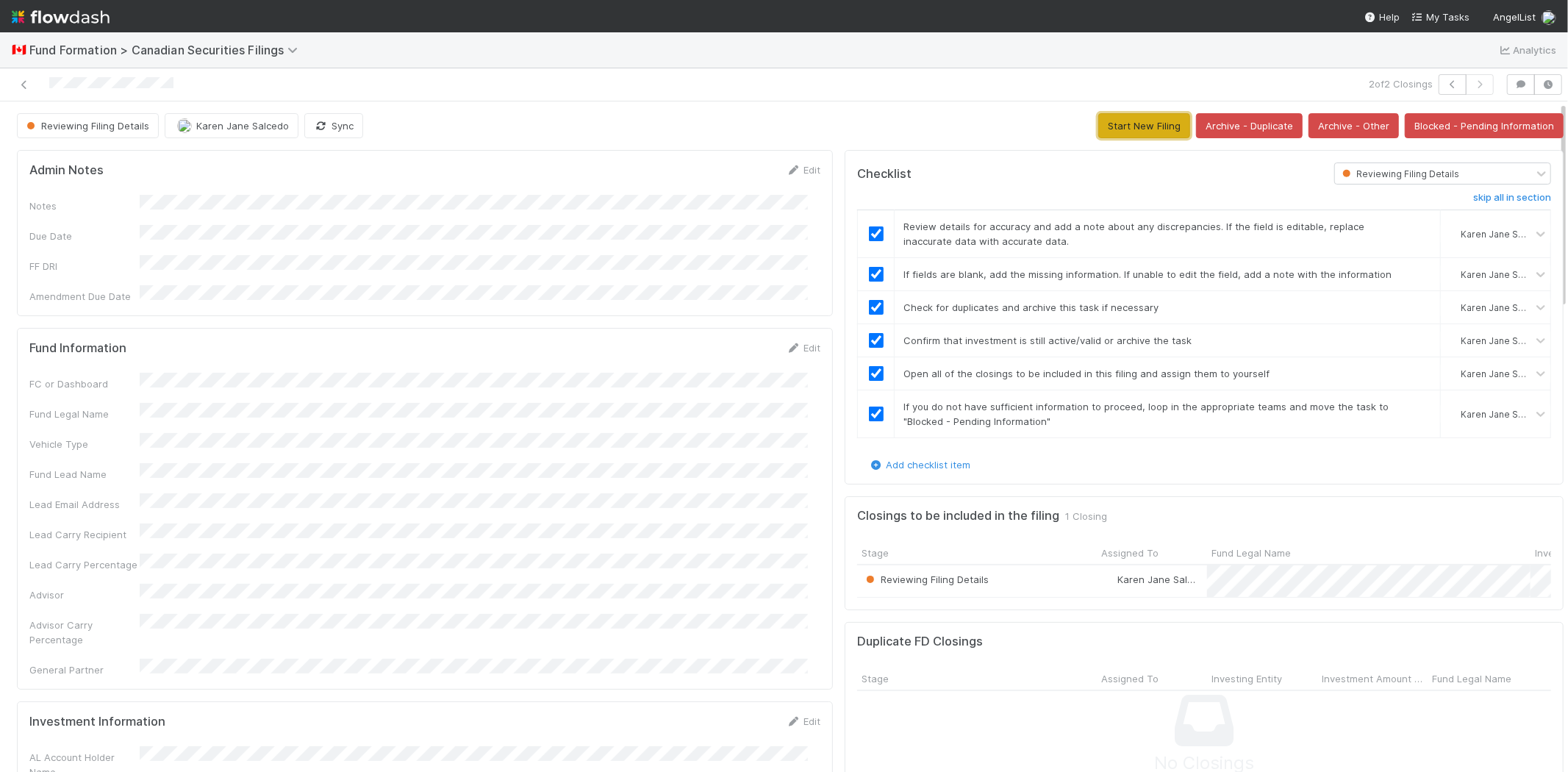 click on "Start New Filing" at bounding box center [1144, 126] 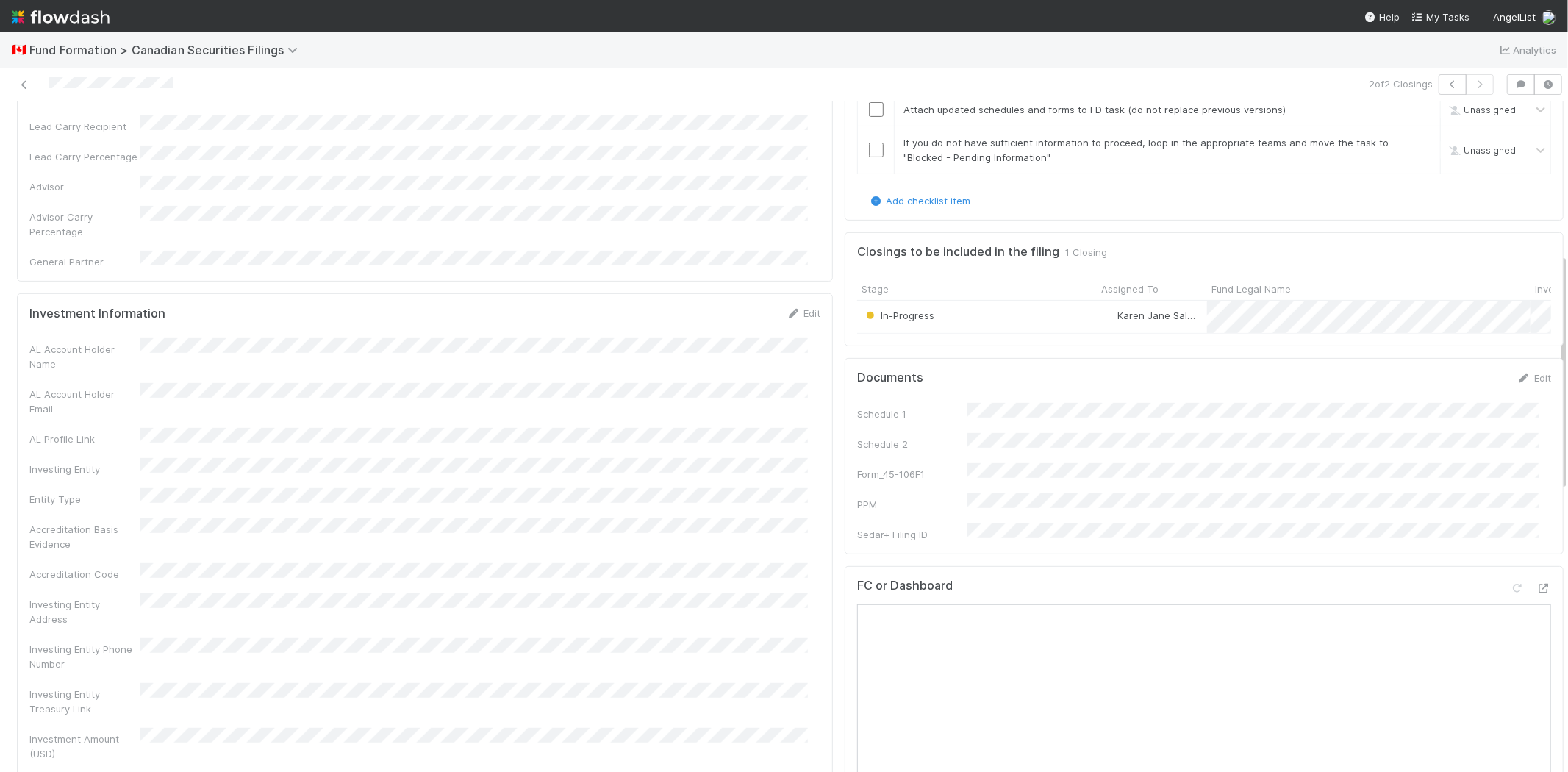 scroll, scrollTop: 490, scrollLeft: 0, axis: vertical 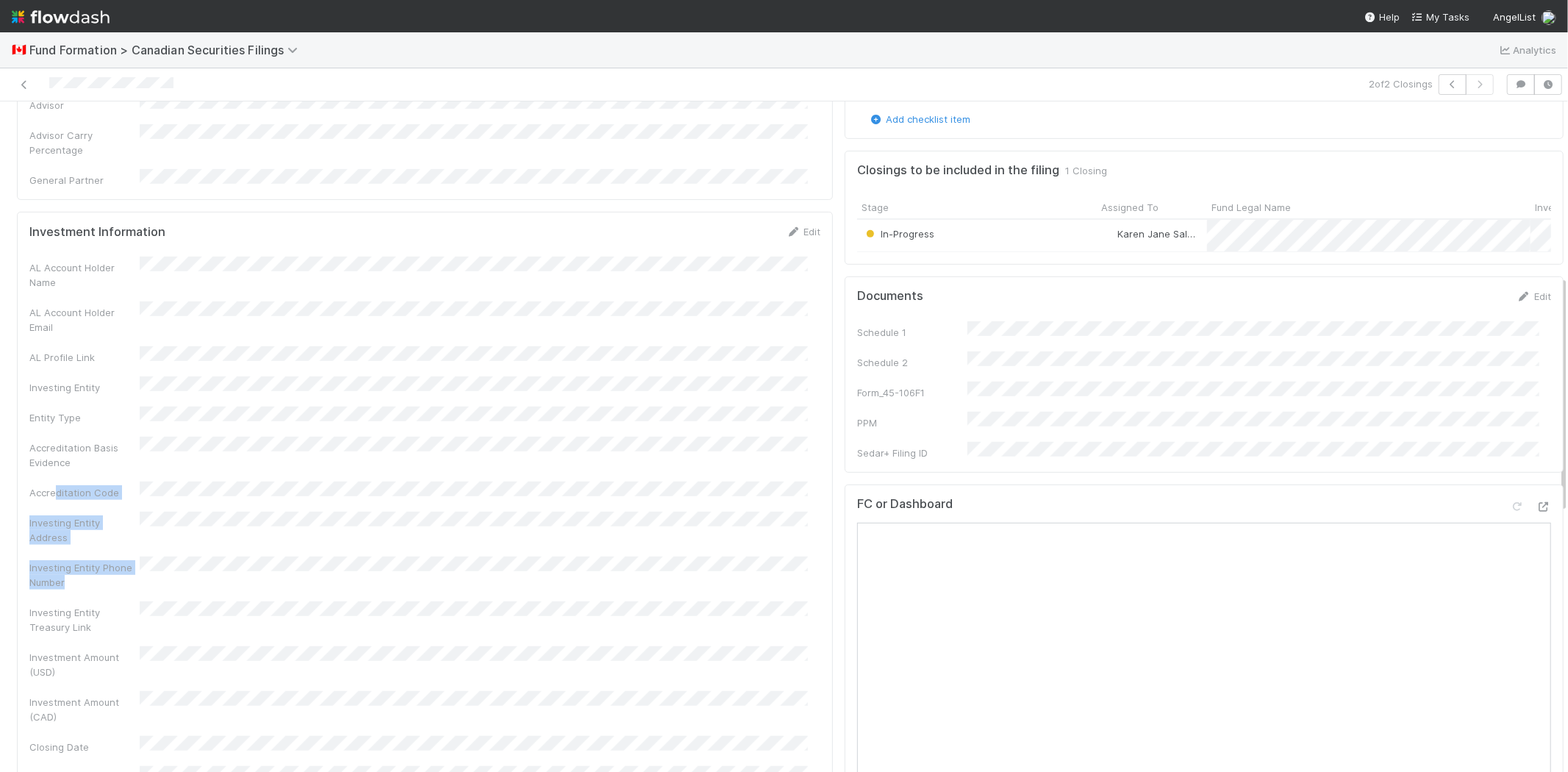 click on "AL Account Holder Name   AL Account Holder Email  AL Profile Link  Investing Entity  Entity Type  Accreditation Basis Evidence  Accreditation Code   Investing Entity Address  Investing Entity Phone Number  Investing Entity Treasury Link  Investment Amount (USD)  Investment Amount (CAD)  Closing Date  Subscription or Closing ID  Investing Entity Id" at bounding box center (425, 543) 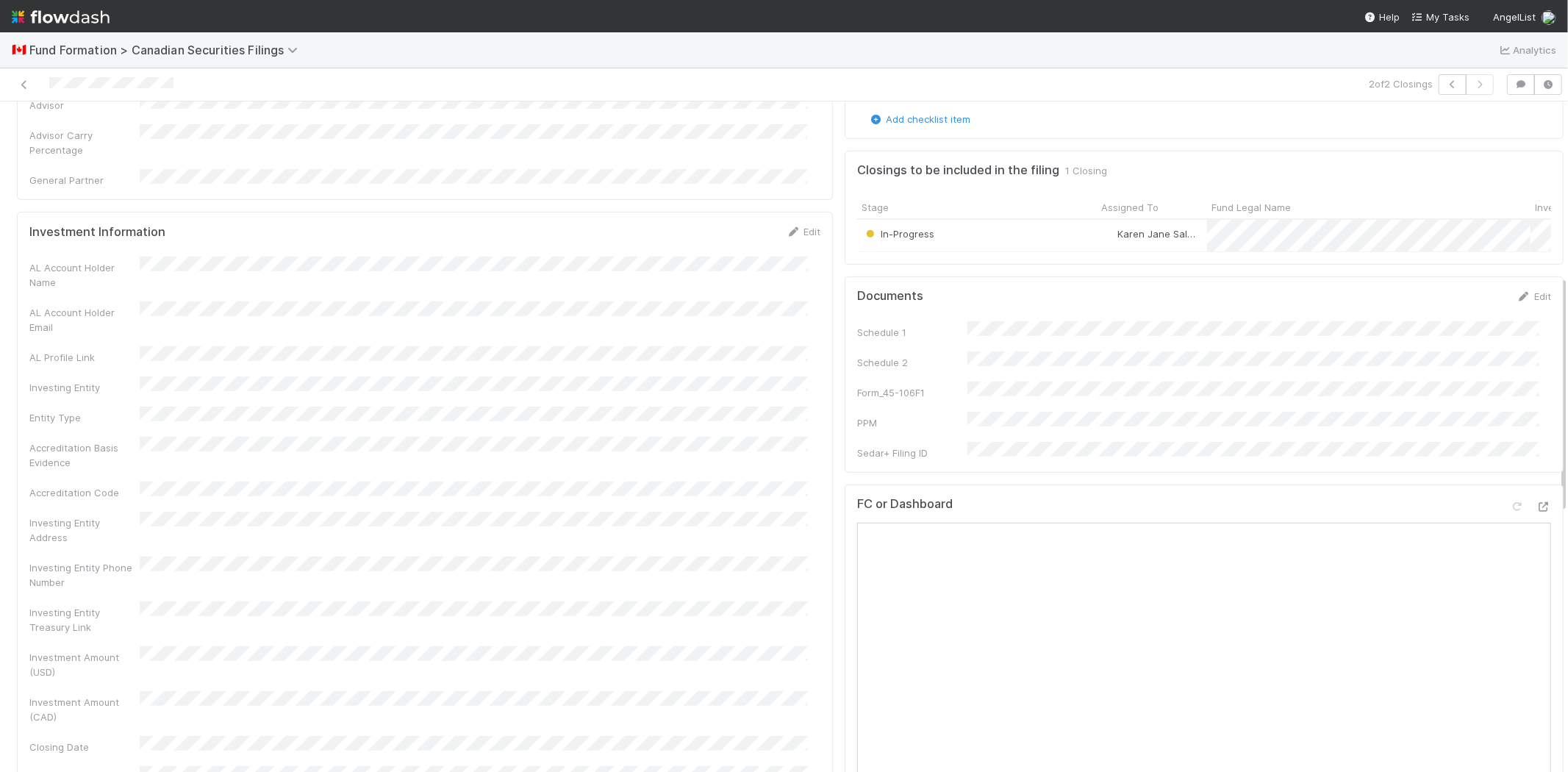 click on "Accreditation Basis Evidence" at bounding box center (85, 455) 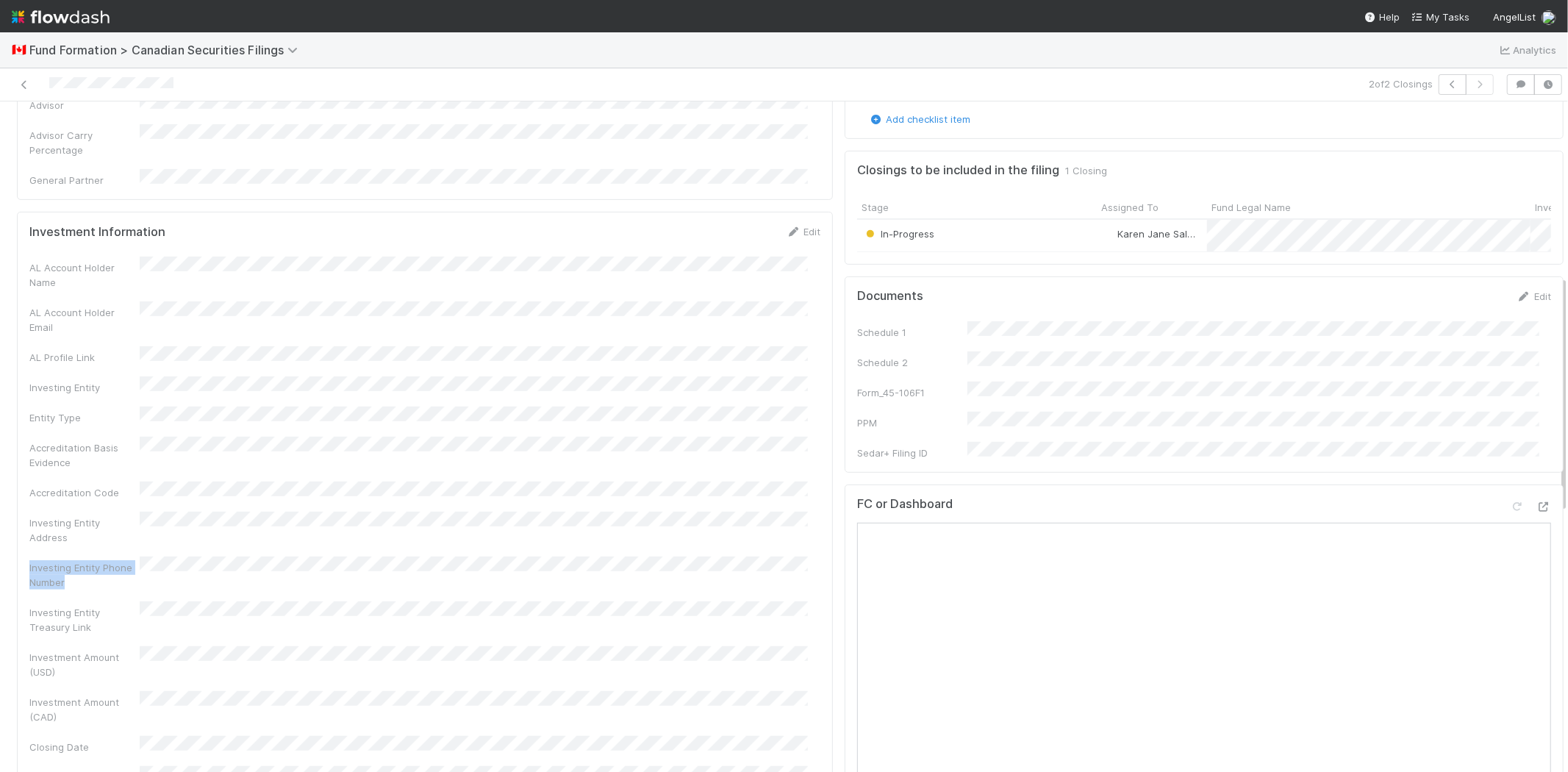 click on "AL Account Holder Name   AL Account Holder Email  AL Profile Link  Investing Entity  Entity Type  Accreditation Basis Evidence  Accreditation Code   Investing Entity Address  Investing Entity Phone Number  Investing Entity Treasury Link  Investment Amount (USD)  Investment Amount (CAD)  Closing Date  Subscription or Closing ID  Investing Entity Id" at bounding box center [425, 543] 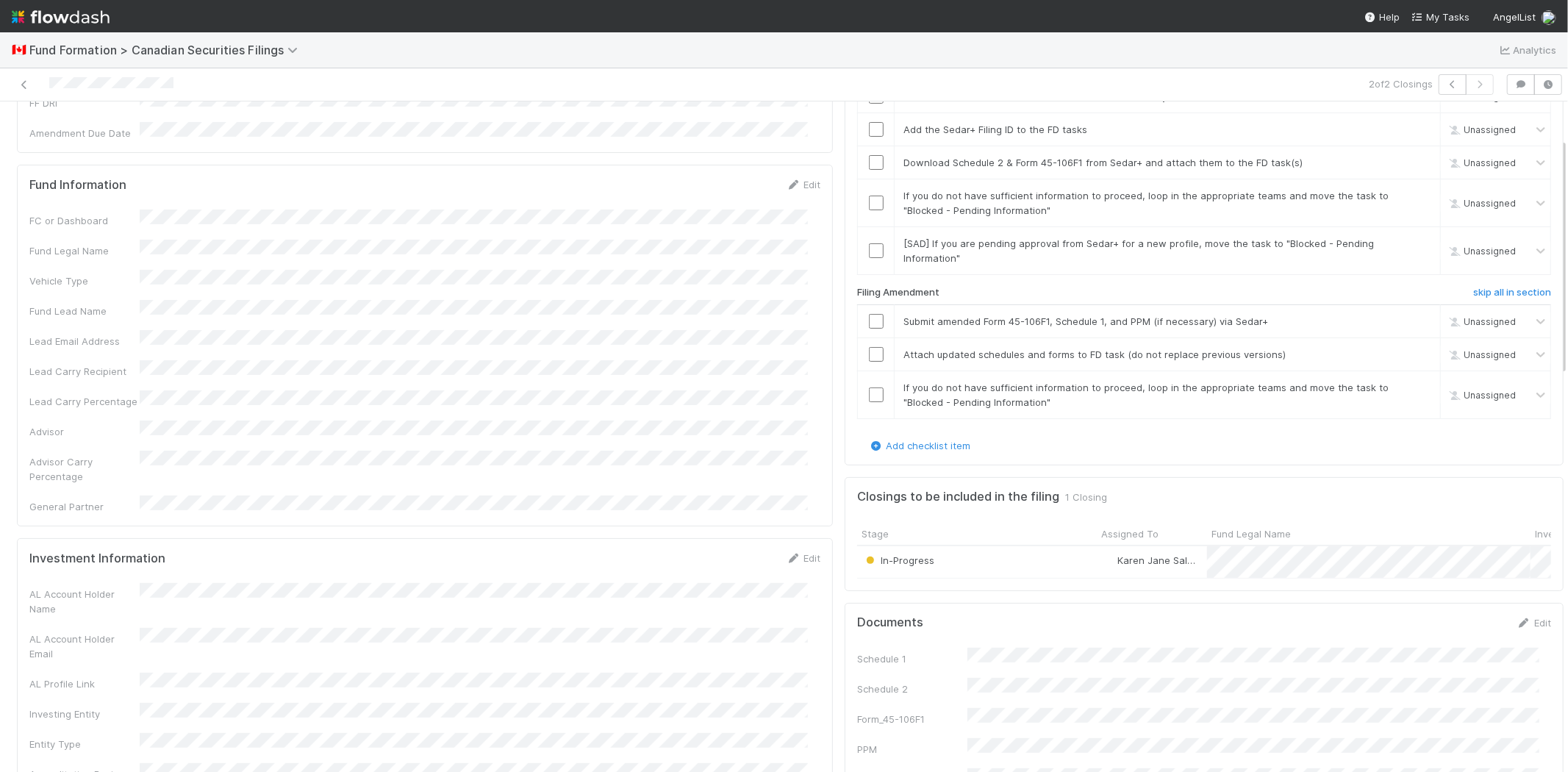 scroll, scrollTop: 0, scrollLeft: 0, axis: both 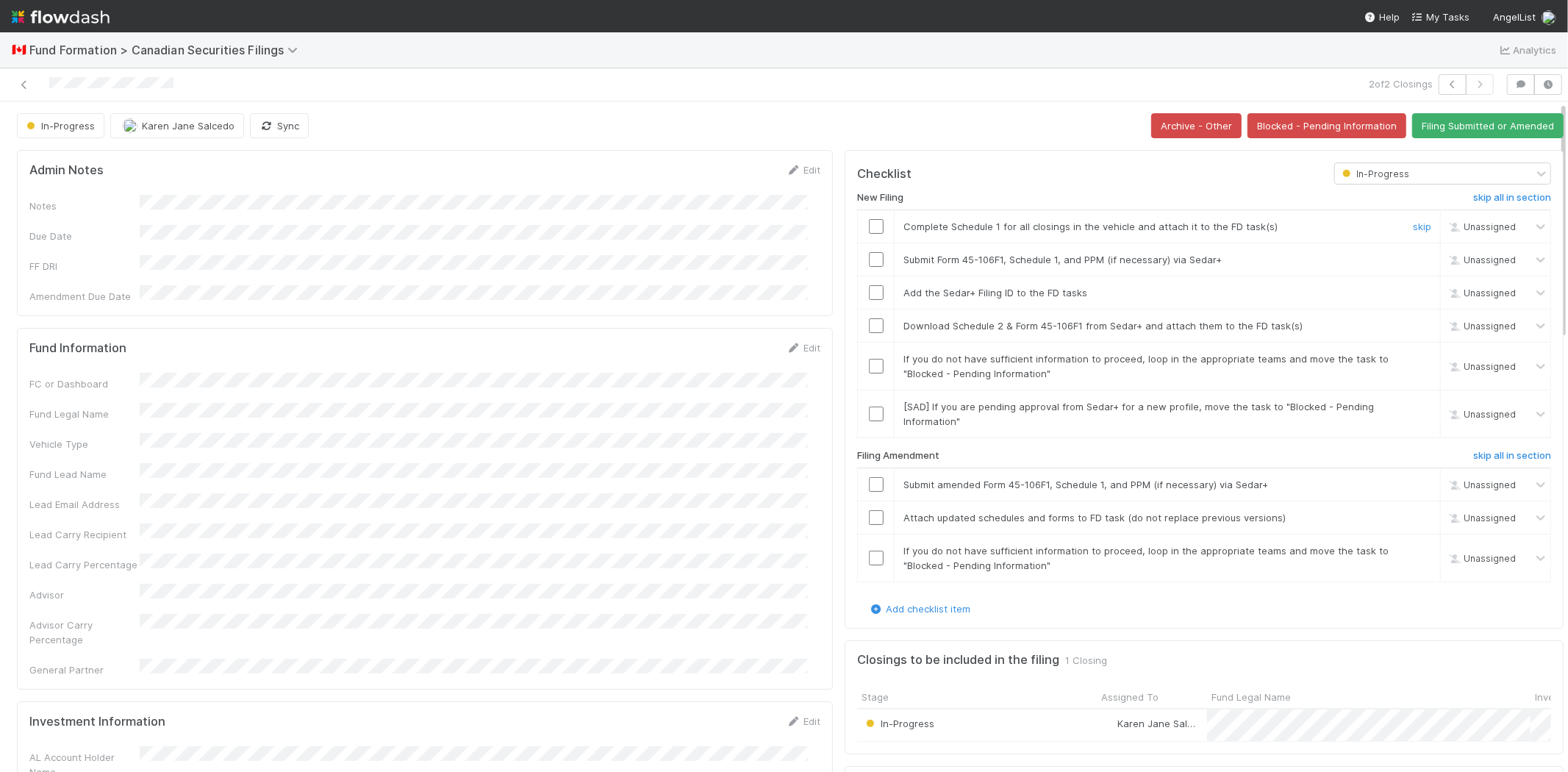 click at bounding box center [876, 226] 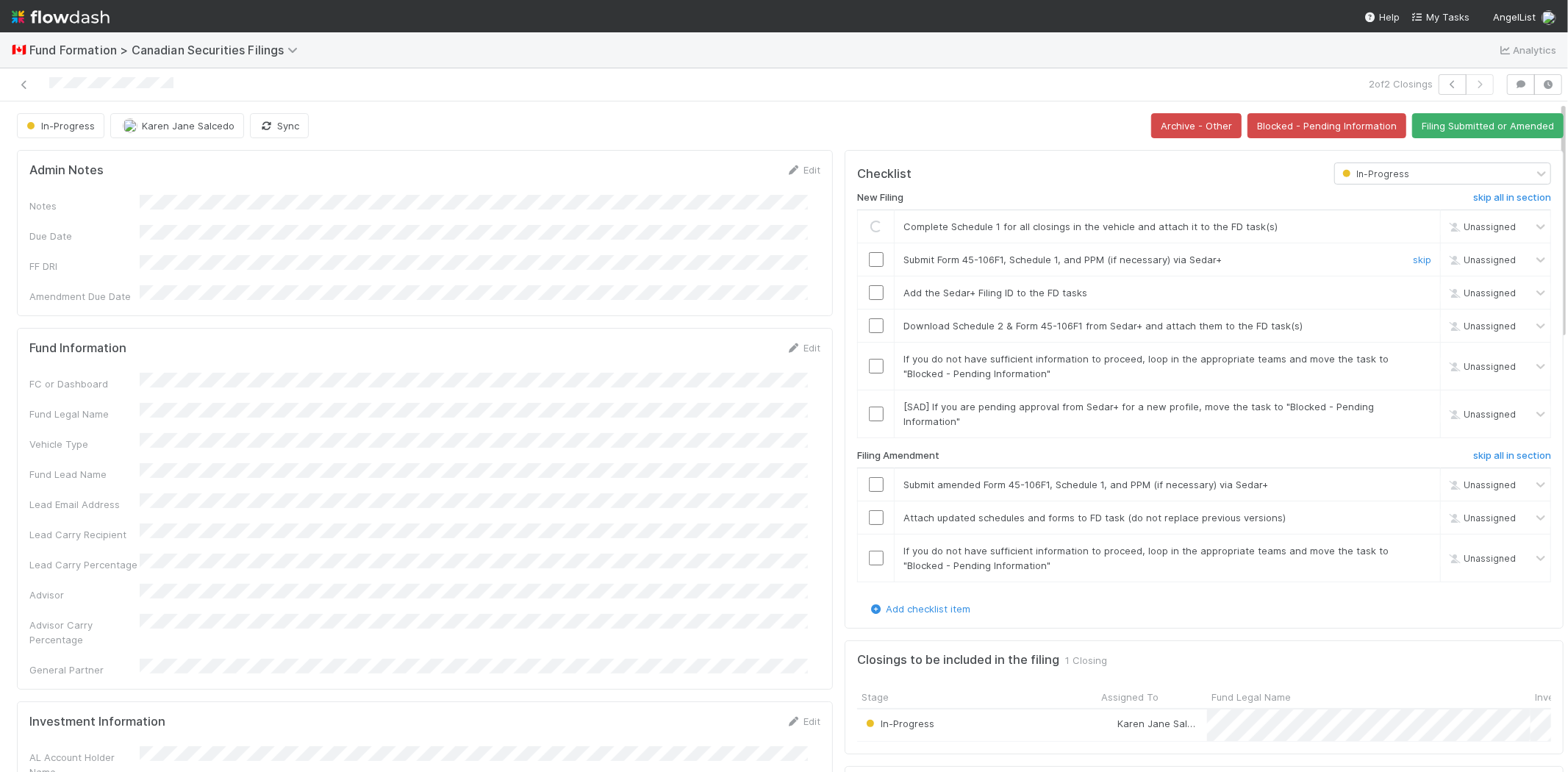 click at bounding box center [876, 260] 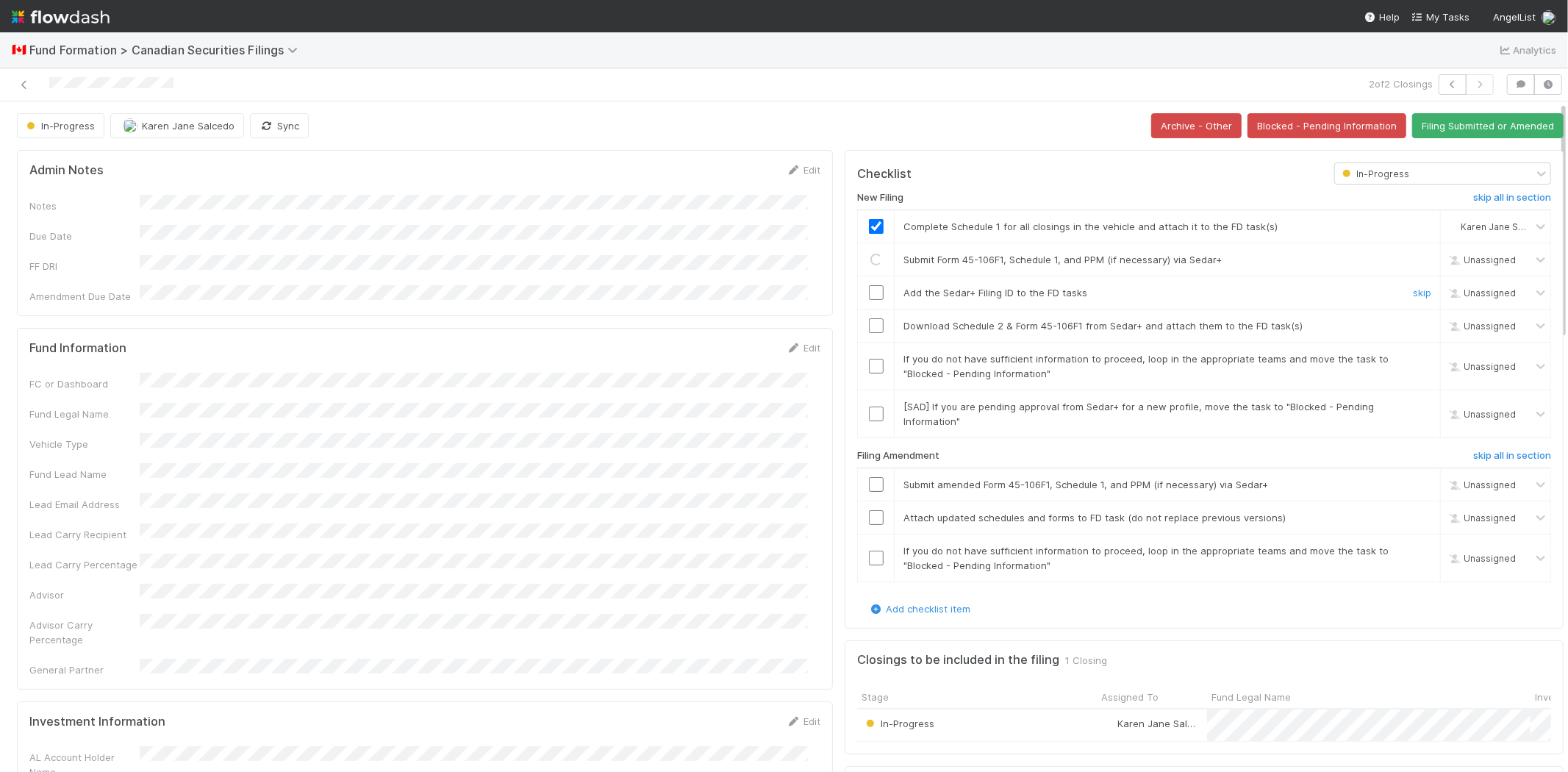 click at bounding box center [876, 293] 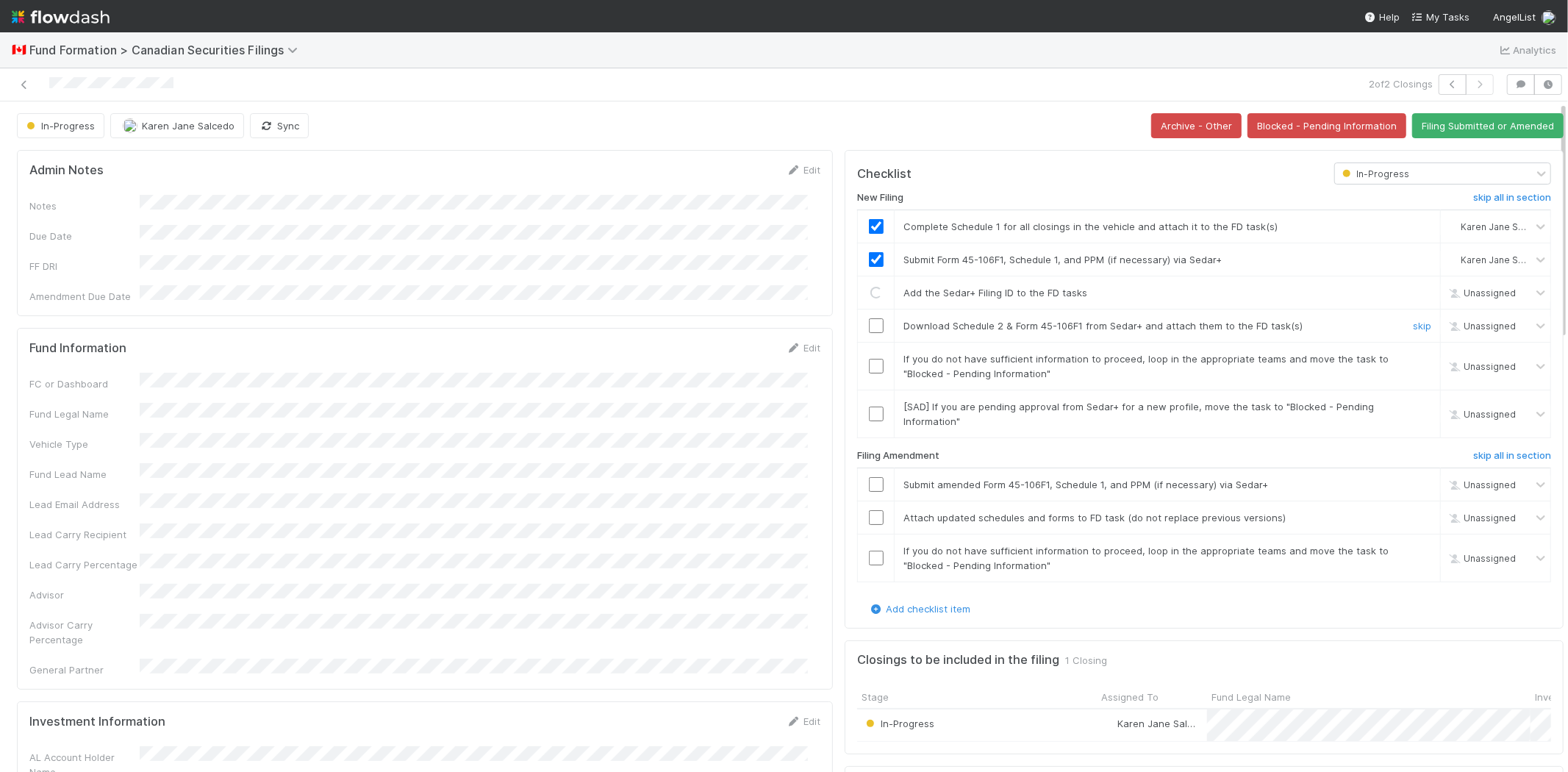 click at bounding box center [876, 326] 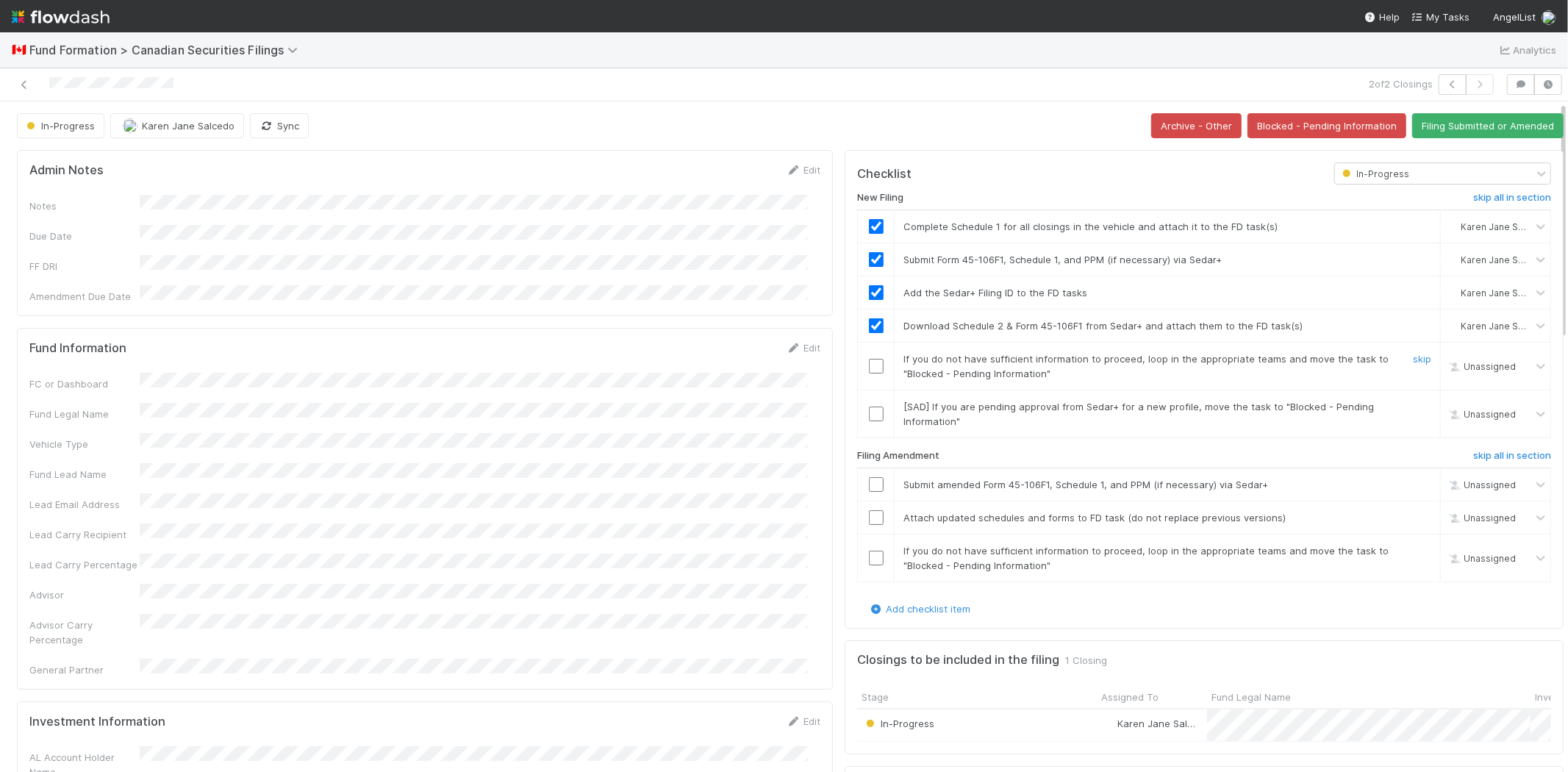 drag, startPoint x: 1395, startPoint y: 360, endPoint x: 1399, endPoint y: 370, distance: 10.77033 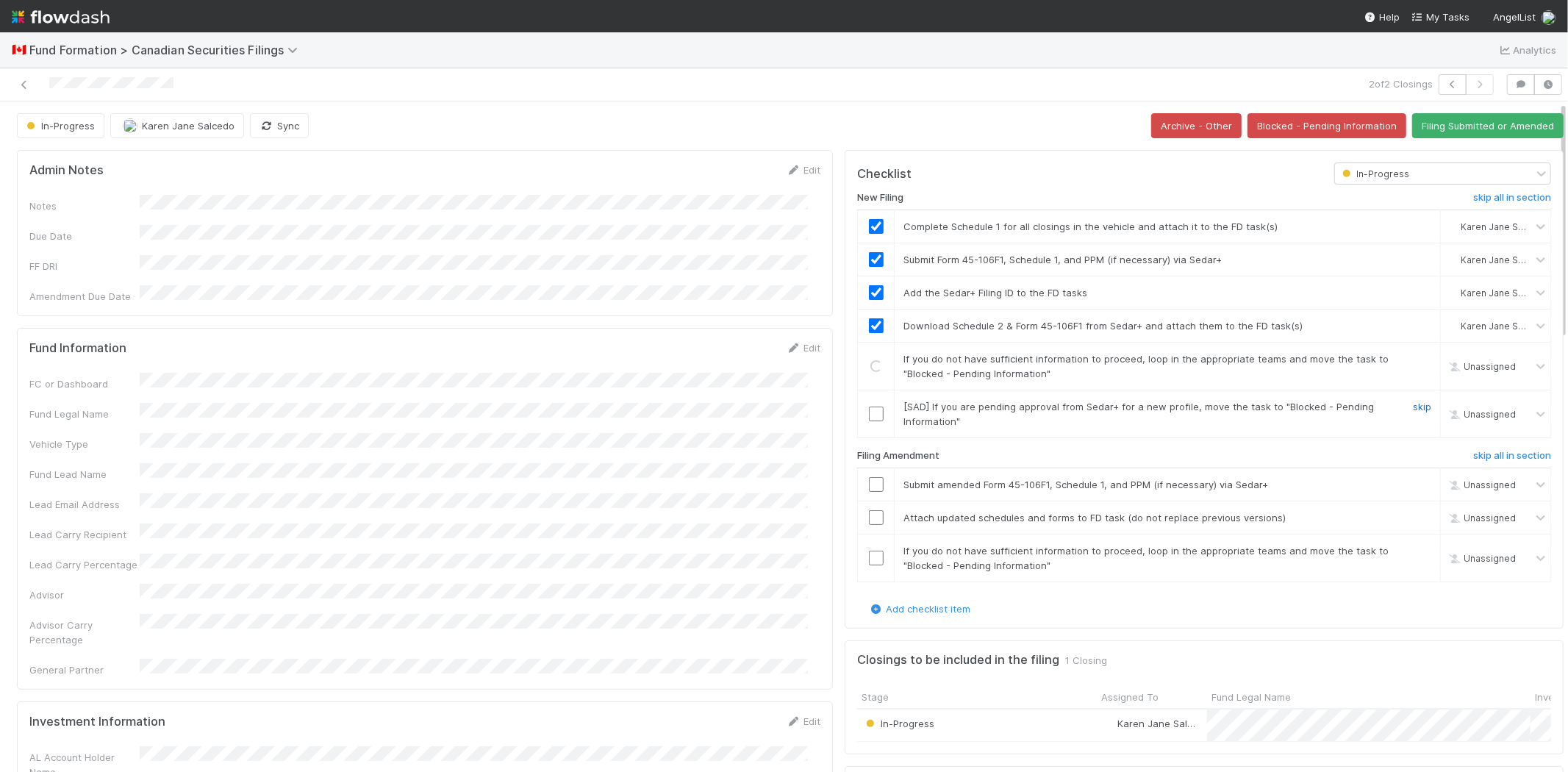 click on "skip" at bounding box center [1422, 407] 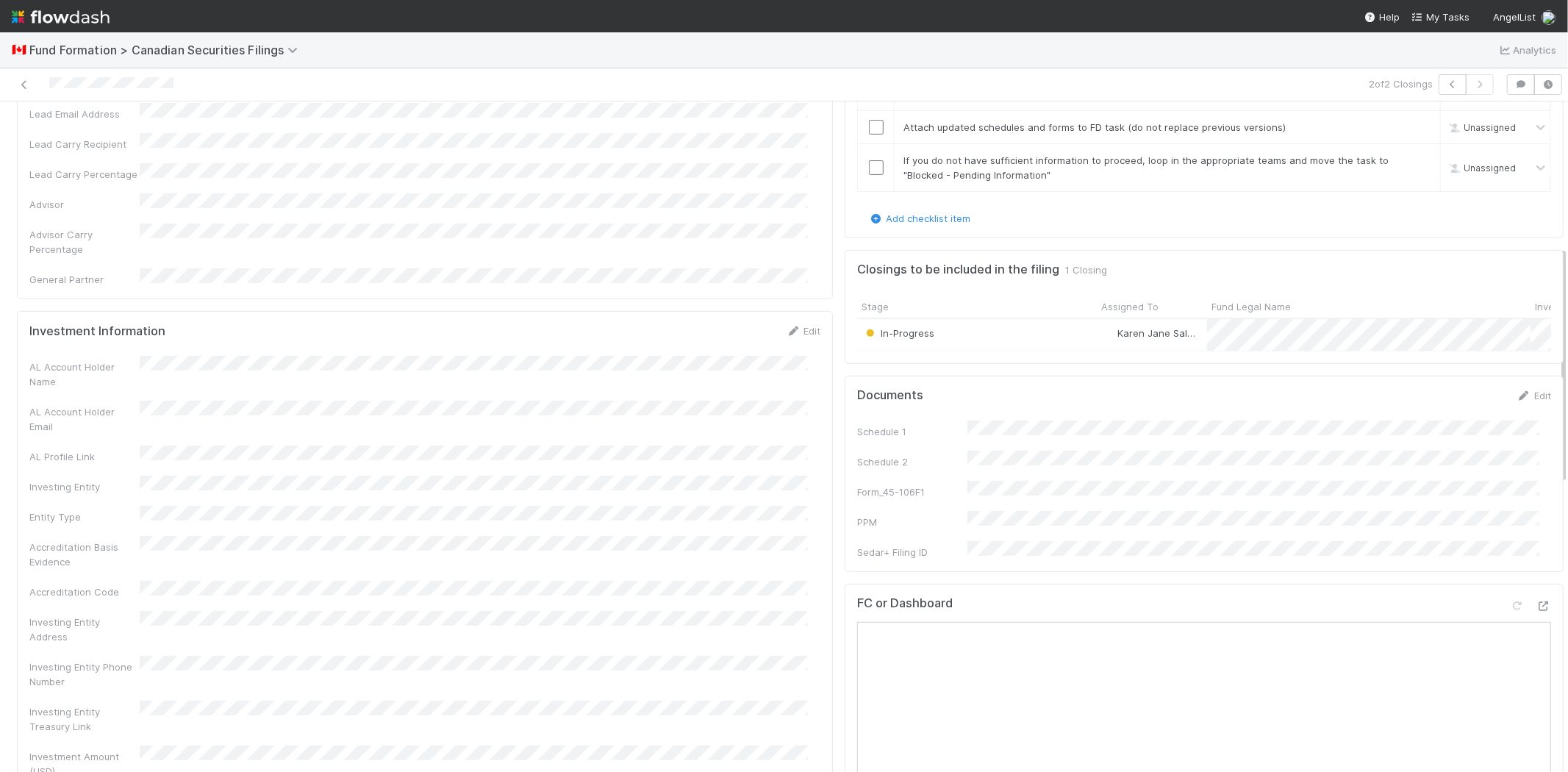 scroll, scrollTop: 408, scrollLeft: 0, axis: vertical 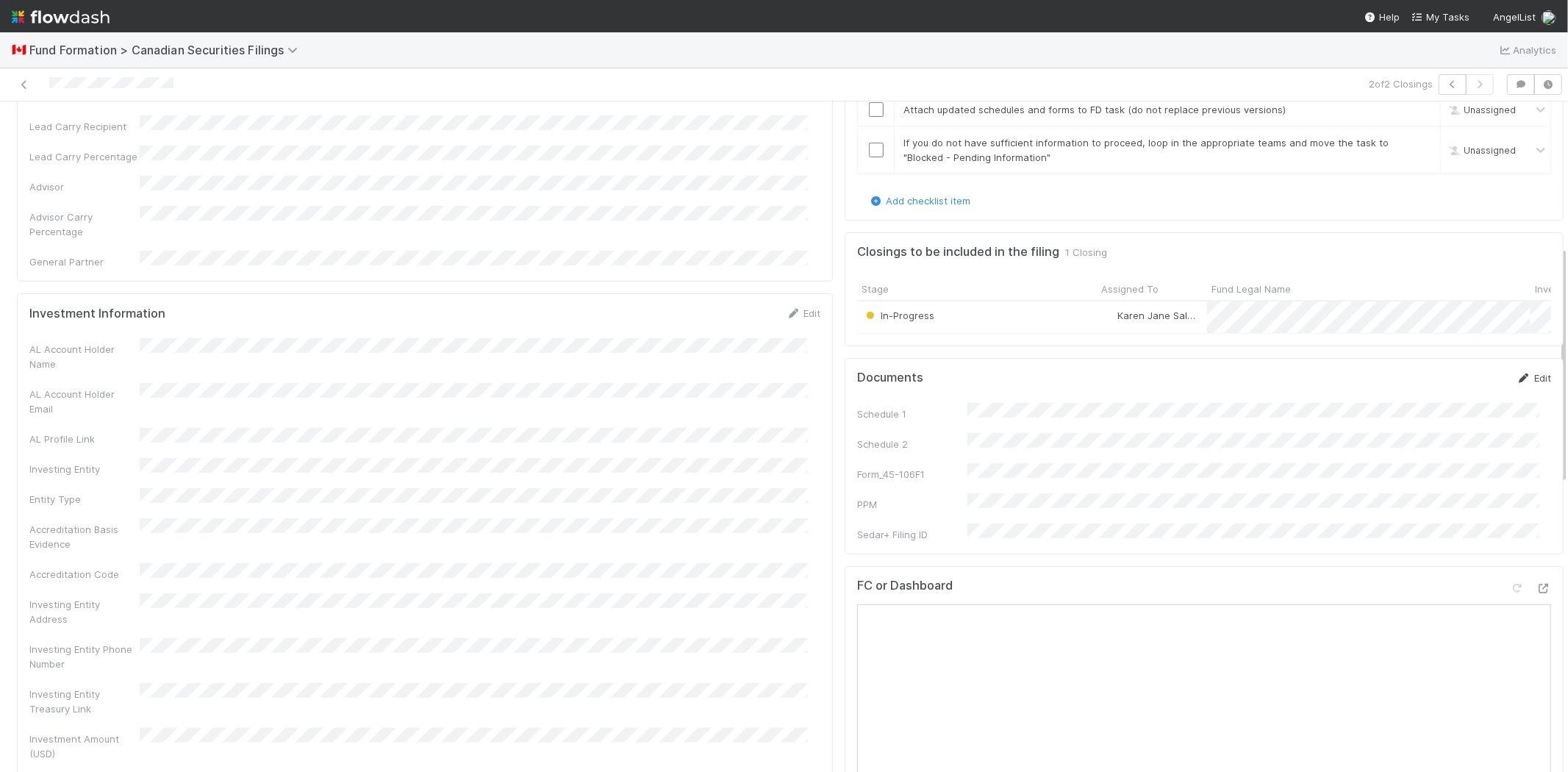 click on "Edit" at bounding box center [1533, 378] 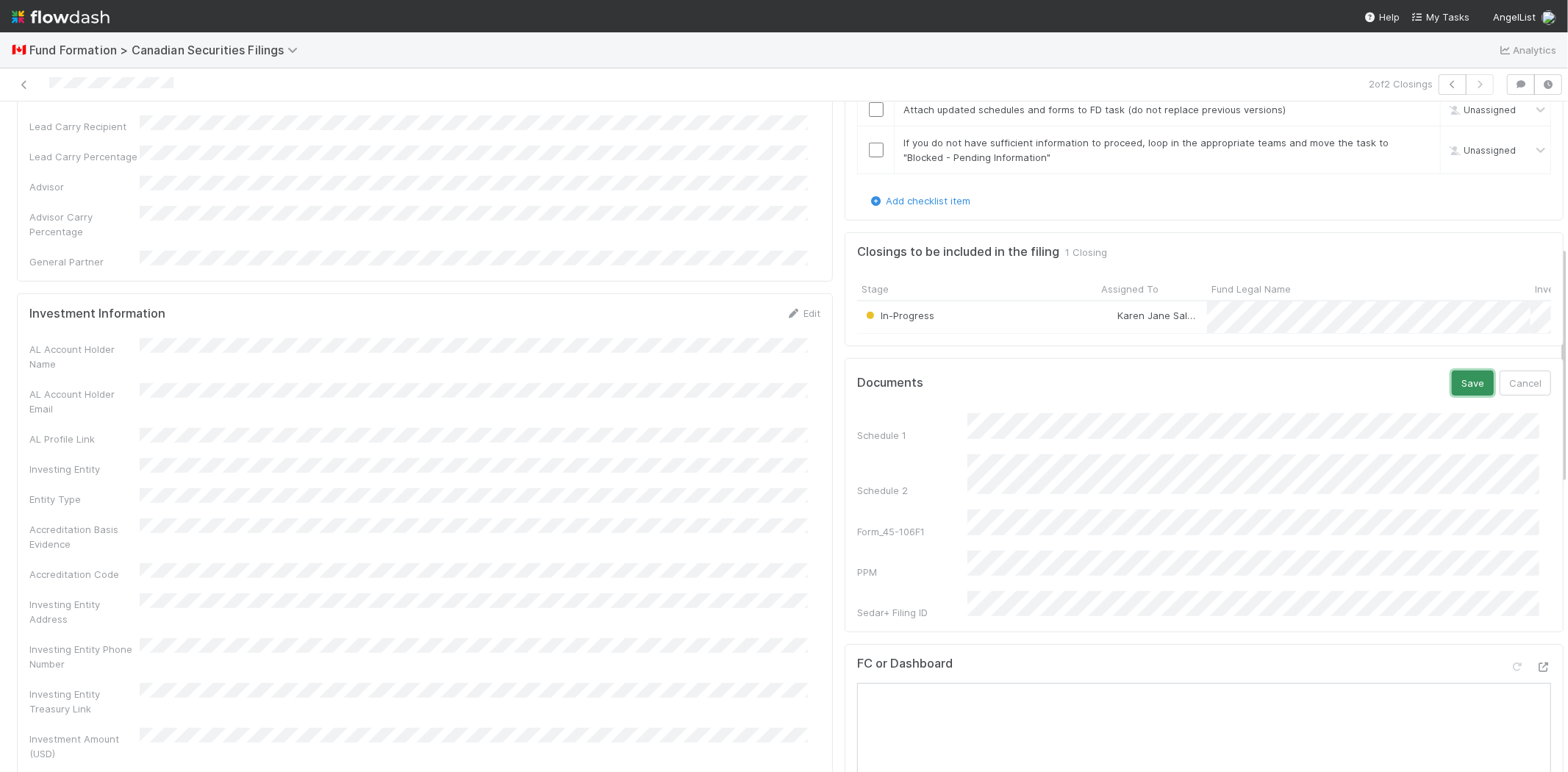 click on "Save" at bounding box center [1472, 383] 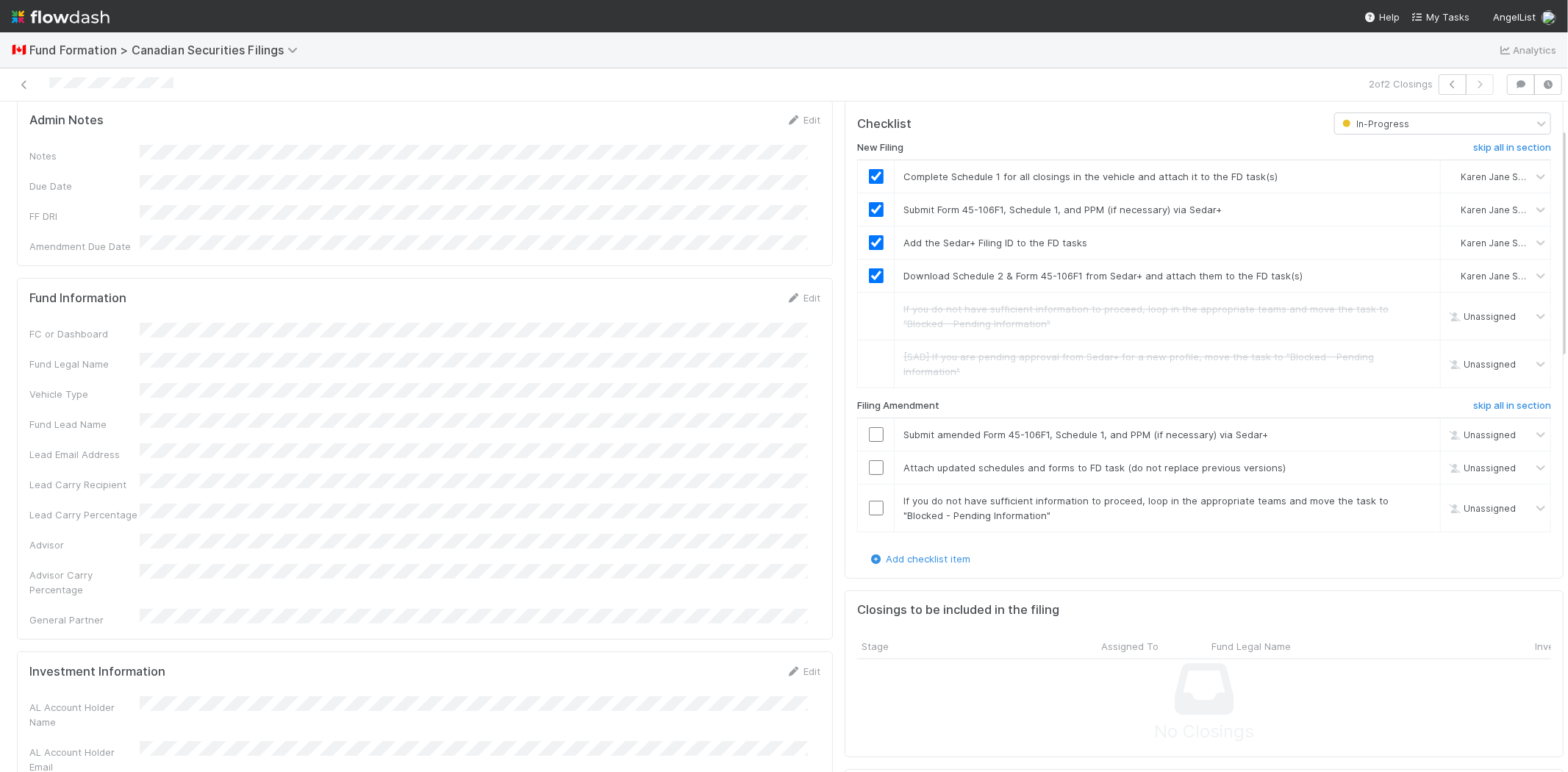 scroll, scrollTop: 0, scrollLeft: 0, axis: both 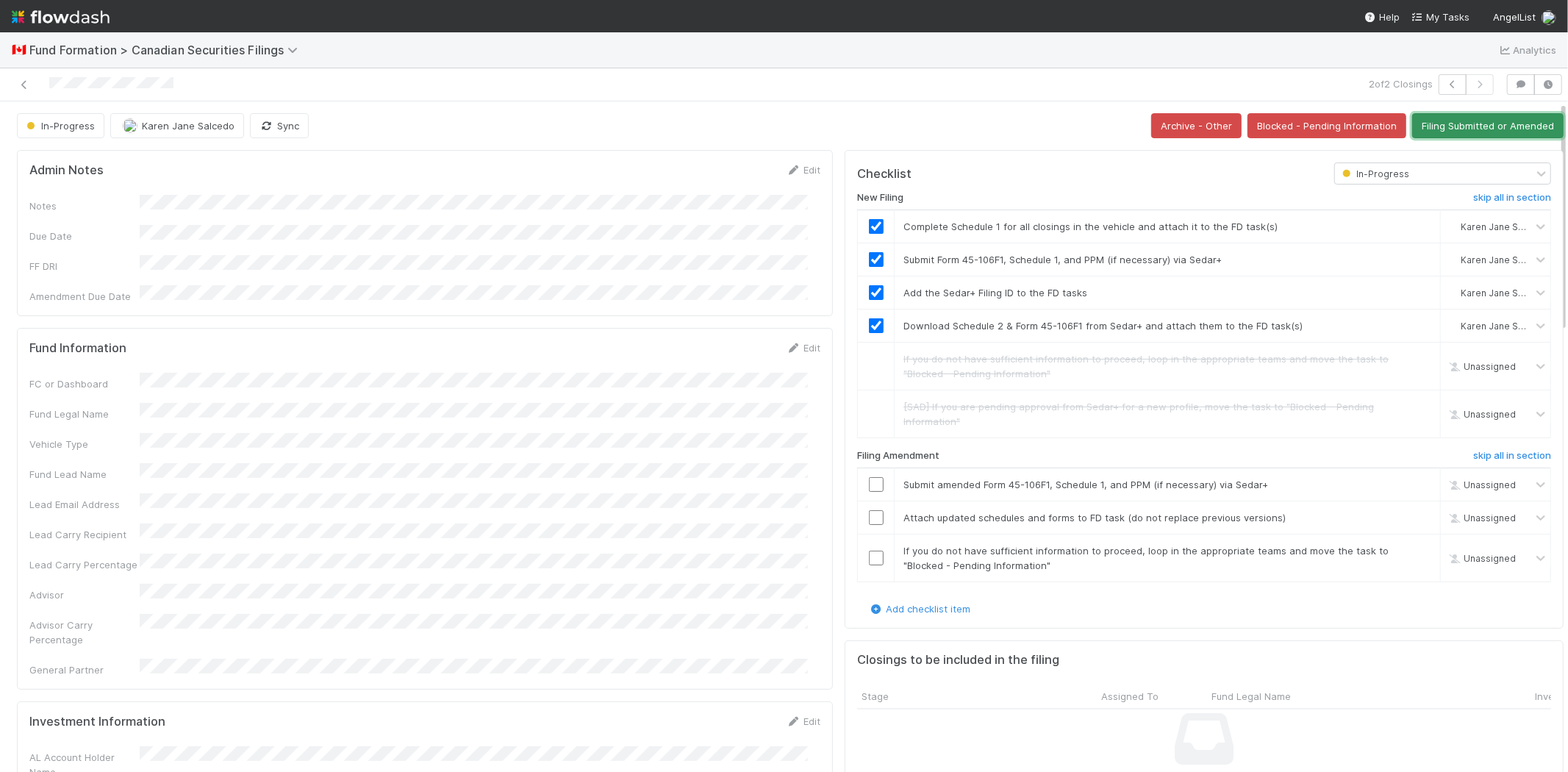 click on "Filing Submitted or Amended" at bounding box center (1488, 126) 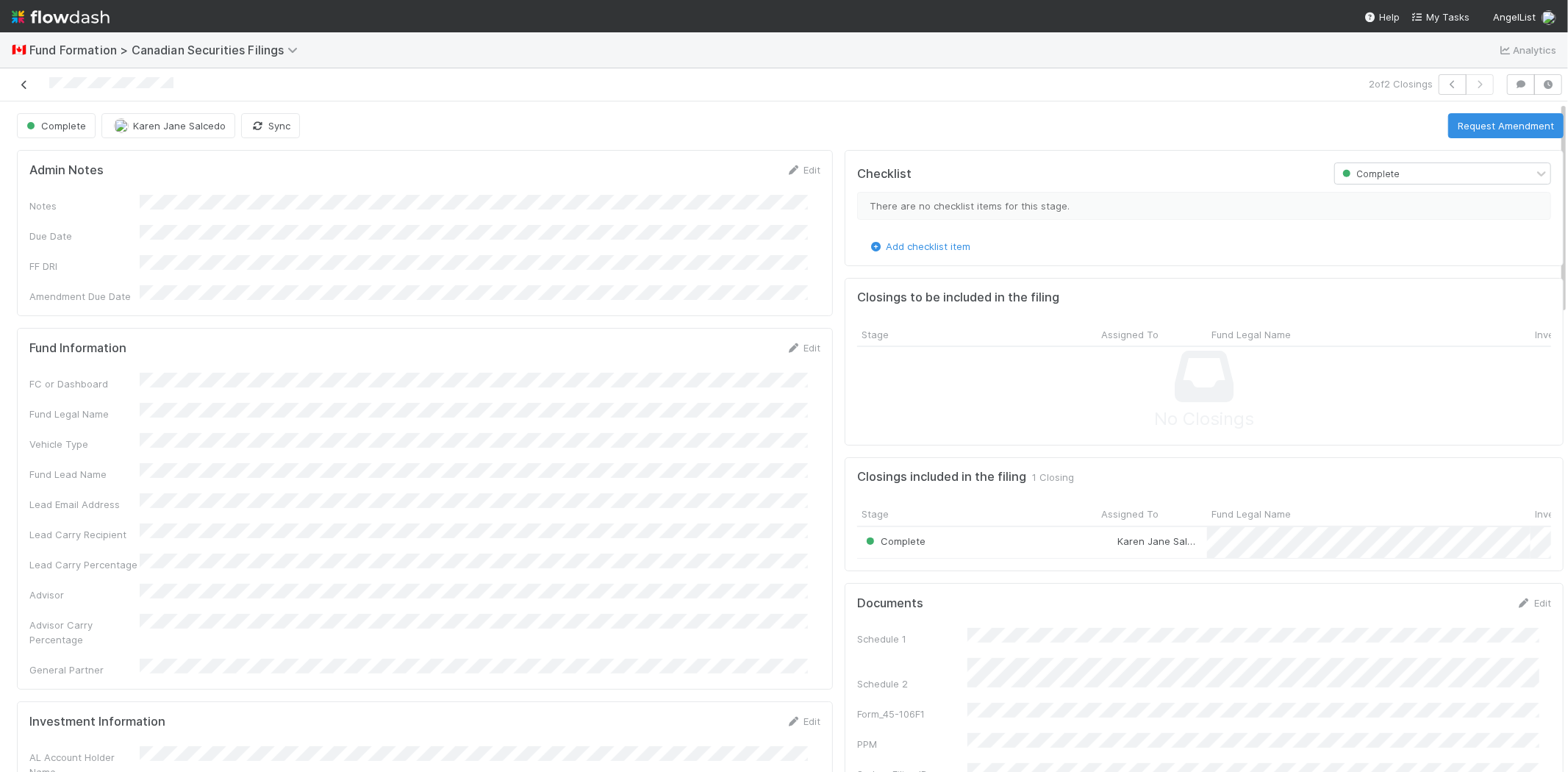 click at bounding box center (24, 85) 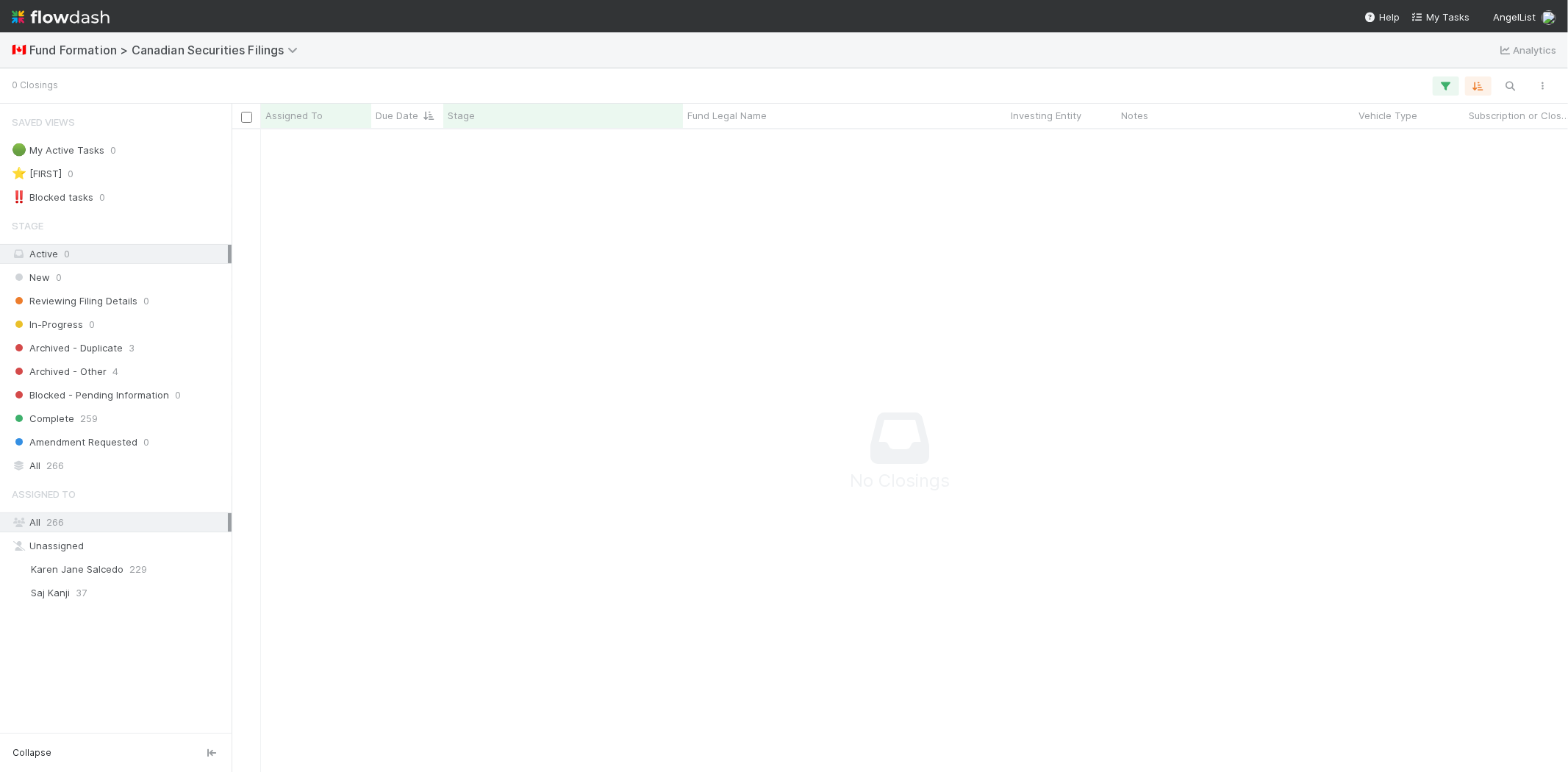 scroll, scrollTop: 618, scrollLeft: 1311, axis: both 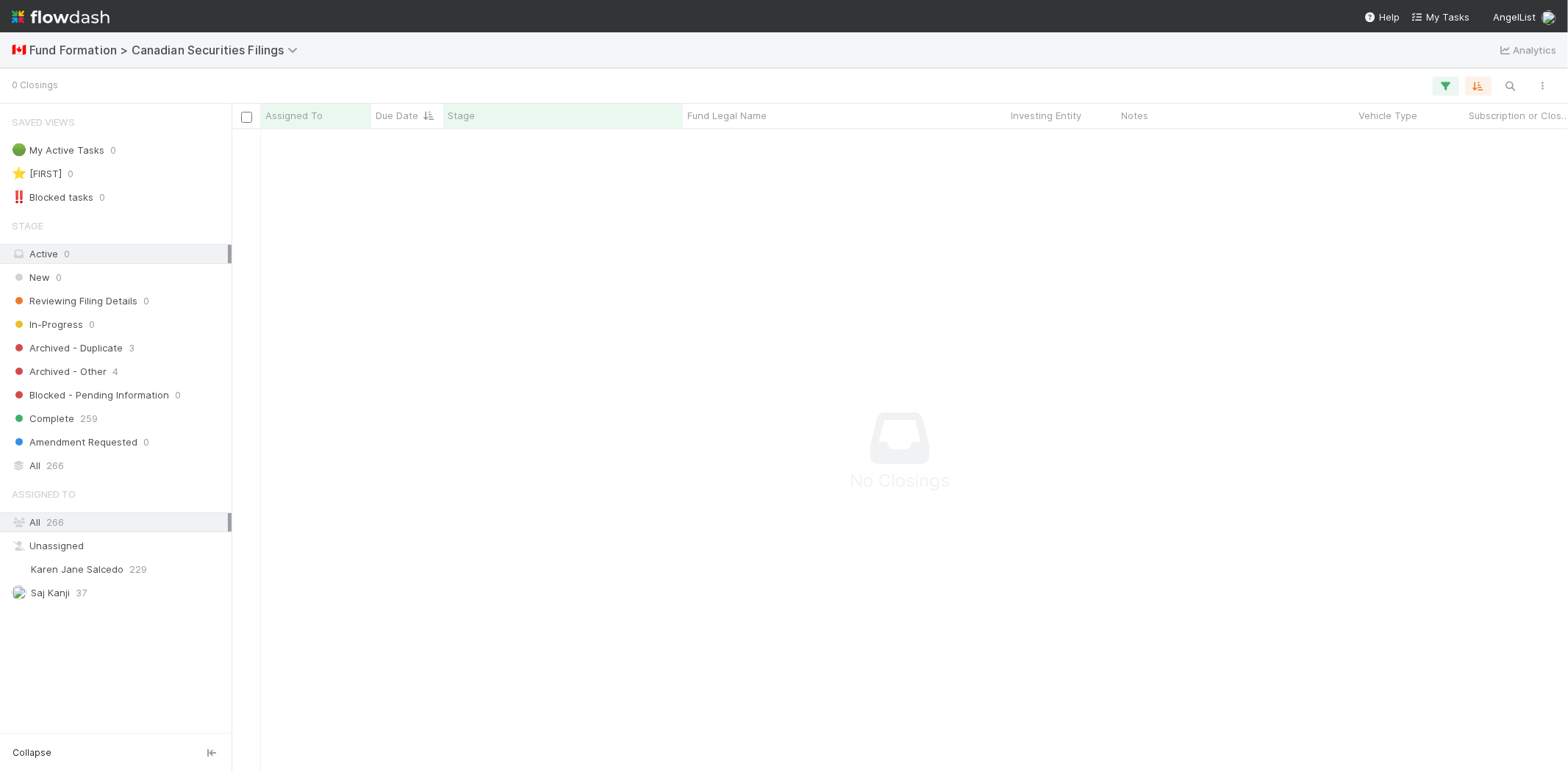 click at bounding box center [3151, 445] 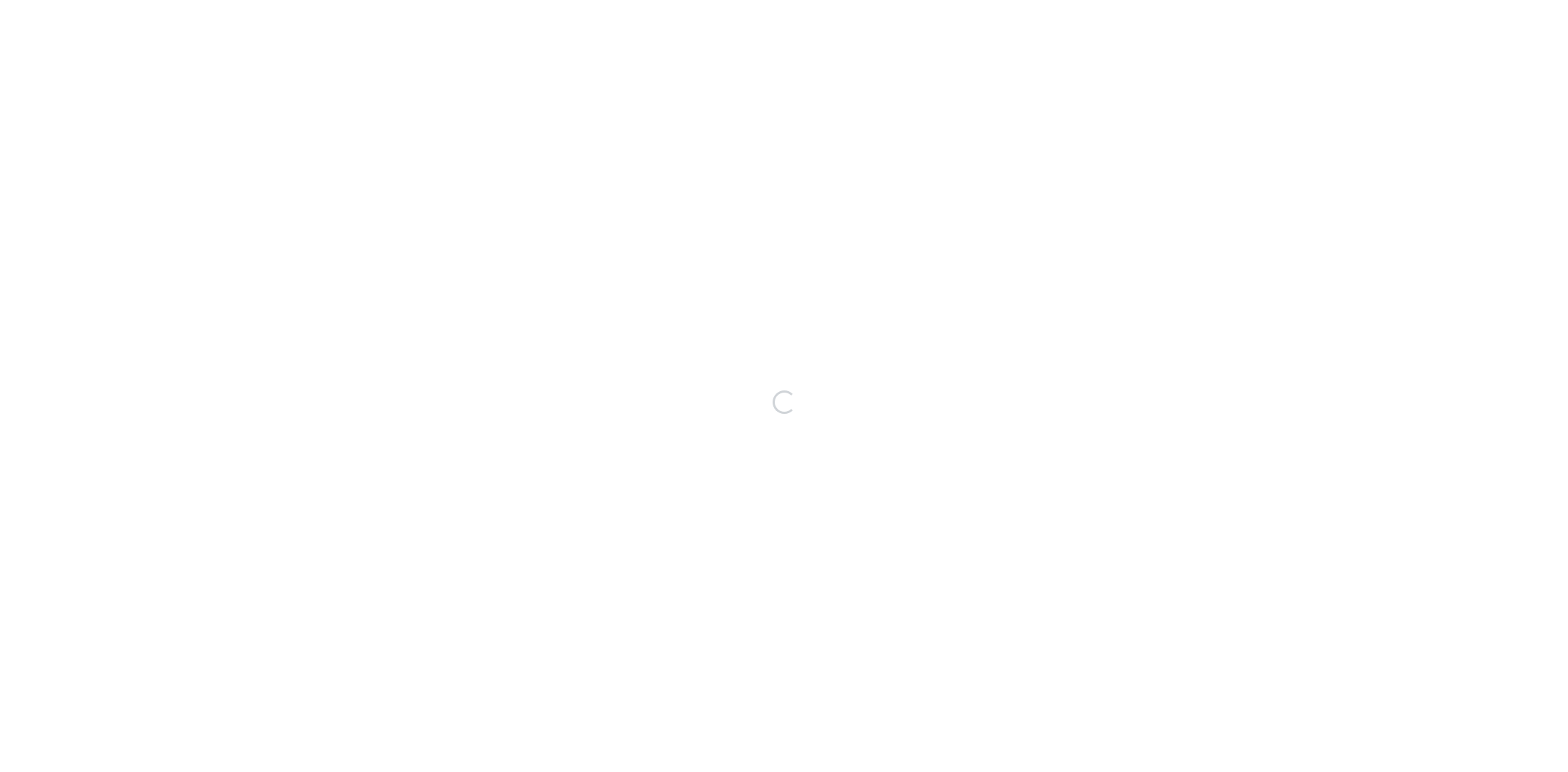 scroll, scrollTop: 0, scrollLeft: 0, axis: both 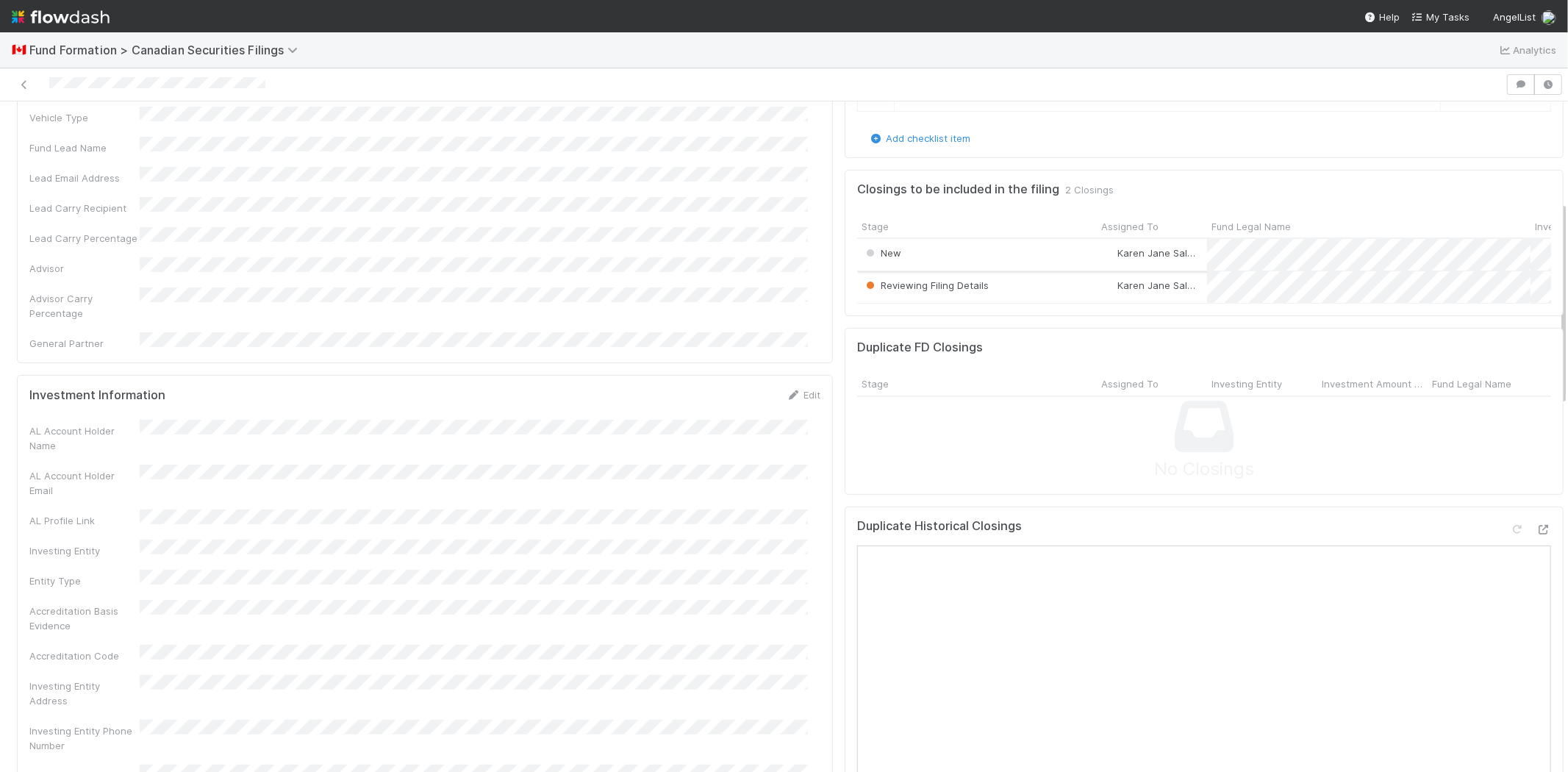 click on "New" at bounding box center (977, 254) 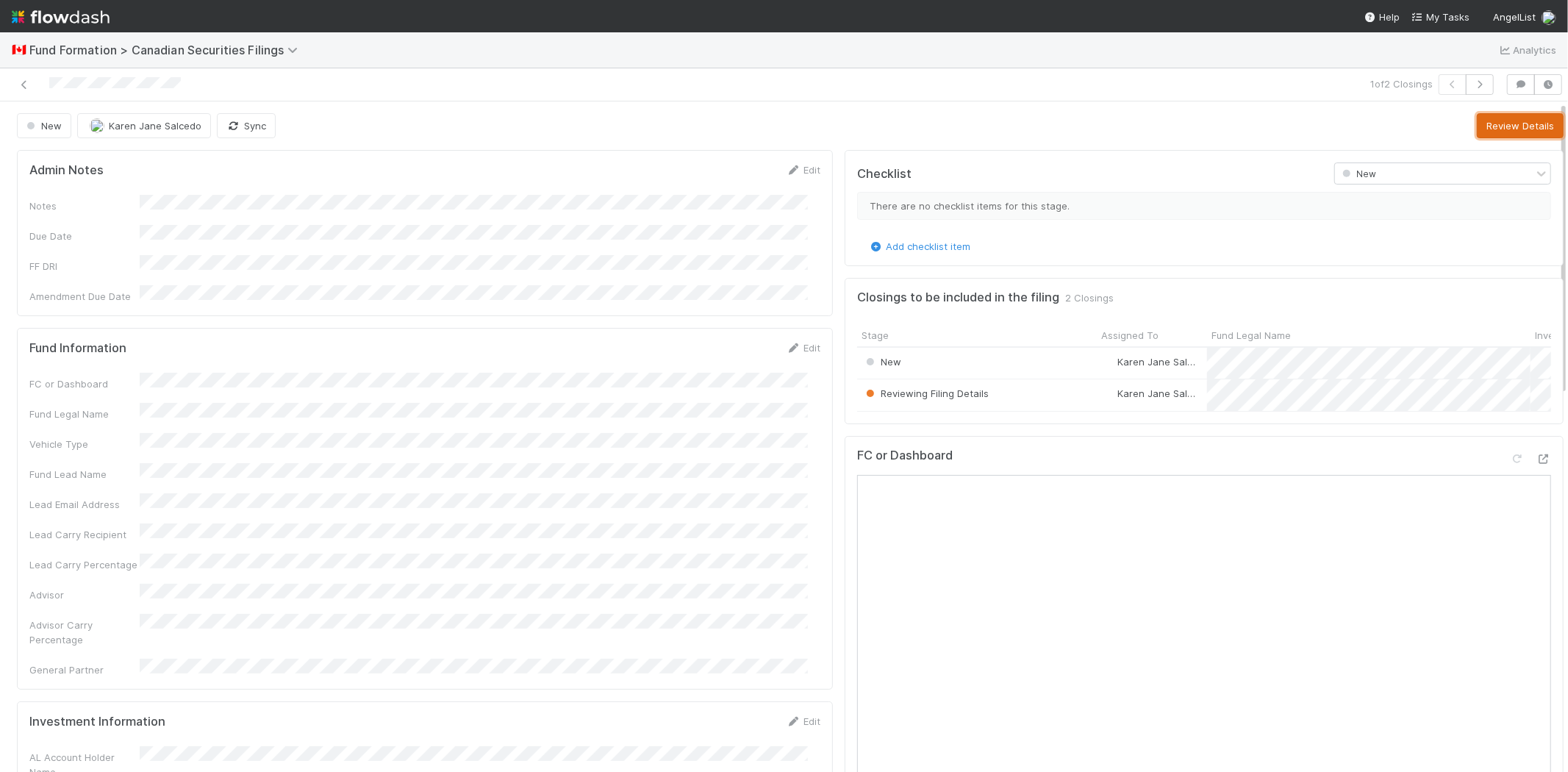 click on "Review Details" at bounding box center [1520, 126] 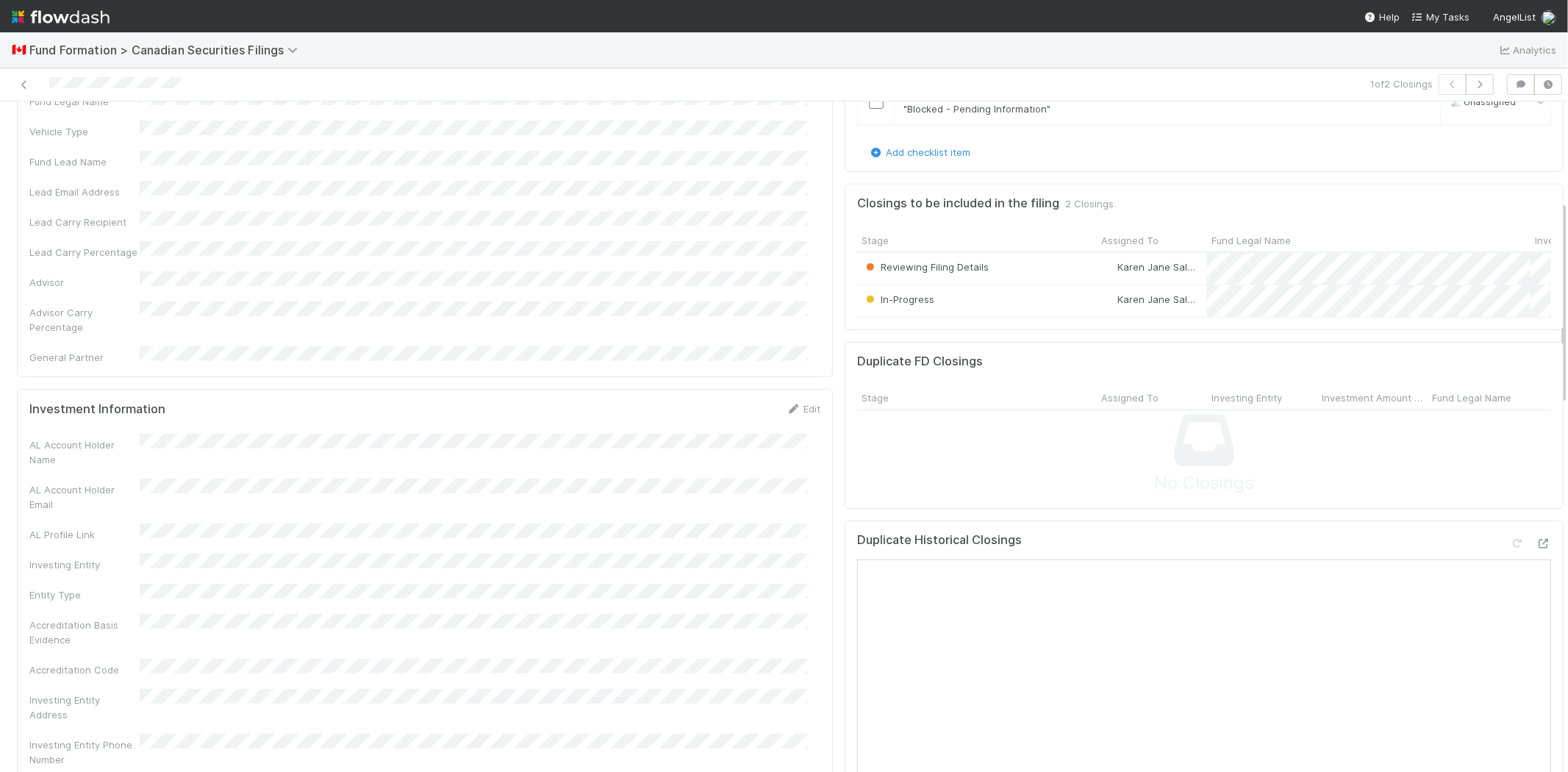 scroll, scrollTop: 326, scrollLeft: 0, axis: vertical 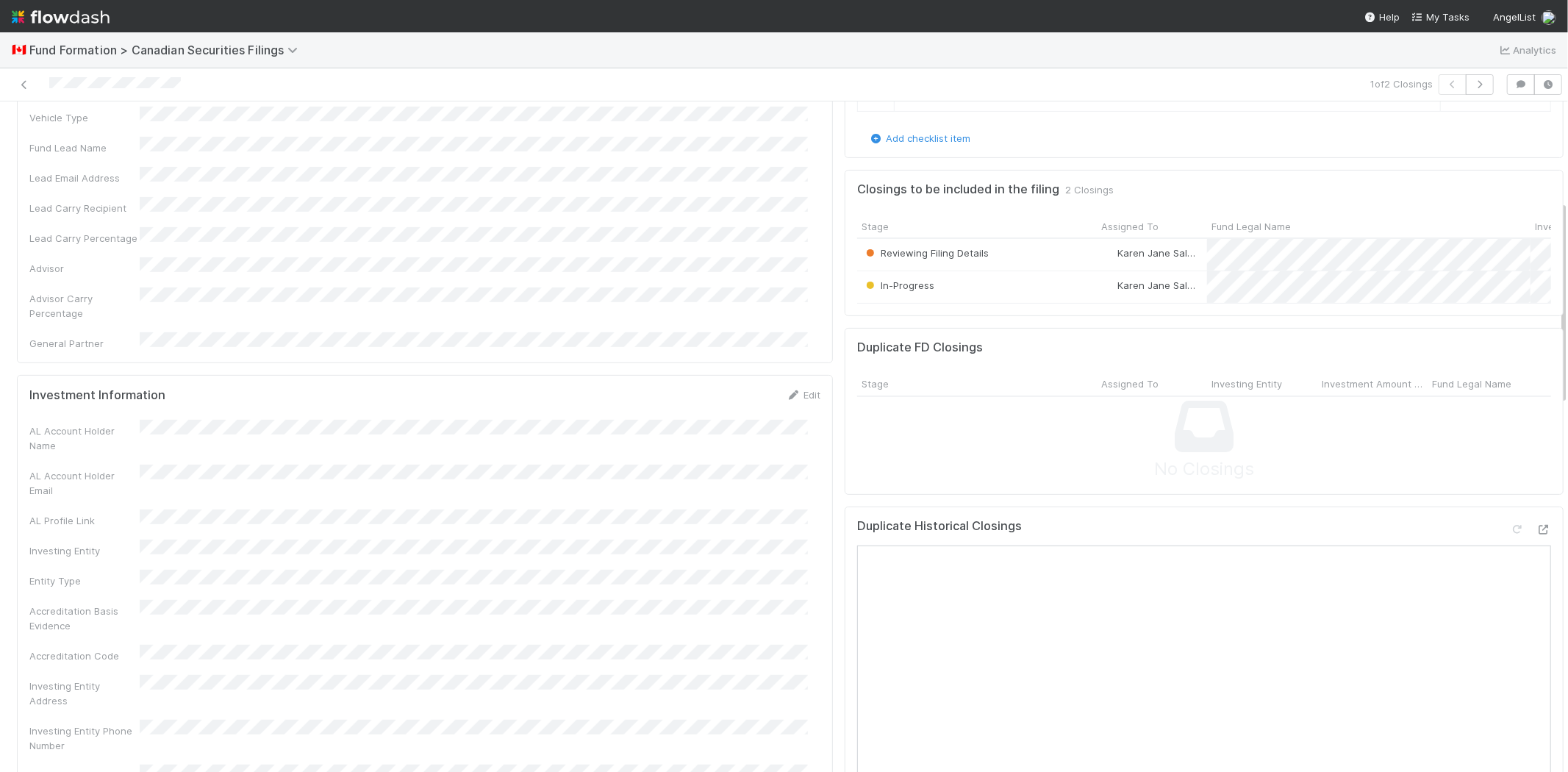 click on "Investing Entity" at bounding box center (425, 548) 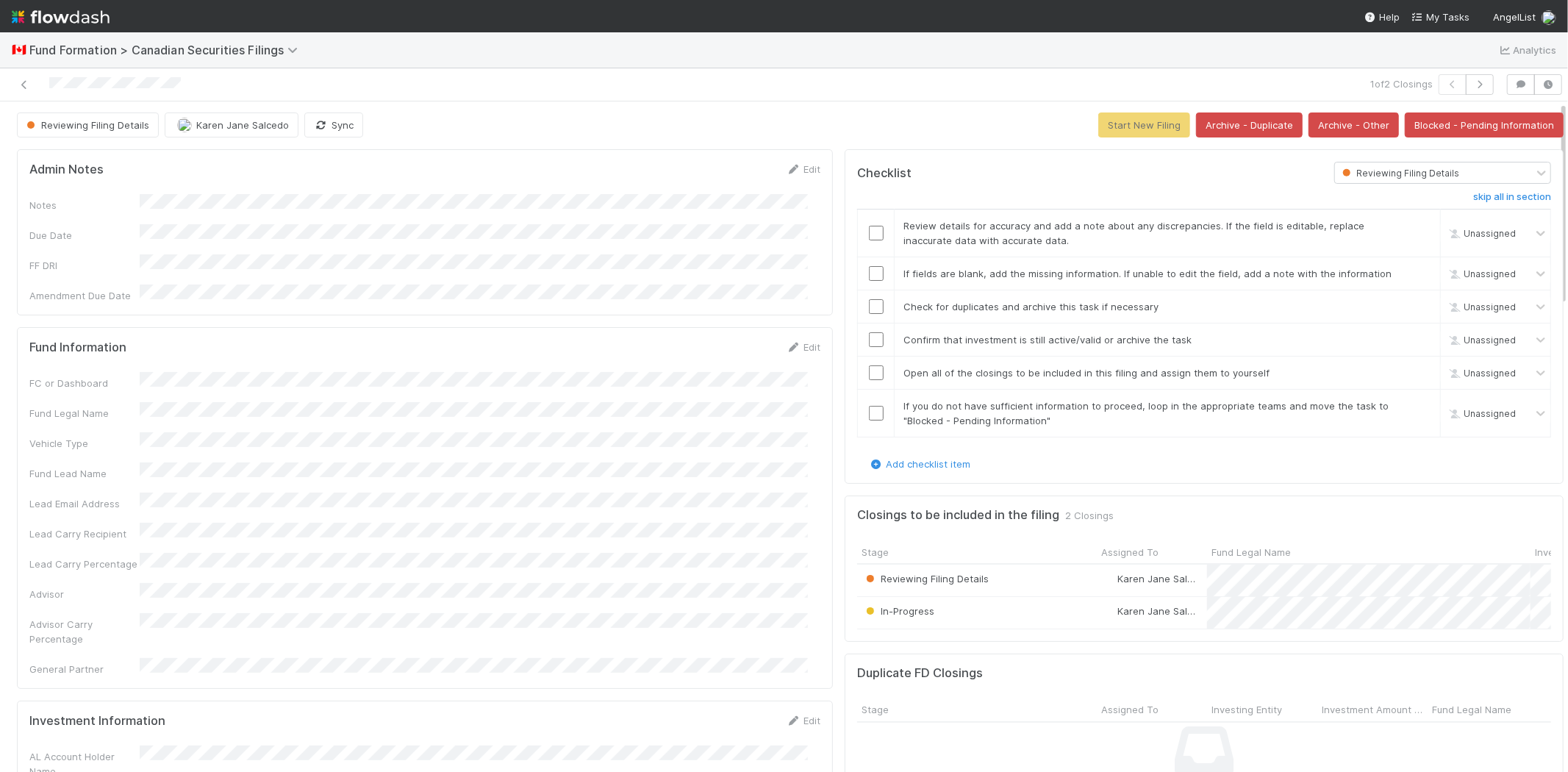 scroll, scrollTop: 0, scrollLeft: 0, axis: both 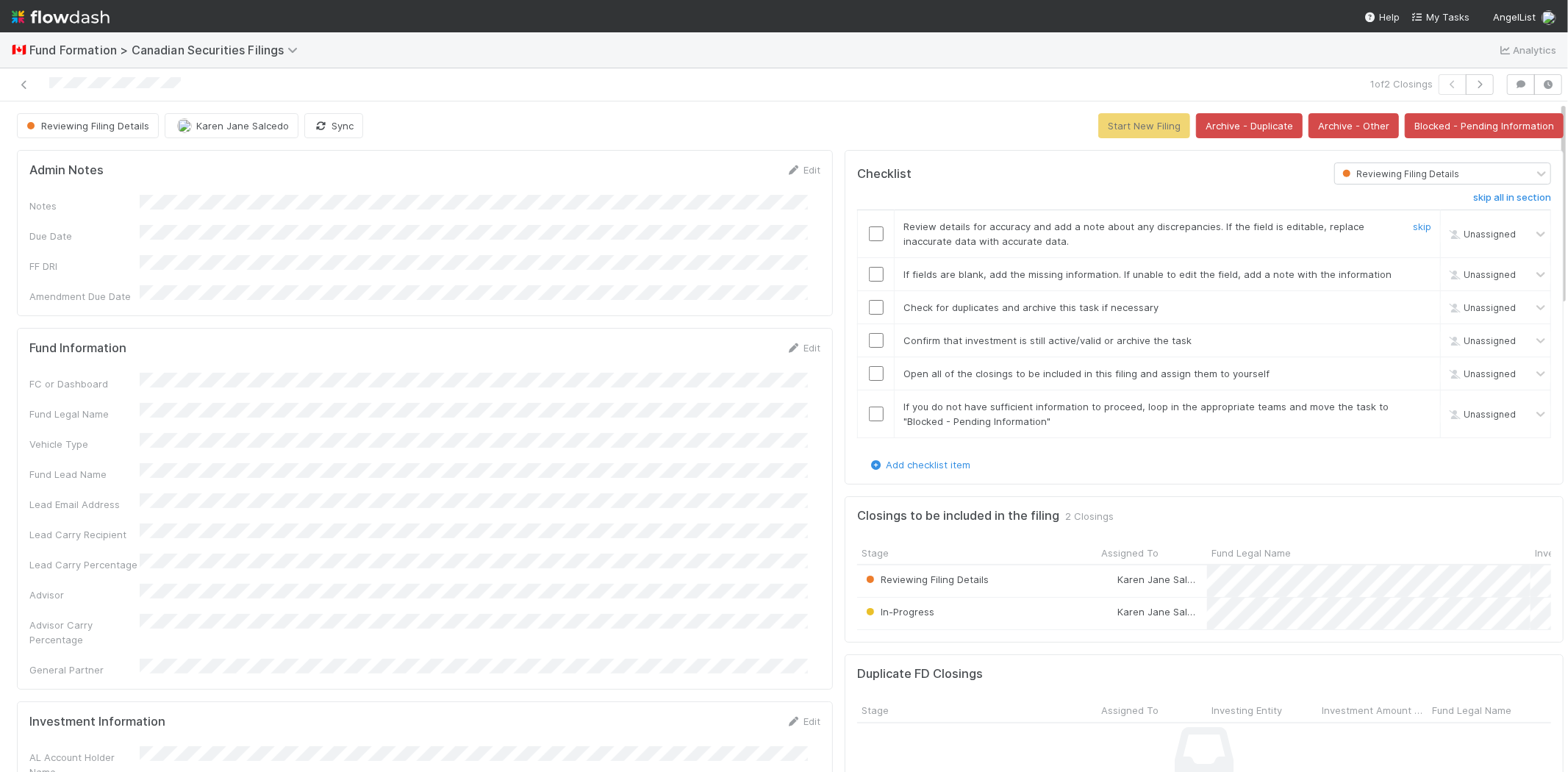 click at bounding box center (876, 234) 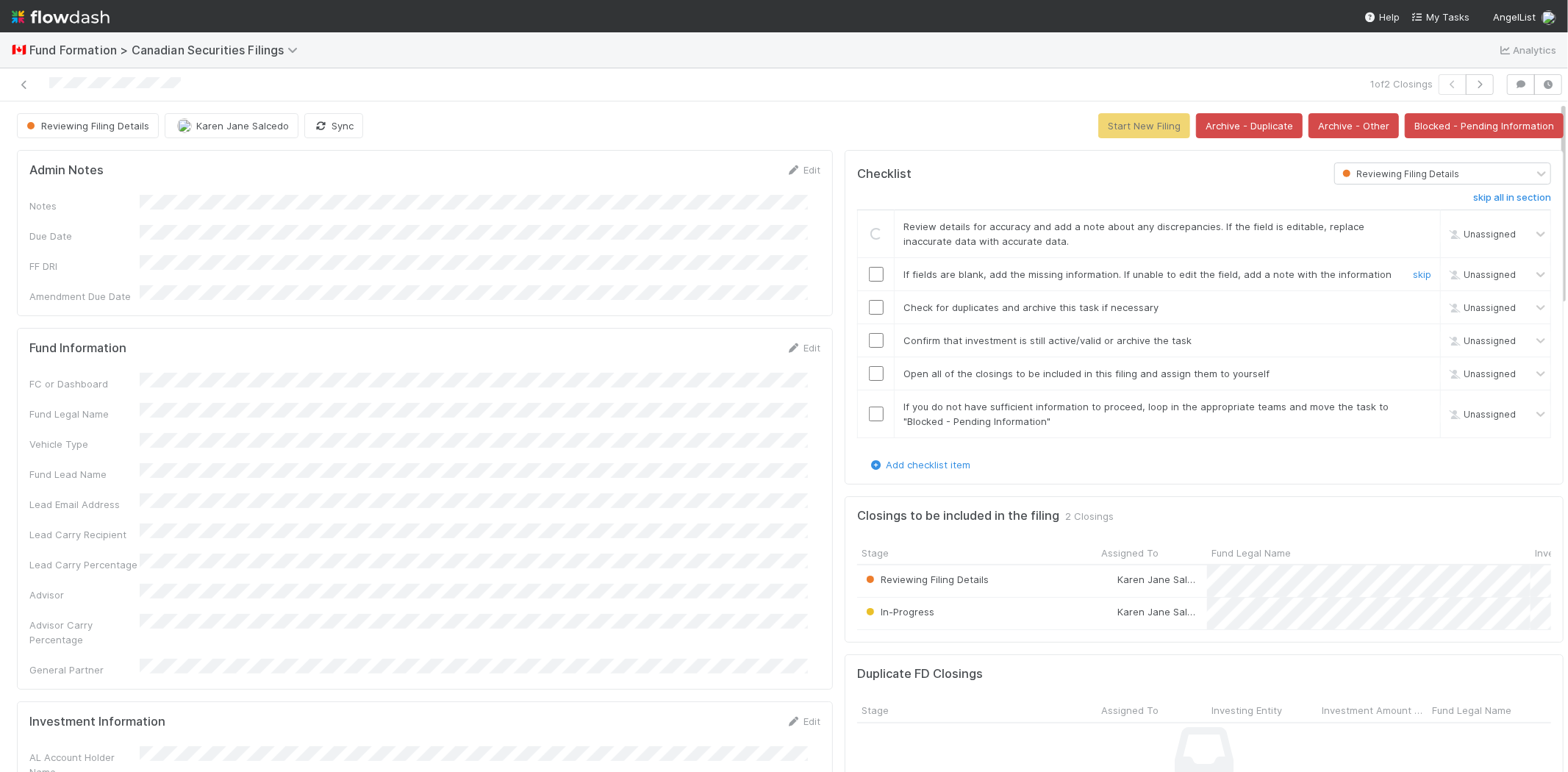 click at bounding box center (876, 274) 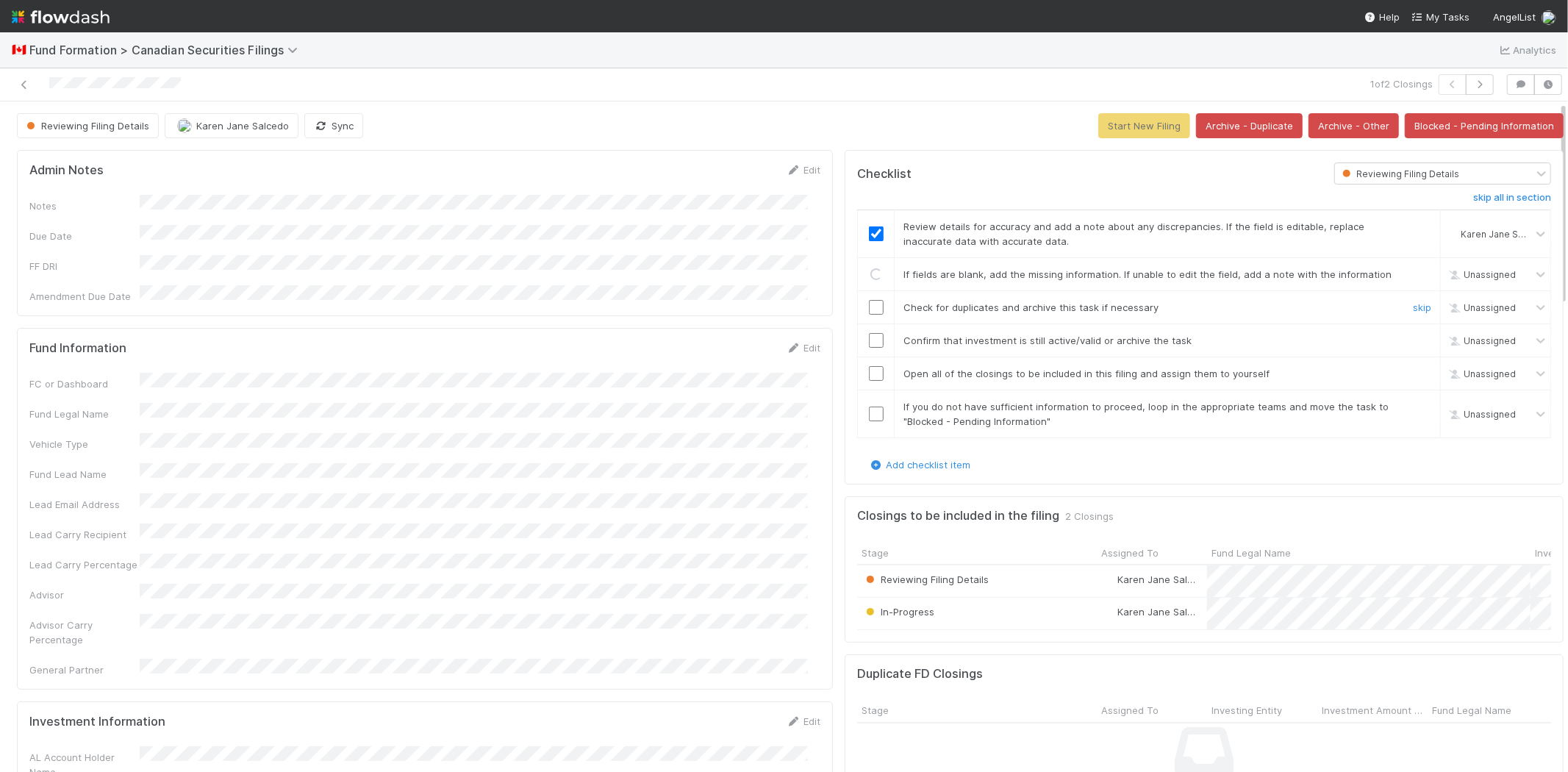 click at bounding box center [876, 307] 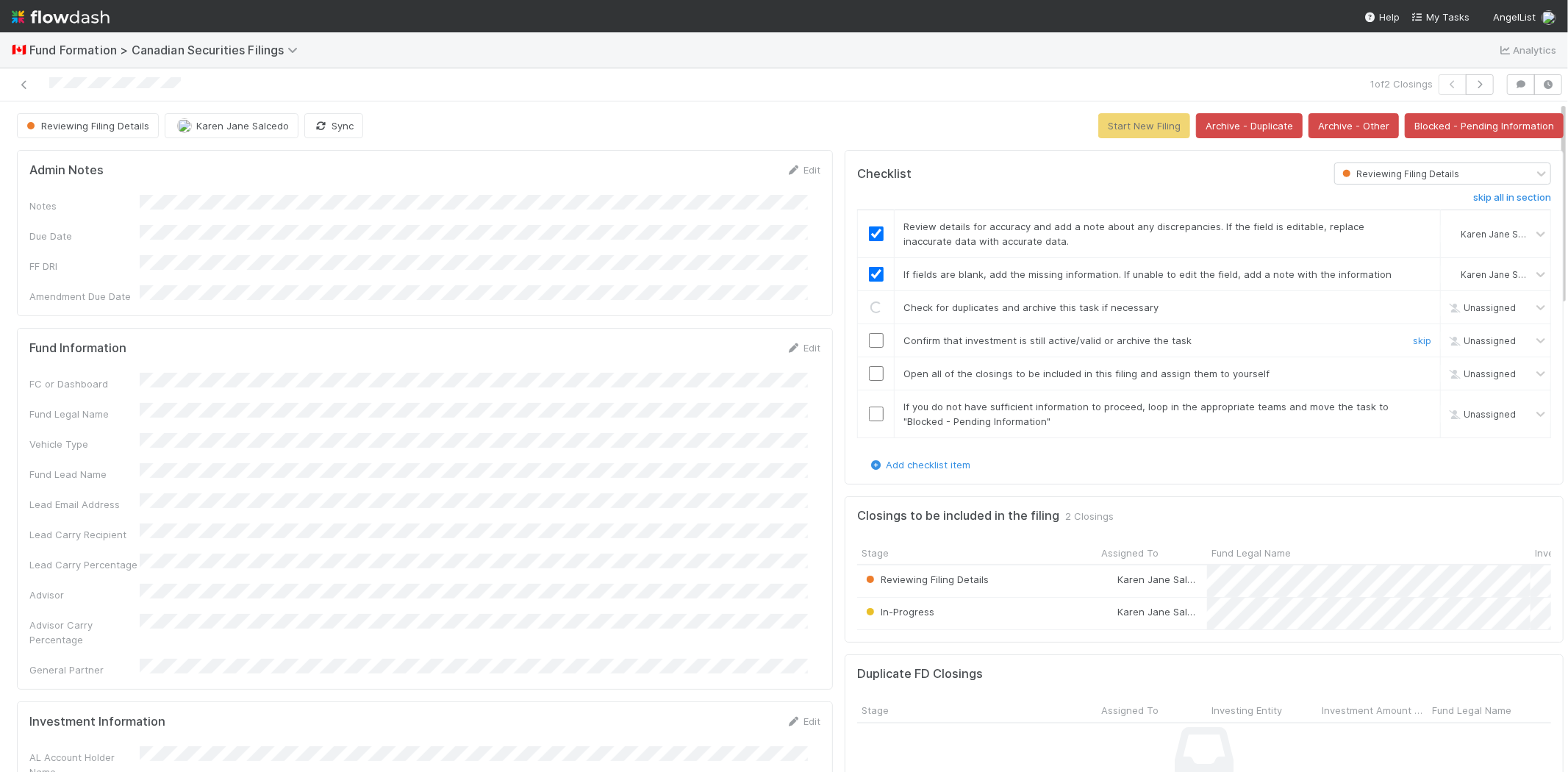 click at bounding box center (876, 340) 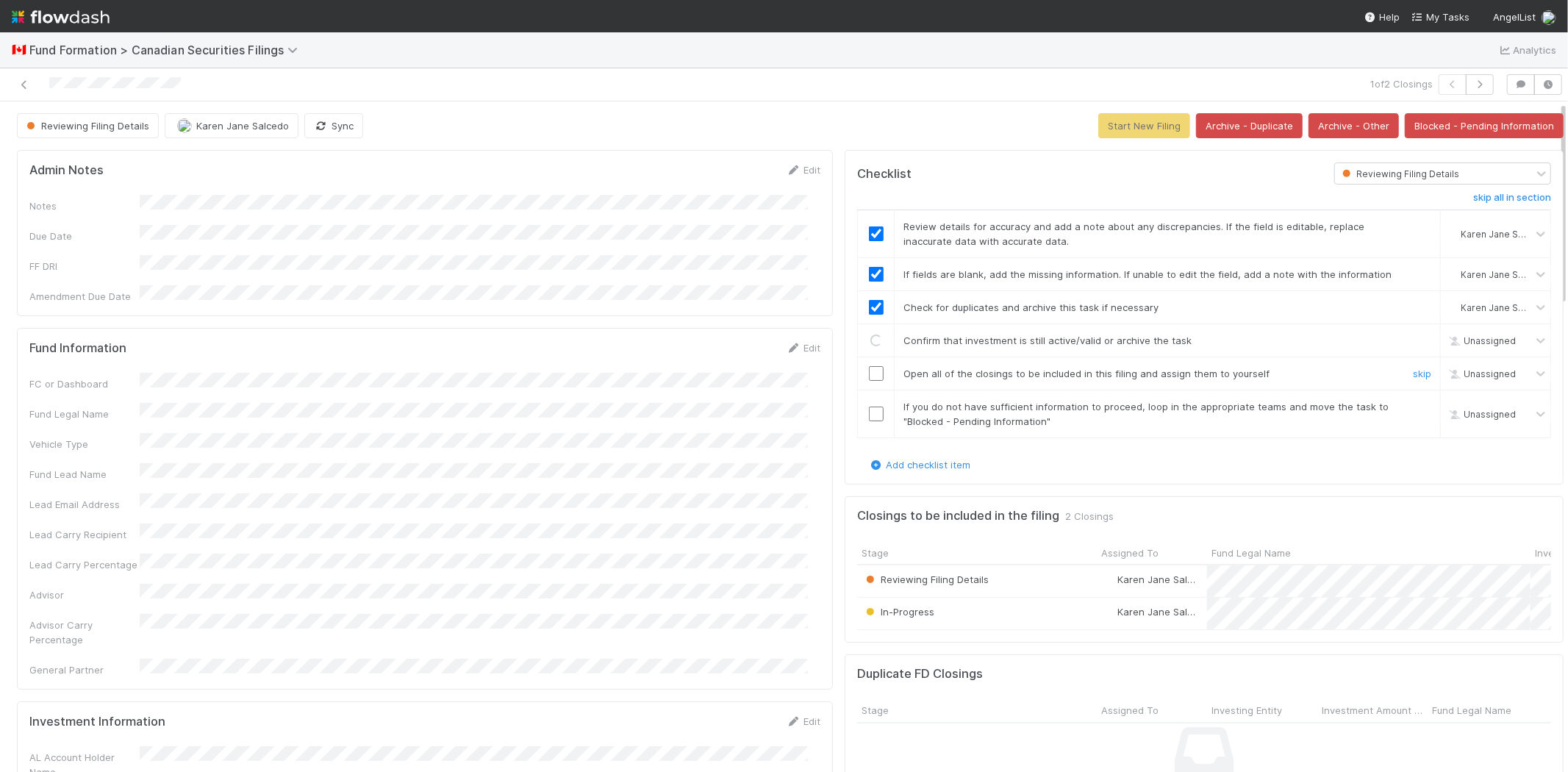 click at bounding box center [876, 374] 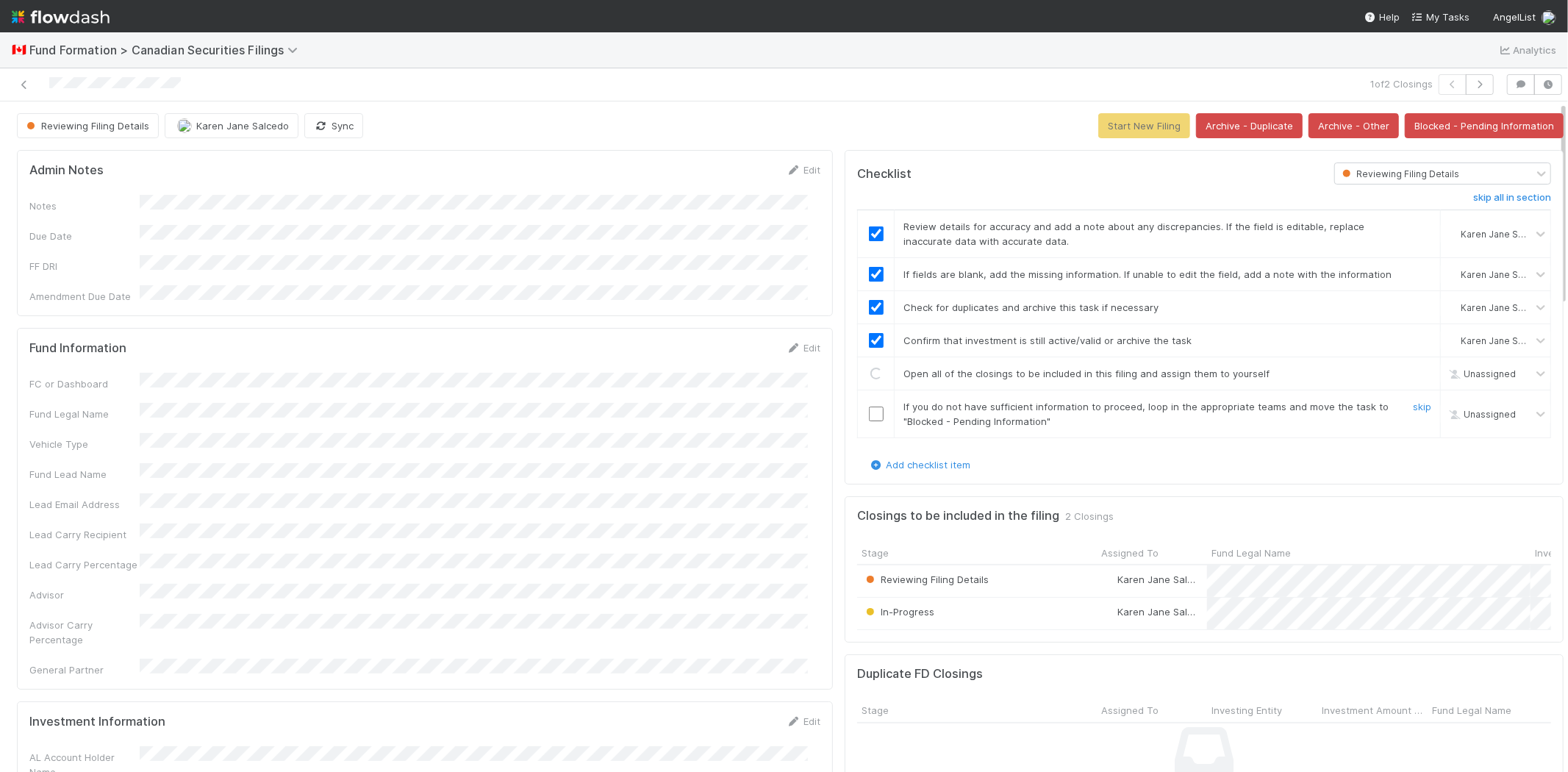 click at bounding box center (876, 414) 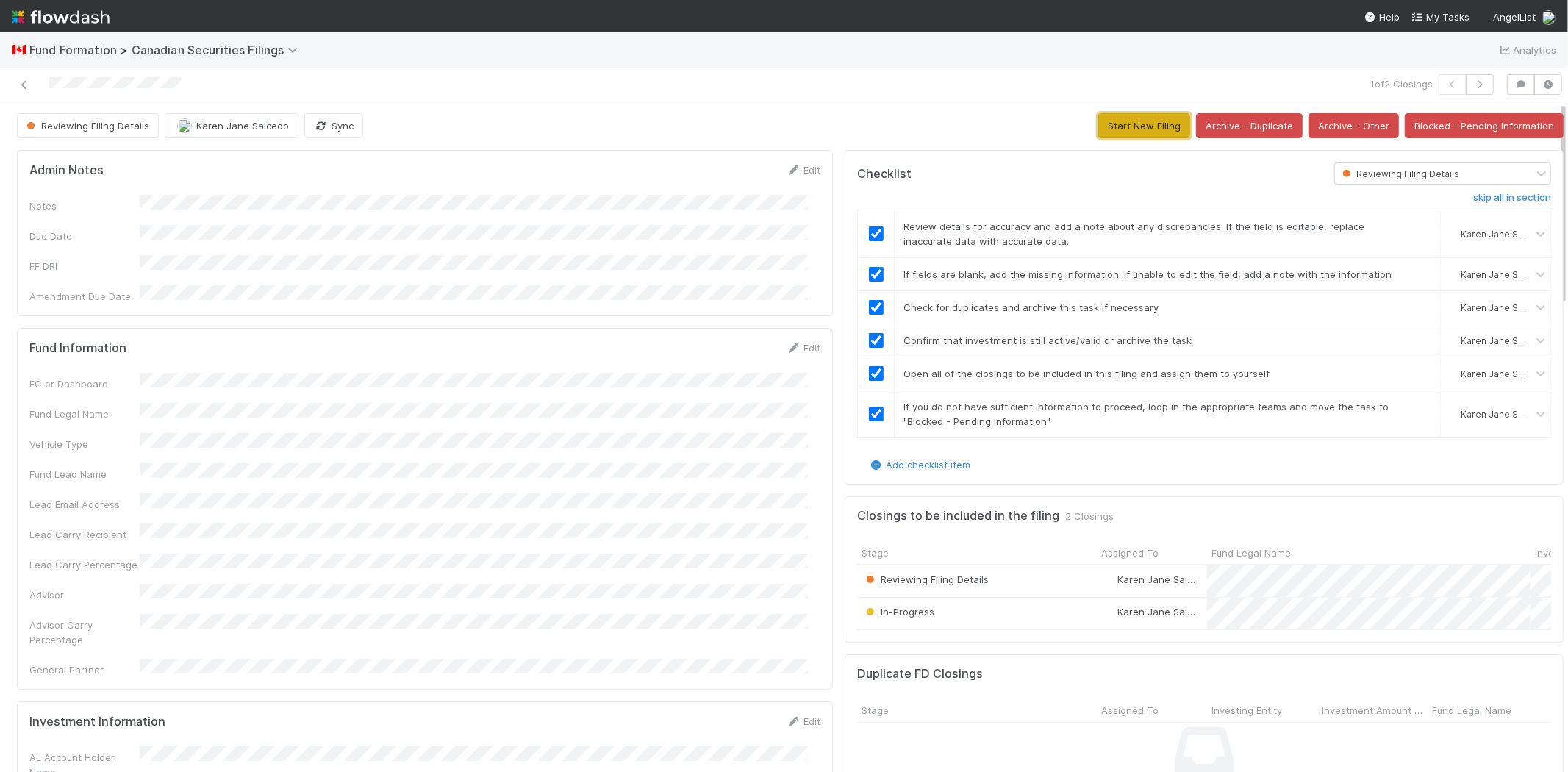 click on "Start New Filing" at bounding box center [1144, 126] 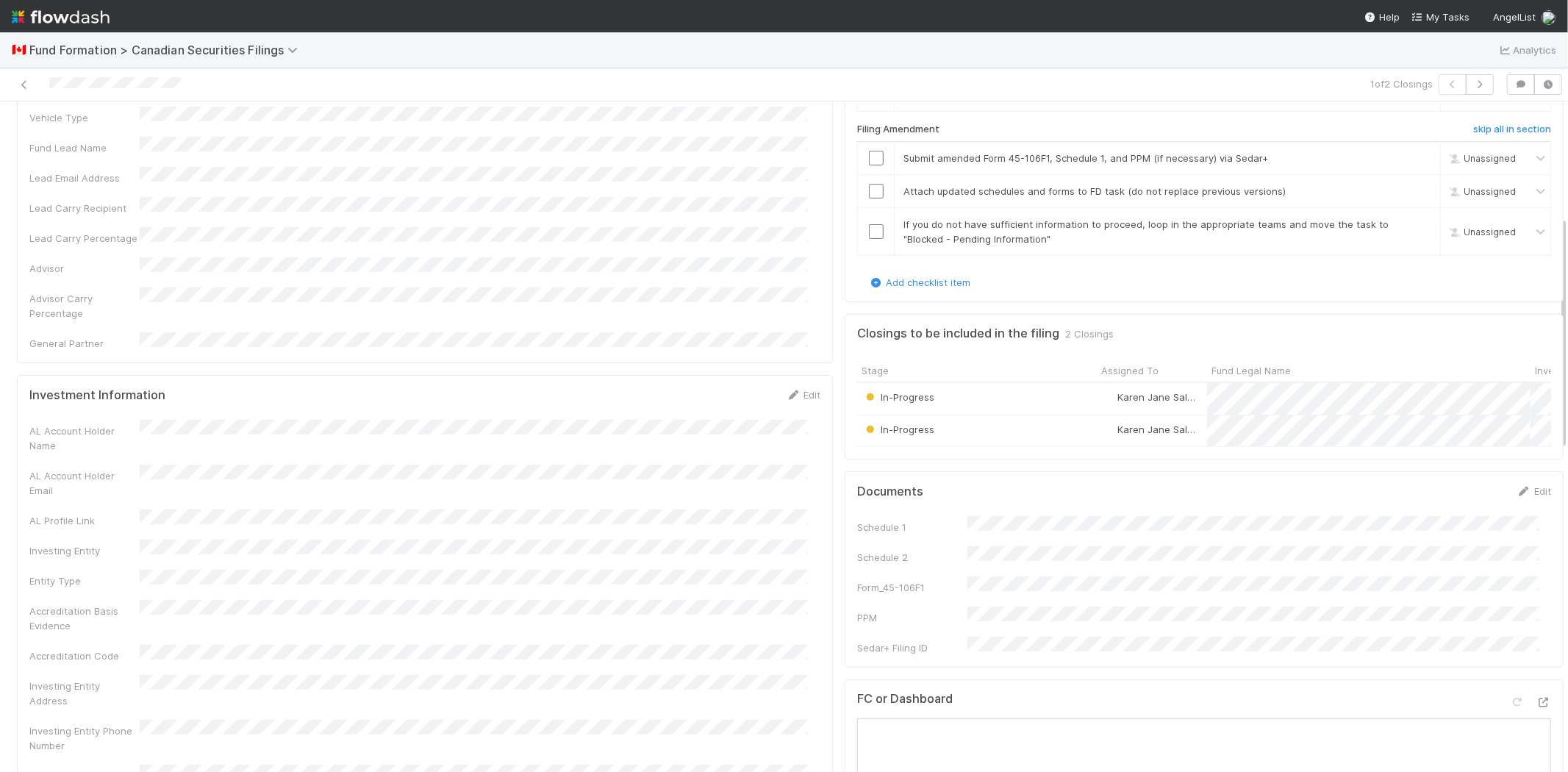 scroll, scrollTop: 571, scrollLeft: 0, axis: vertical 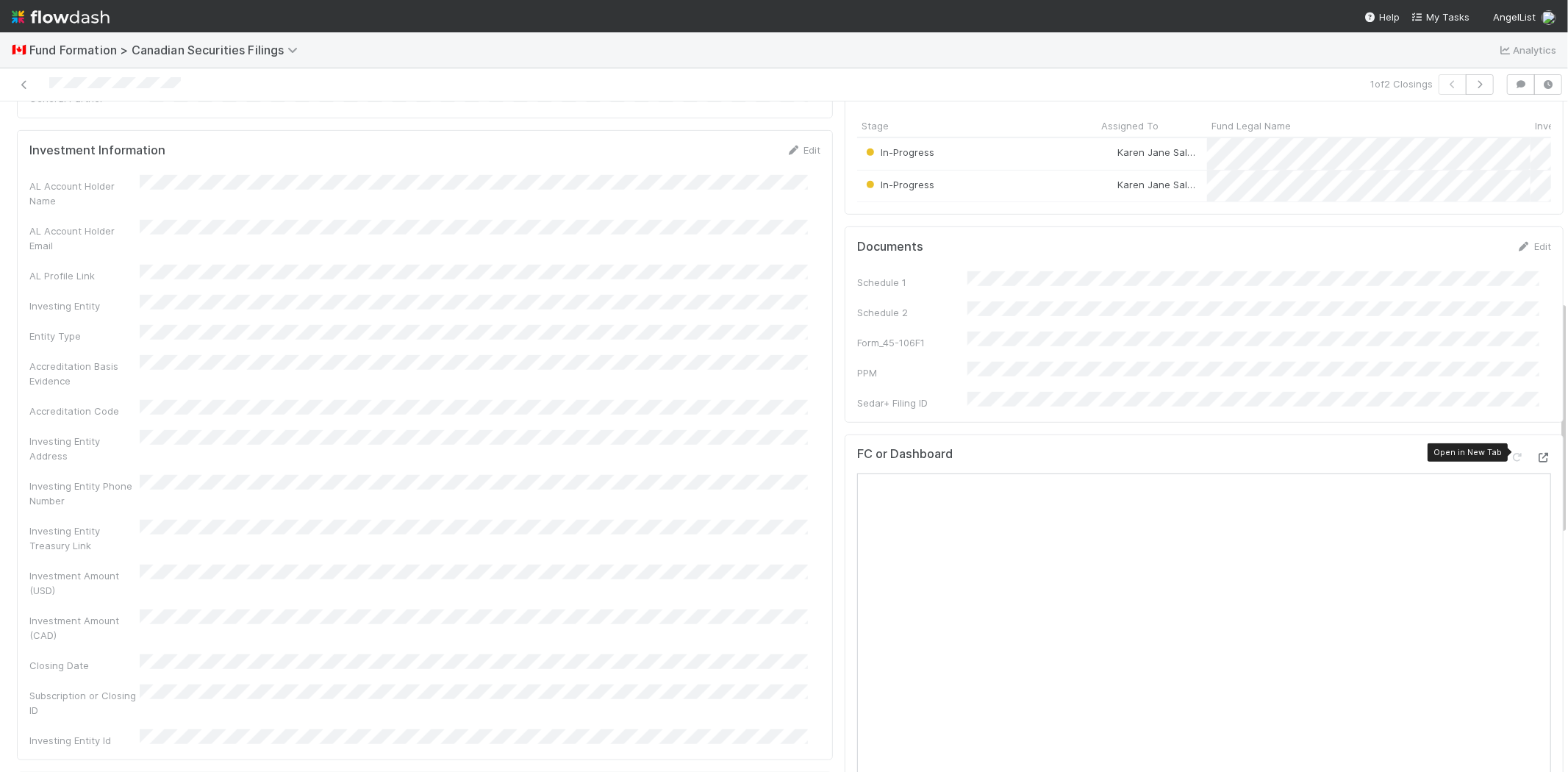 click at bounding box center [1544, 457] 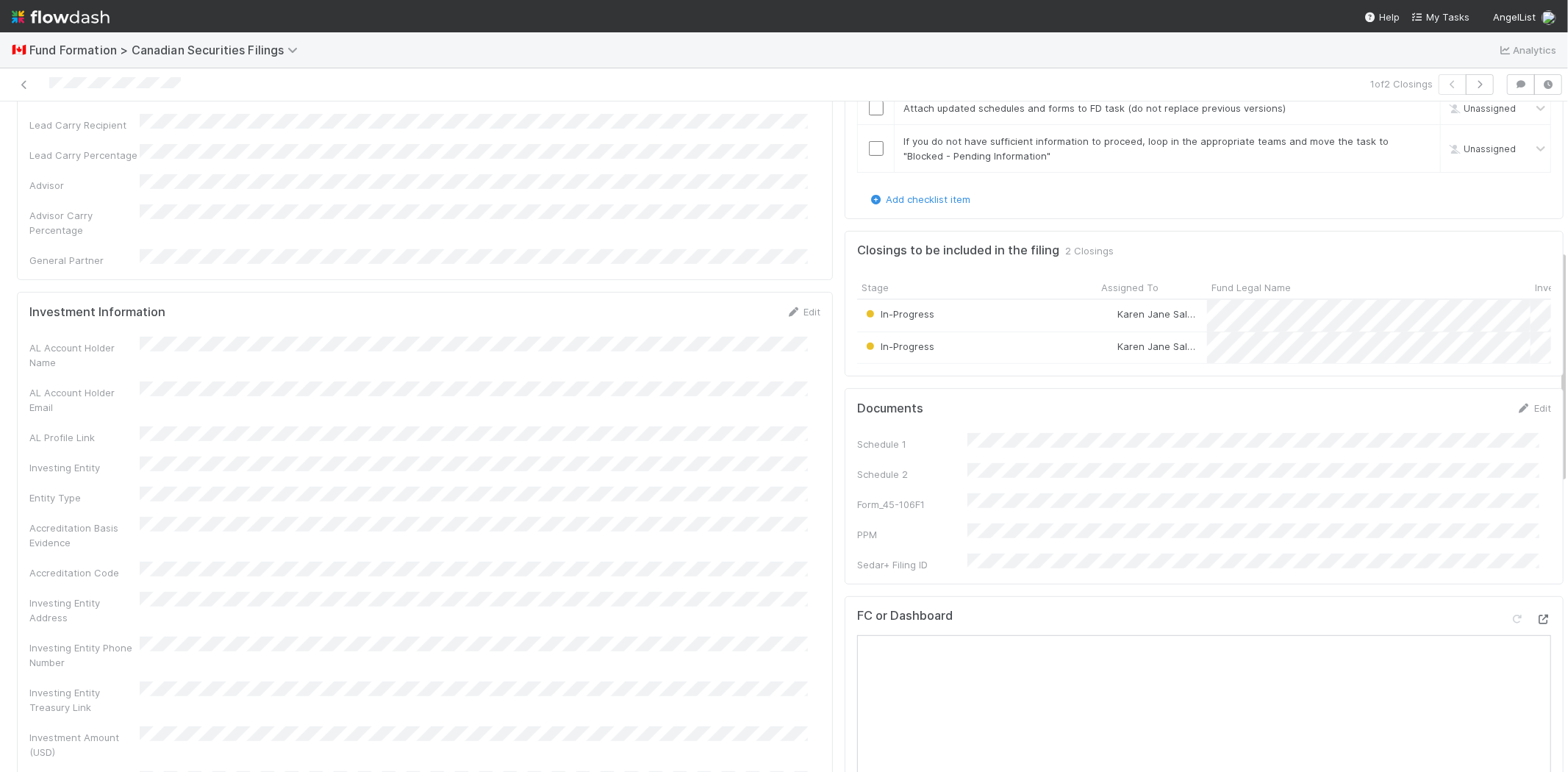 scroll, scrollTop: 408, scrollLeft: 0, axis: vertical 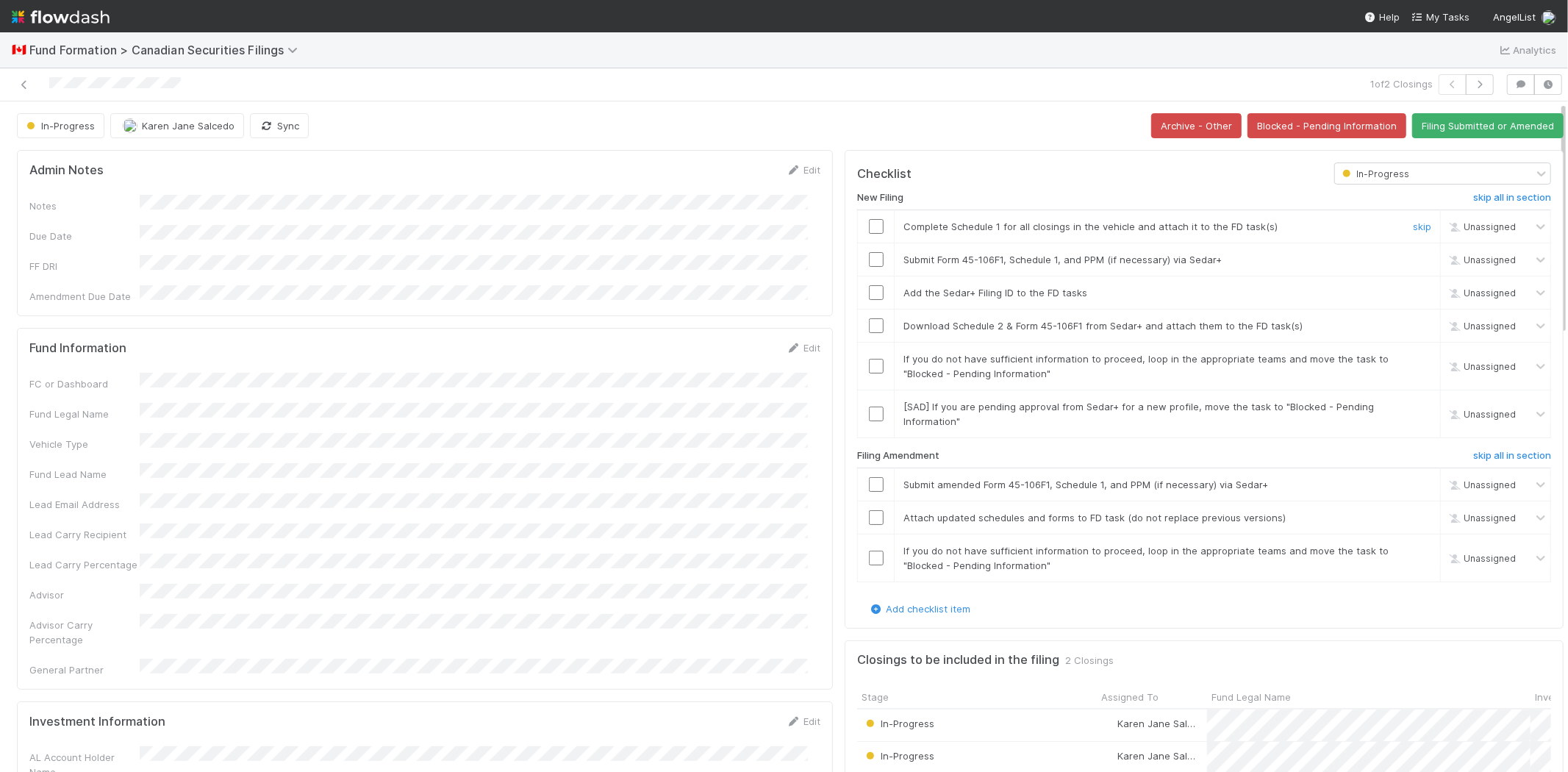 click at bounding box center [876, 226] 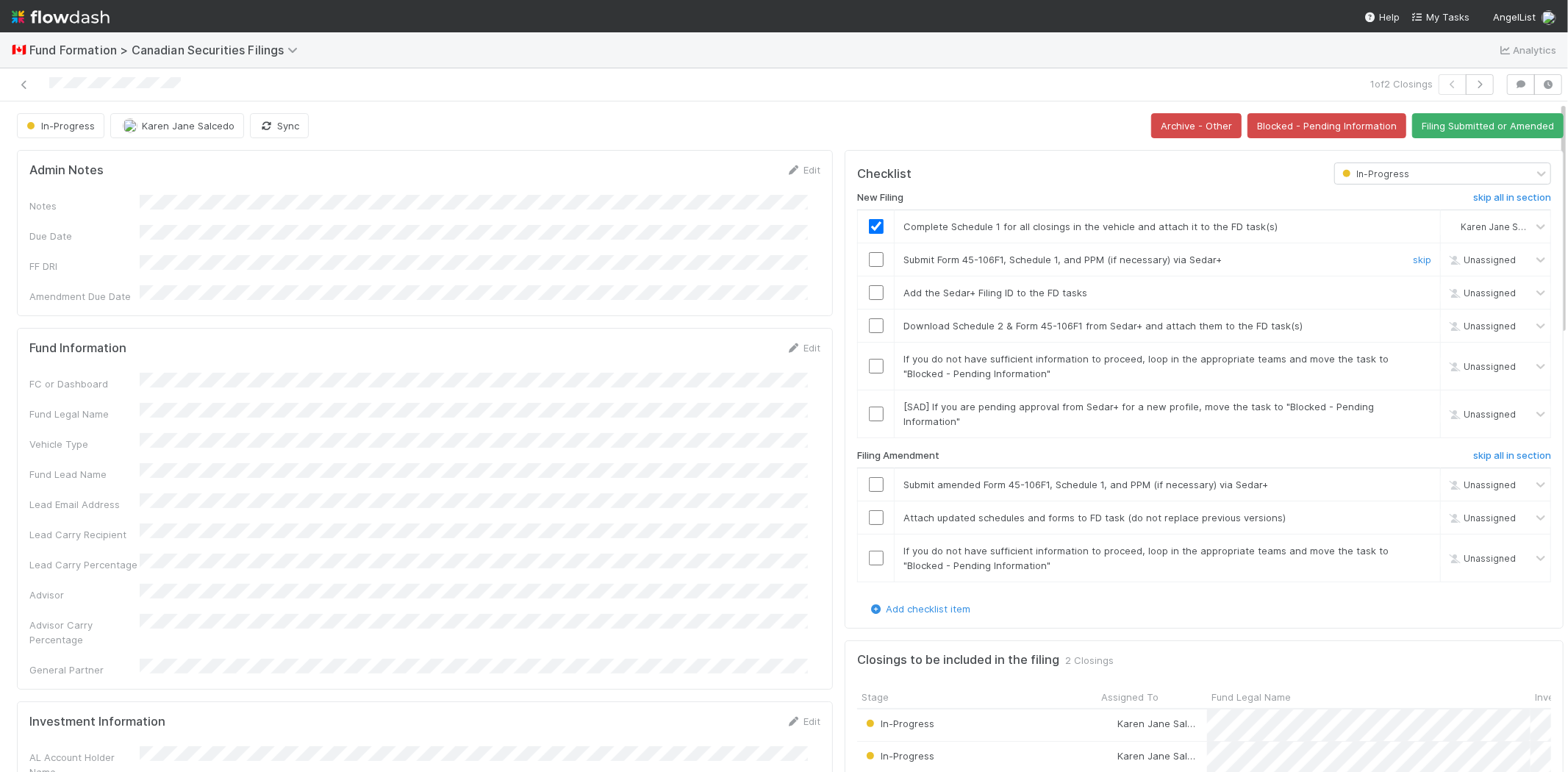 click at bounding box center (876, 260) 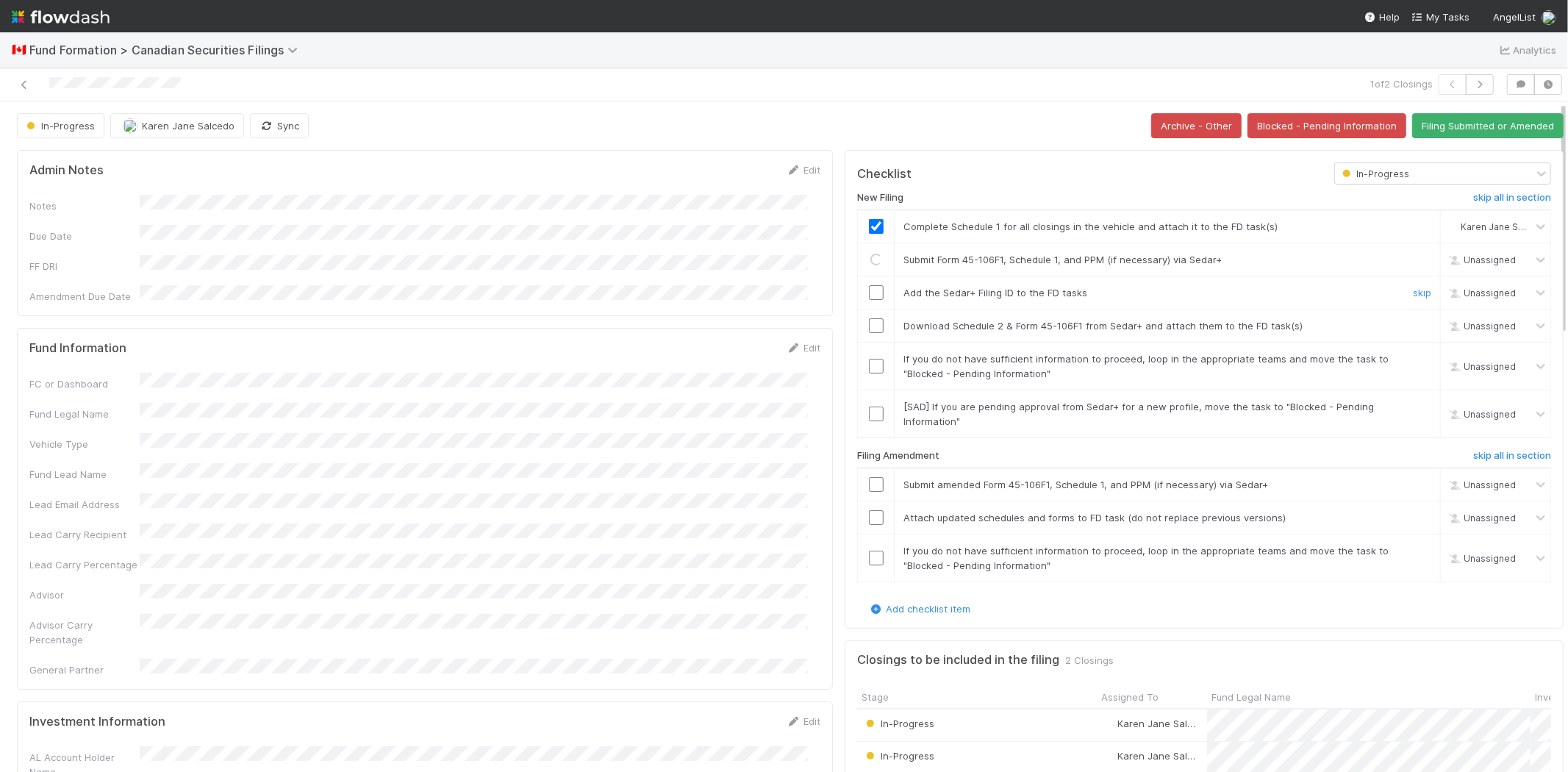 drag, startPoint x: 860, startPoint y: 283, endPoint x: 864, endPoint y: 291, distance: 8.944272 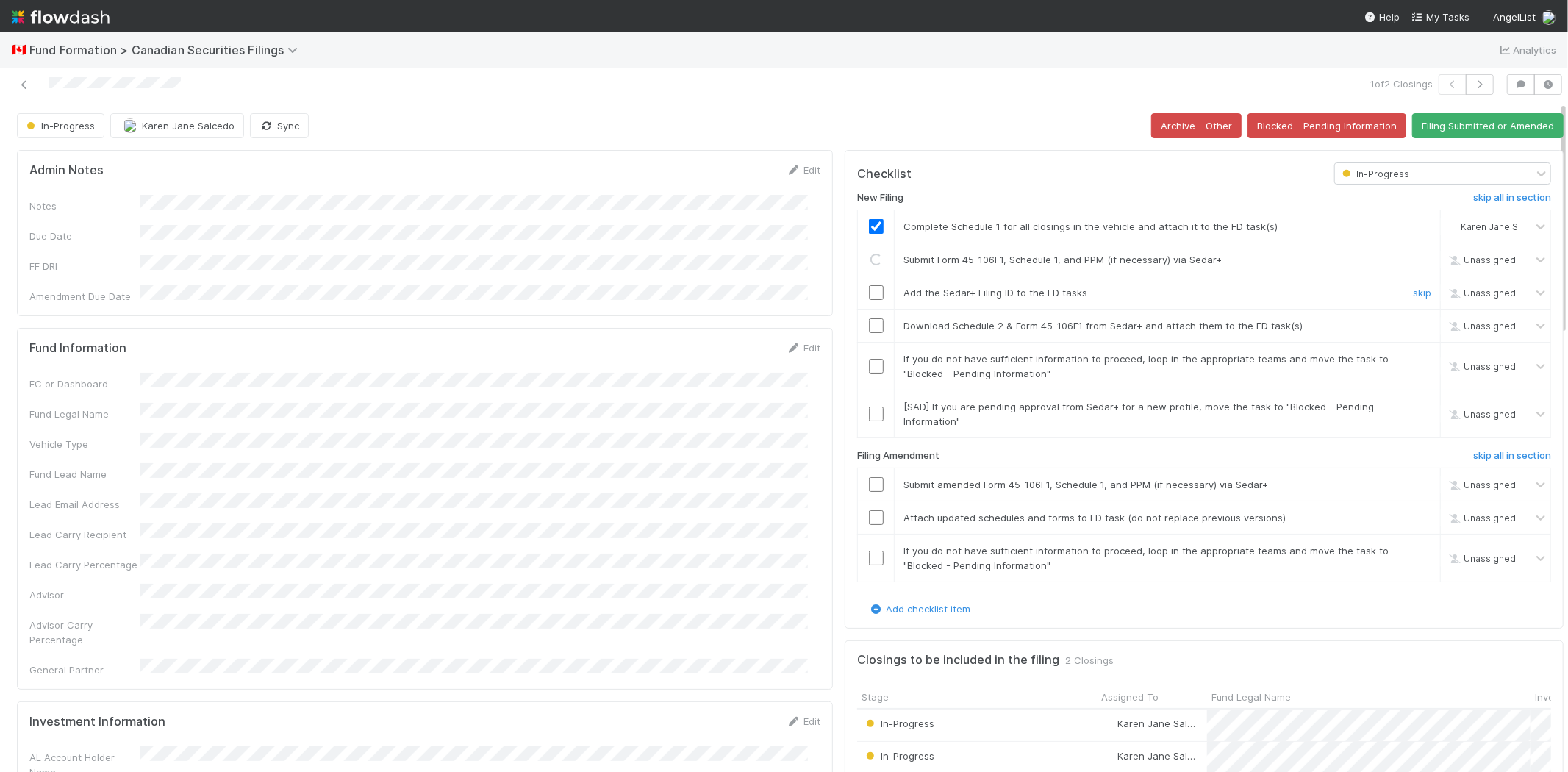 click at bounding box center [876, 293] 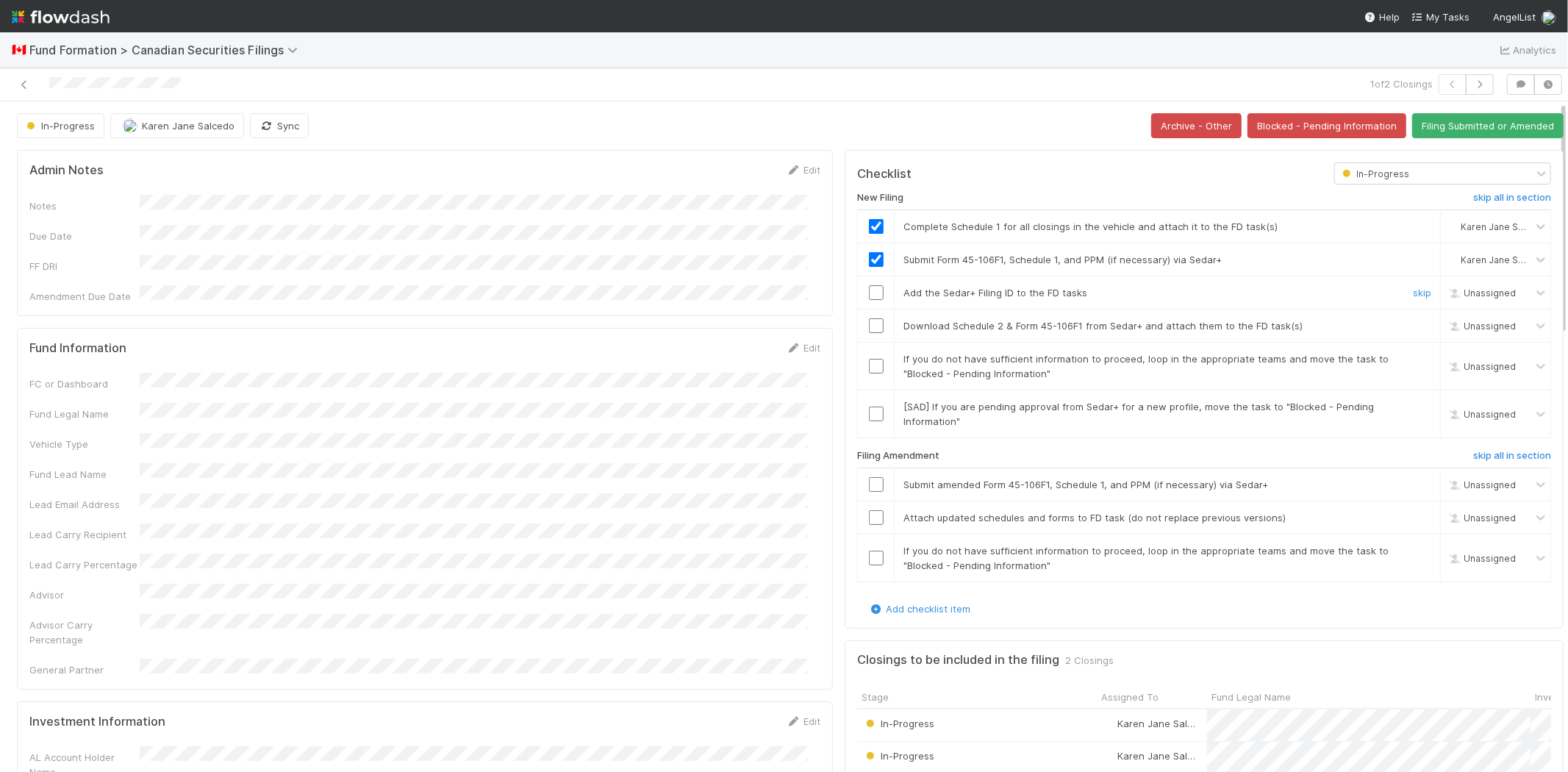 click at bounding box center (876, 293) 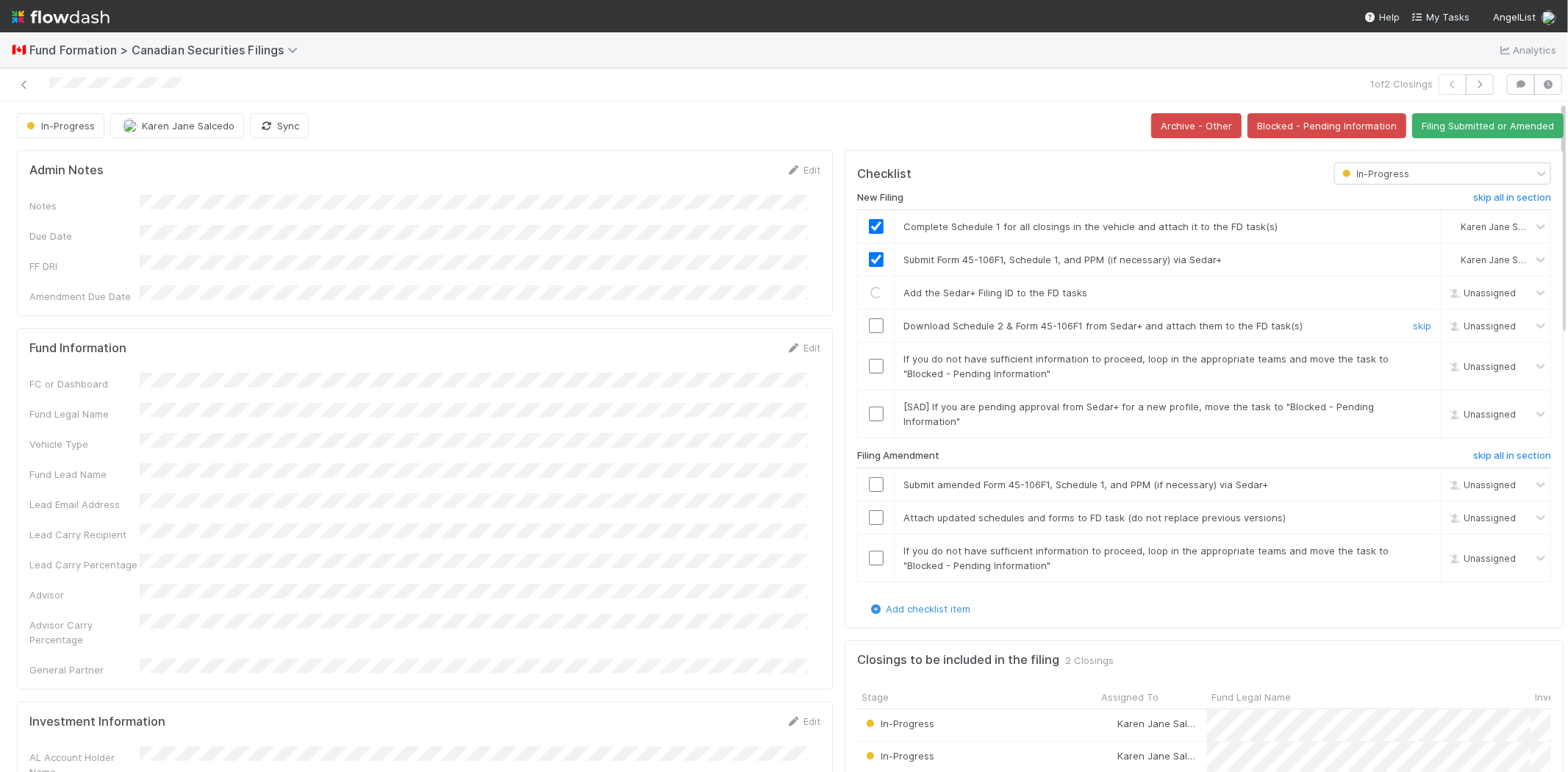 click at bounding box center [876, 326] 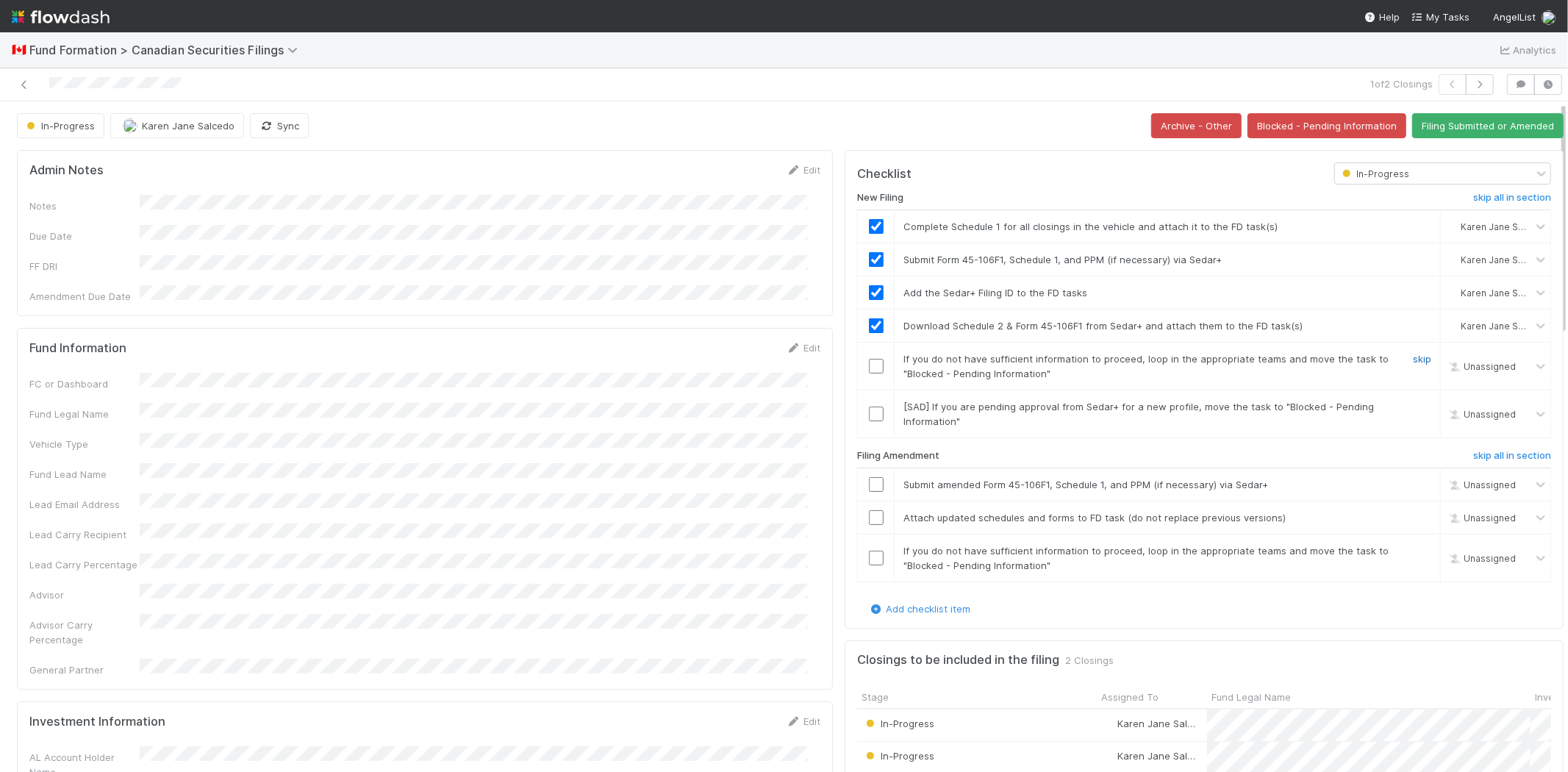 click on "skip" at bounding box center [1422, 359] 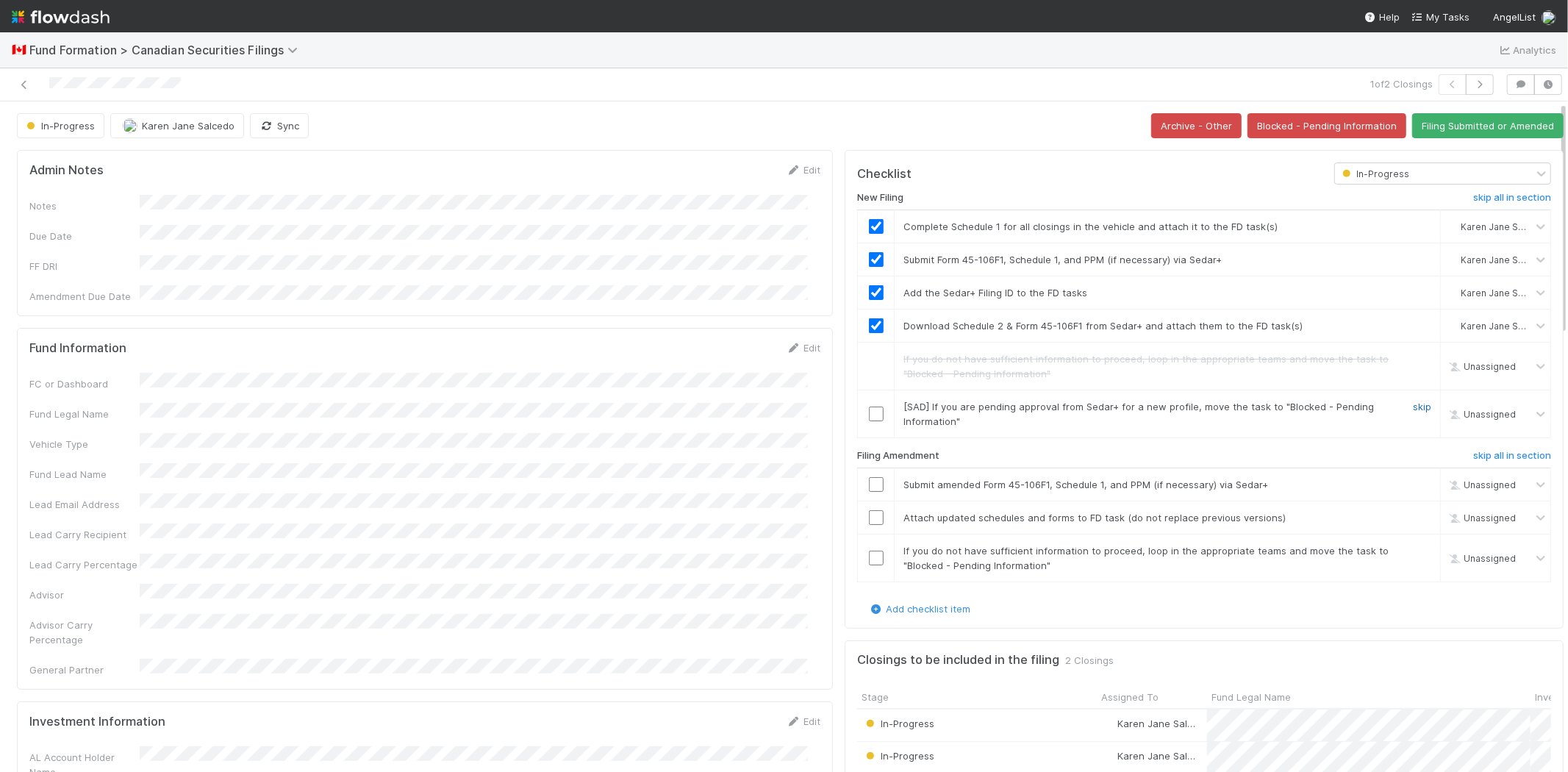 click on "skip" at bounding box center [1422, 407] 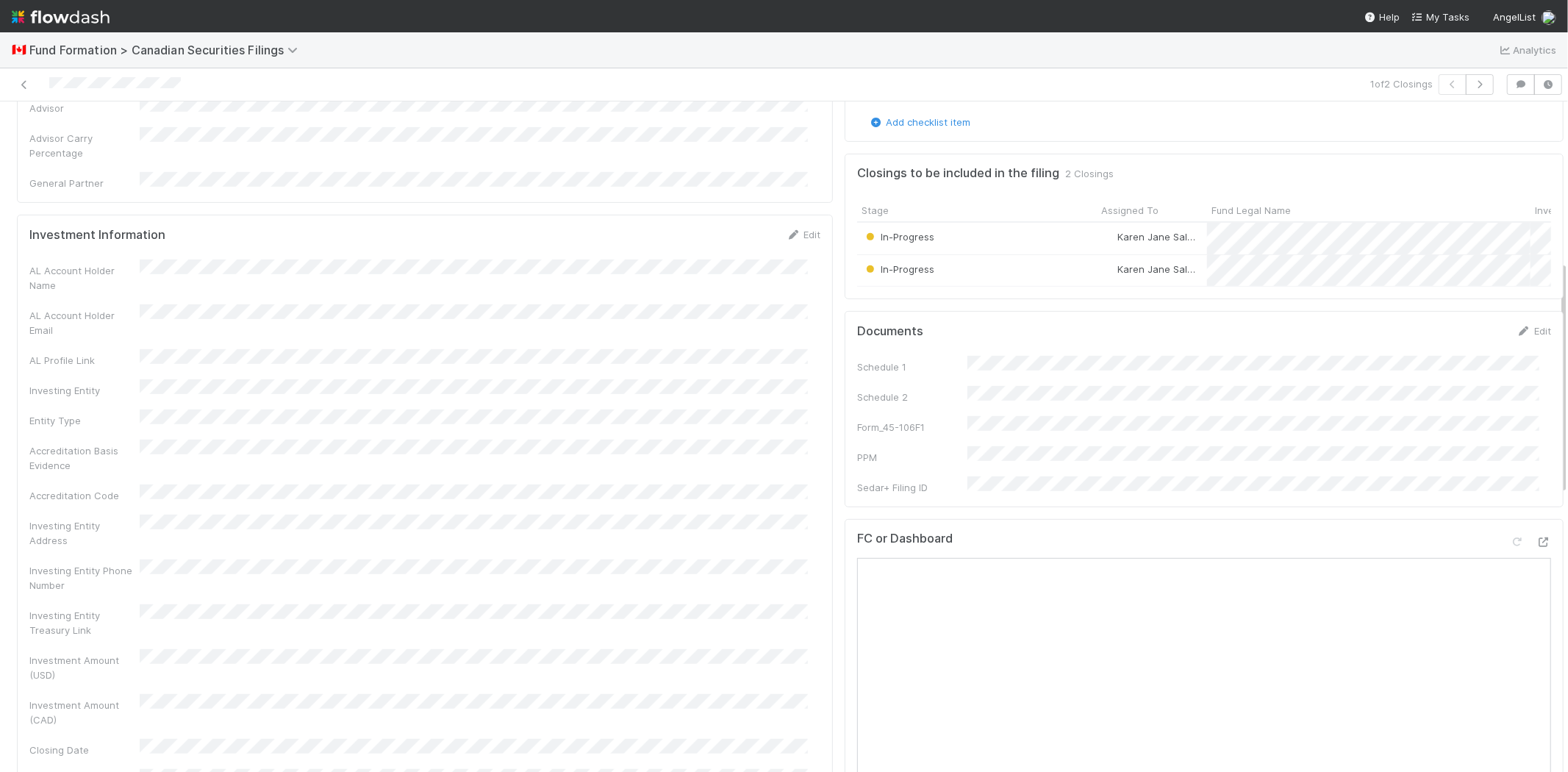 scroll, scrollTop: 490, scrollLeft: 0, axis: vertical 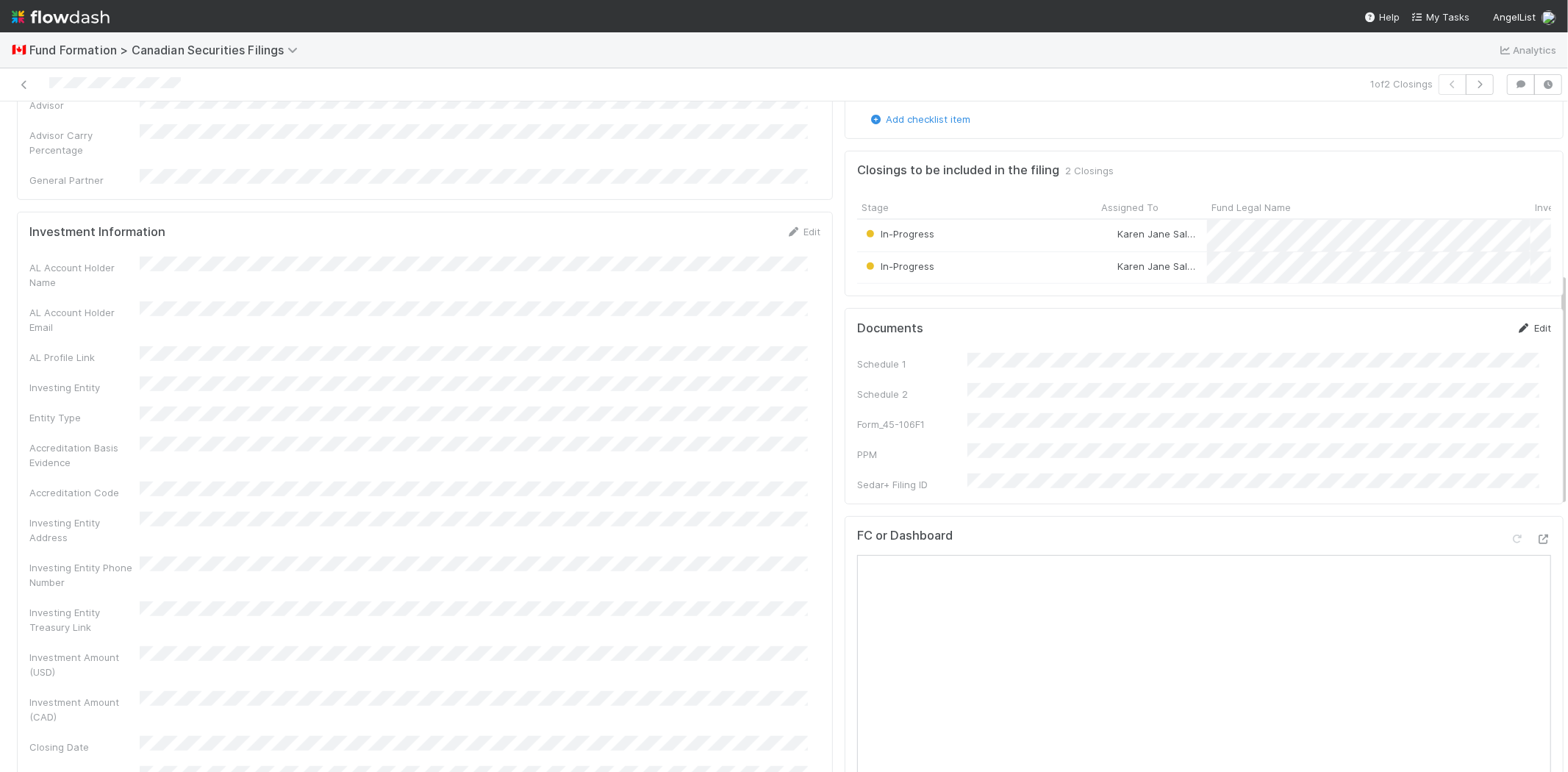 click at bounding box center [1524, 328] 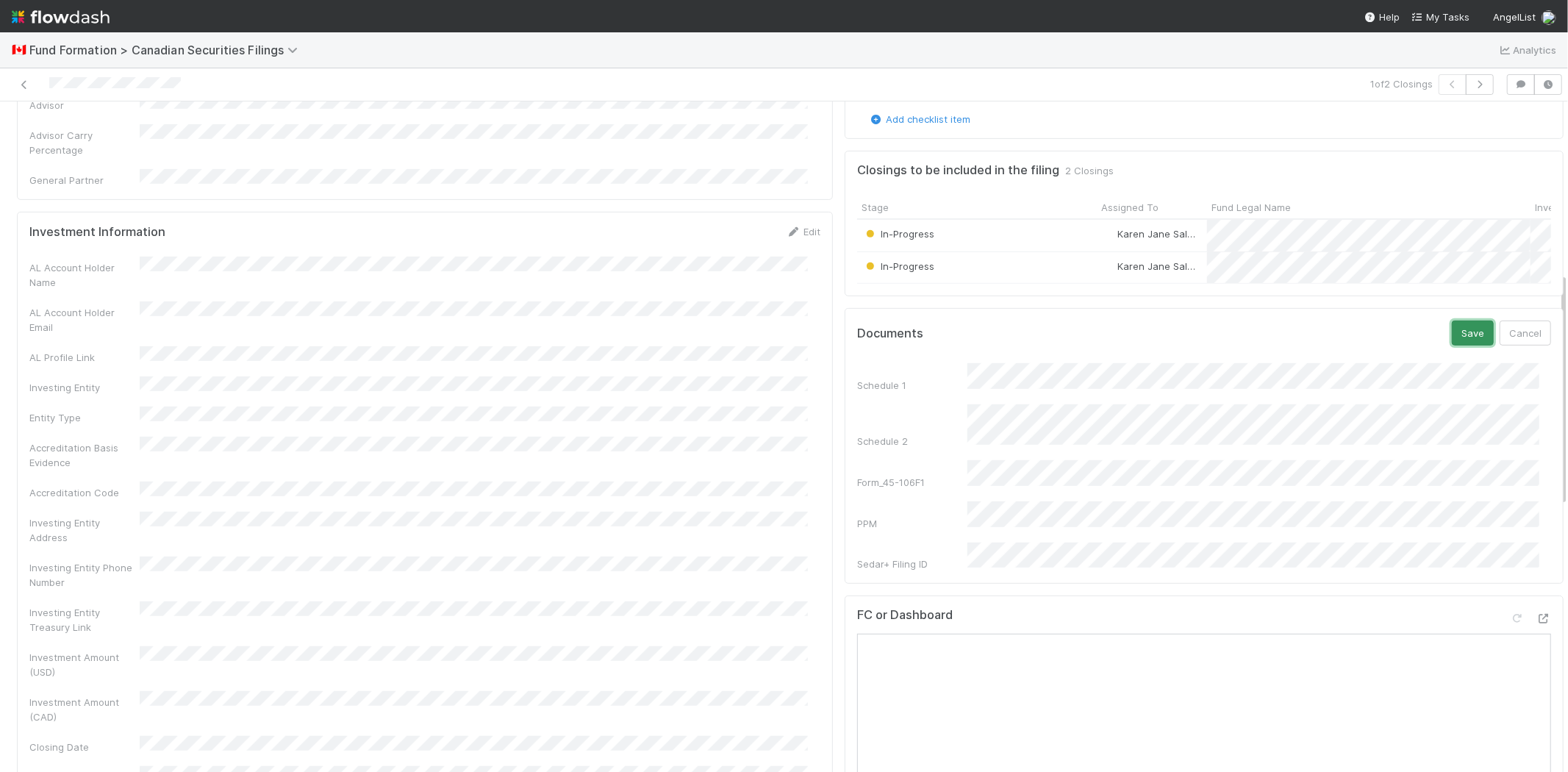 click on "Save" at bounding box center [1472, 333] 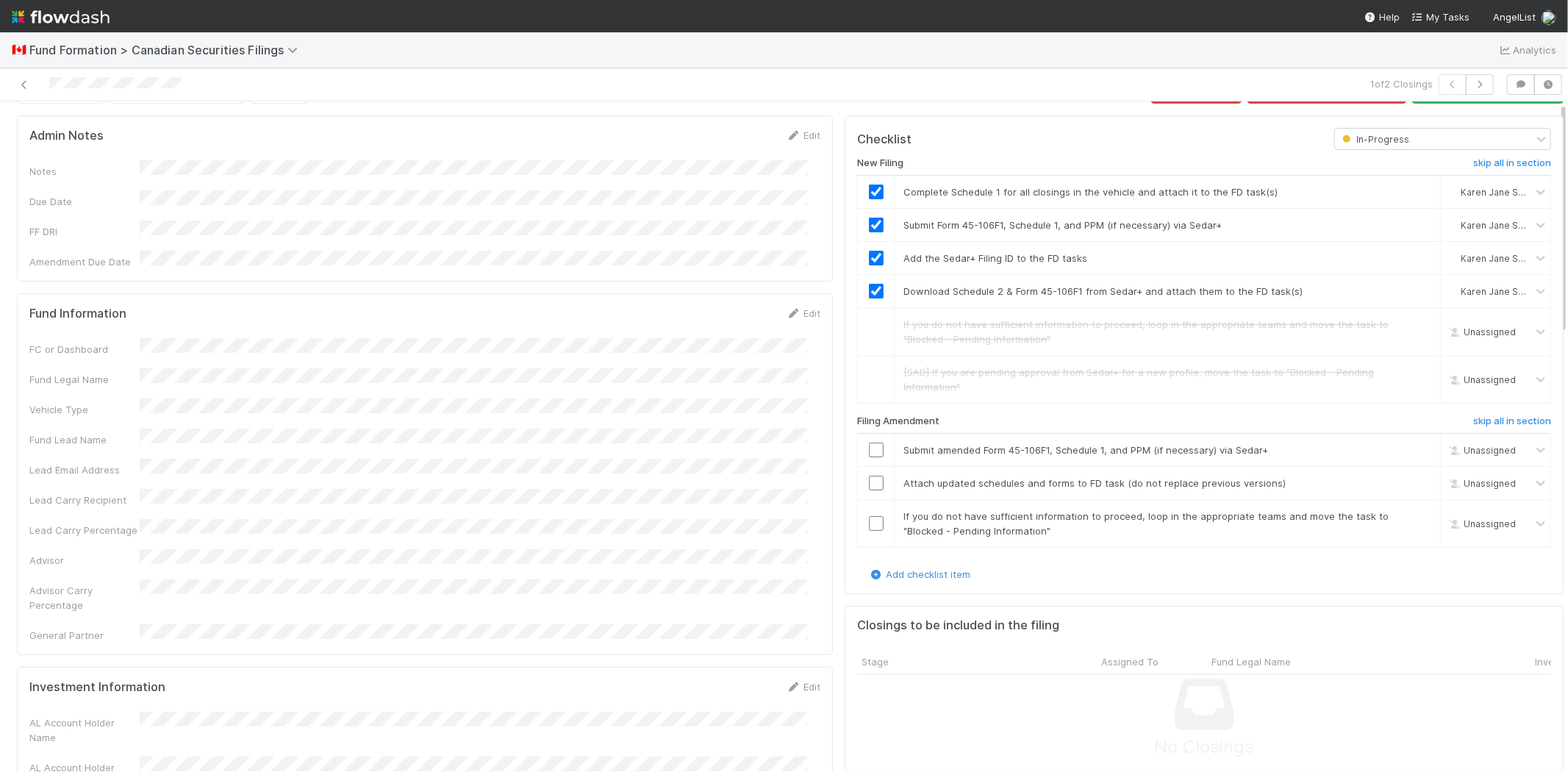 scroll, scrollTop: 0, scrollLeft: 0, axis: both 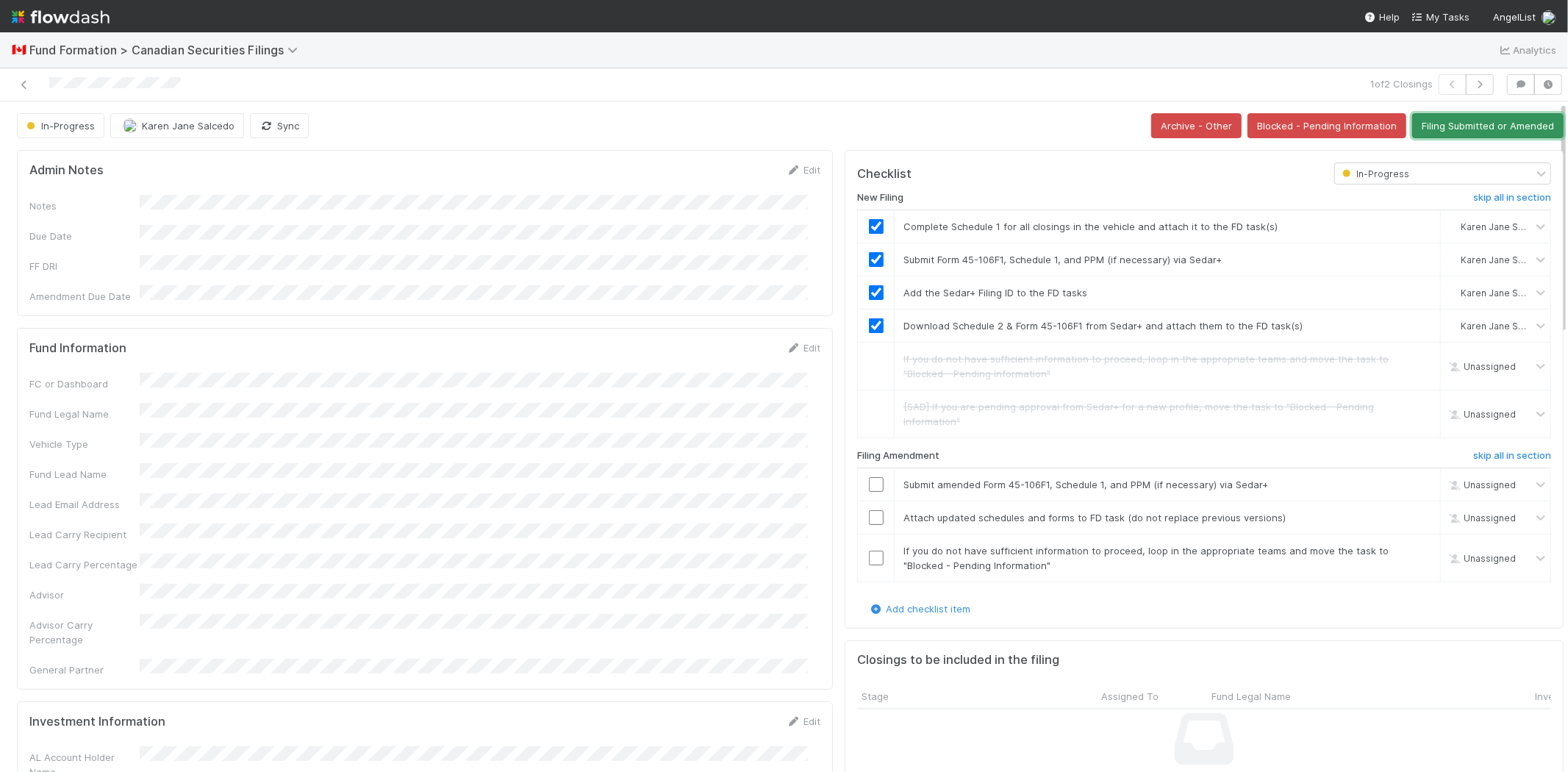 click on "Filing Submitted or Amended" at bounding box center (1488, 126) 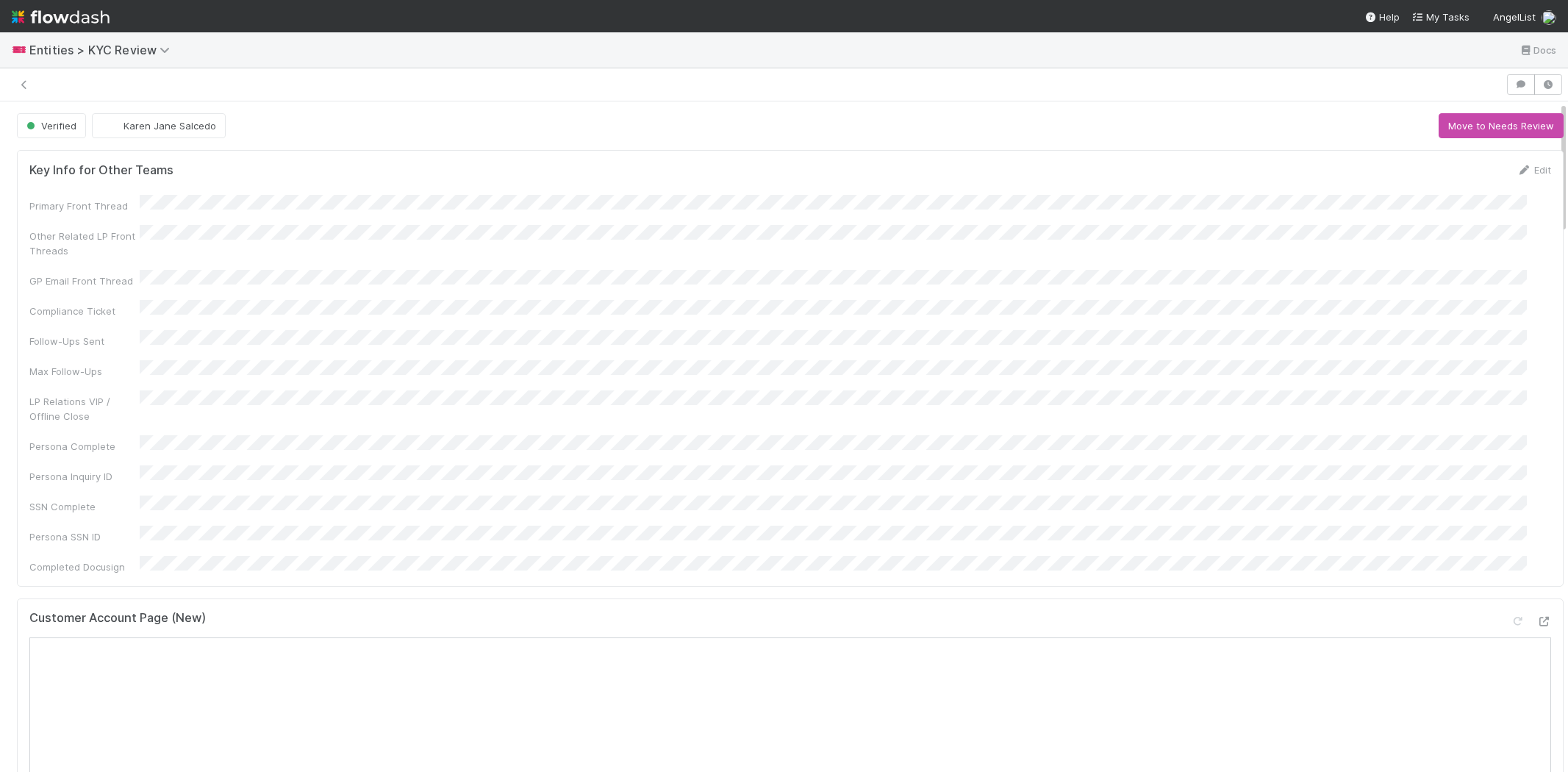 scroll, scrollTop: 0, scrollLeft: 0, axis: both 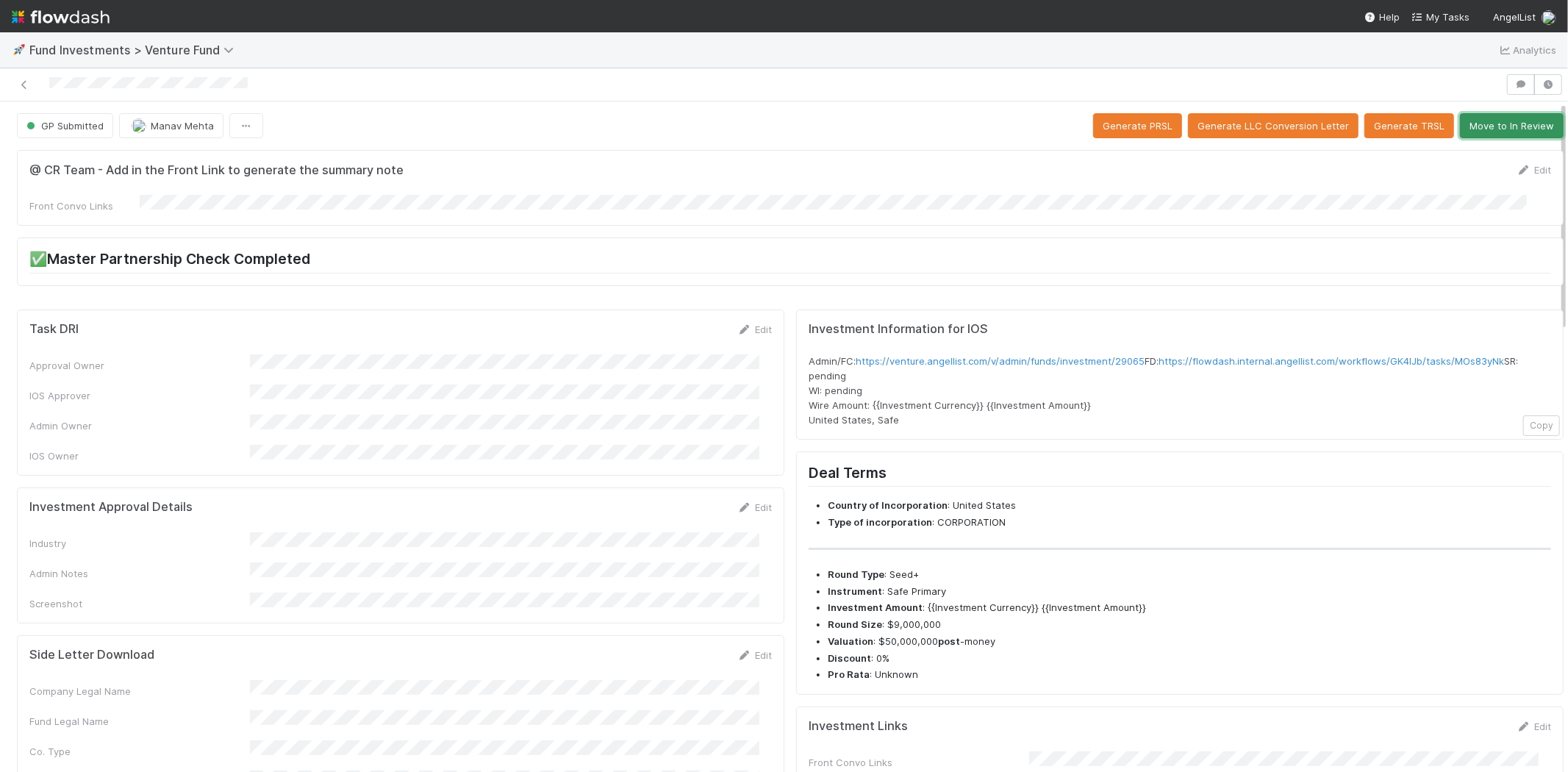 click on "Move to In Review" at bounding box center [1511, 126] 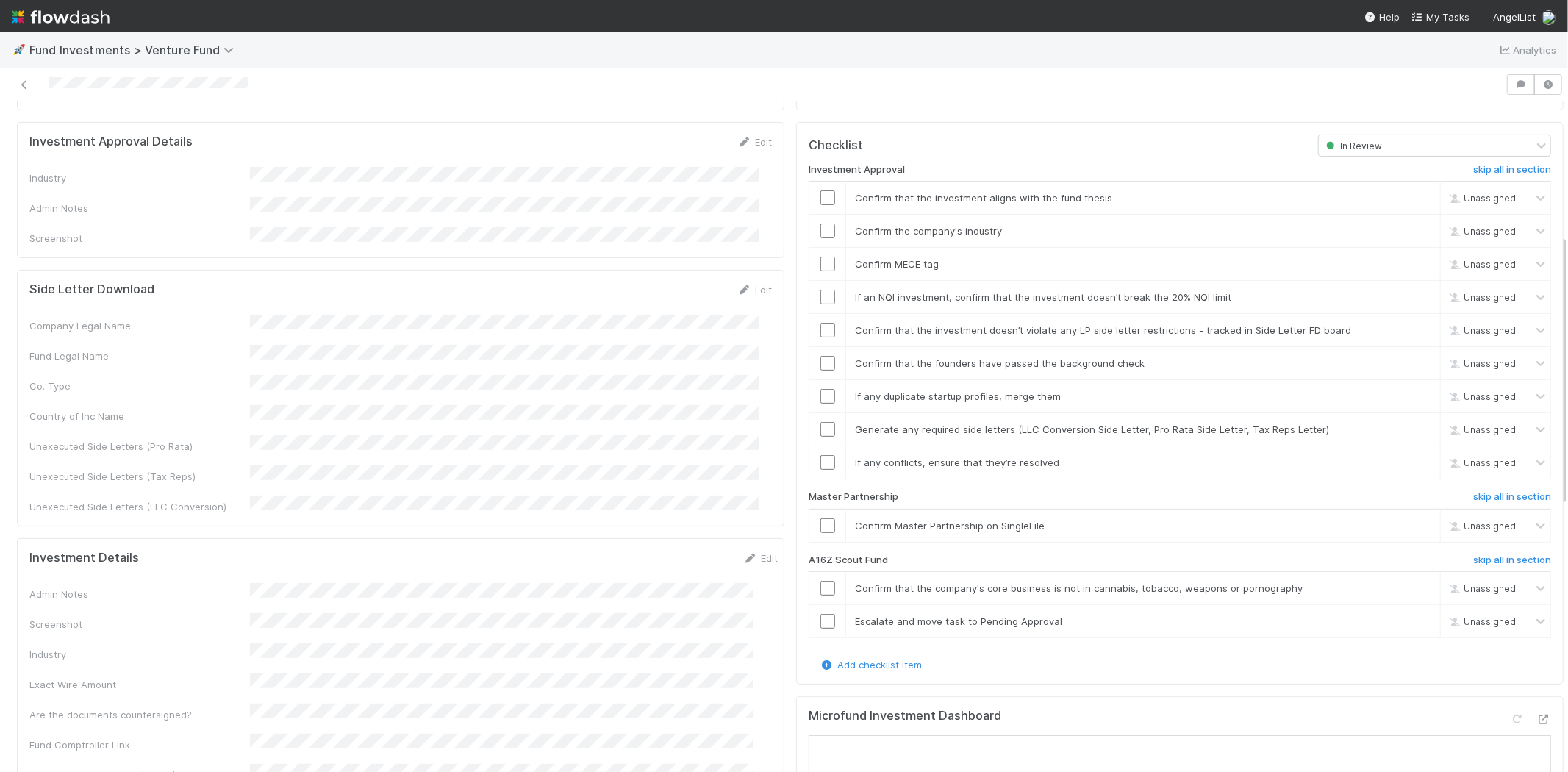 scroll, scrollTop: 326, scrollLeft: 0, axis: vertical 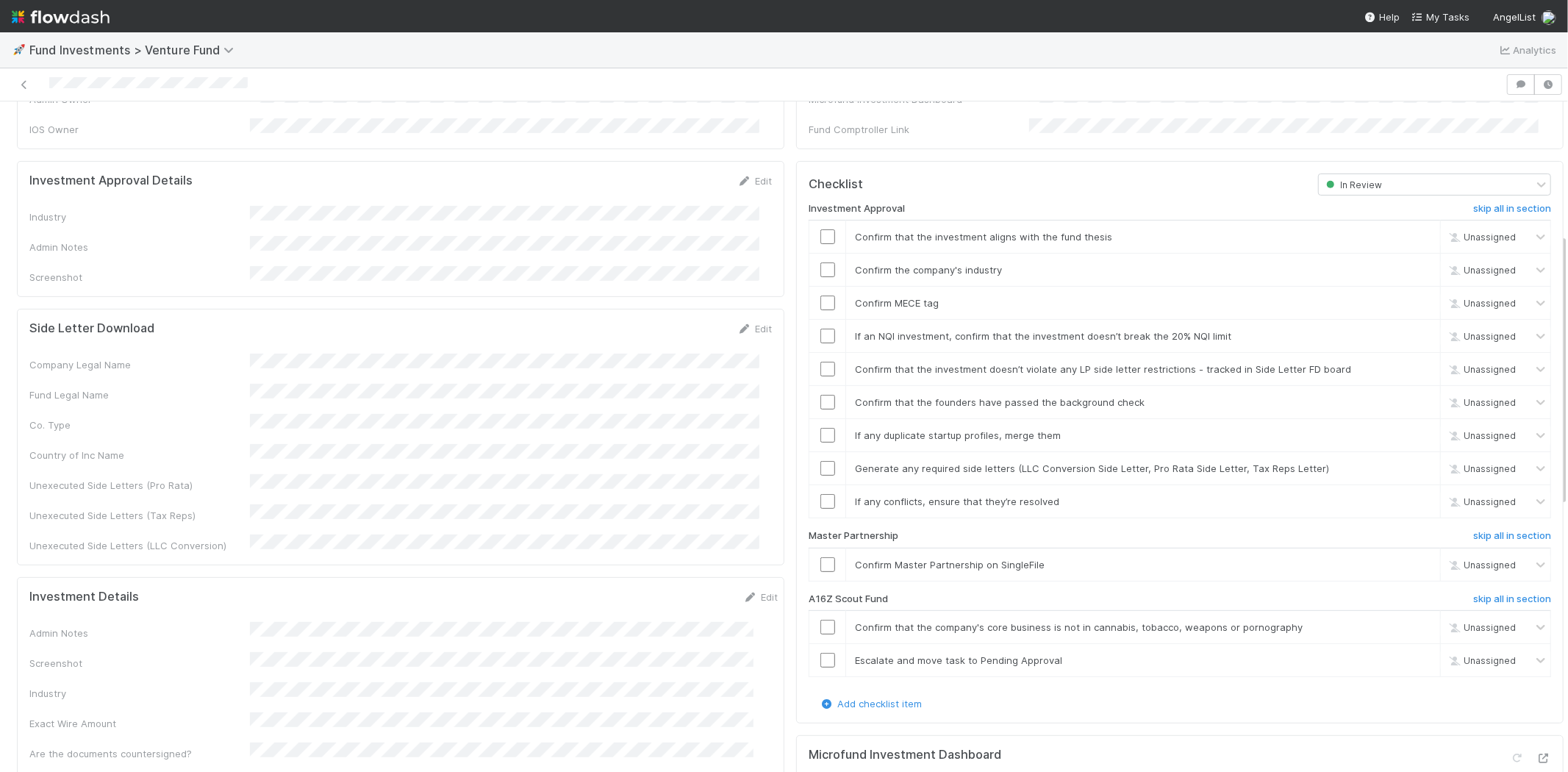 drag, startPoint x: 739, startPoint y: 162, endPoint x: 707, endPoint y: 171, distance: 33.24154 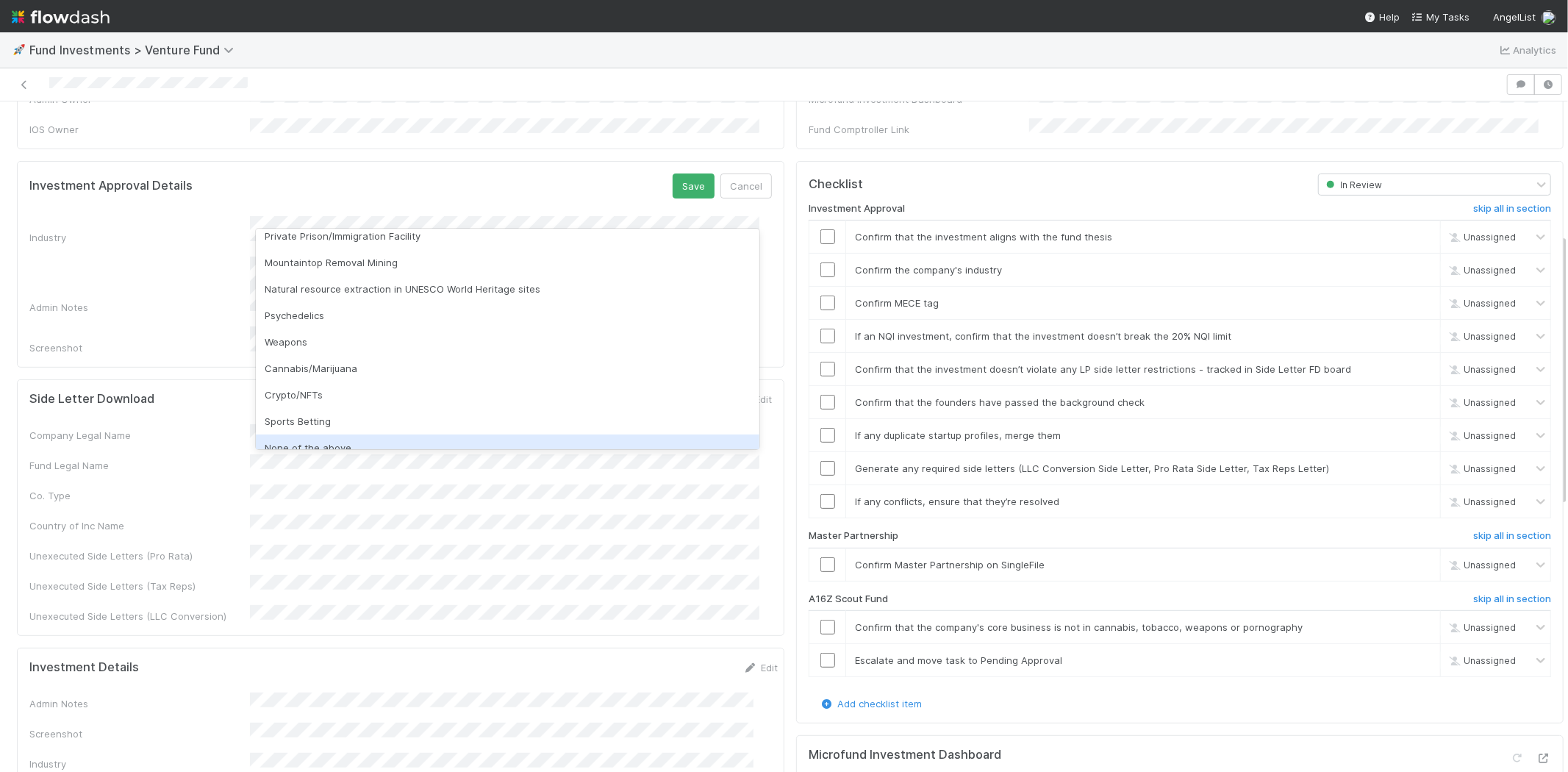 scroll, scrollTop: 420, scrollLeft: 0, axis: vertical 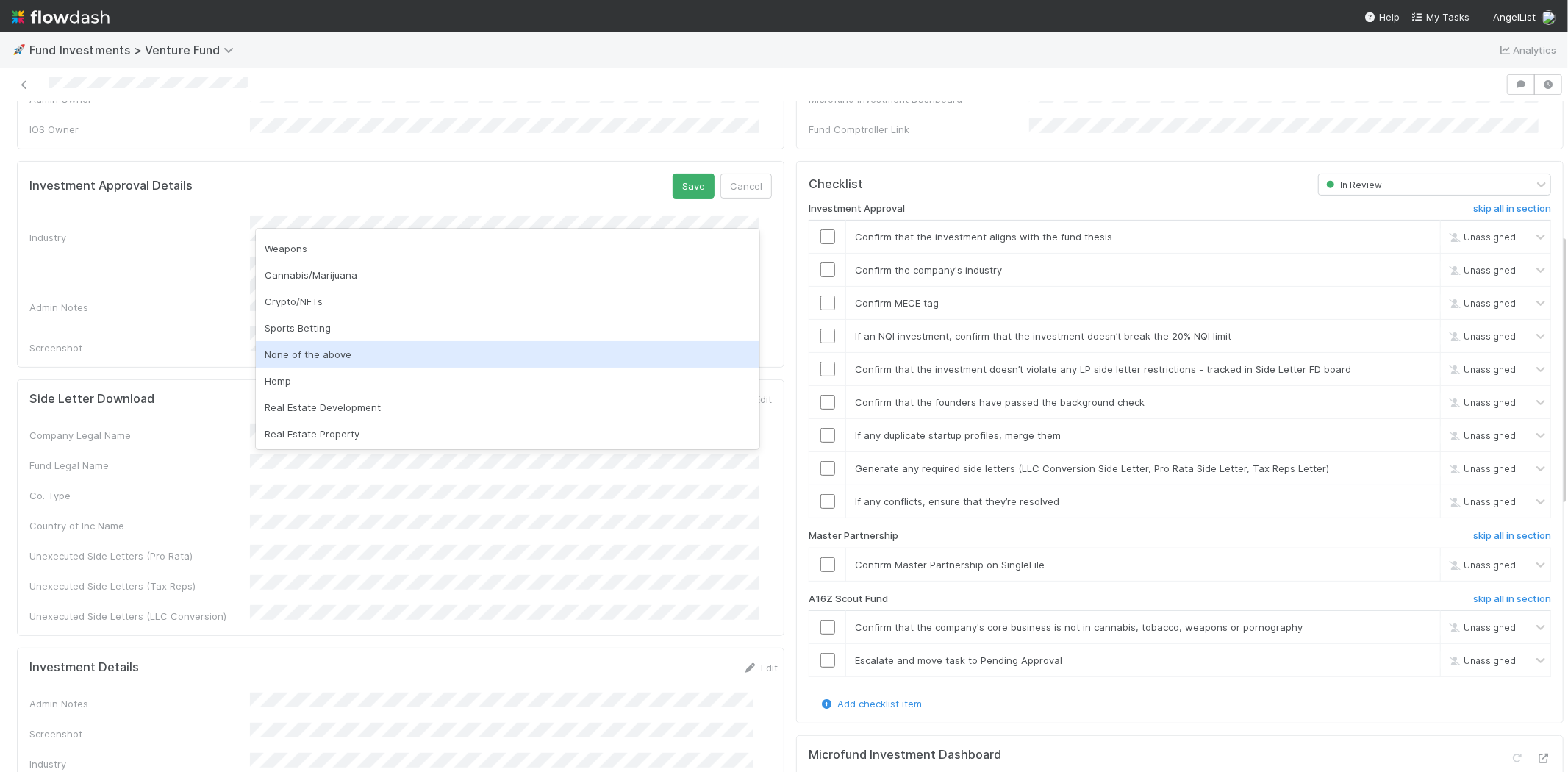 click on "None of the above" at bounding box center [507, 354] 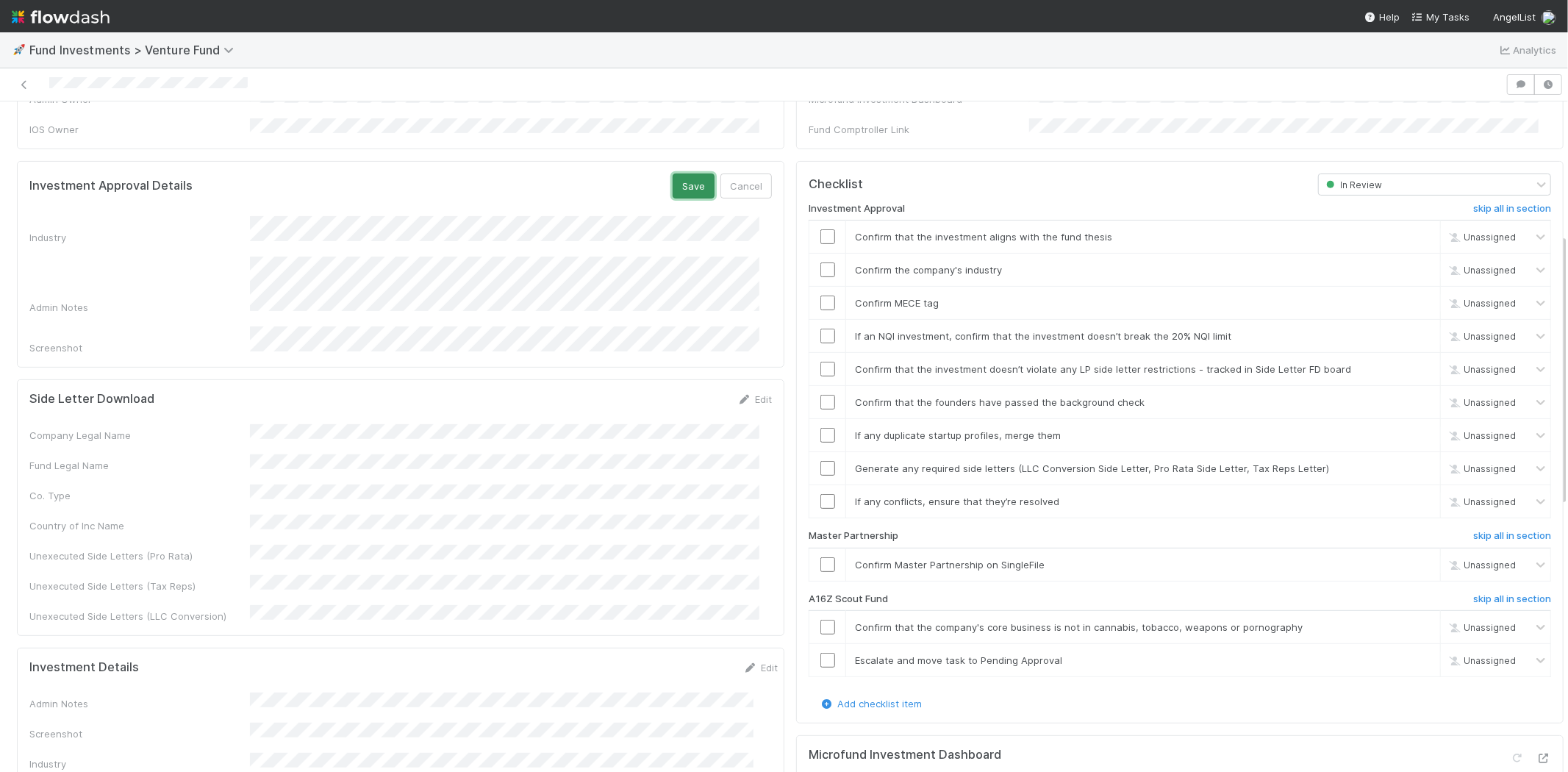 click on "Save" at bounding box center (693, 186) 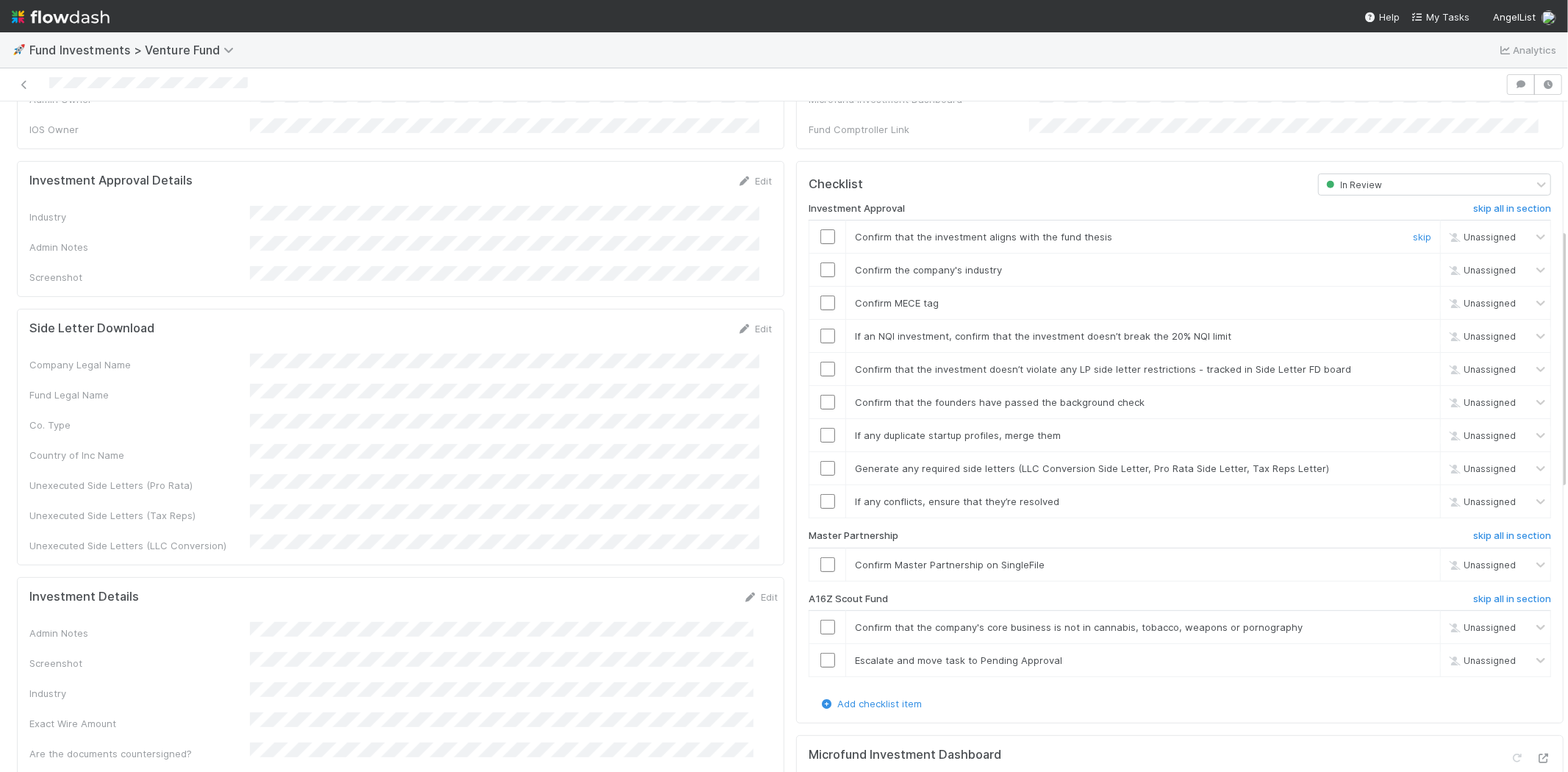 click at bounding box center (828, 237) 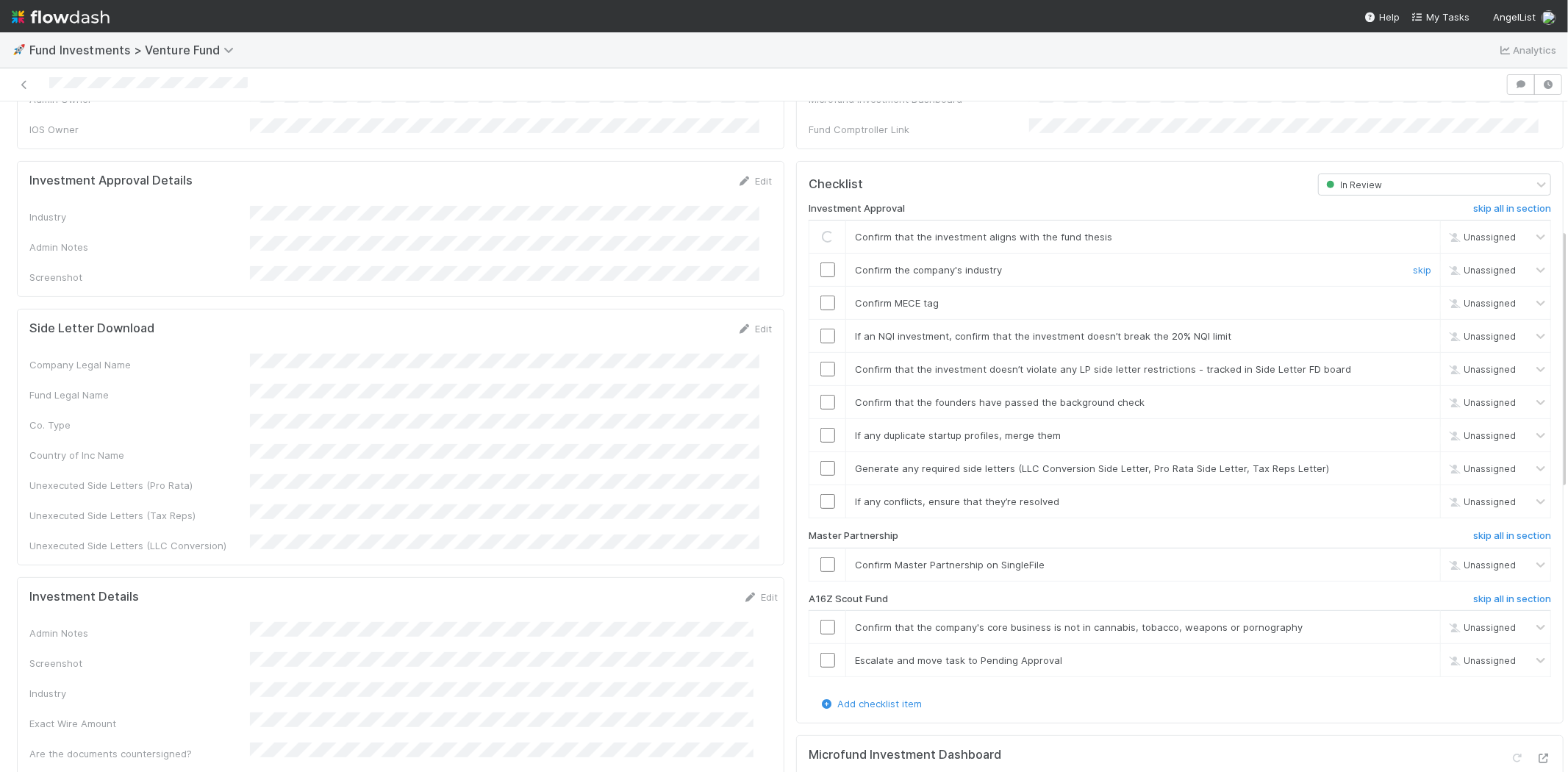 click at bounding box center (828, 270) 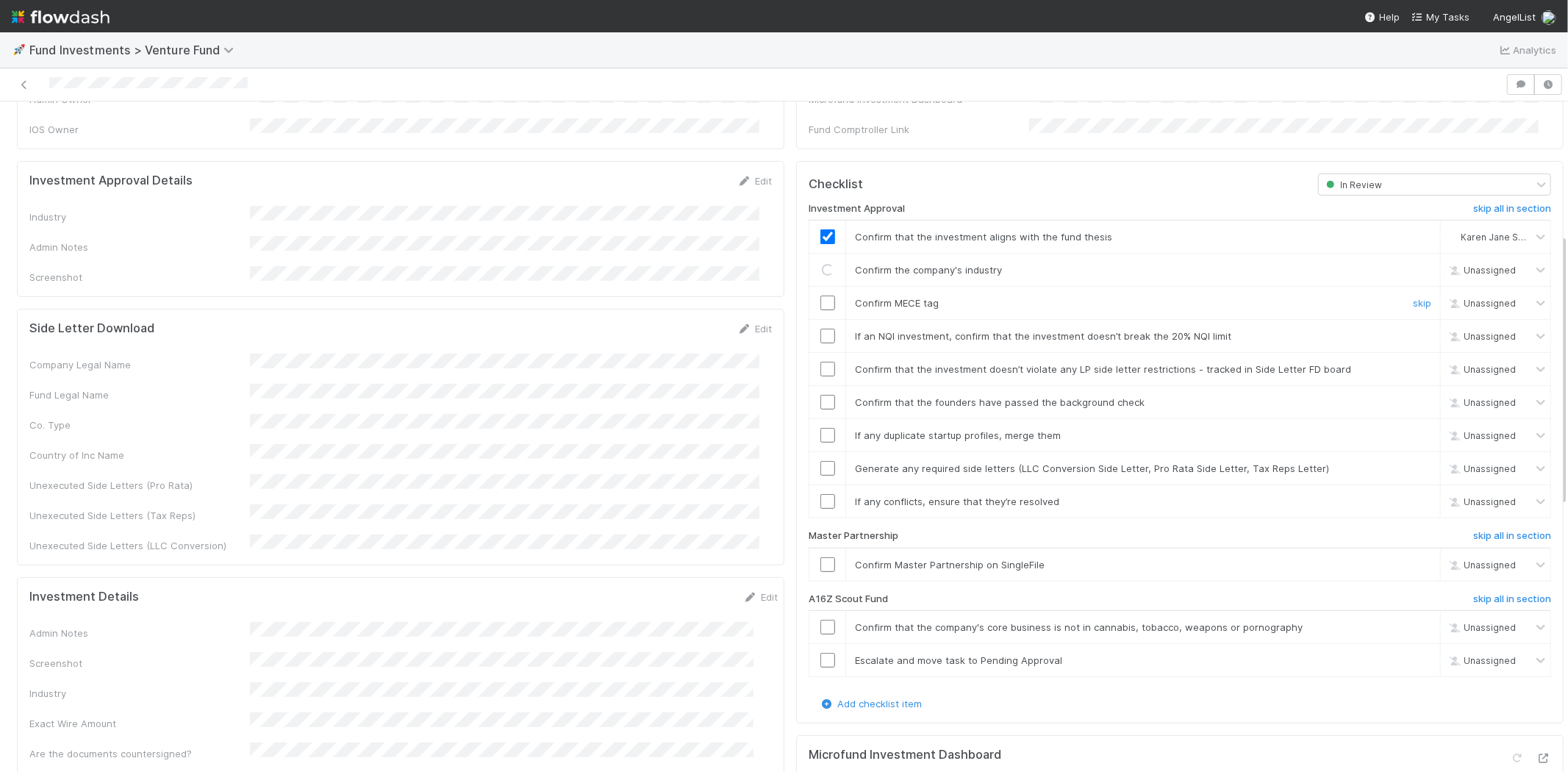 click at bounding box center (828, 303) 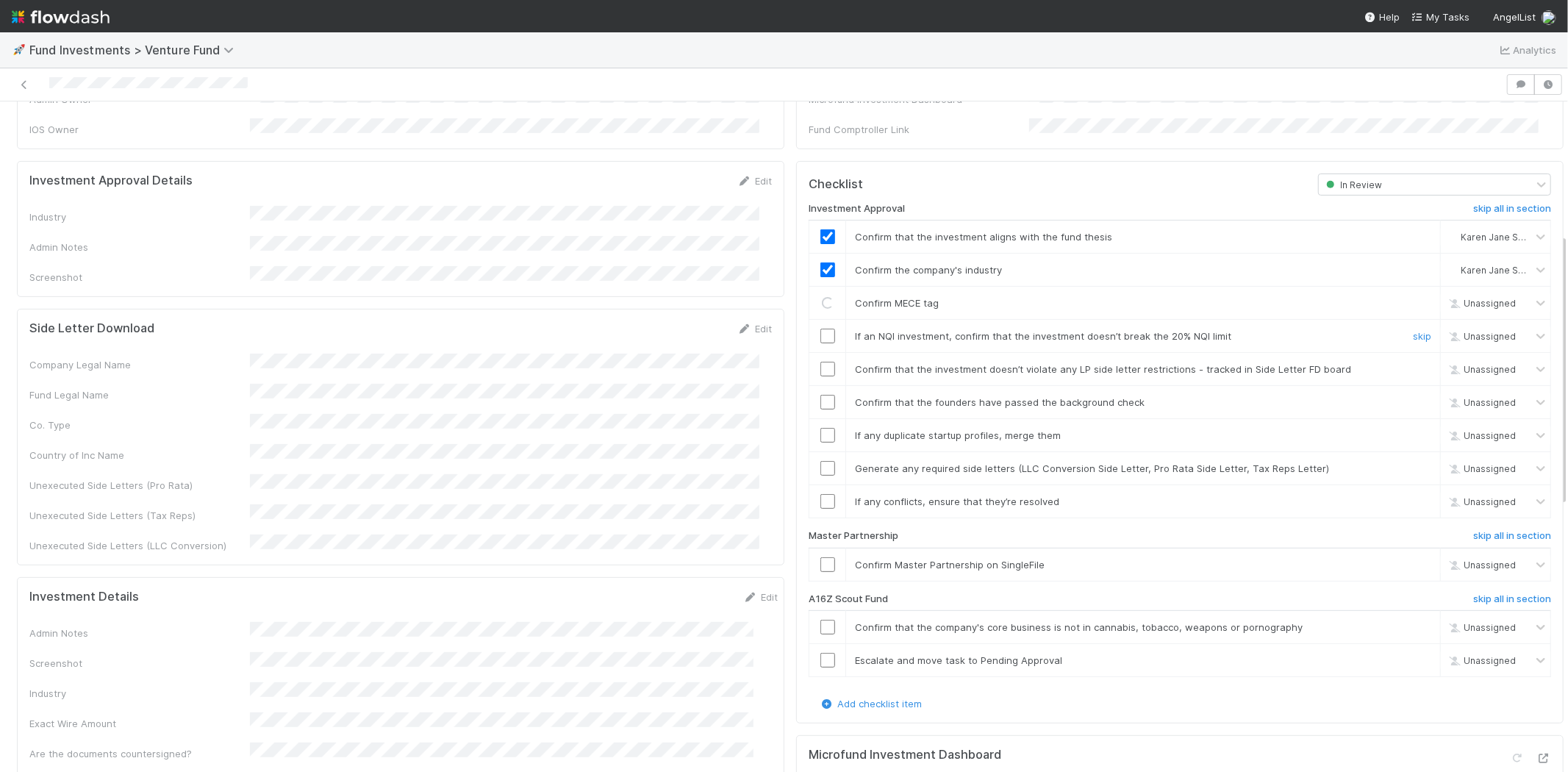 click at bounding box center (828, 336) 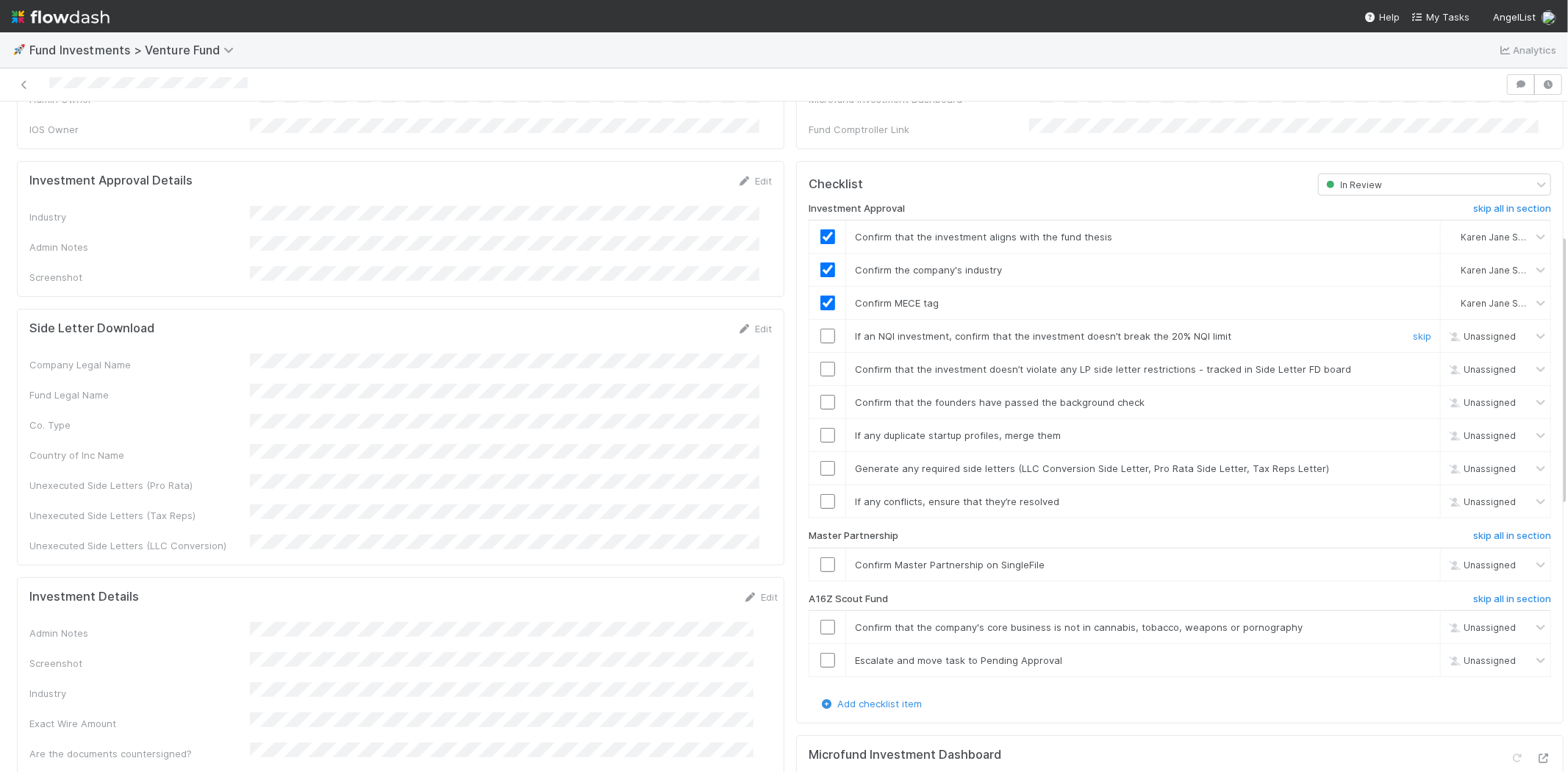 click at bounding box center [828, 336] 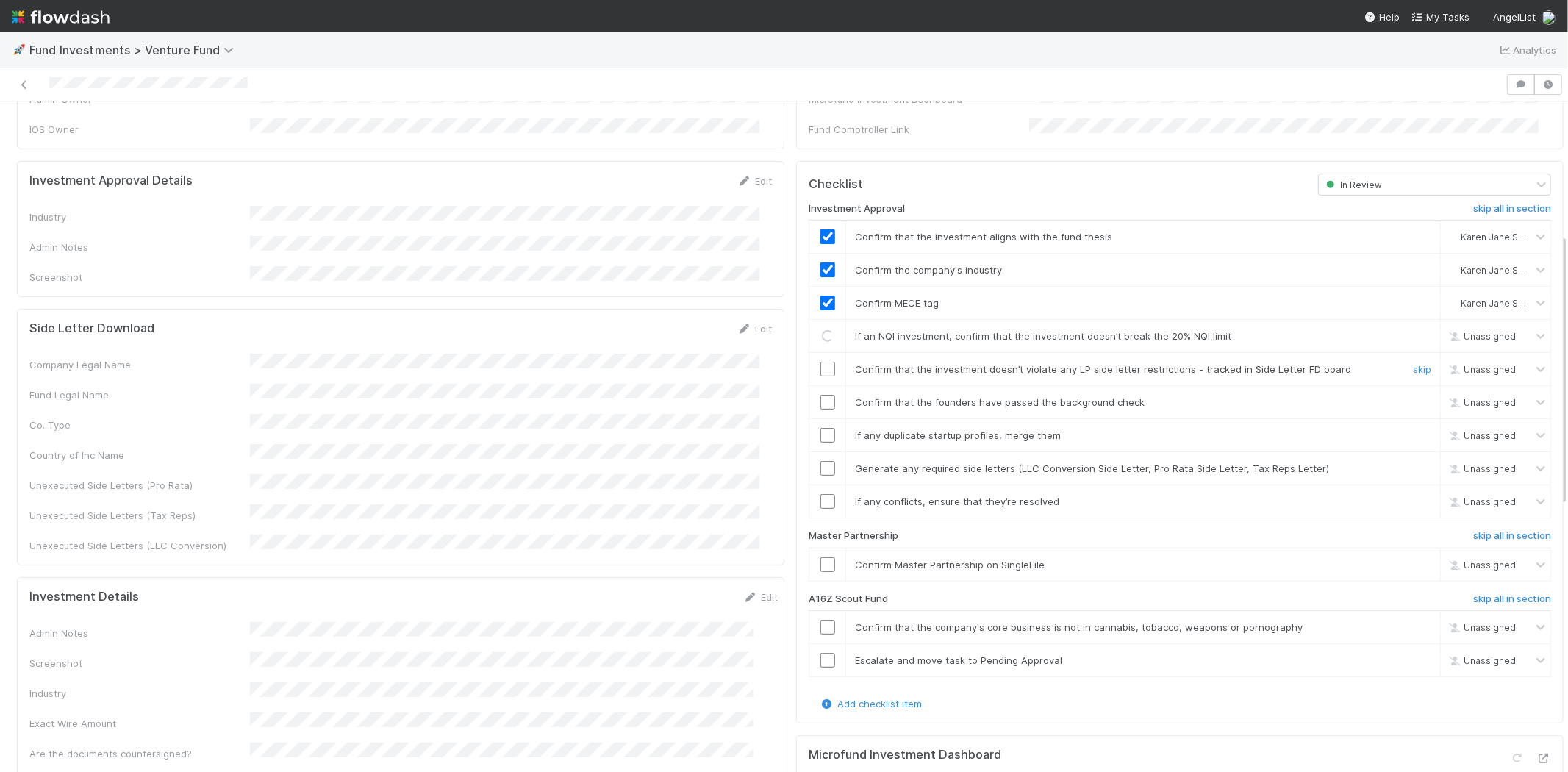 click at bounding box center (828, 369) 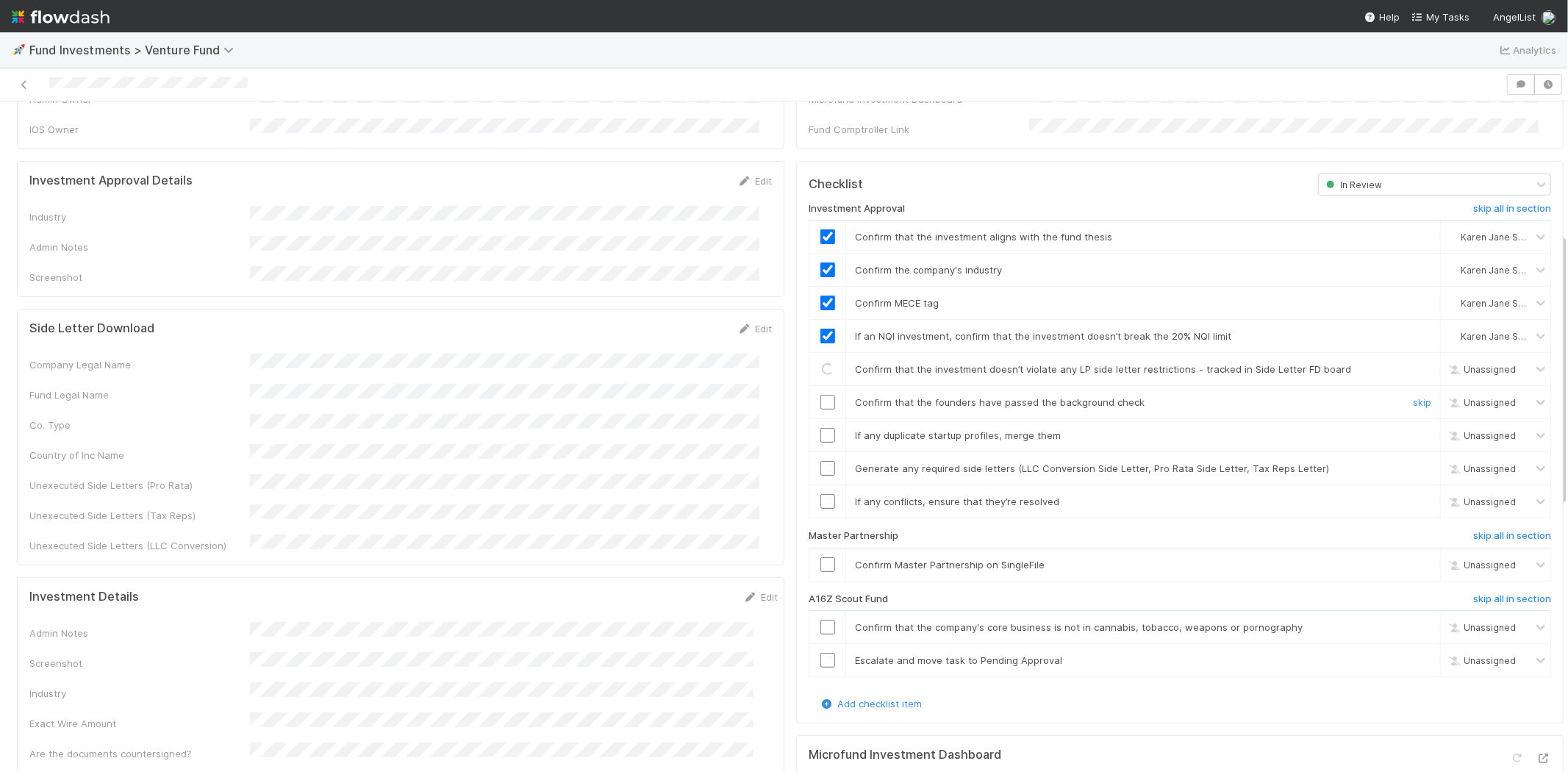 click at bounding box center (828, 402) 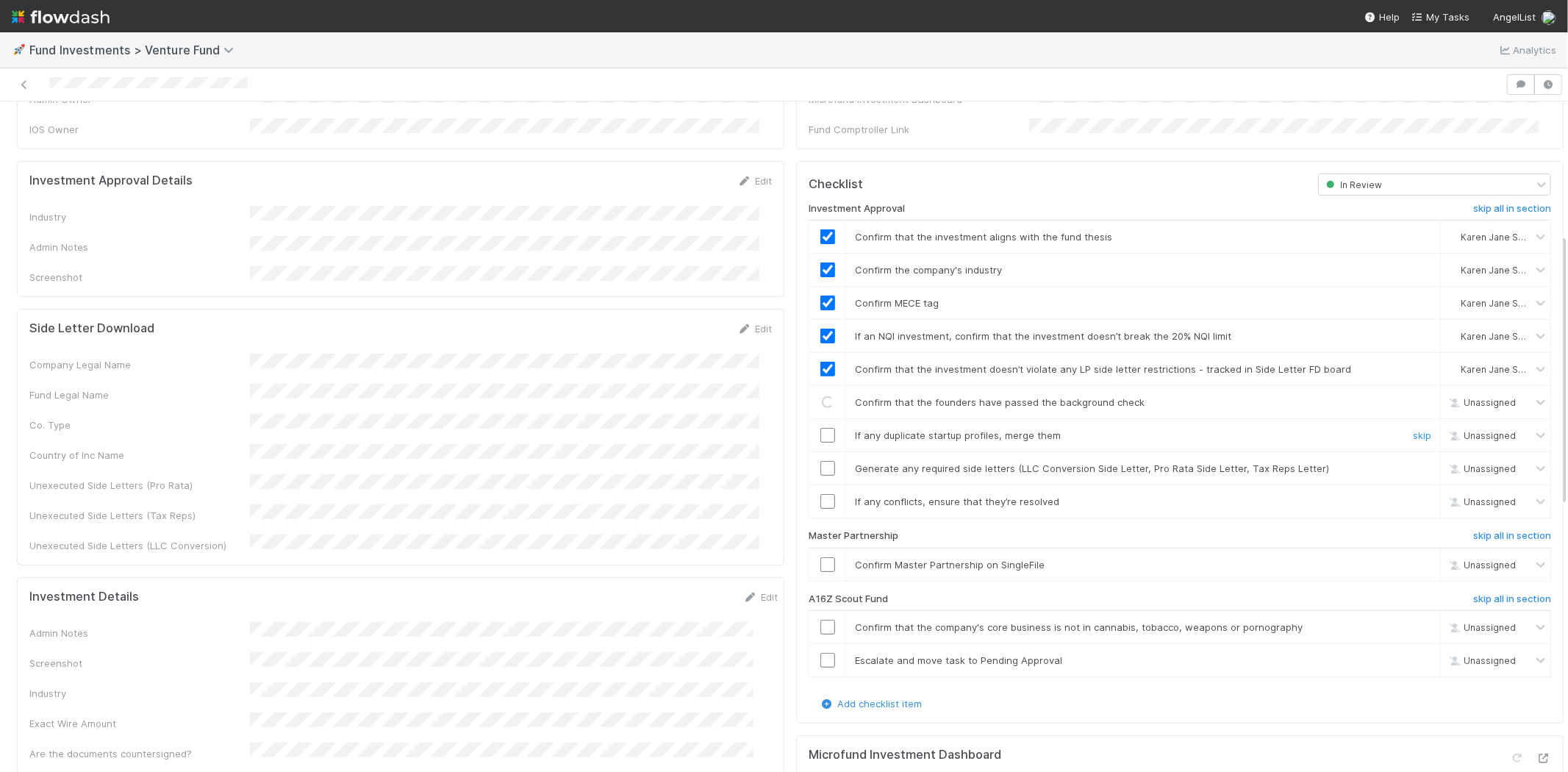 click at bounding box center (828, 435) 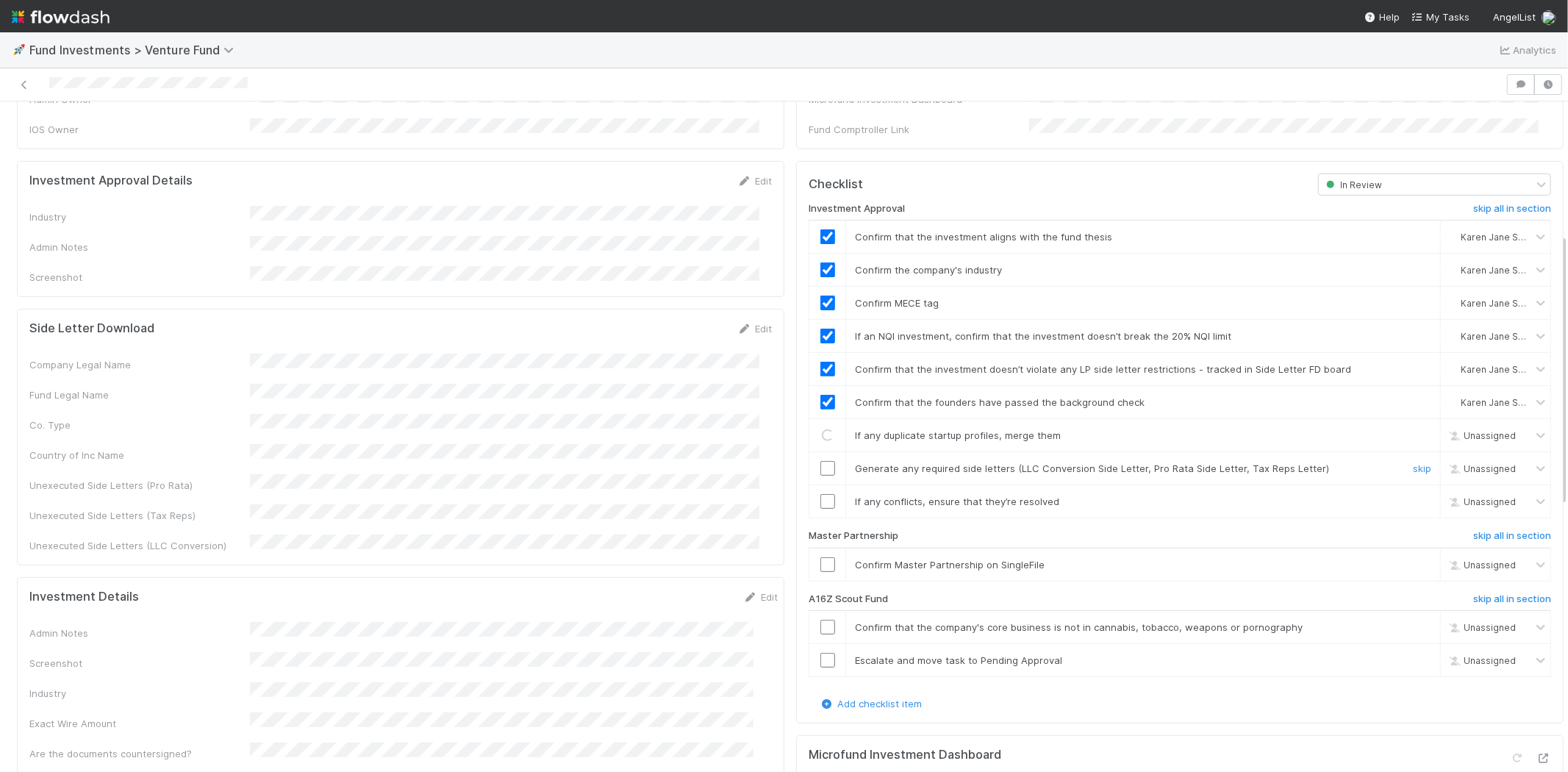 click at bounding box center (828, 468) 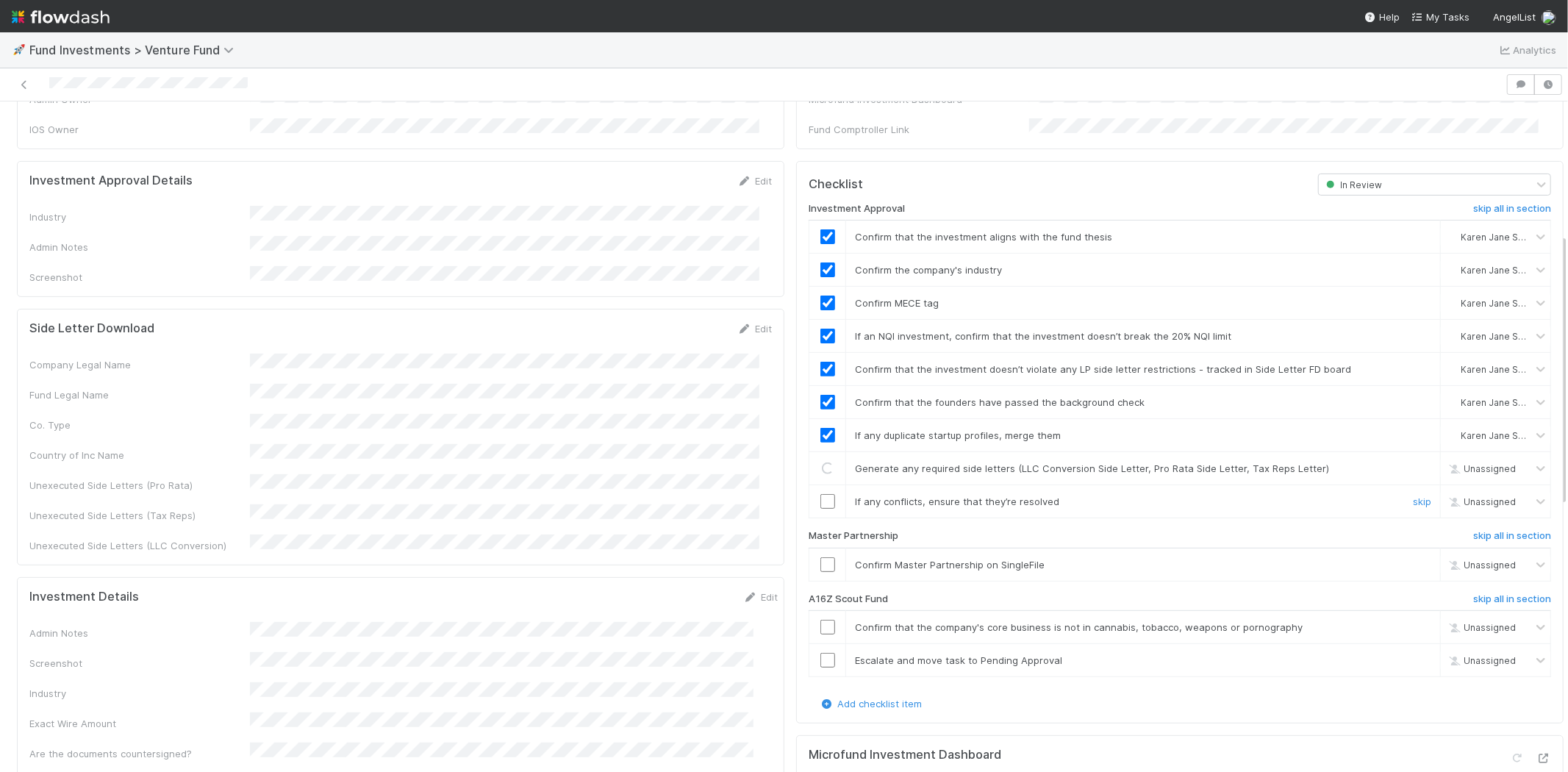 click at bounding box center (828, 501) 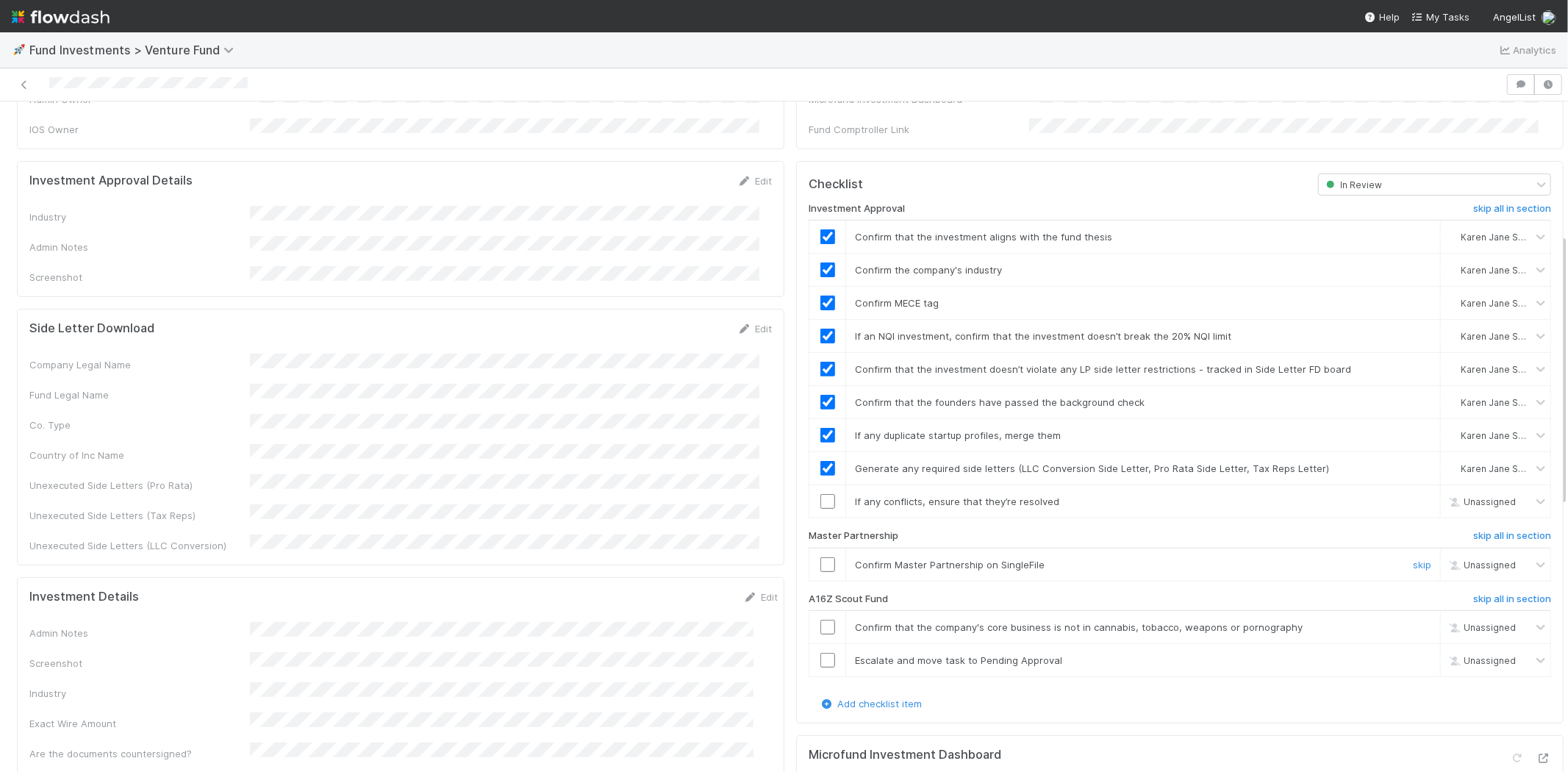 click at bounding box center (828, 565) 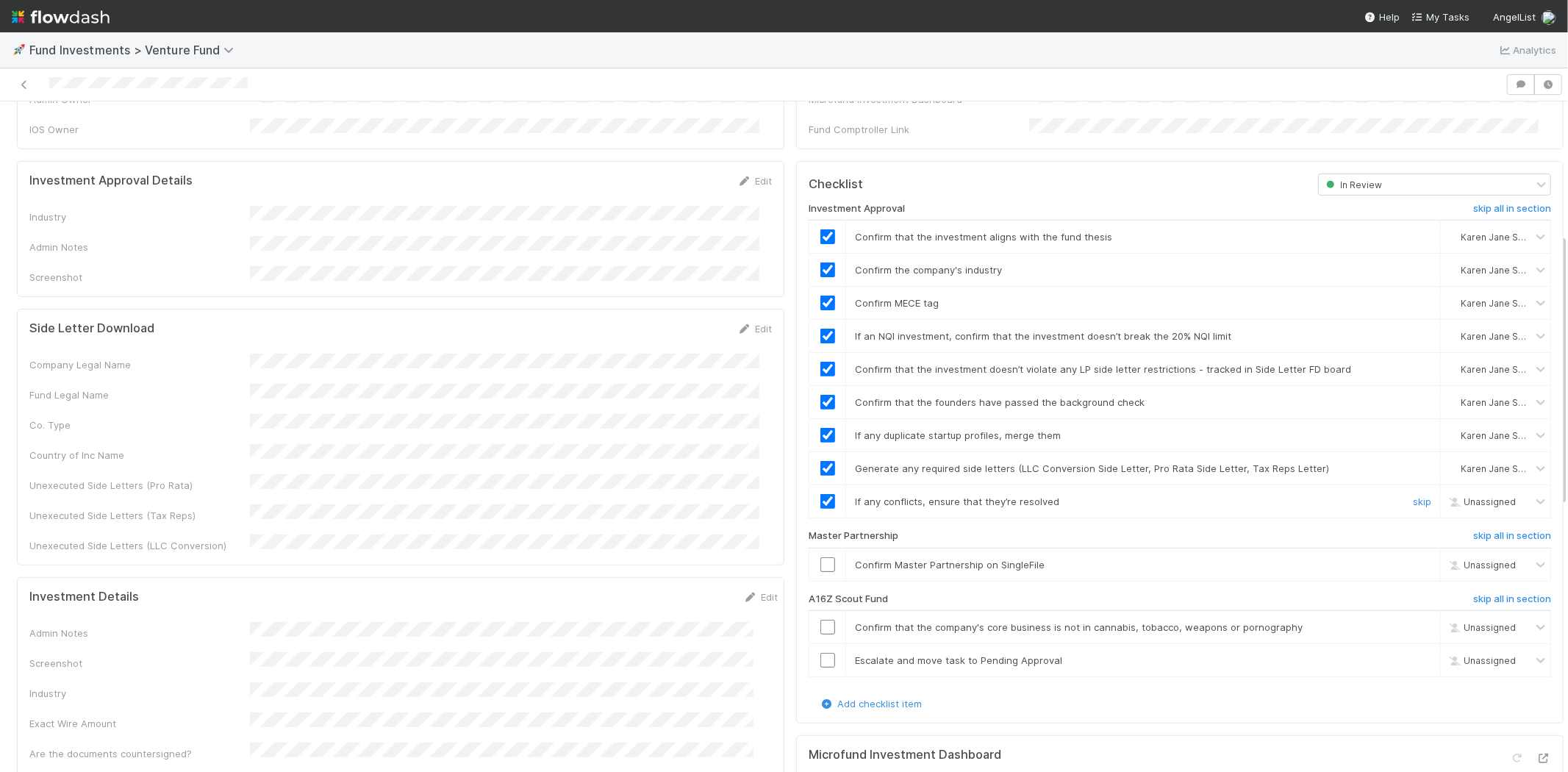 checkbox on "true" 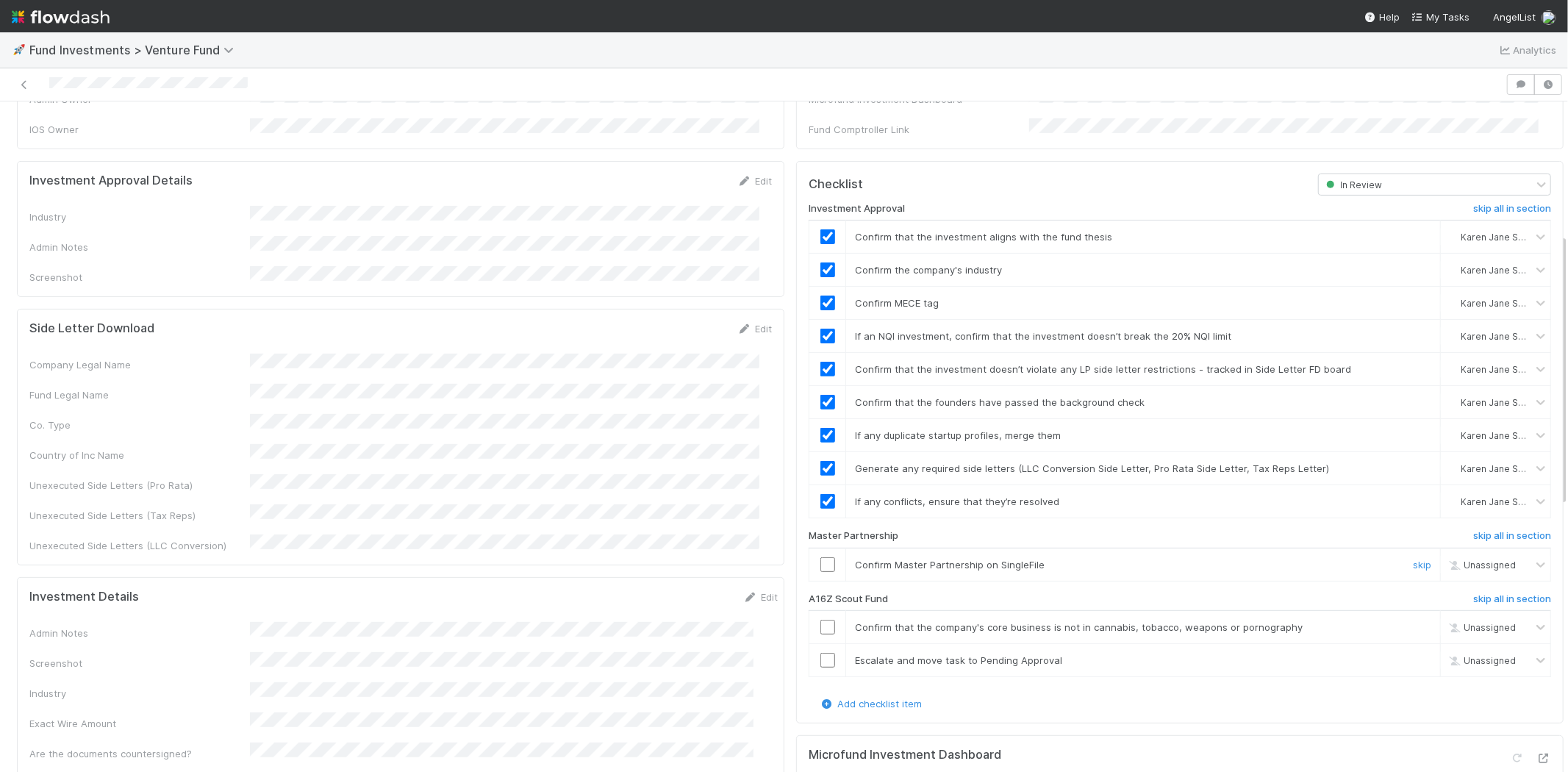 click at bounding box center (828, 565) 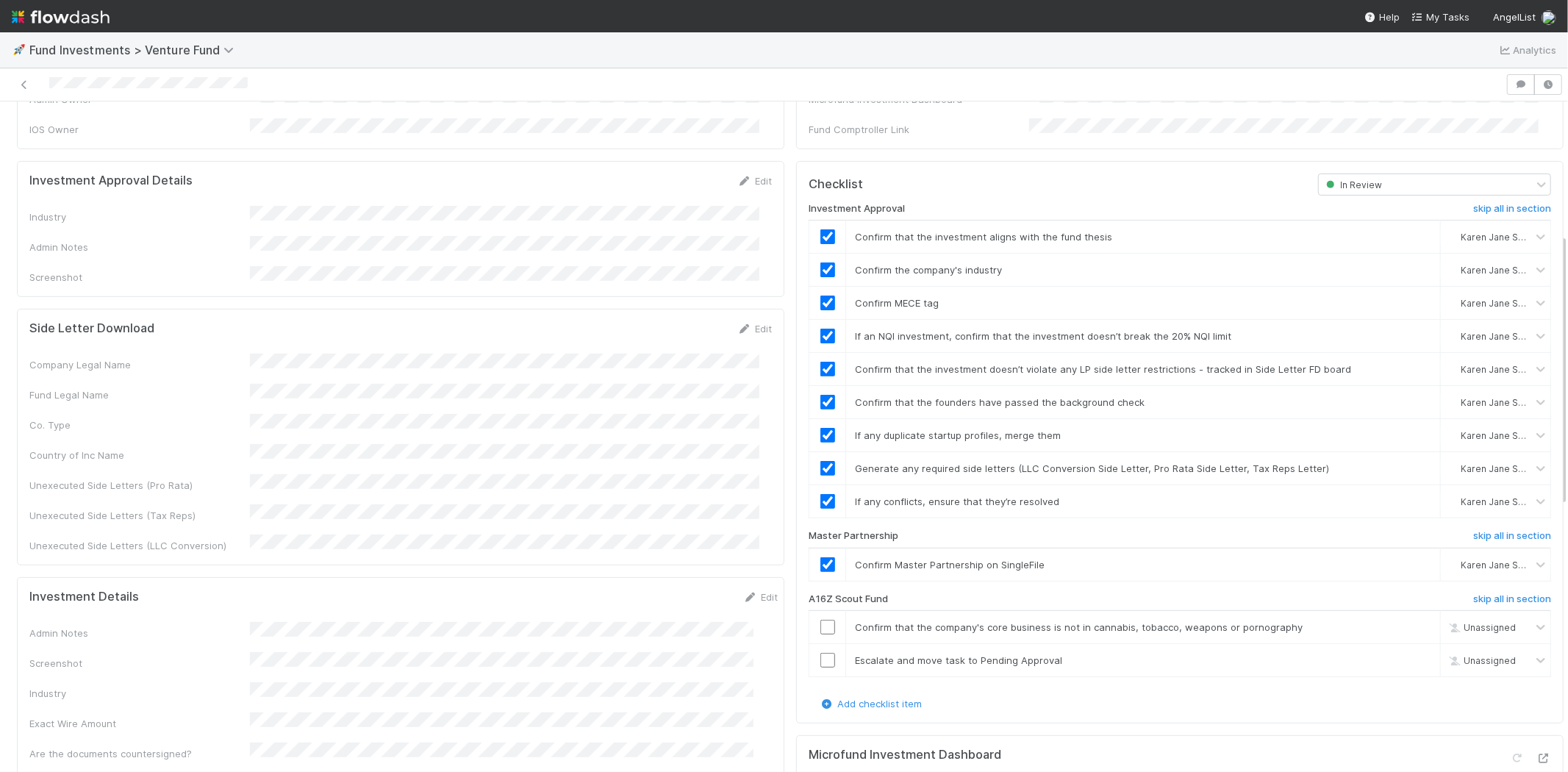 click at bounding box center (753, 85) 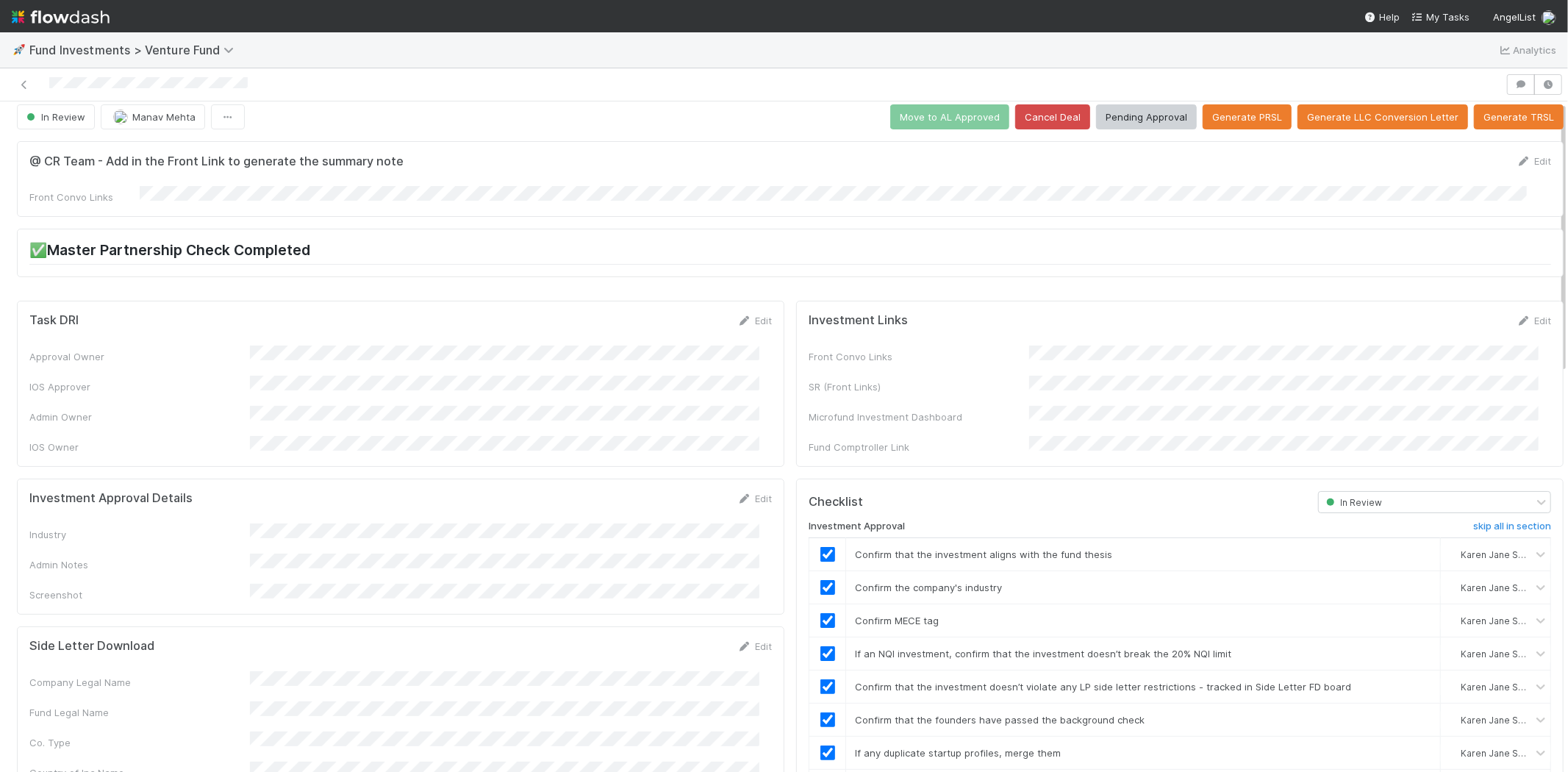 scroll, scrollTop: 0, scrollLeft: 0, axis: both 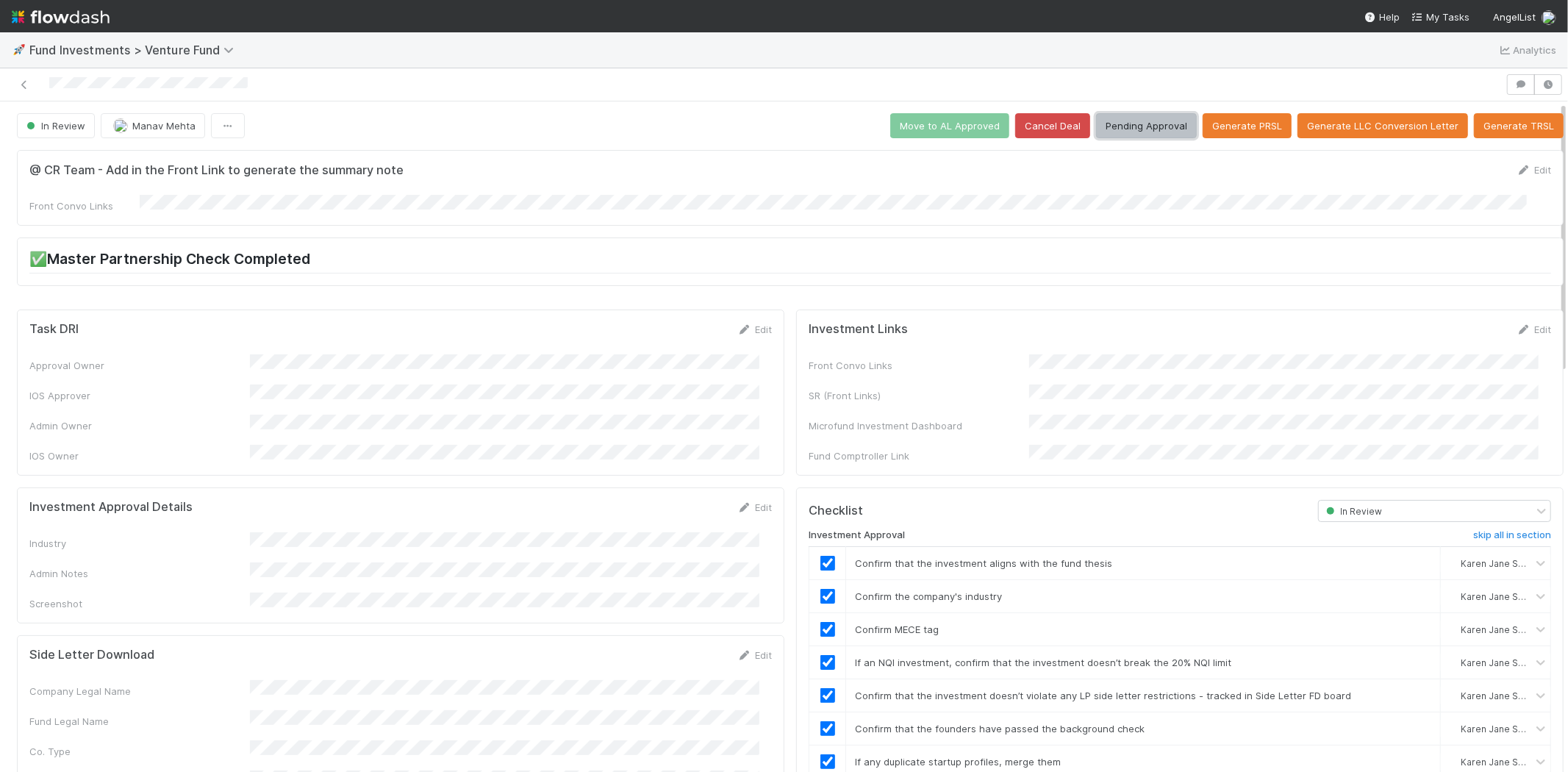 click on "Pending Approval" at bounding box center [1146, 126] 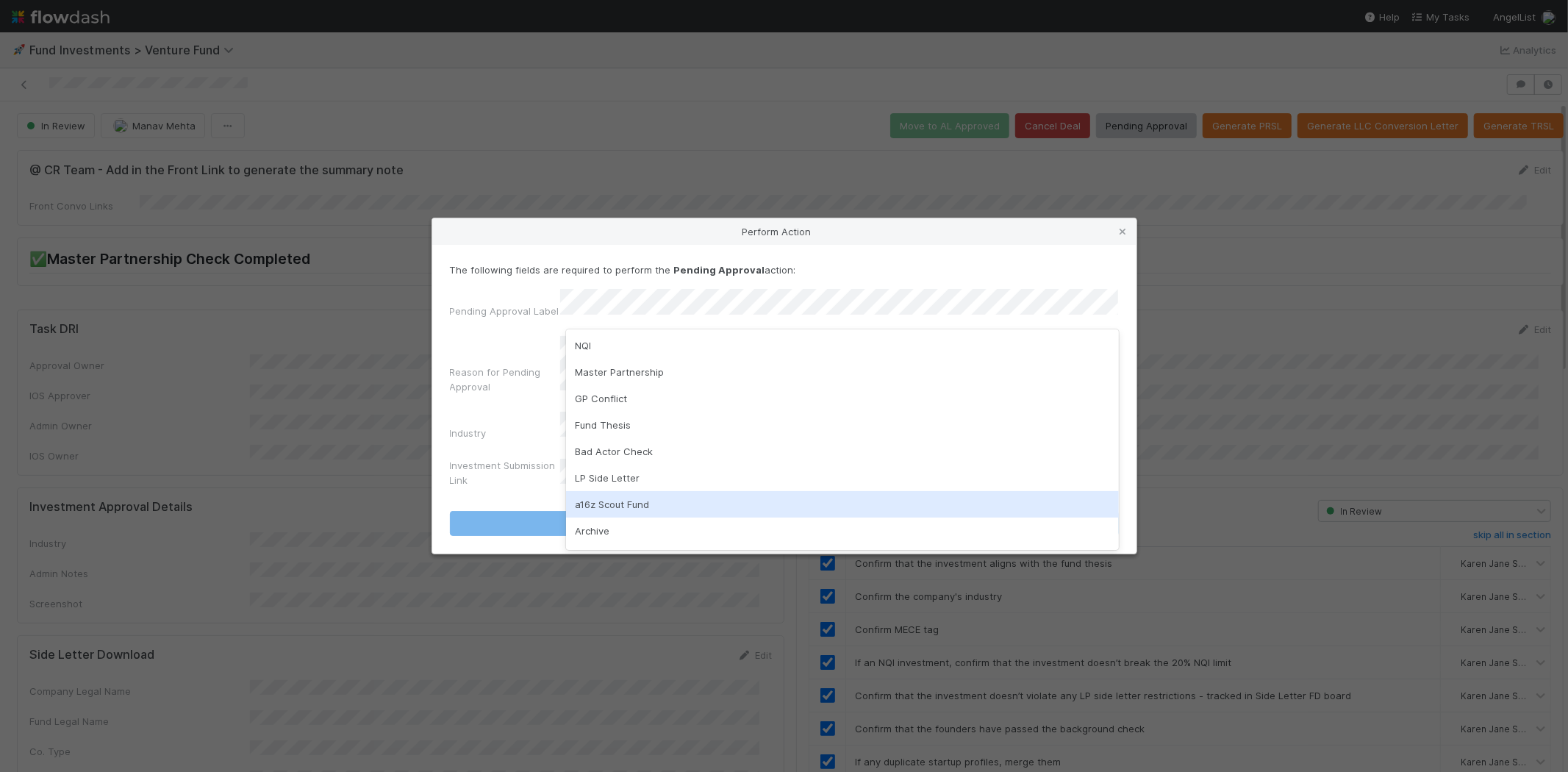 drag, startPoint x: 606, startPoint y: 504, endPoint x: 641, endPoint y: 446, distance: 67.74216 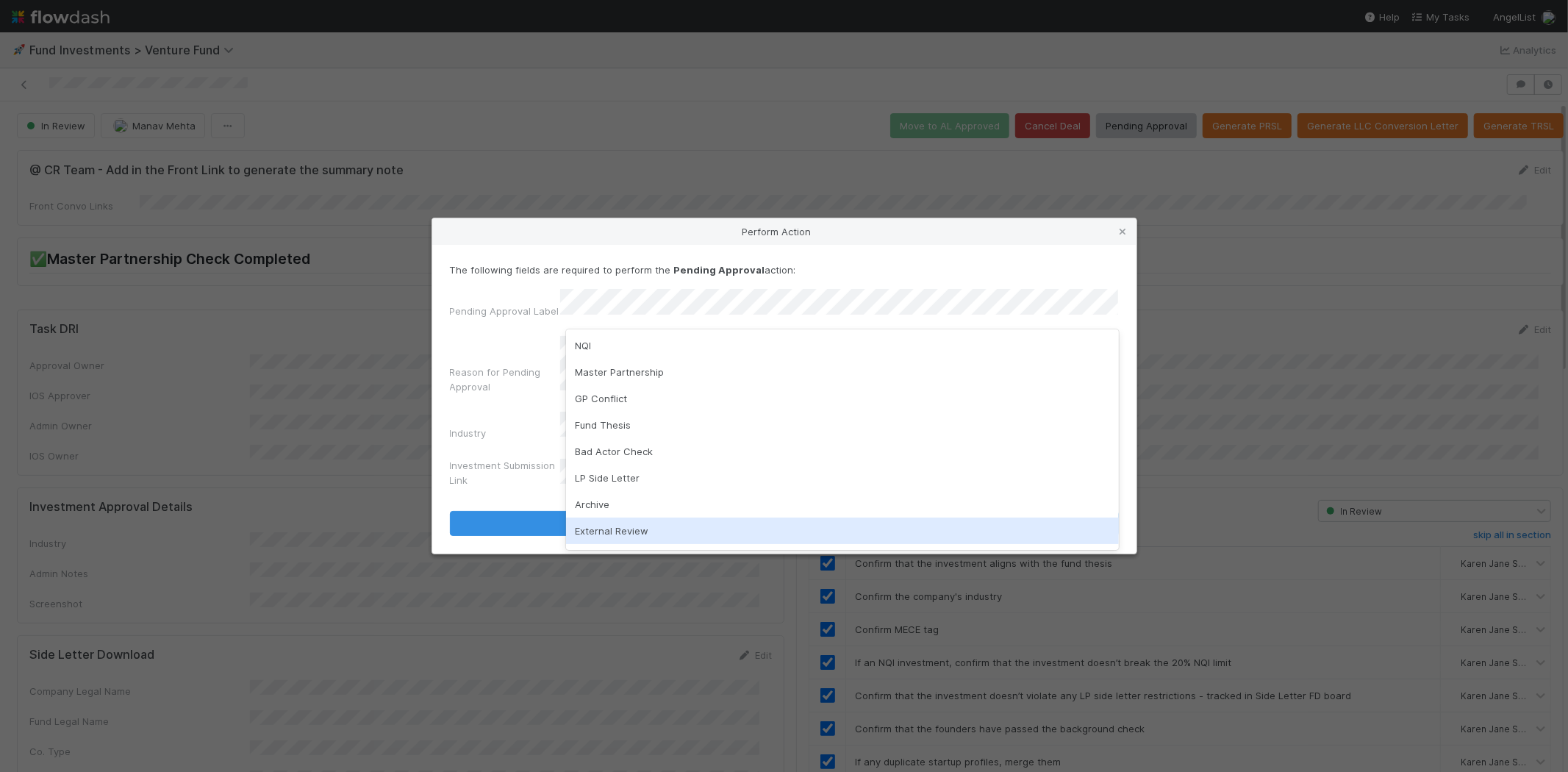 click on "External Review" at bounding box center (842, 531) 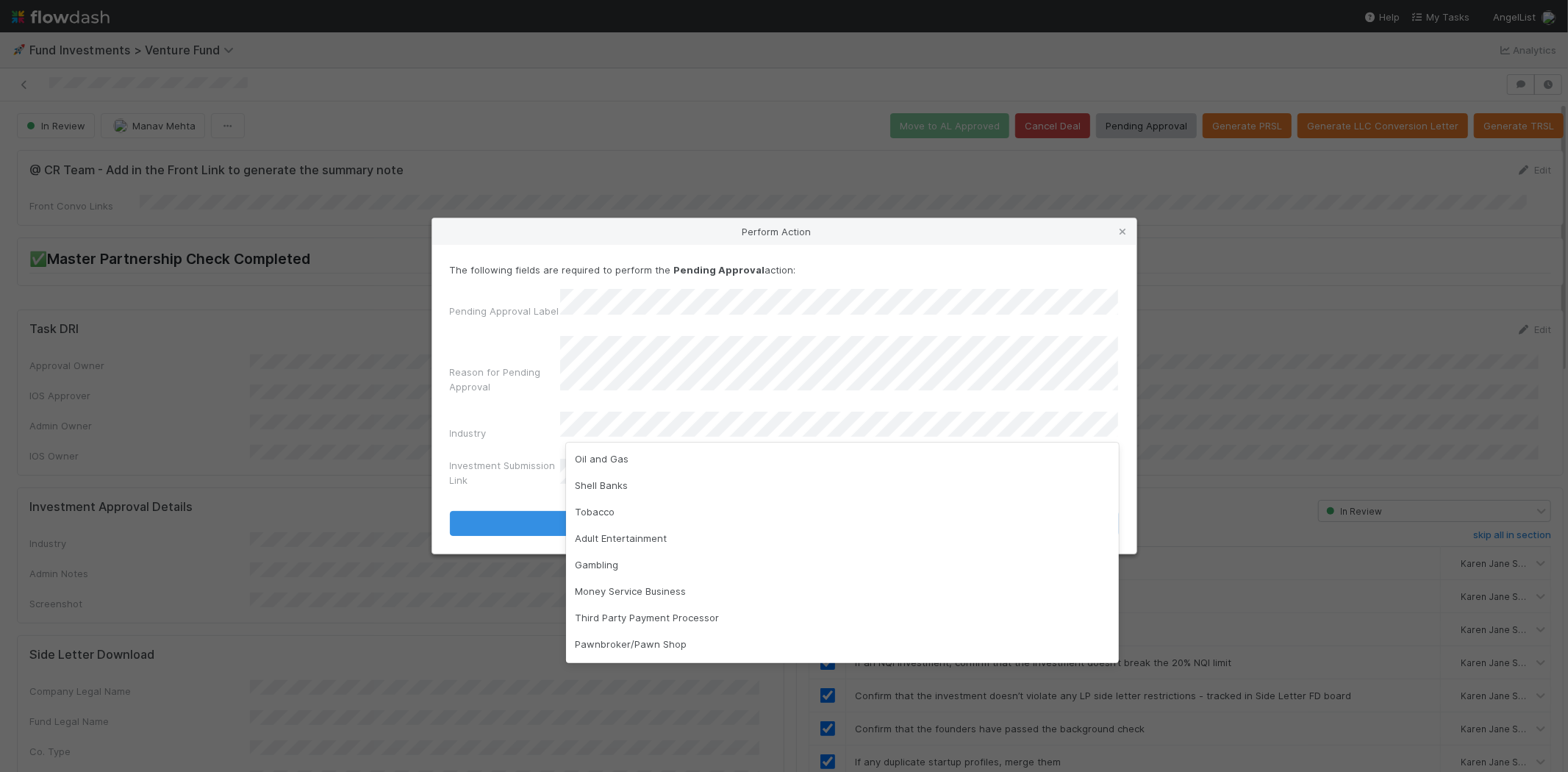 scroll, scrollTop: 346, scrollLeft: 0, axis: vertical 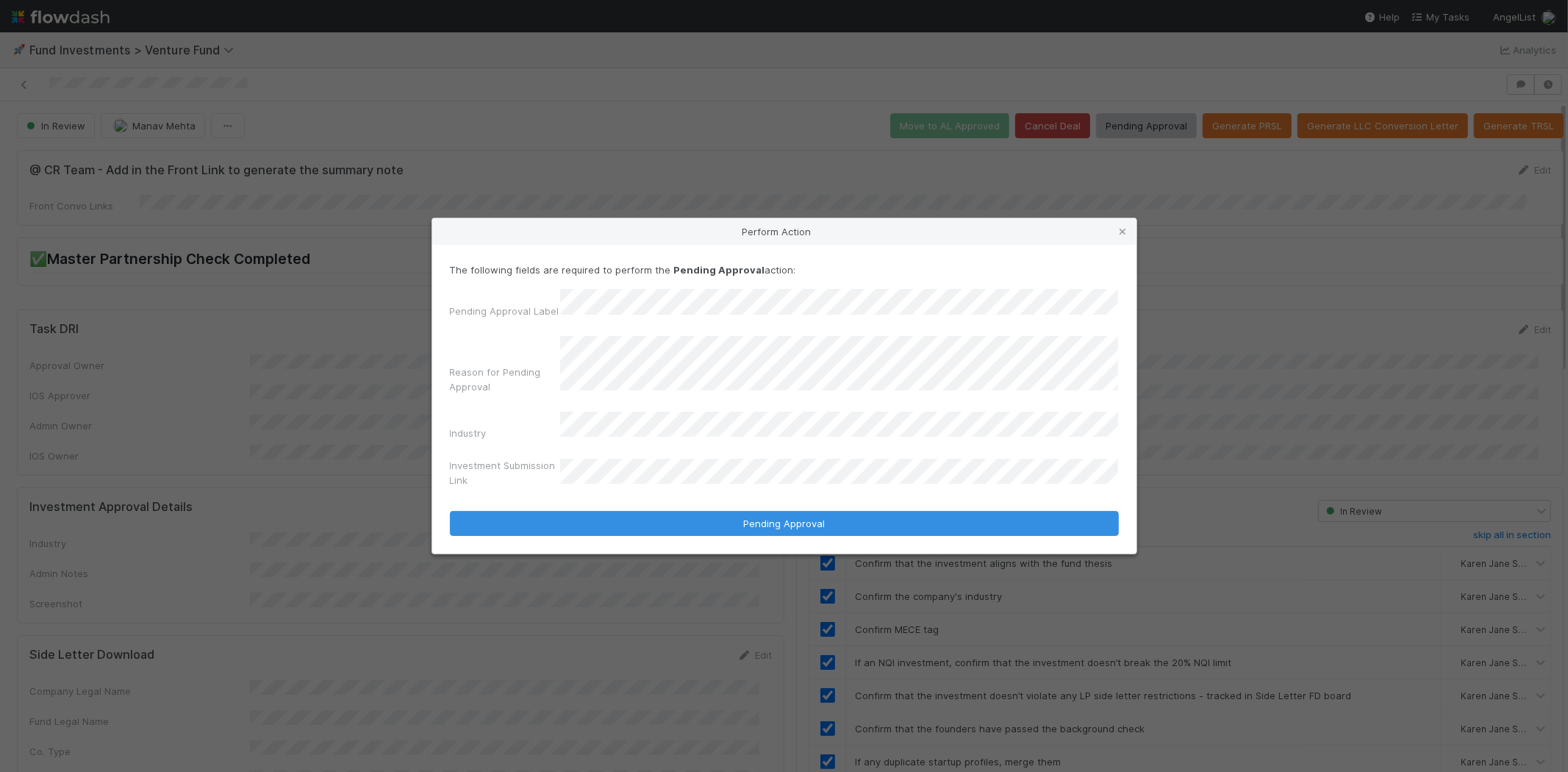 click on "Pending Approval" at bounding box center (784, 523) 